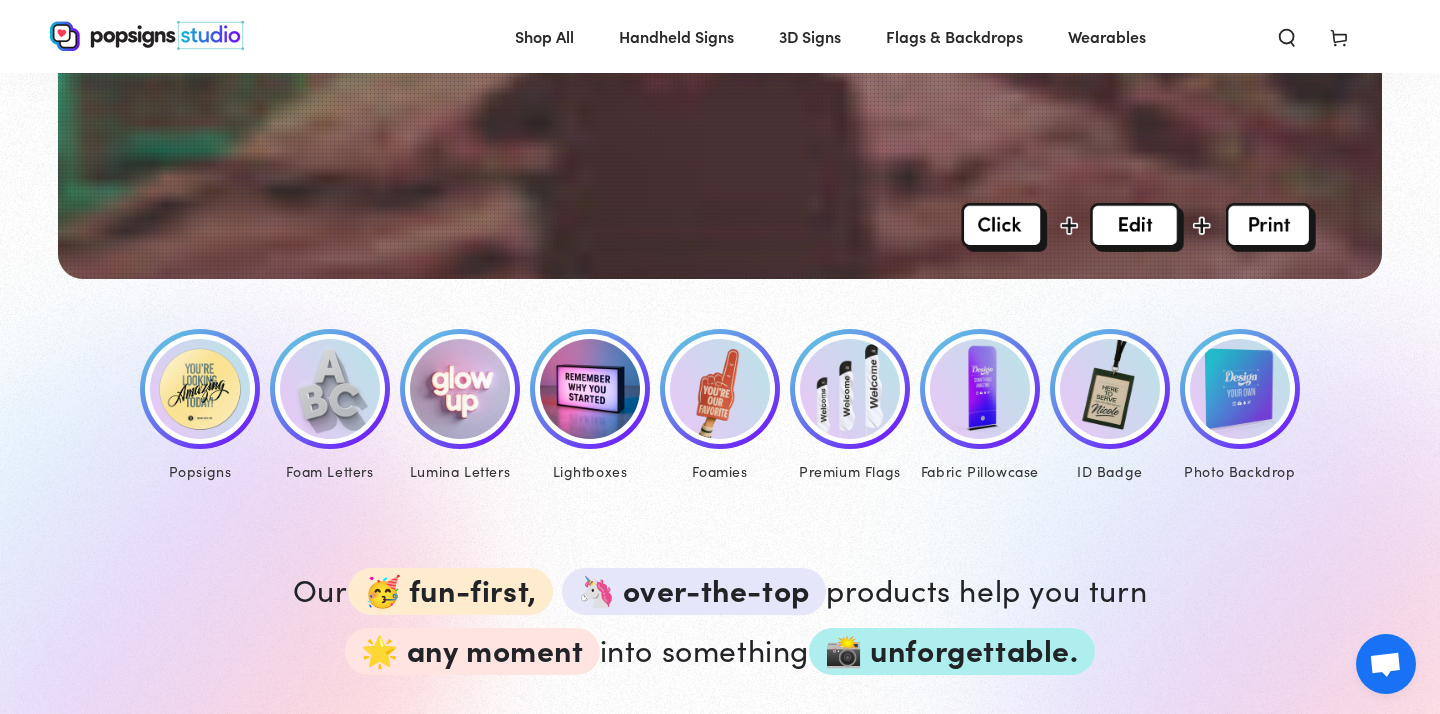scroll, scrollTop: 769, scrollLeft: 0, axis: vertical 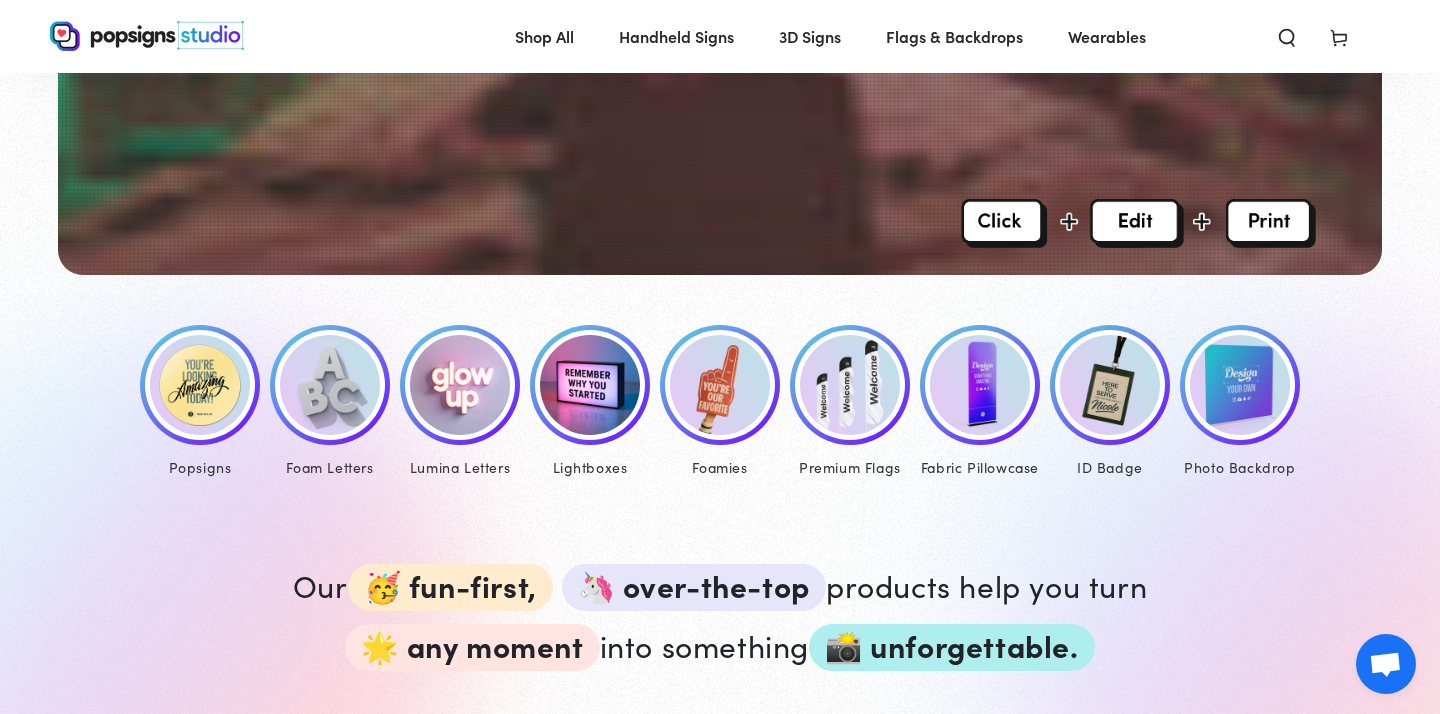 click at bounding box center (200, 385) 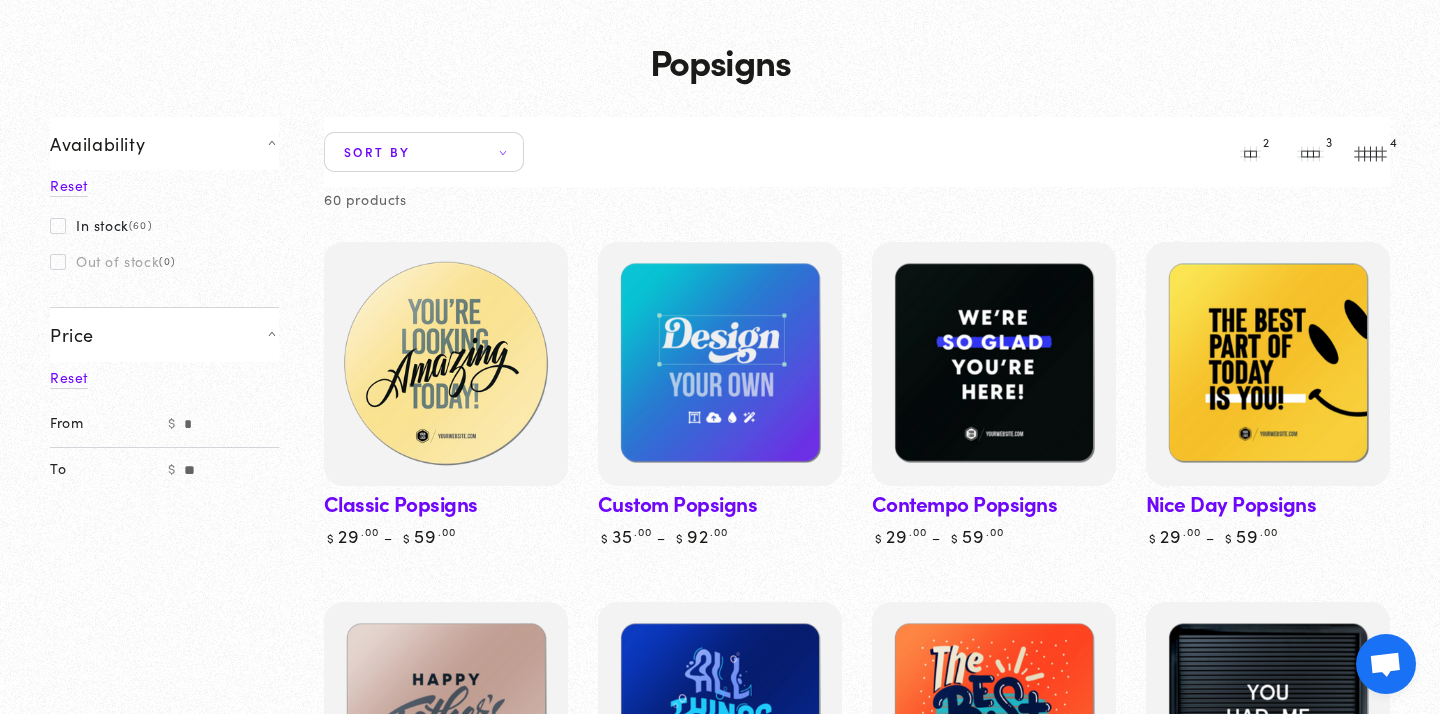 scroll, scrollTop: 98, scrollLeft: 0, axis: vertical 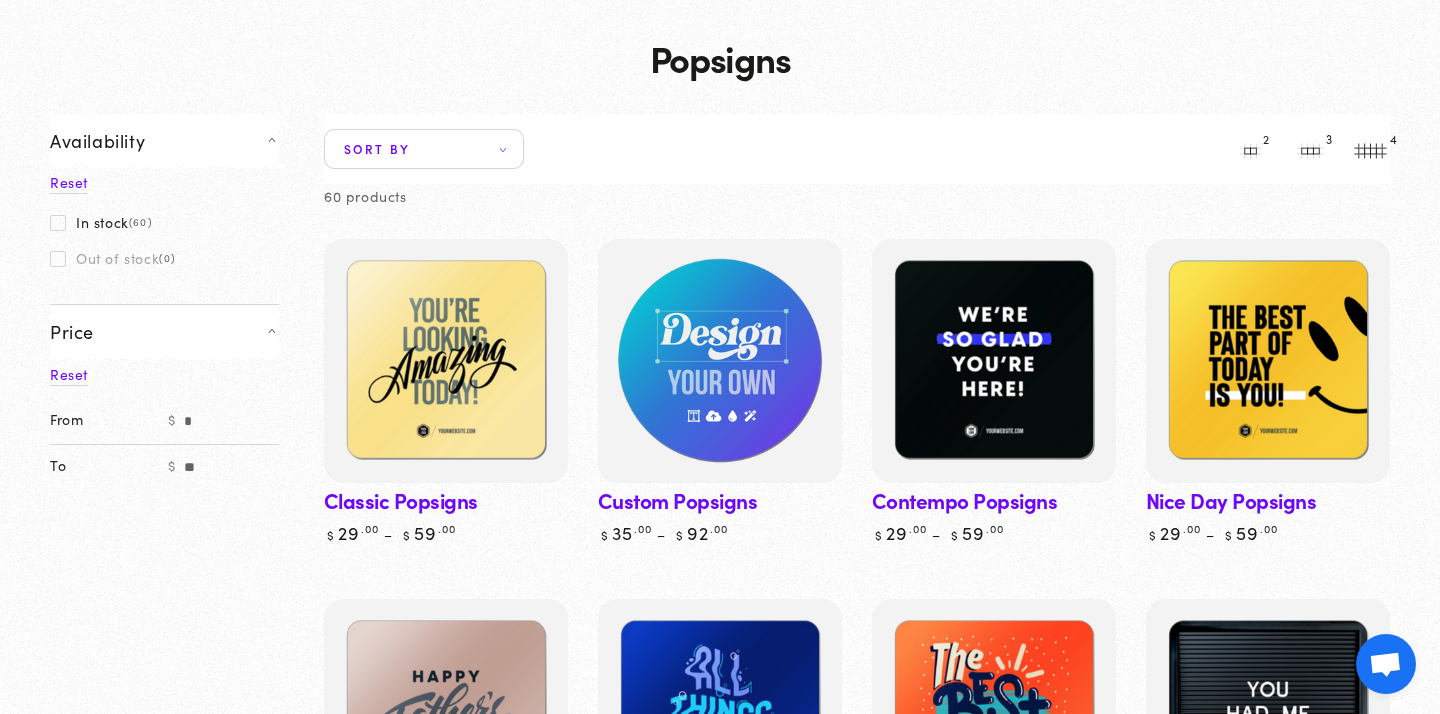 click at bounding box center (719, 361) 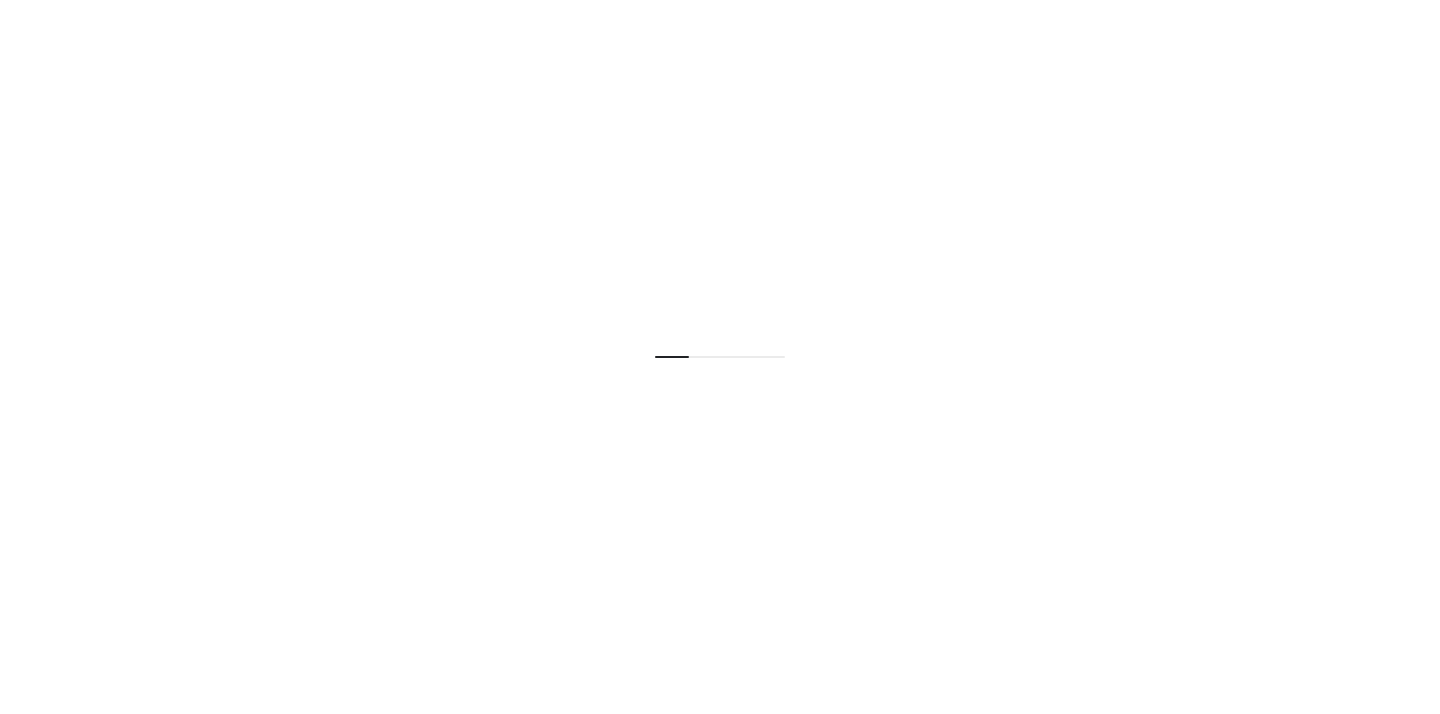 scroll, scrollTop: 0, scrollLeft: 0, axis: both 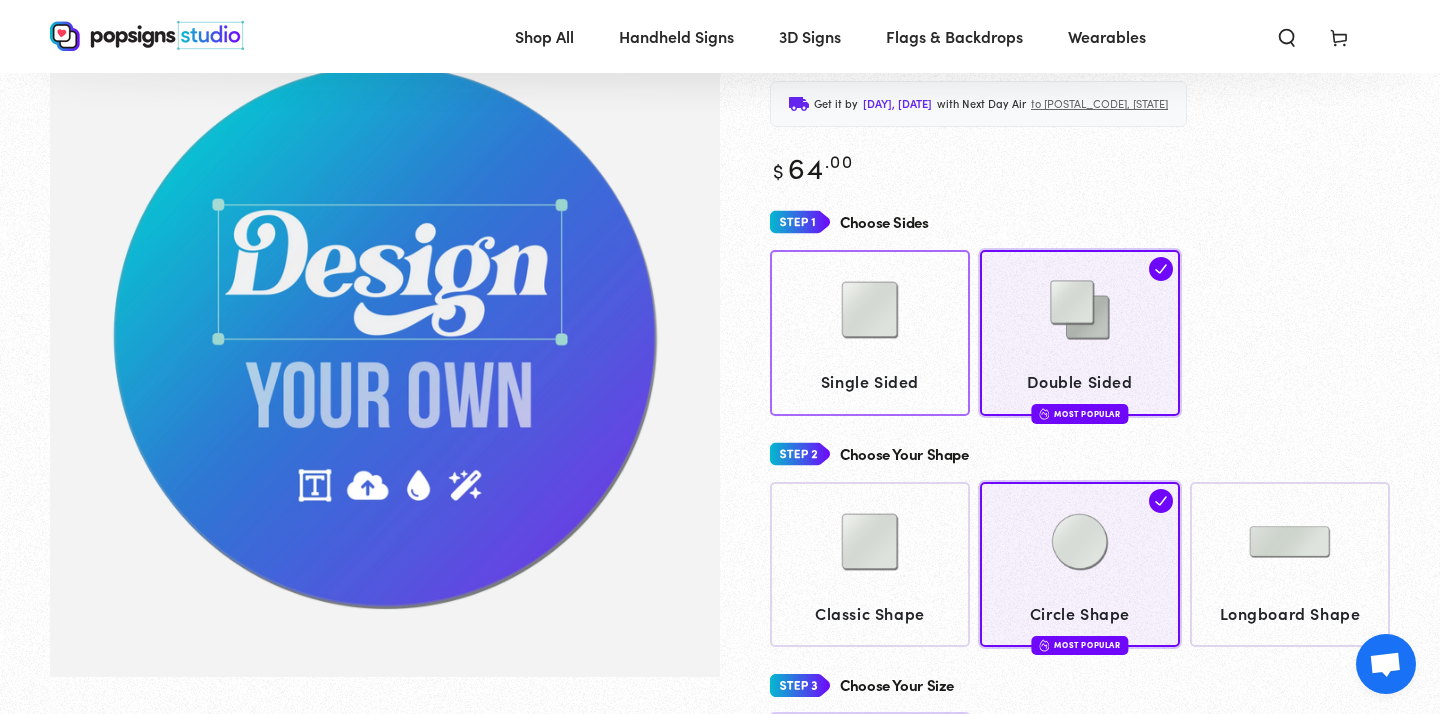 click 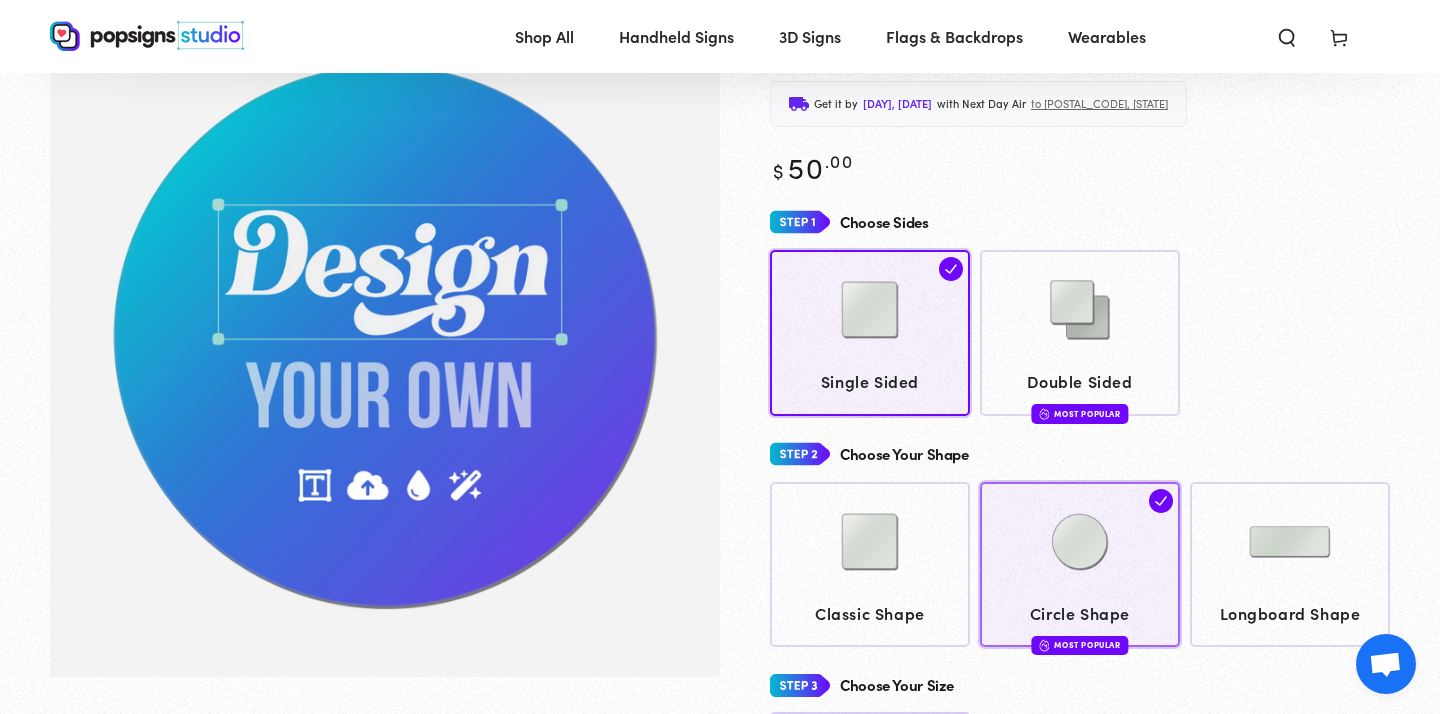click 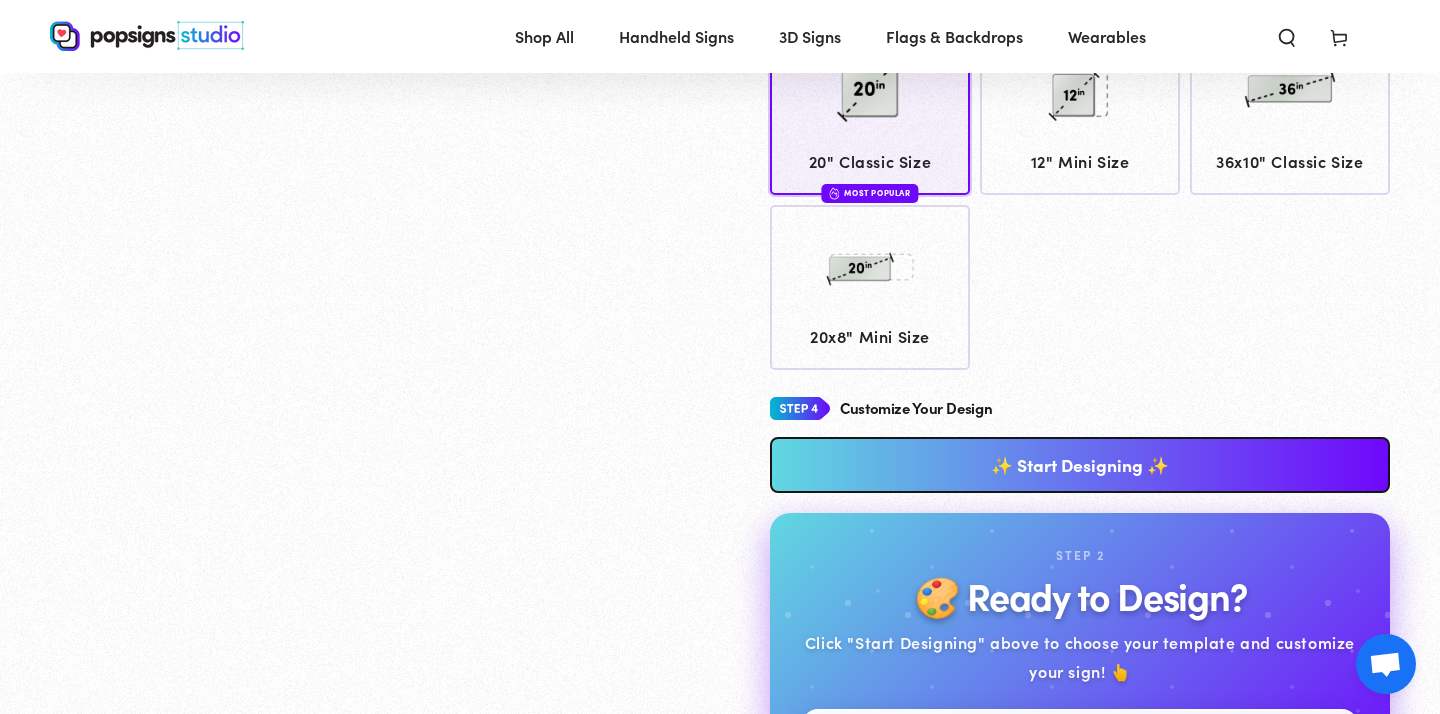 scroll, scrollTop: 841, scrollLeft: 0, axis: vertical 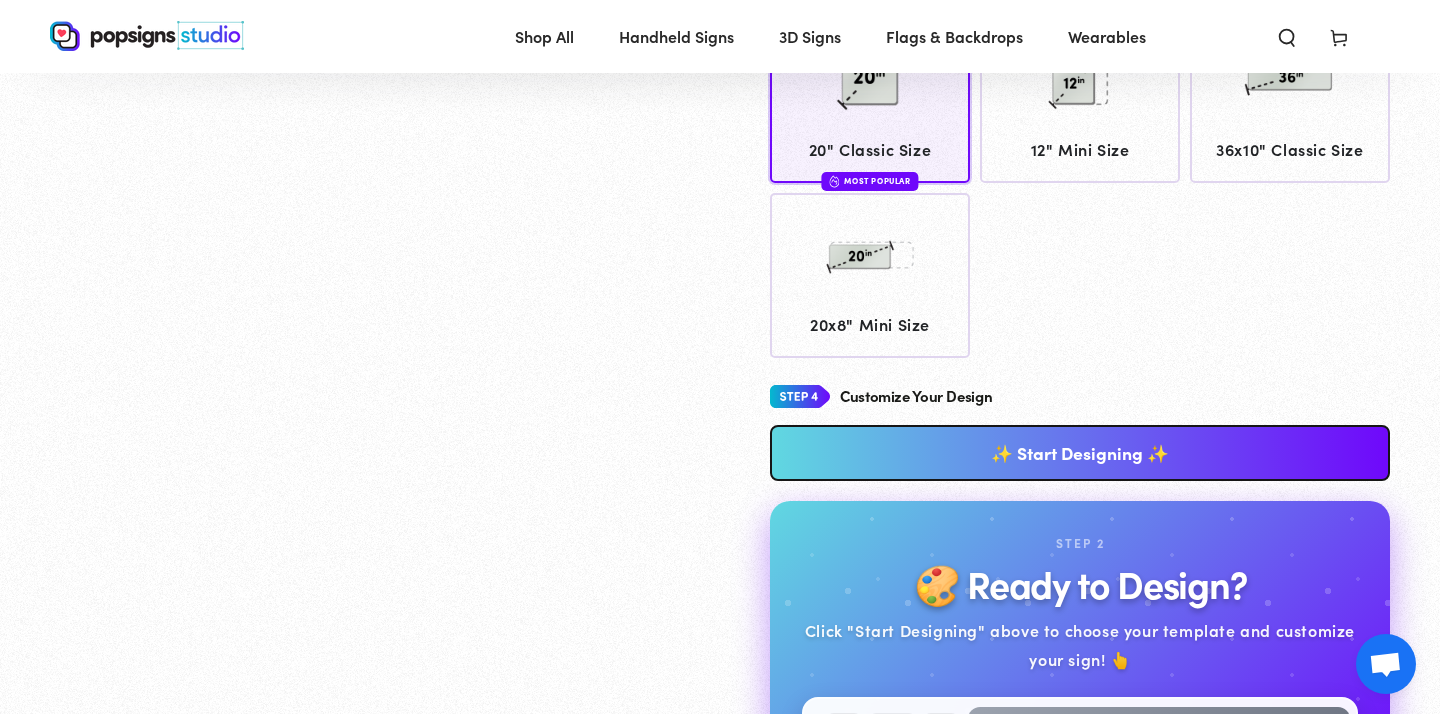 click on "✨ Start Designing ✨" at bounding box center (1080, 453) 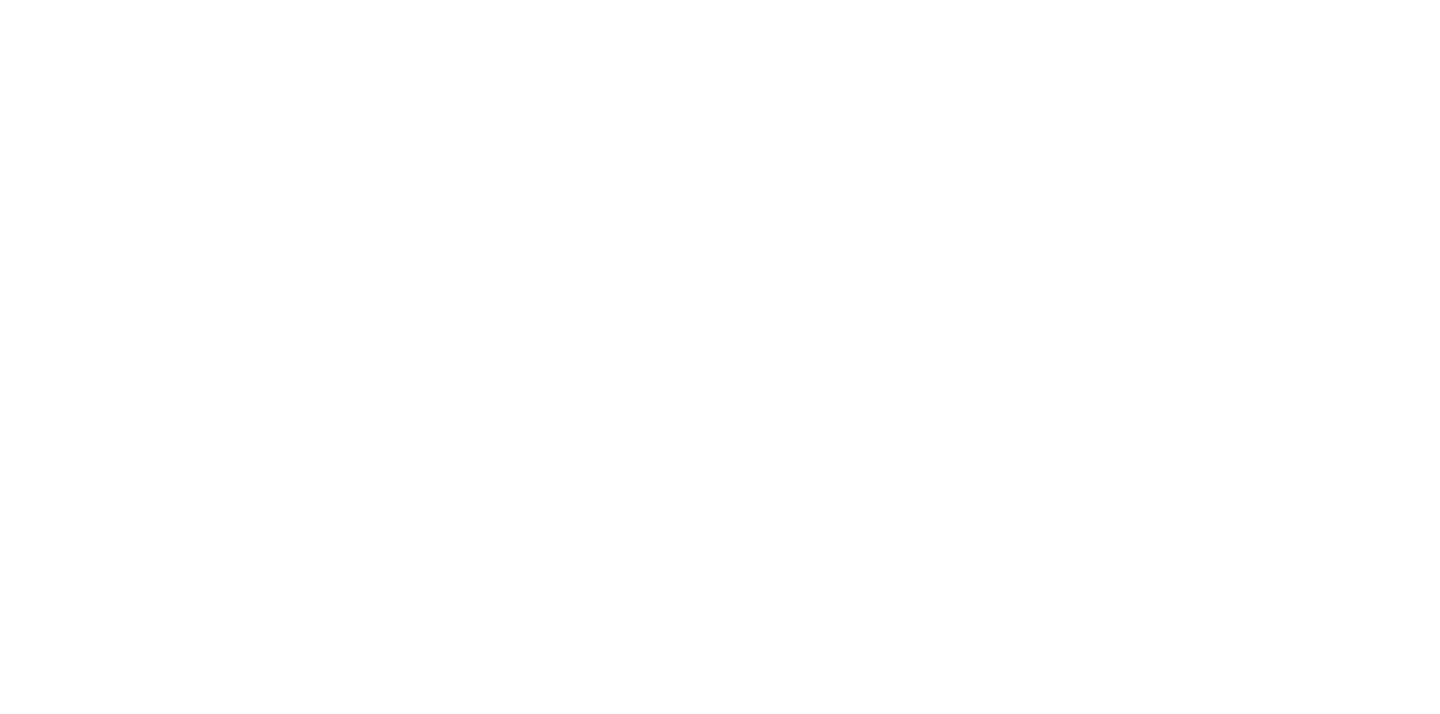 scroll, scrollTop: 0, scrollLeft: 0, axis: both 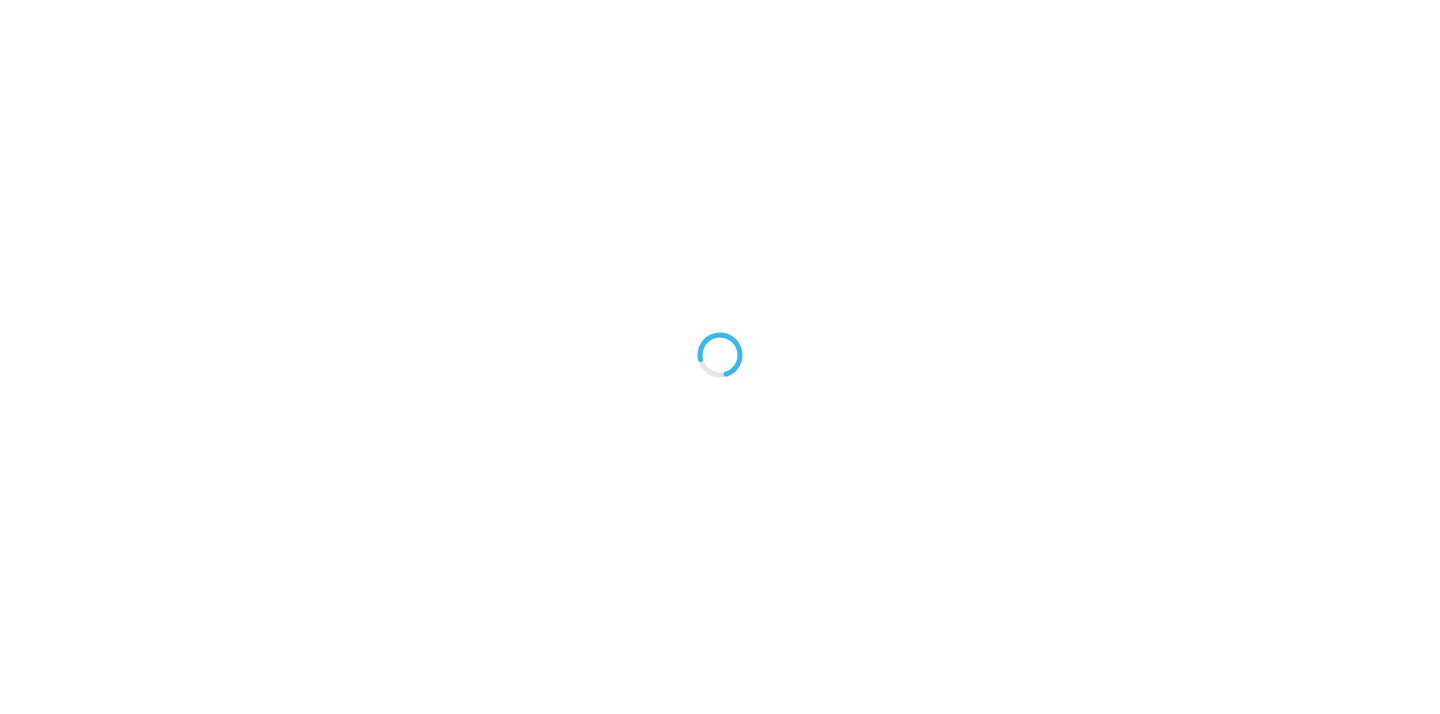 type on "An ancient tree with a door leading to a magical world" 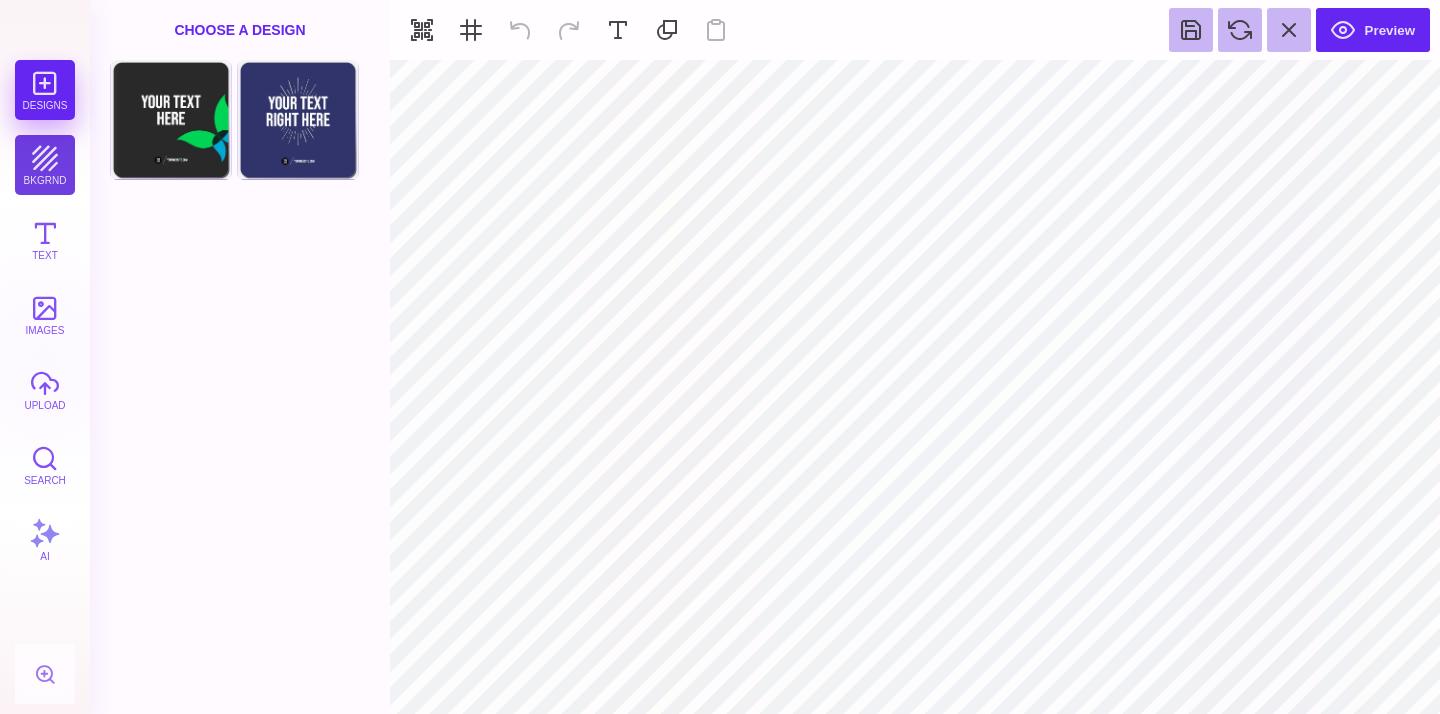 click on "bkgrnd" at bounding box center (45, 165) 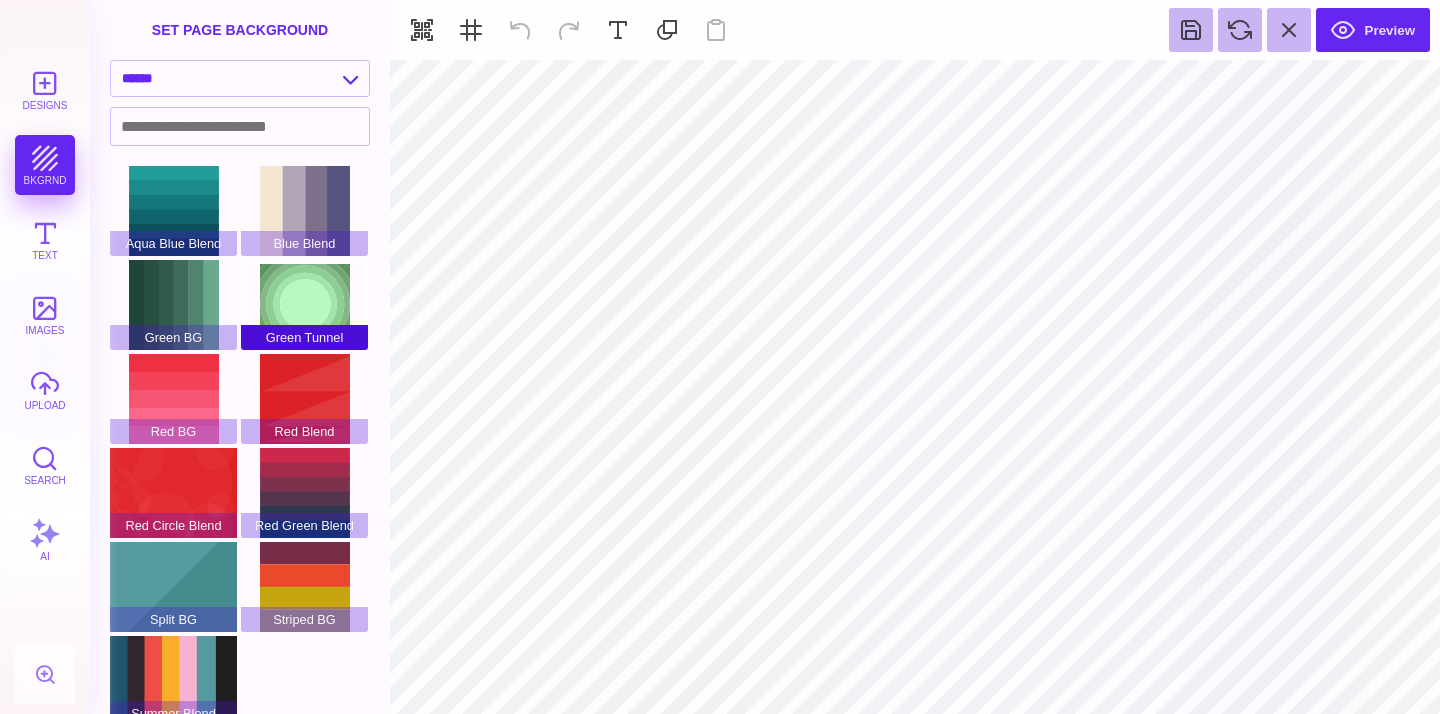 click on "Green Tunnel" at bounding box center [304, 305] 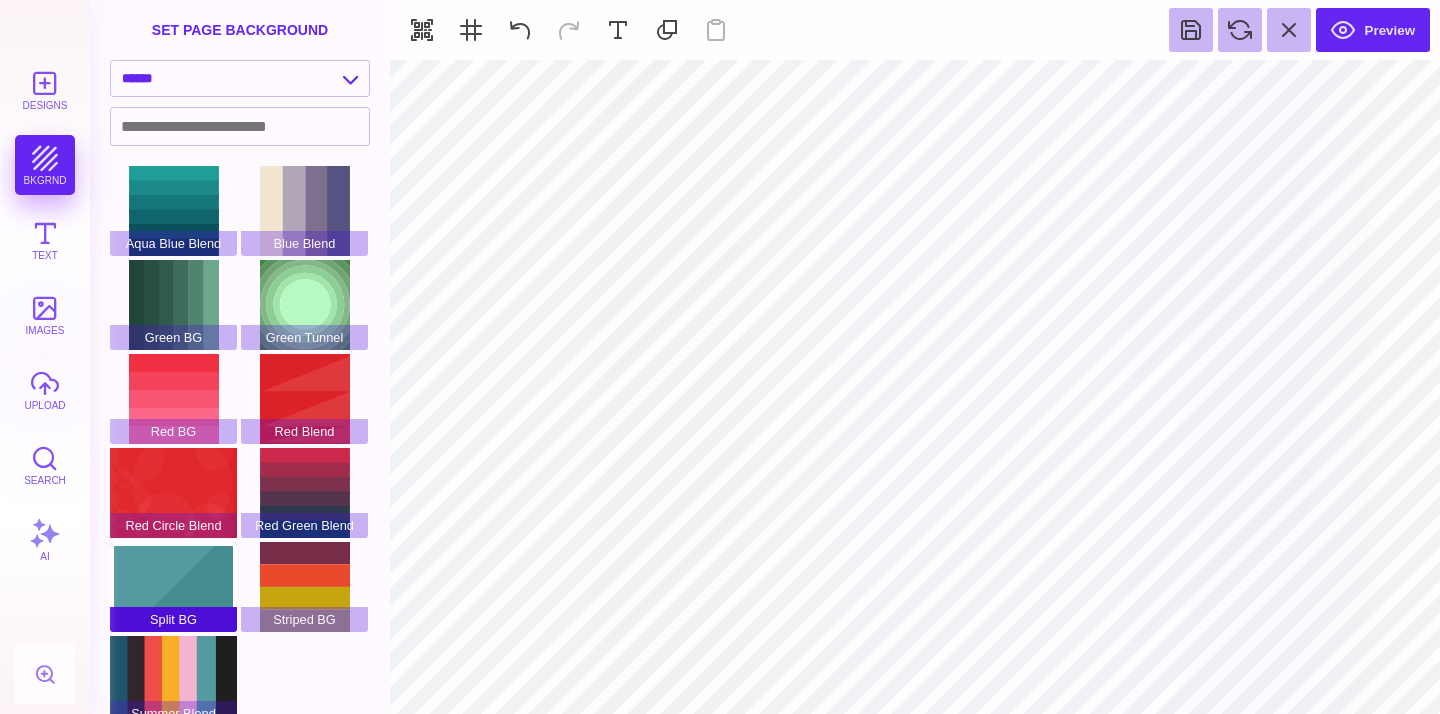 scroll, scrollTop: 19, scrollLeft: 0, axis: vertical 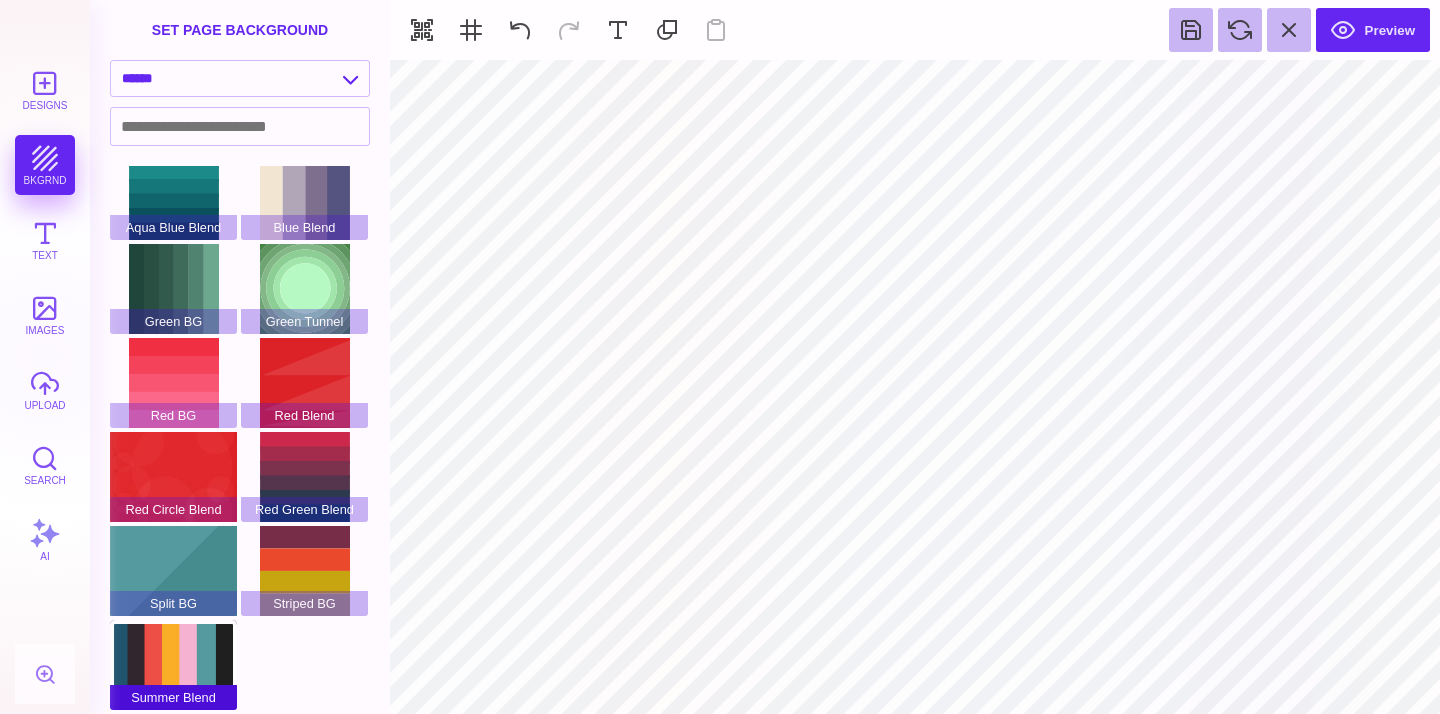 click on "Summer Blend" at bounding box center (173, 665) 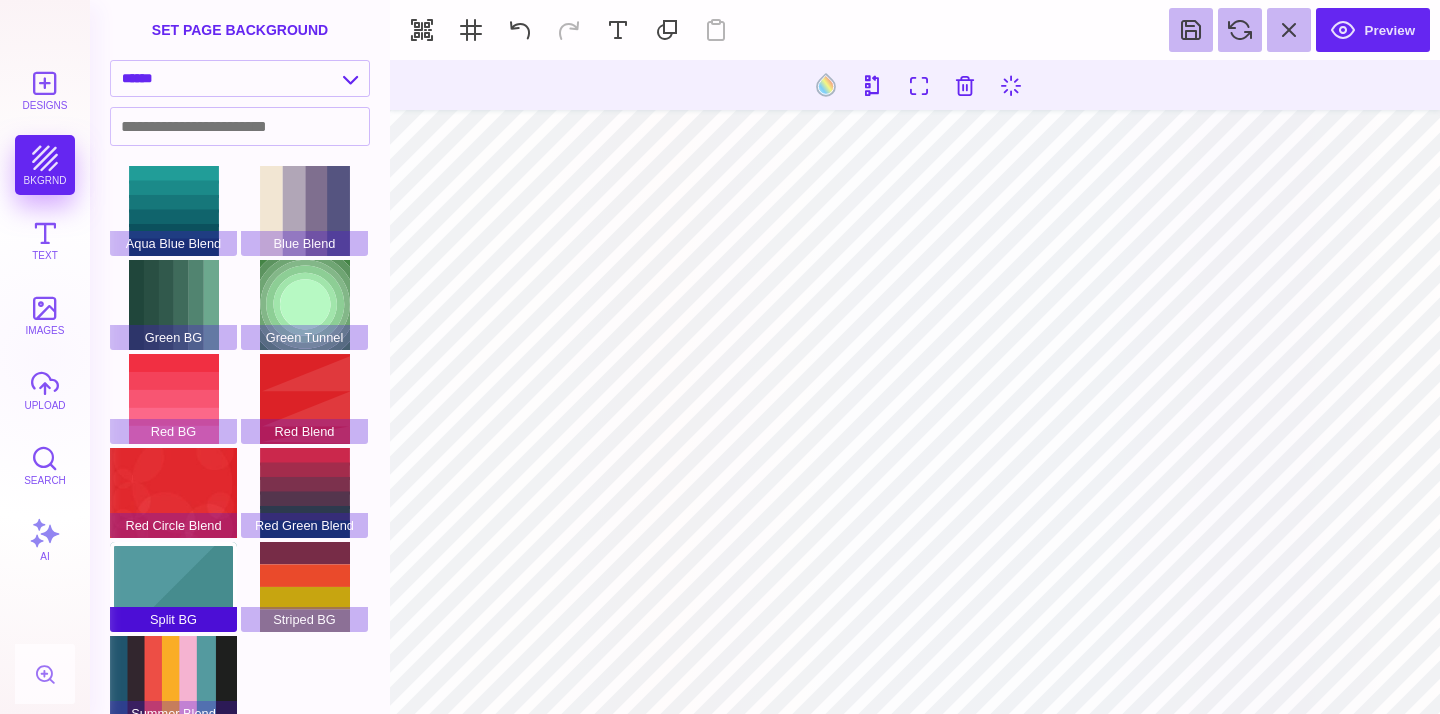 scroll, scrollTop: 19, scrollLeft: 0, axis: vertical 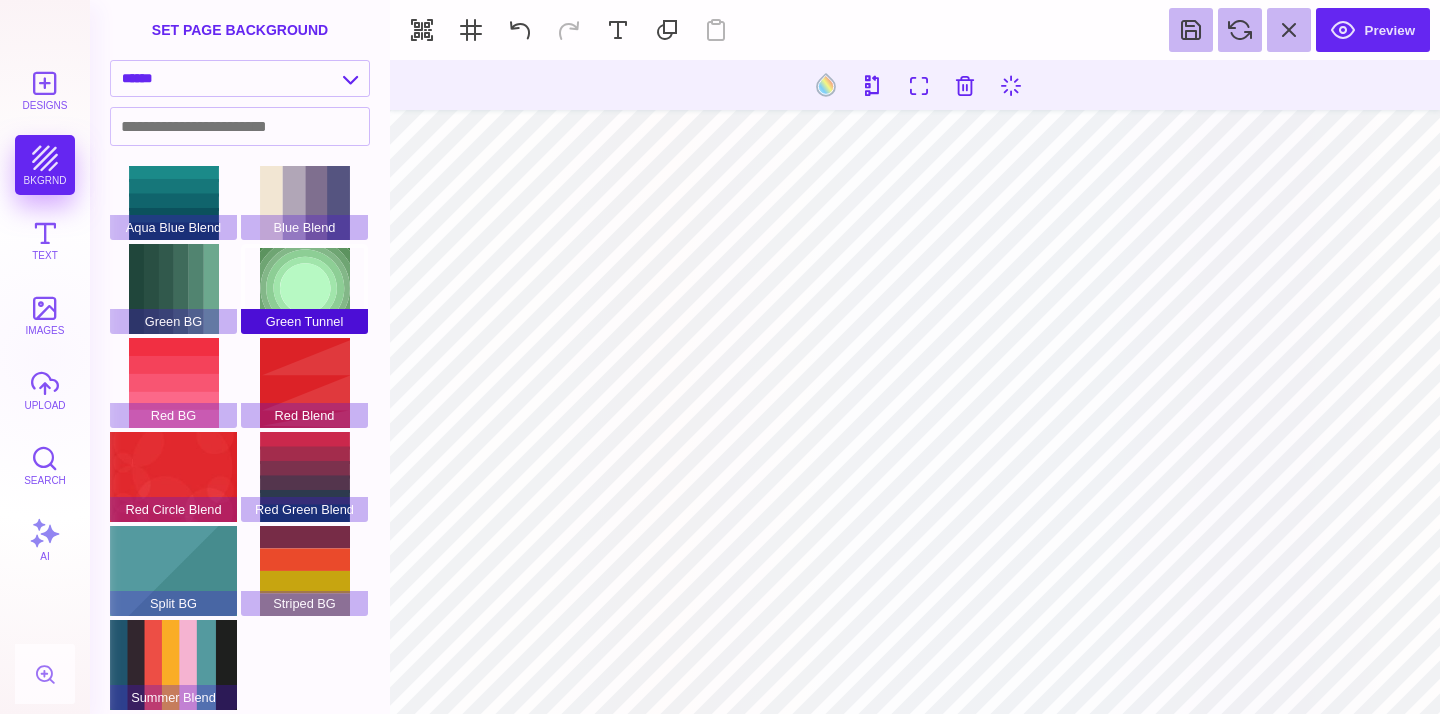 click on "Green Tunnel" at bounding box center (304, 289) 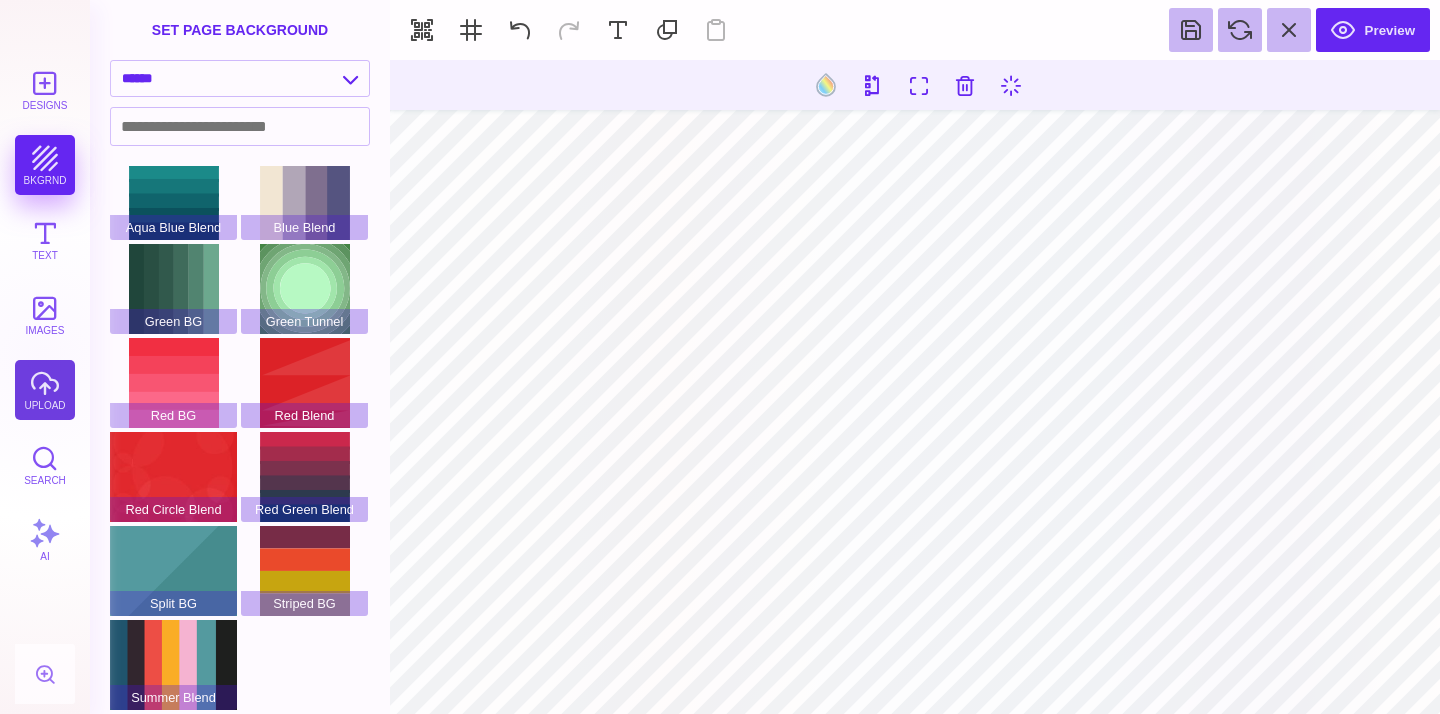 click on "upload" at bounding box center [45, 390] 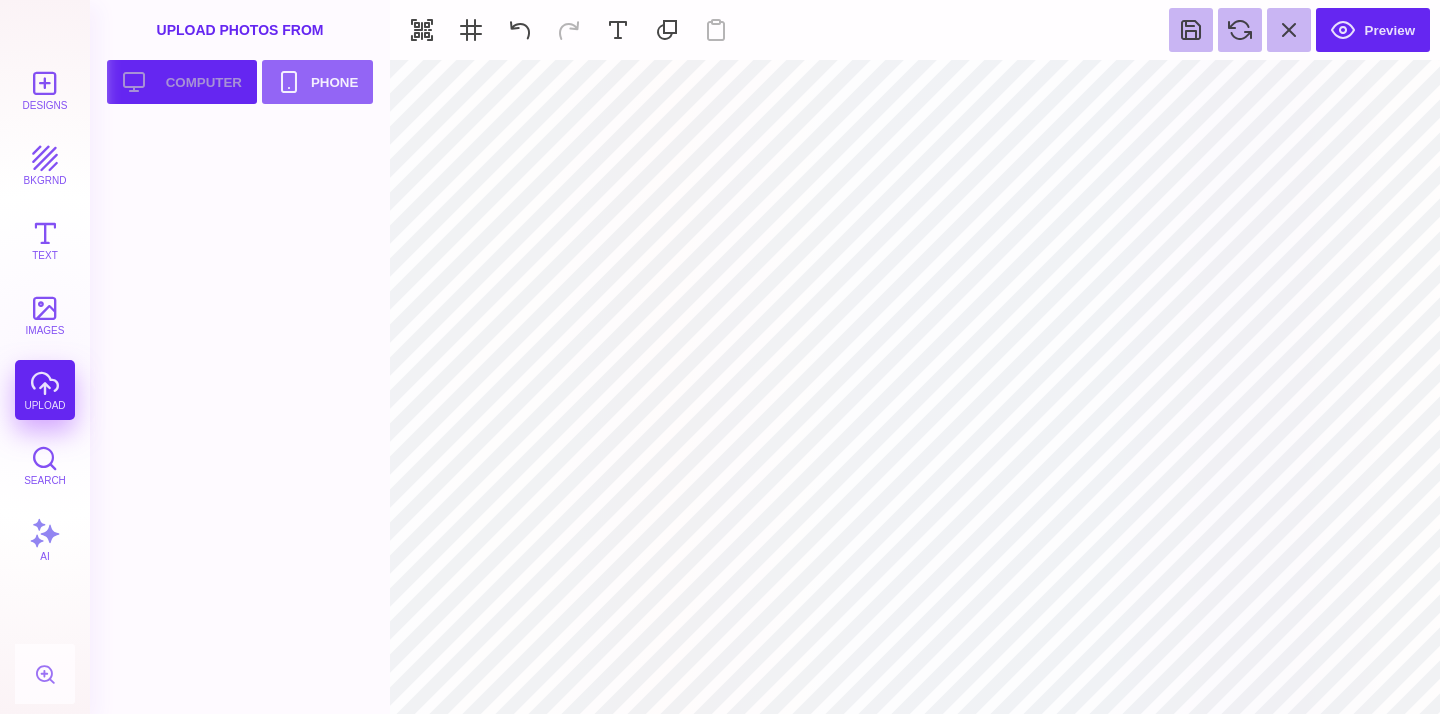 click on "Upload your artwork
Computer" at bounding box center [182, 82] 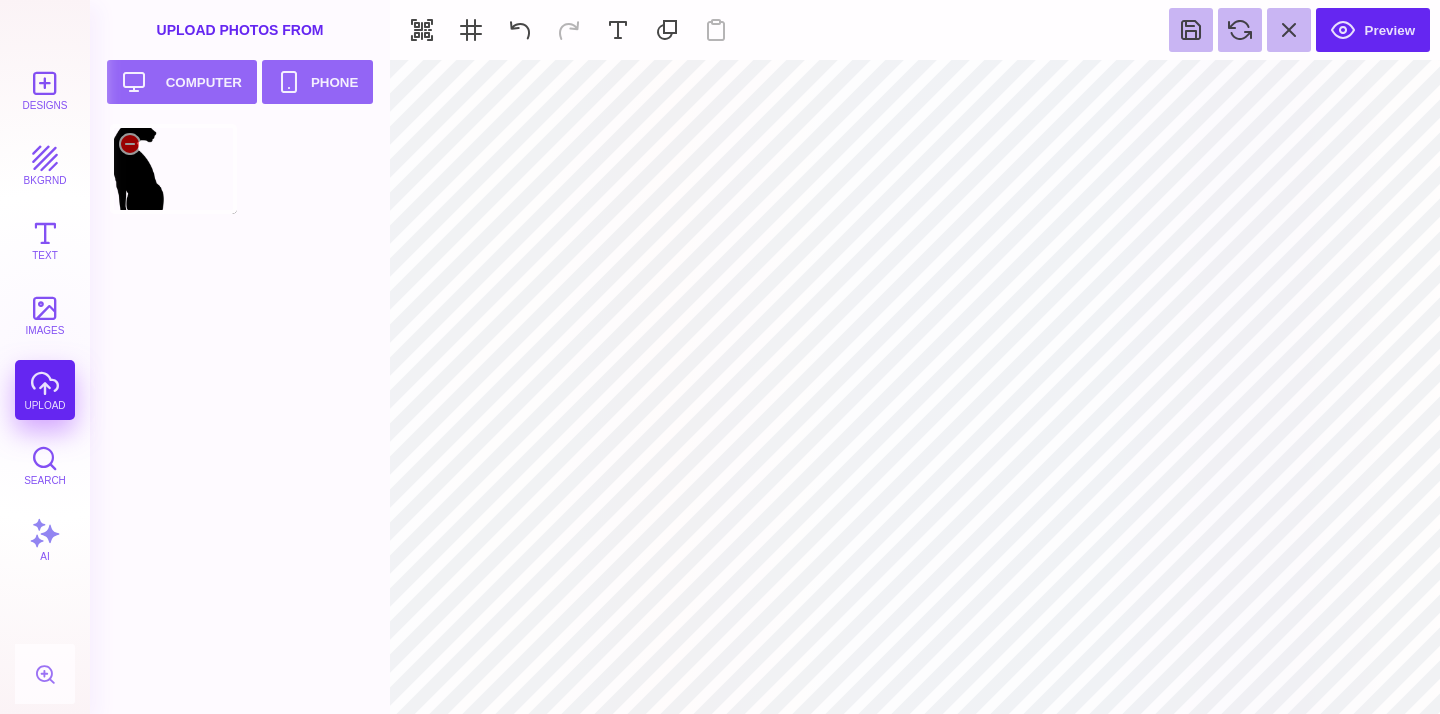 type on "#000000" 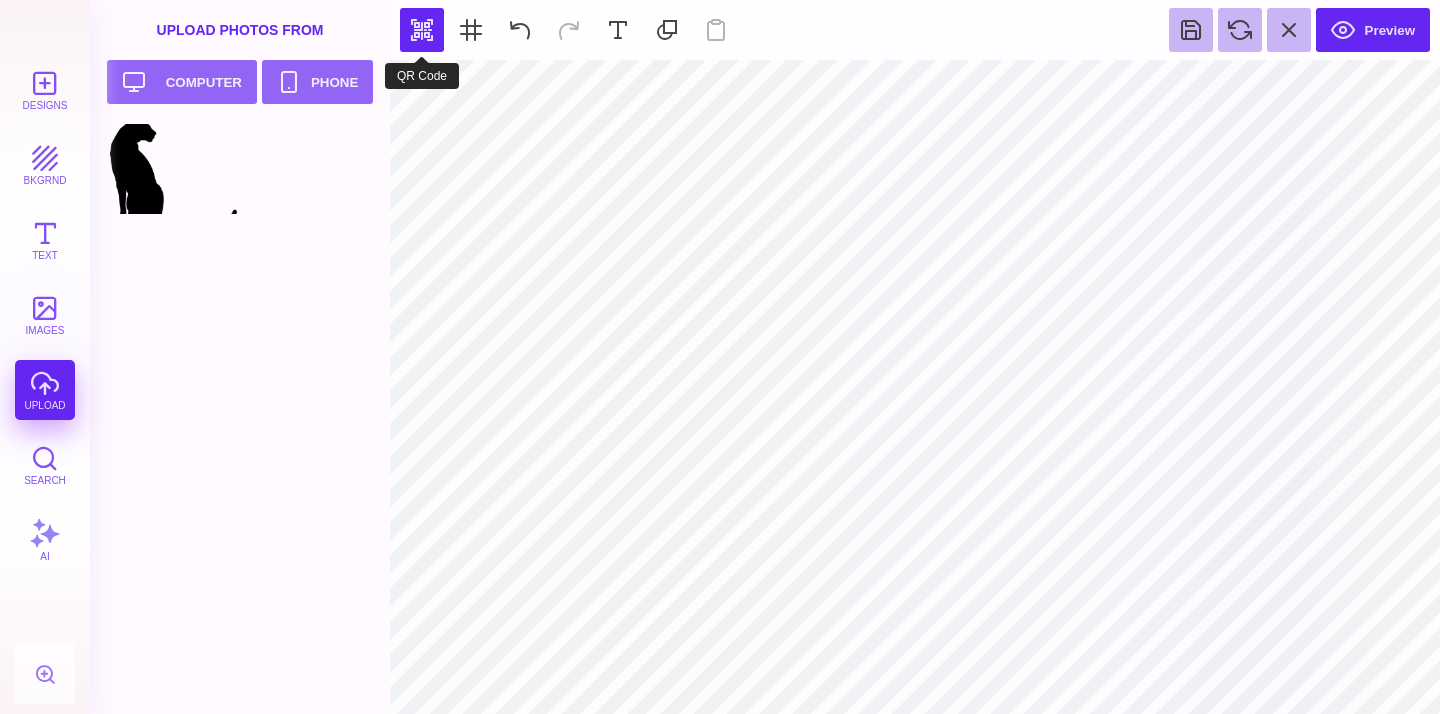 click at bounding box center (422, 30) 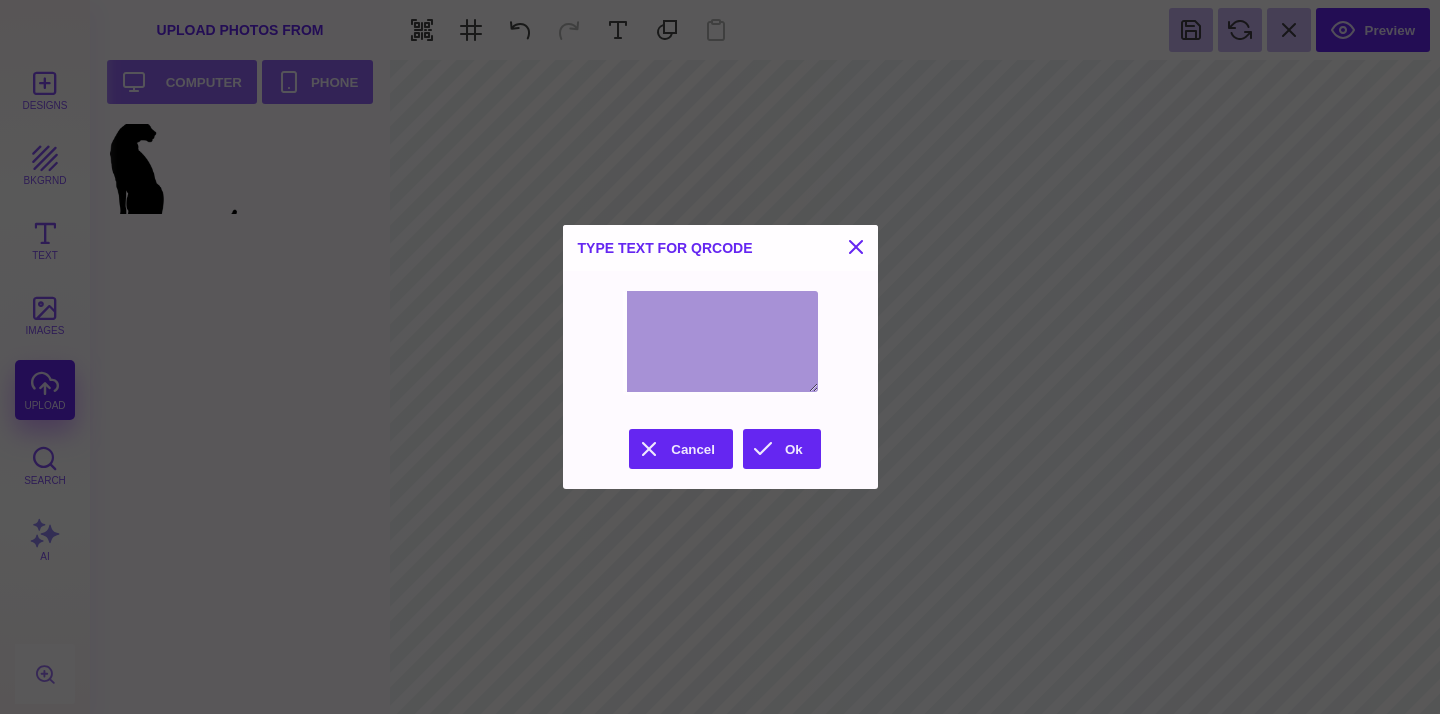 click at bounding box center [720, 341] 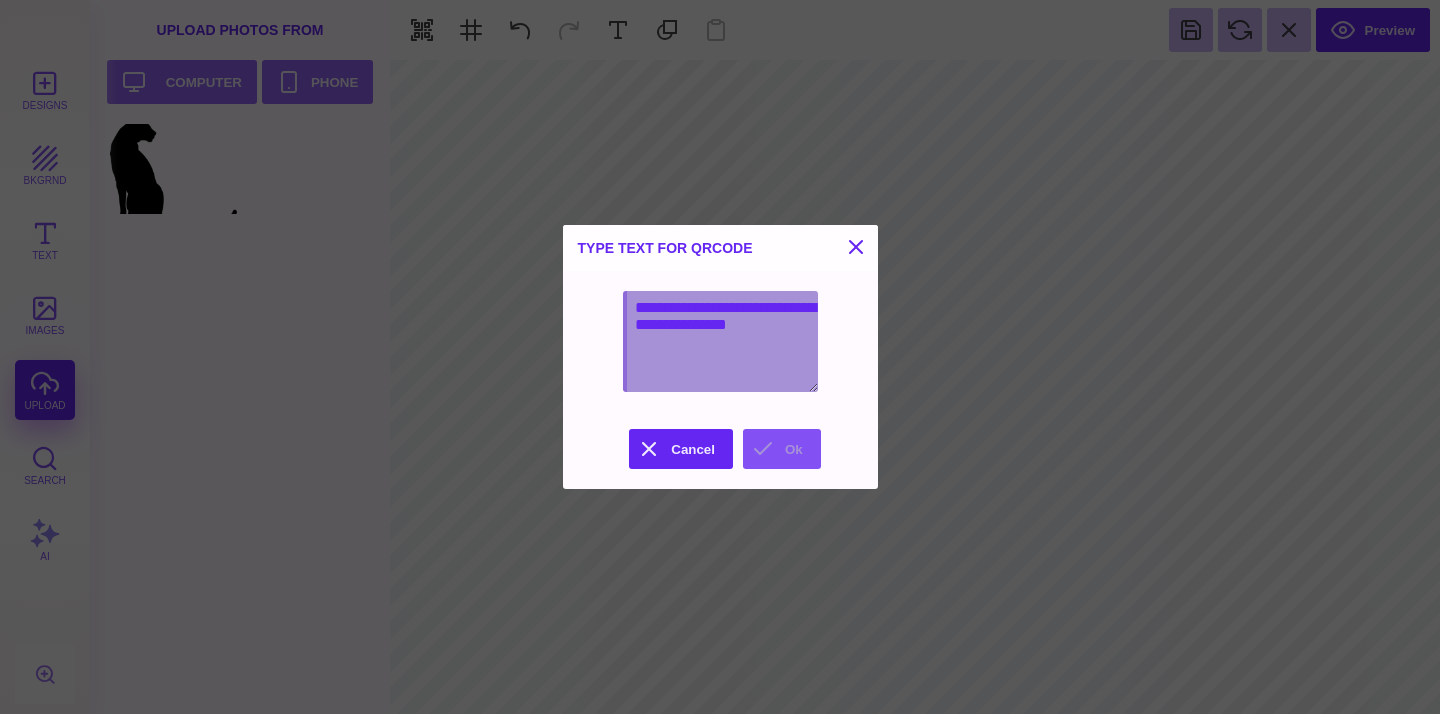 click on "Ok" at bounding box center (782, 449) 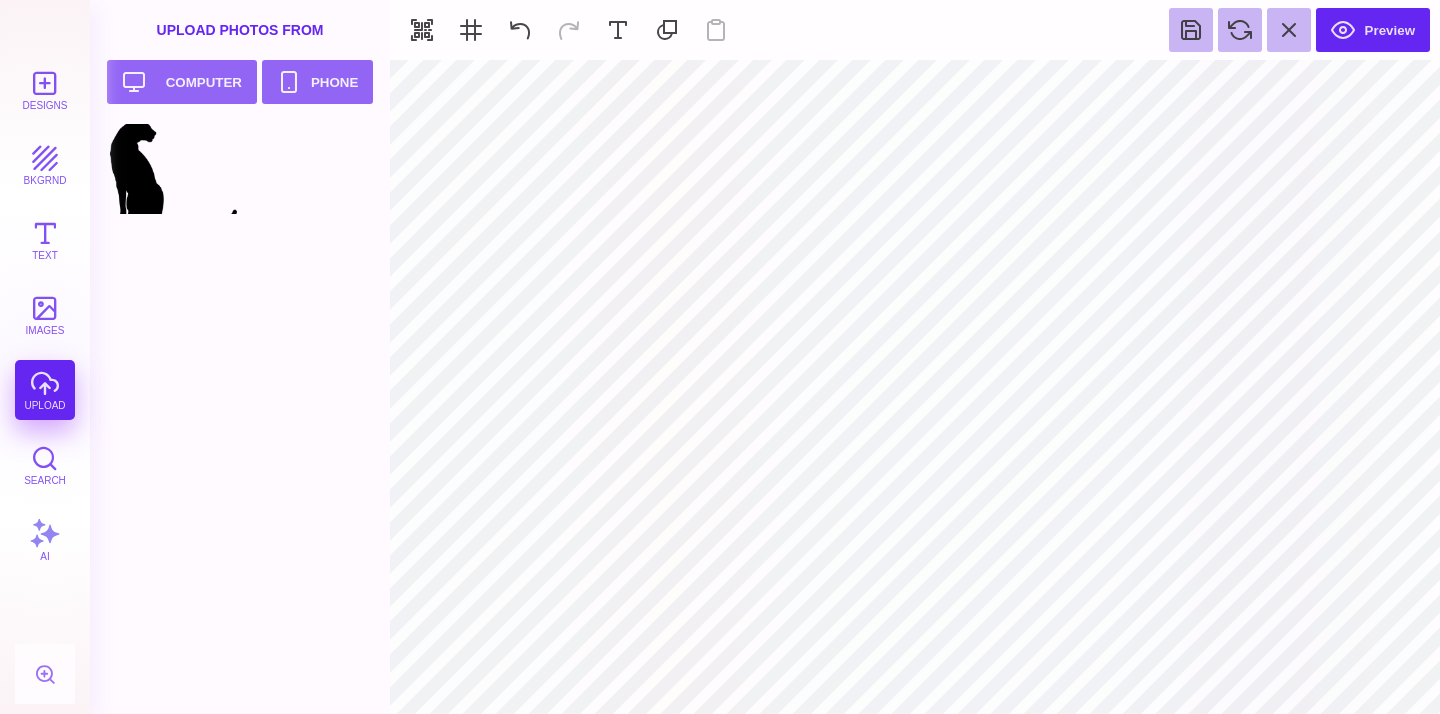 type on "#E7F3F59E" 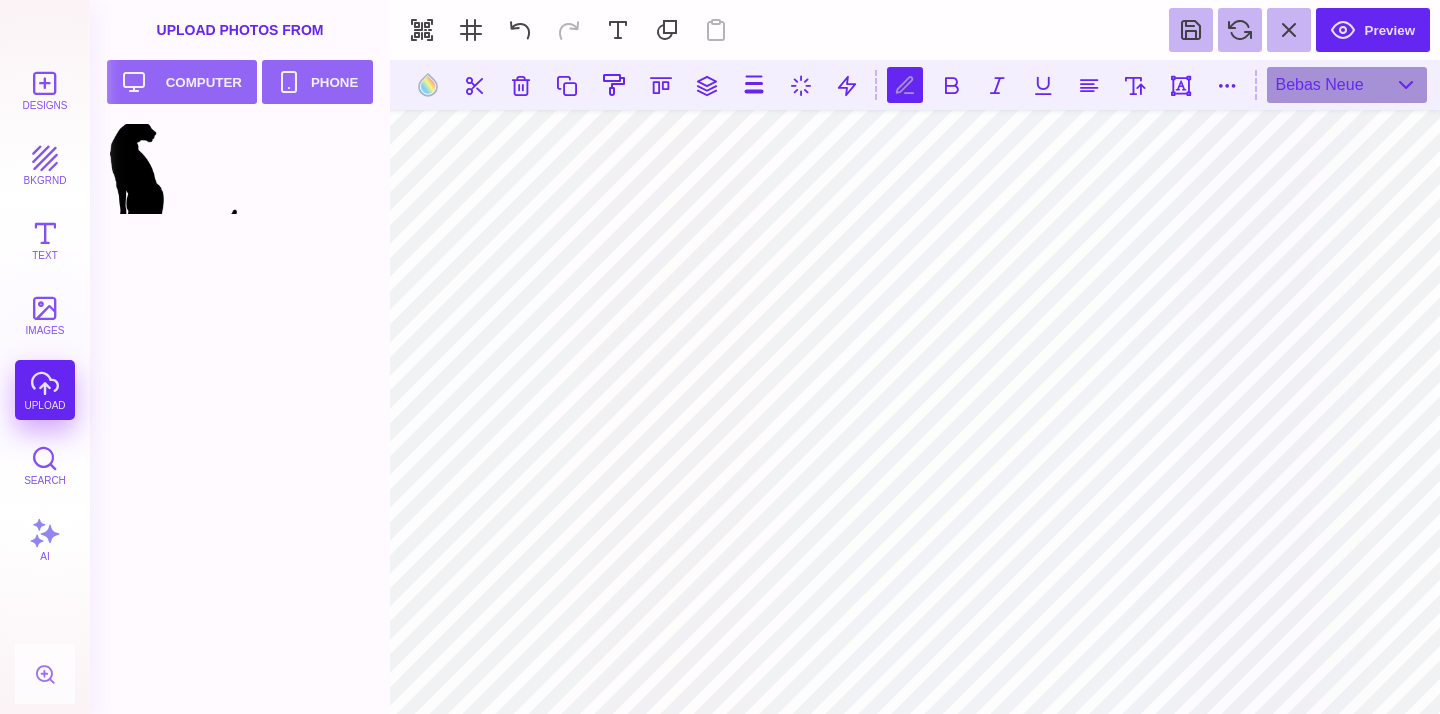 type on "*" 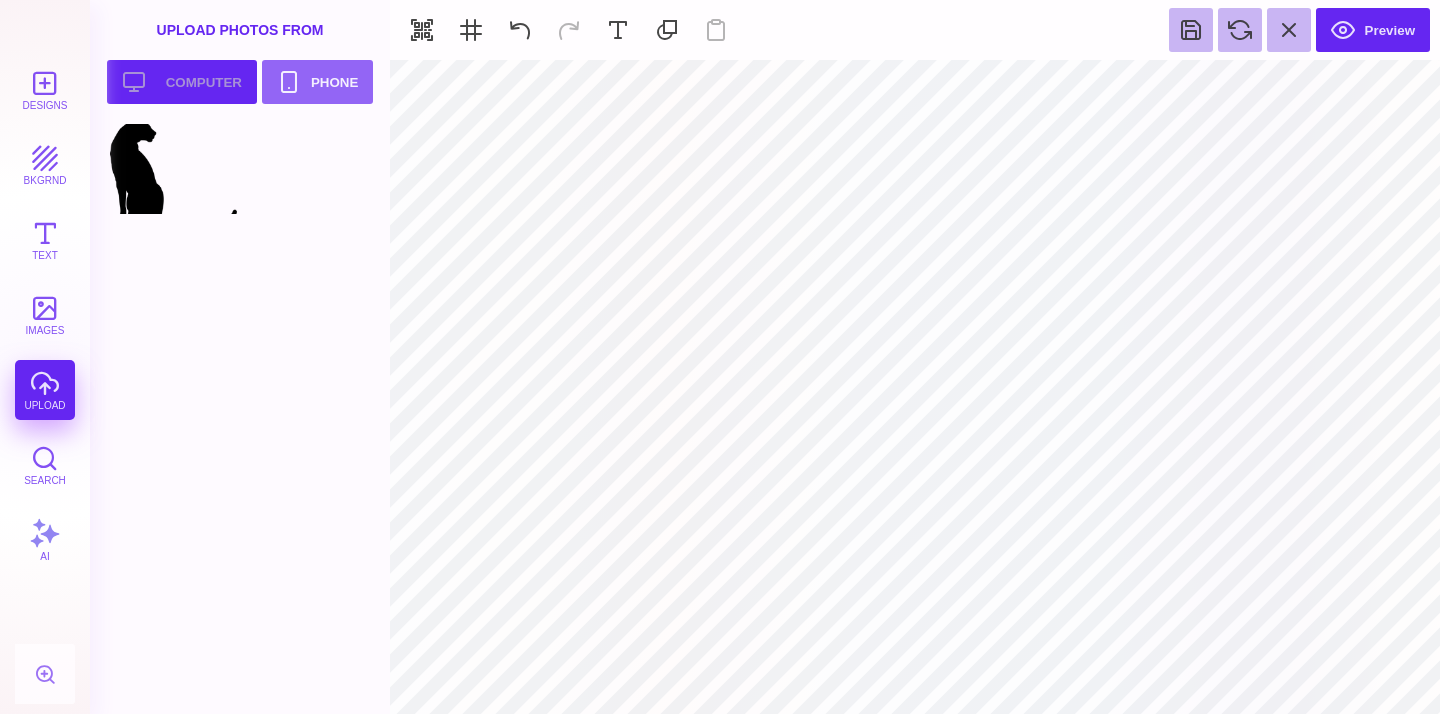 click on "Upload your artwork
Computer" at bounding box center (182, 82) 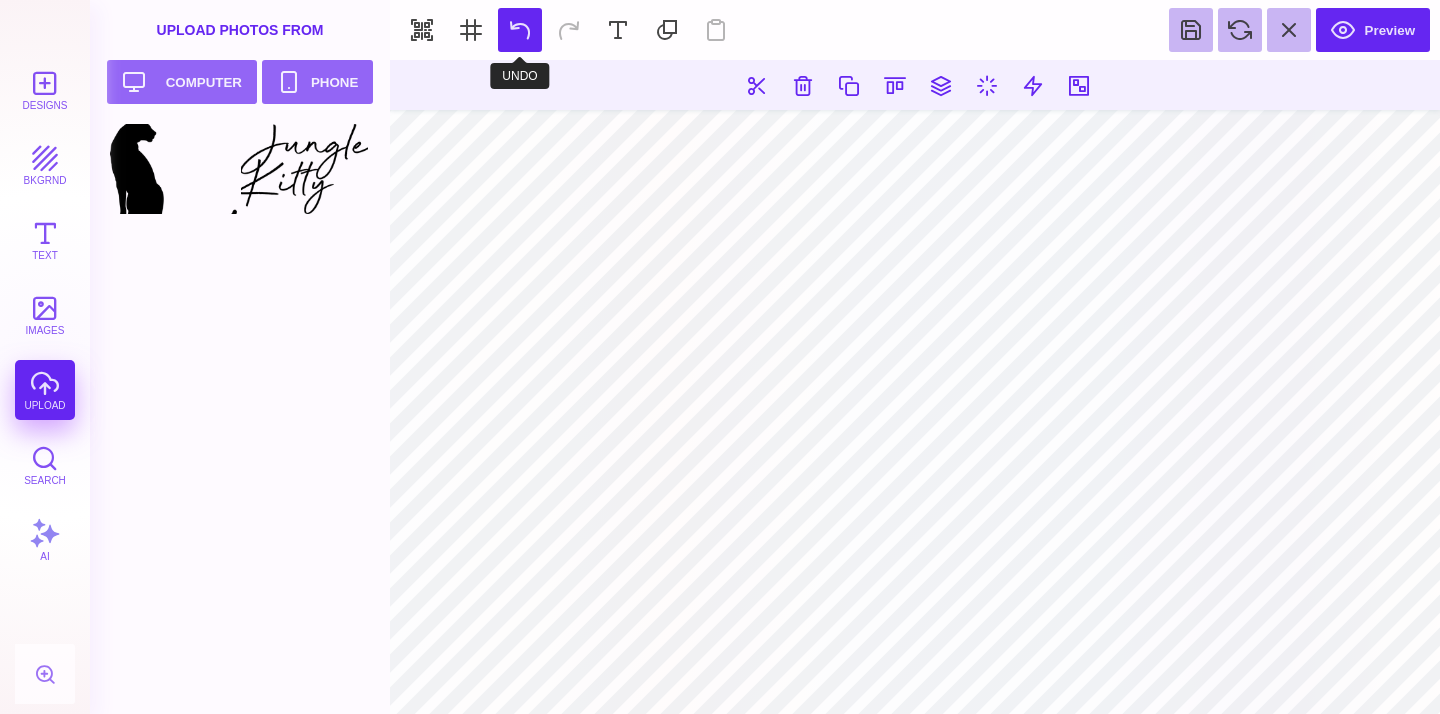 click at bounding box center (520, 30) 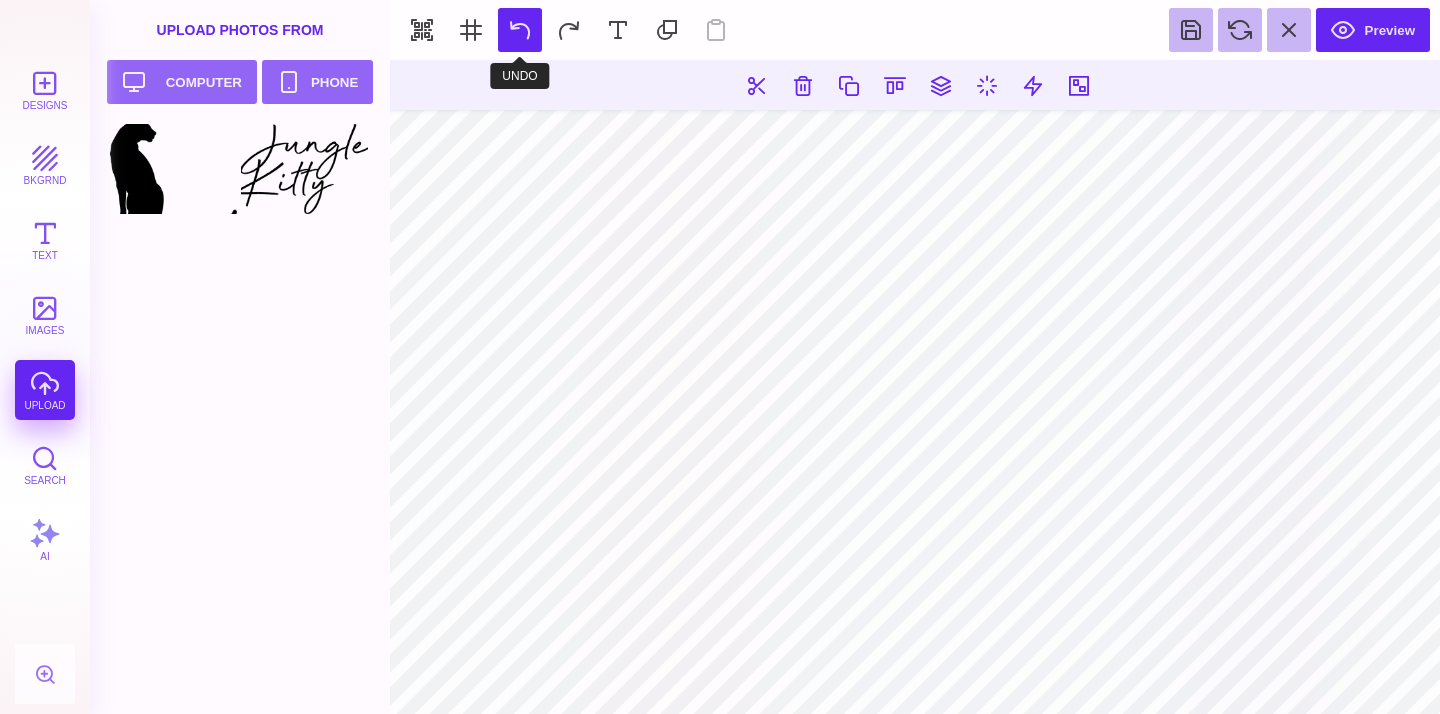 click at bounding box center (520, 30) 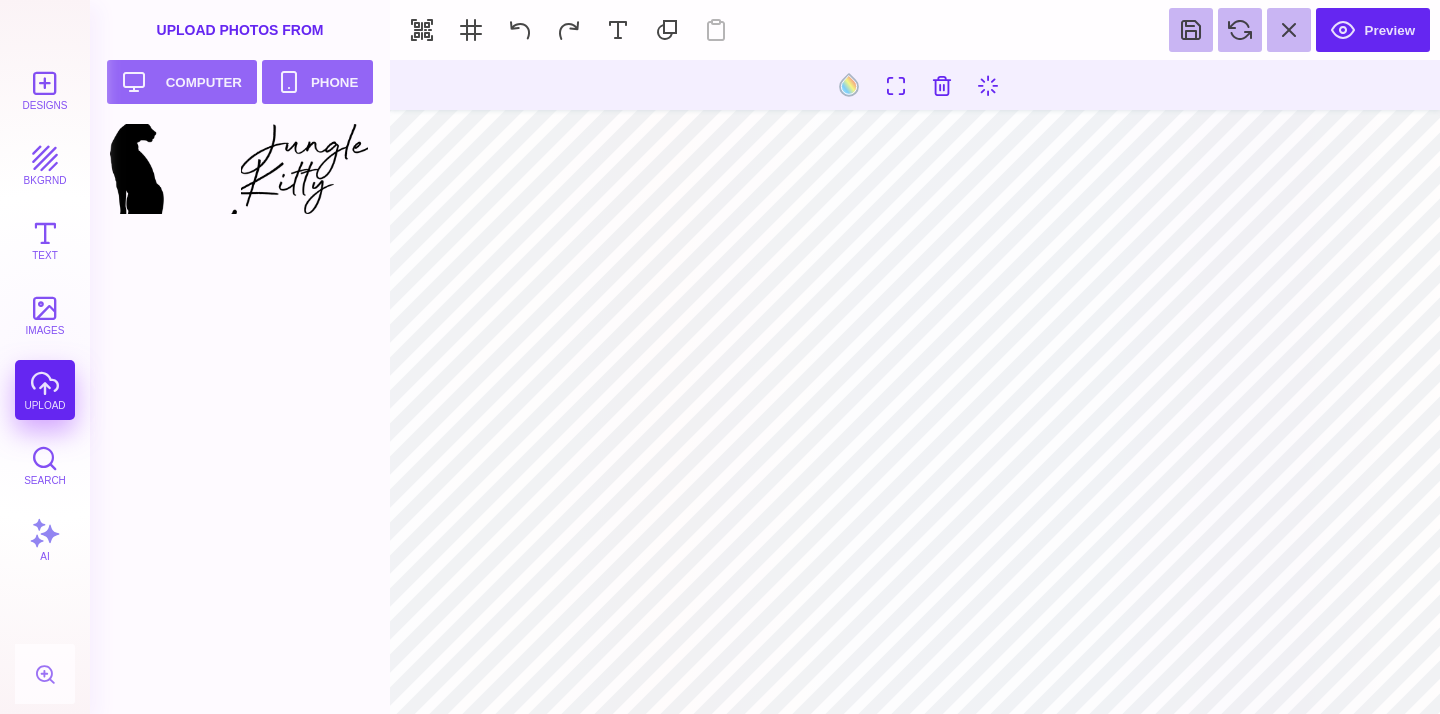 type on "#000000" 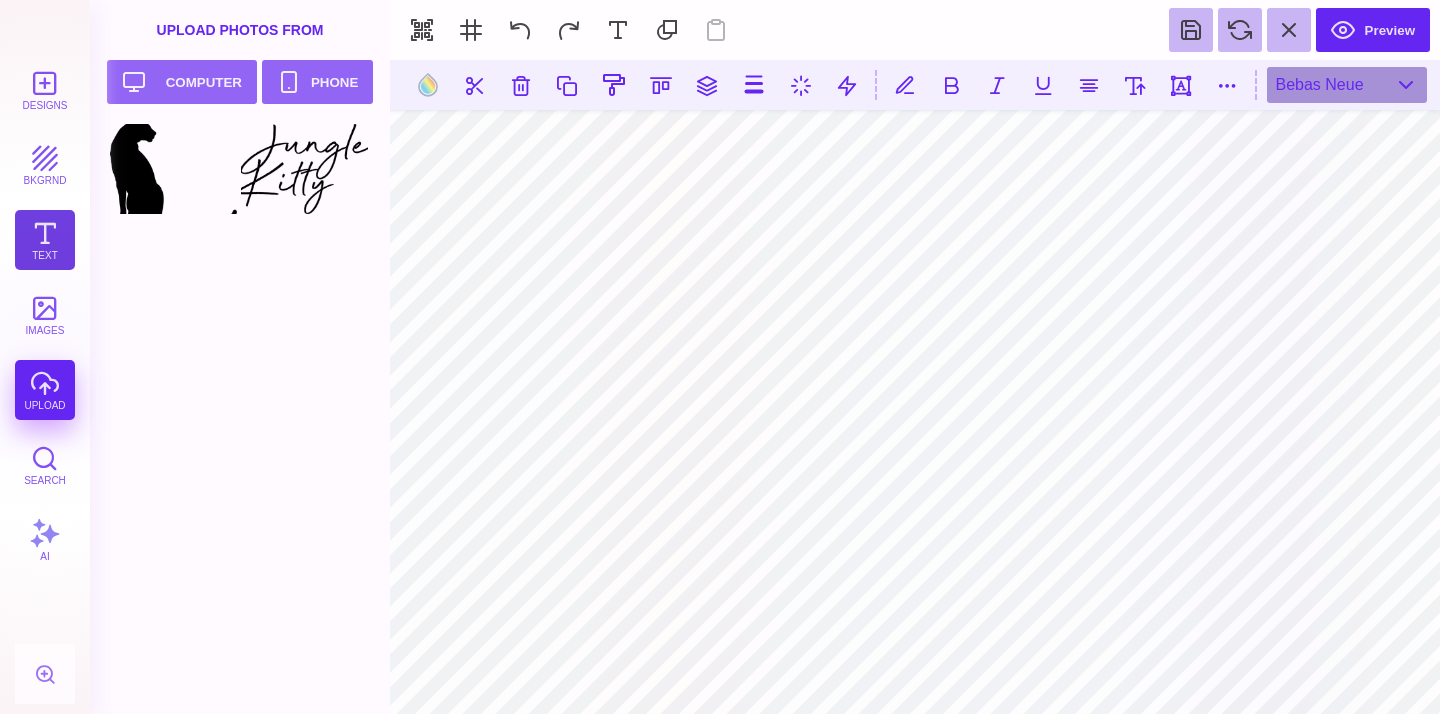 click on "Text" at bounding box center [45, 240] 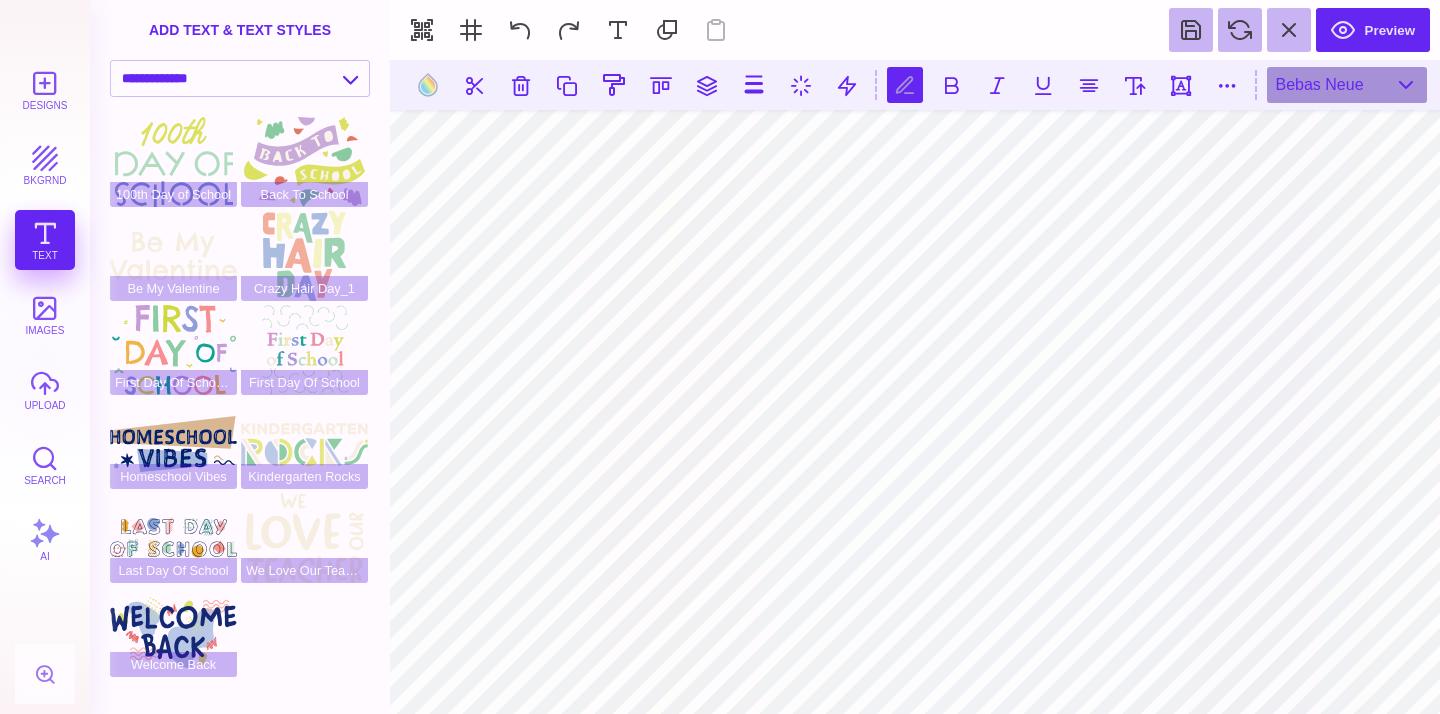 scroll, scrollTop: 0, scrollLeft: 2, axis: horizontal 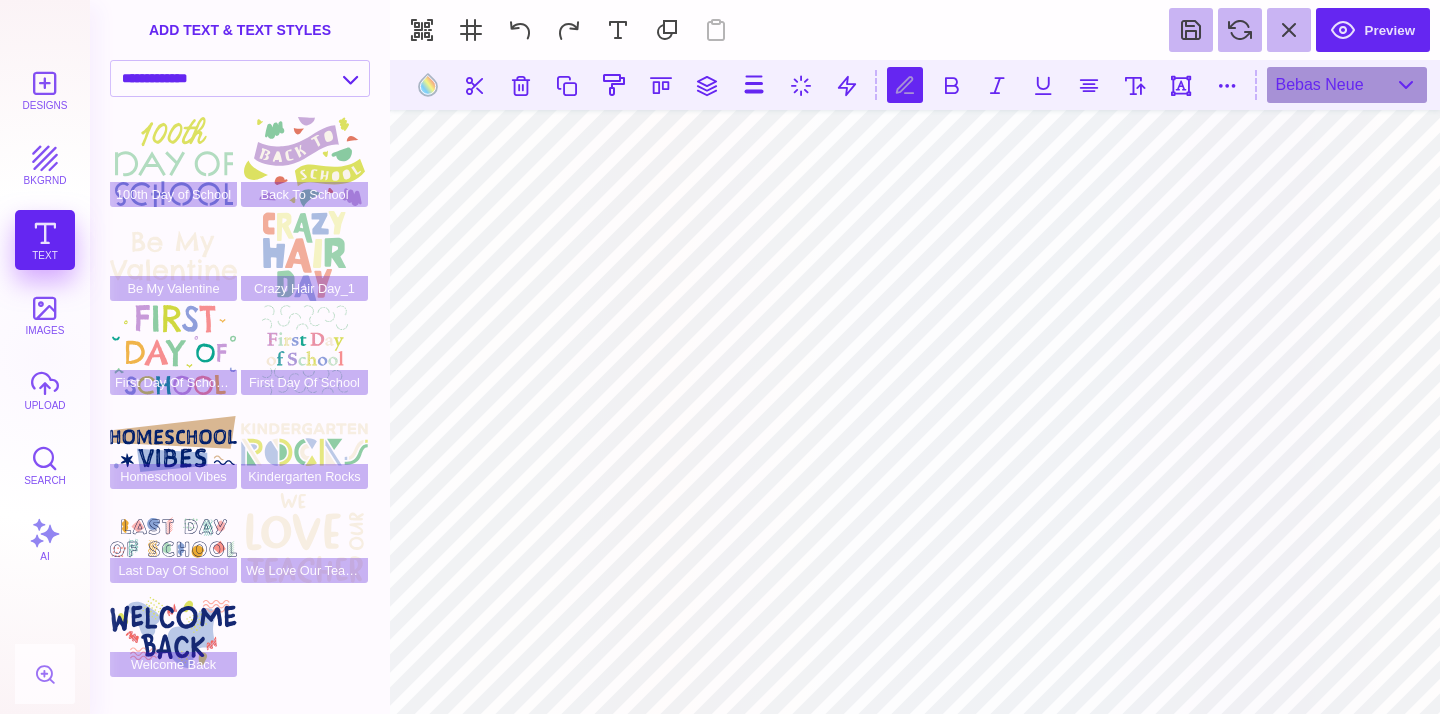 type on "********" 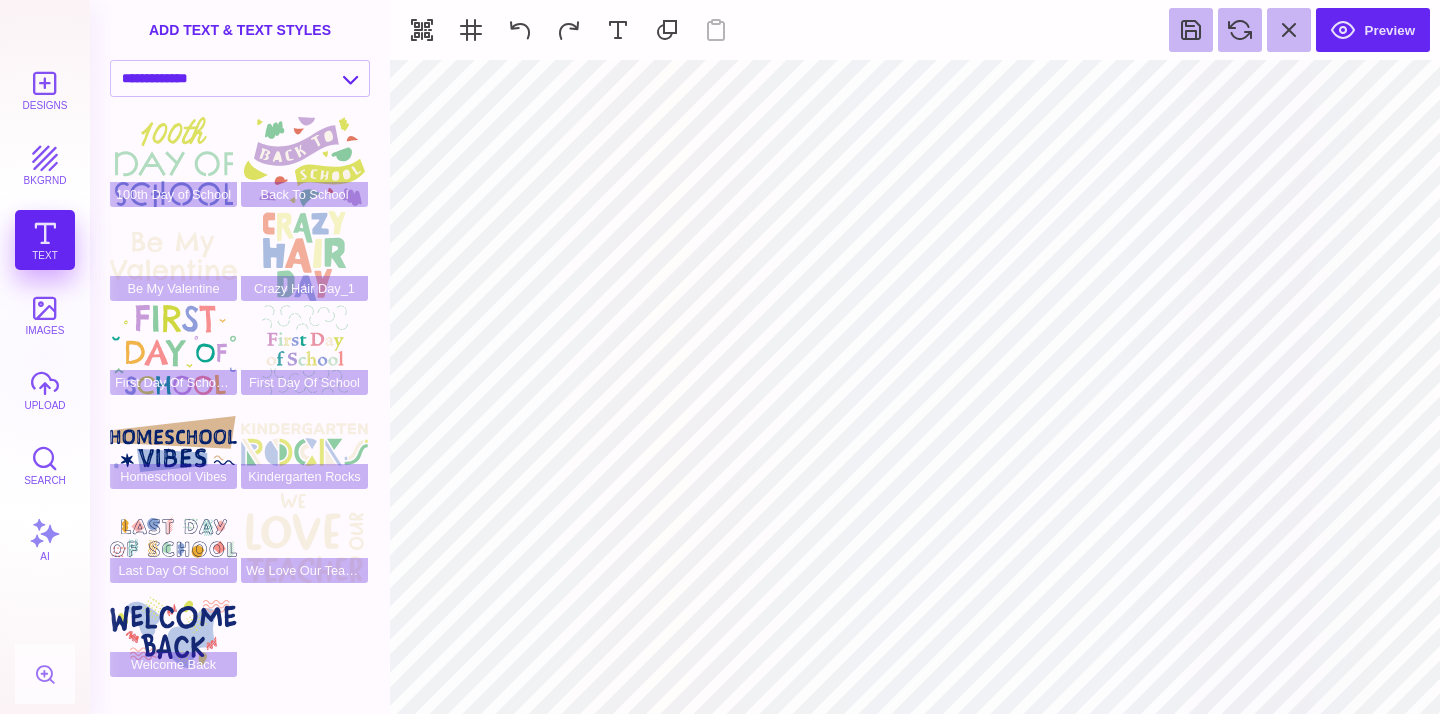 type on "#E7F3F59E" 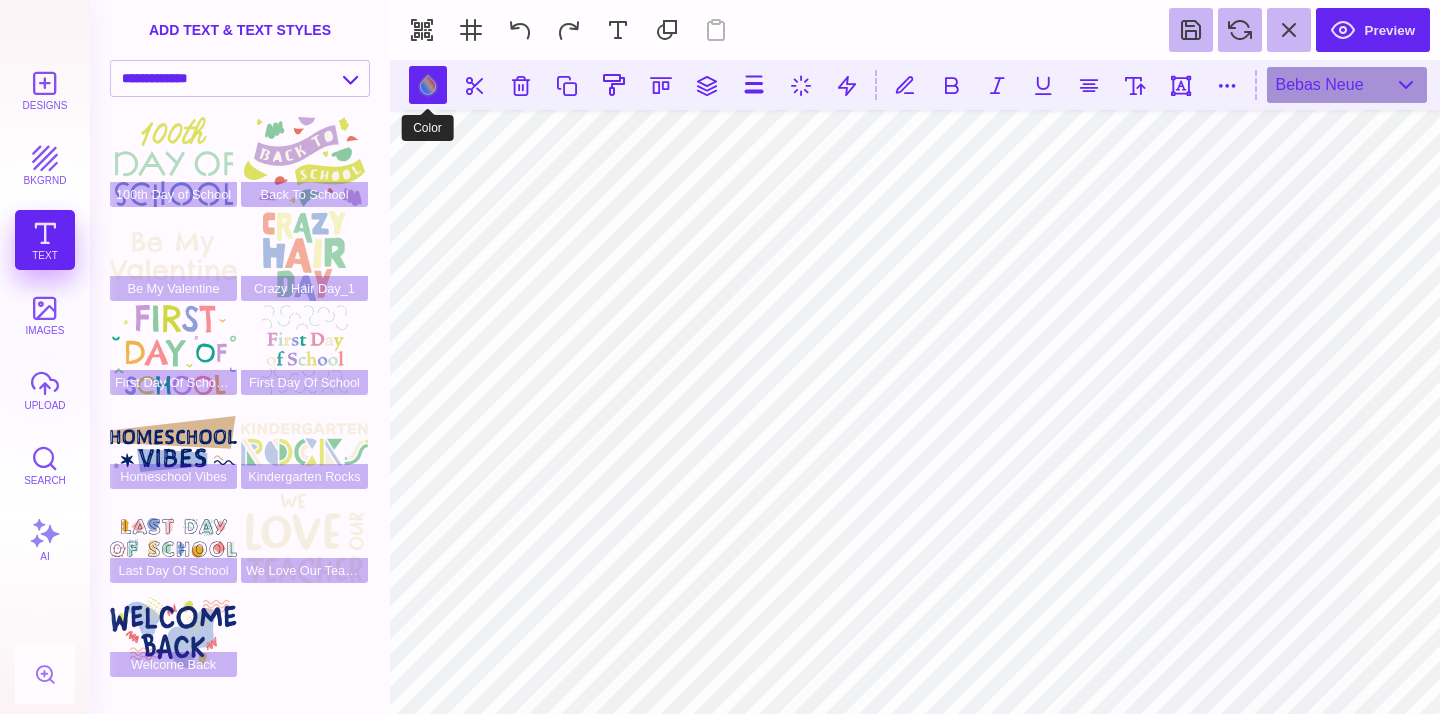 click at bounding box center [428, 85] 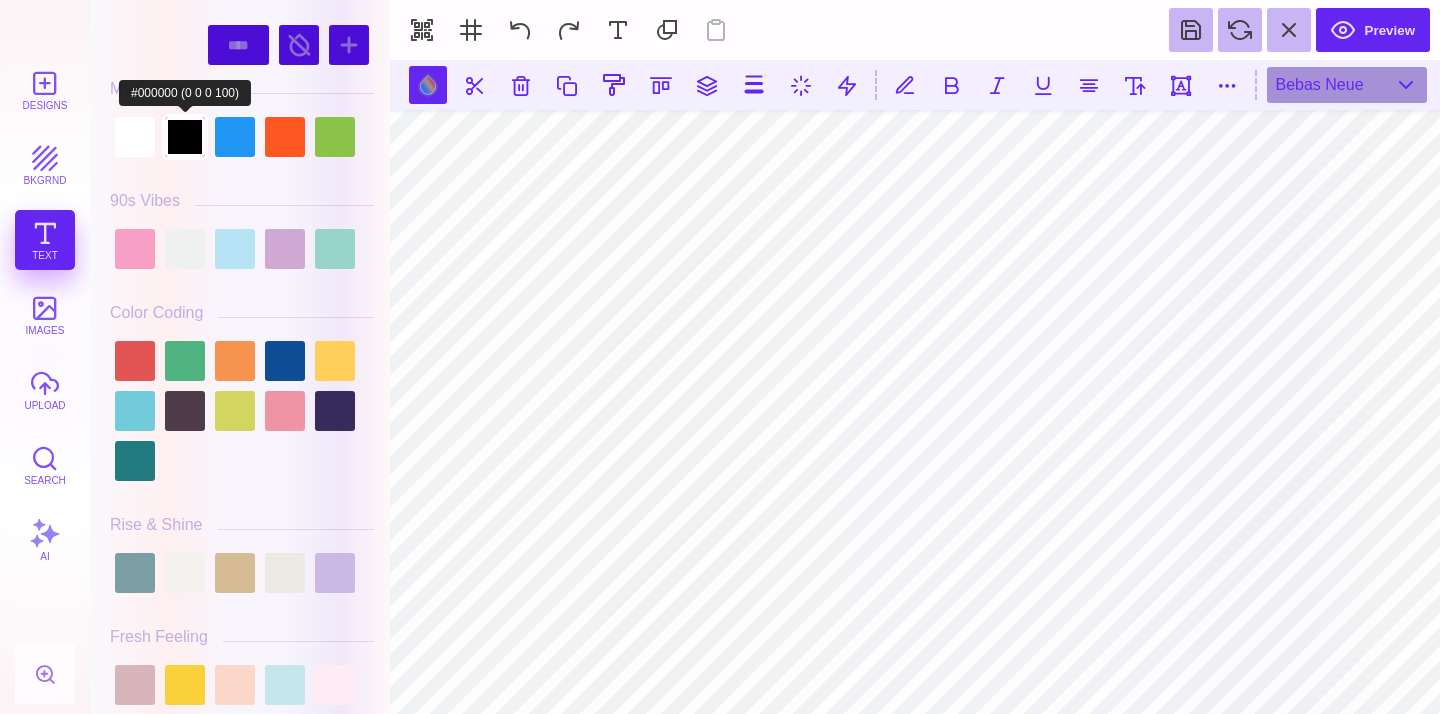 click at bounding box center (185, 137) 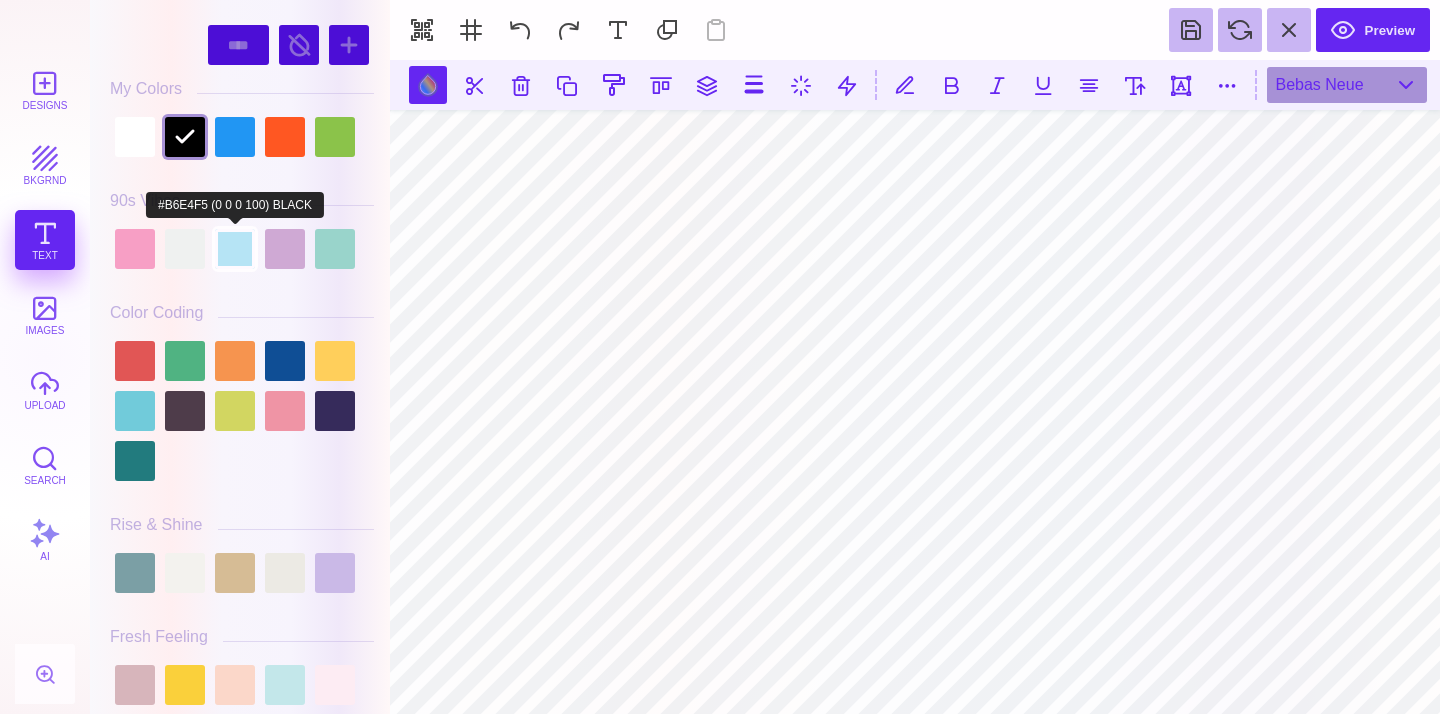 click at bounding box center (235, 249) 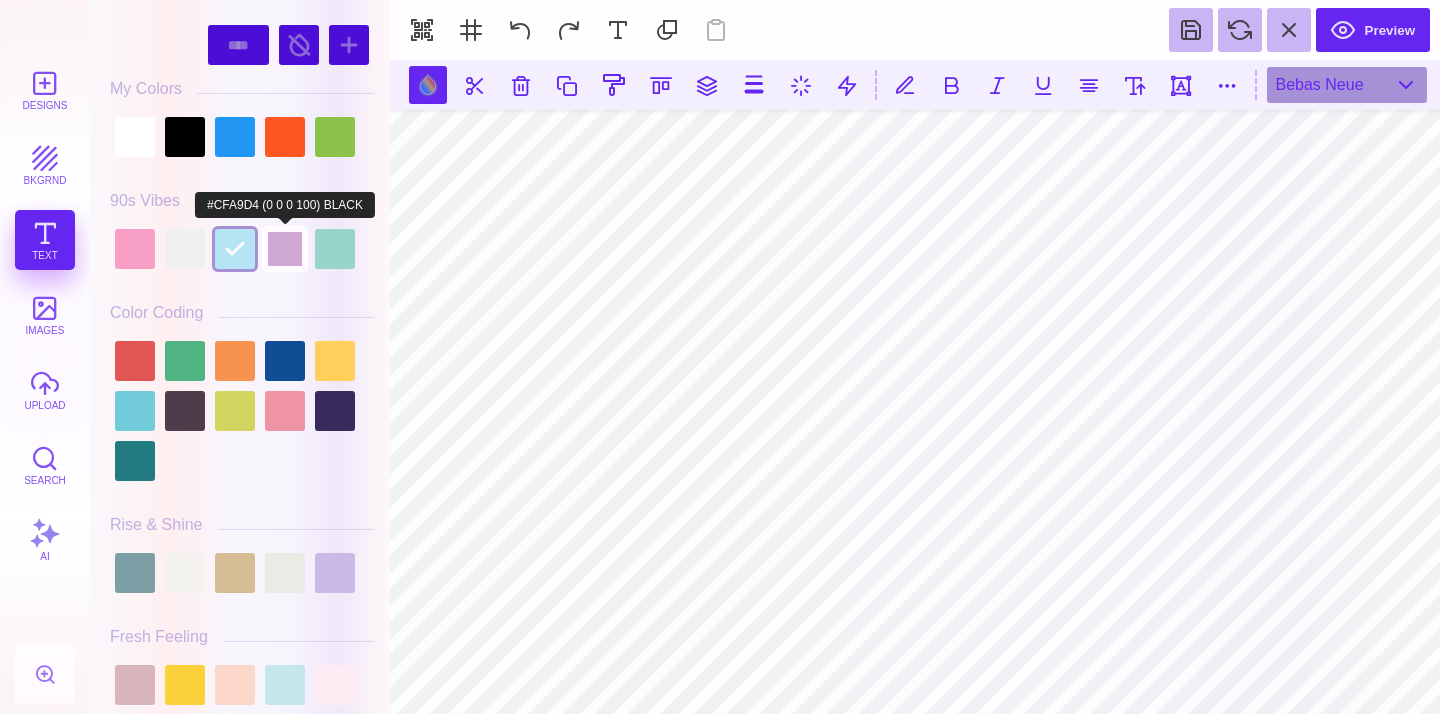 click at bounding box center [285, 249] 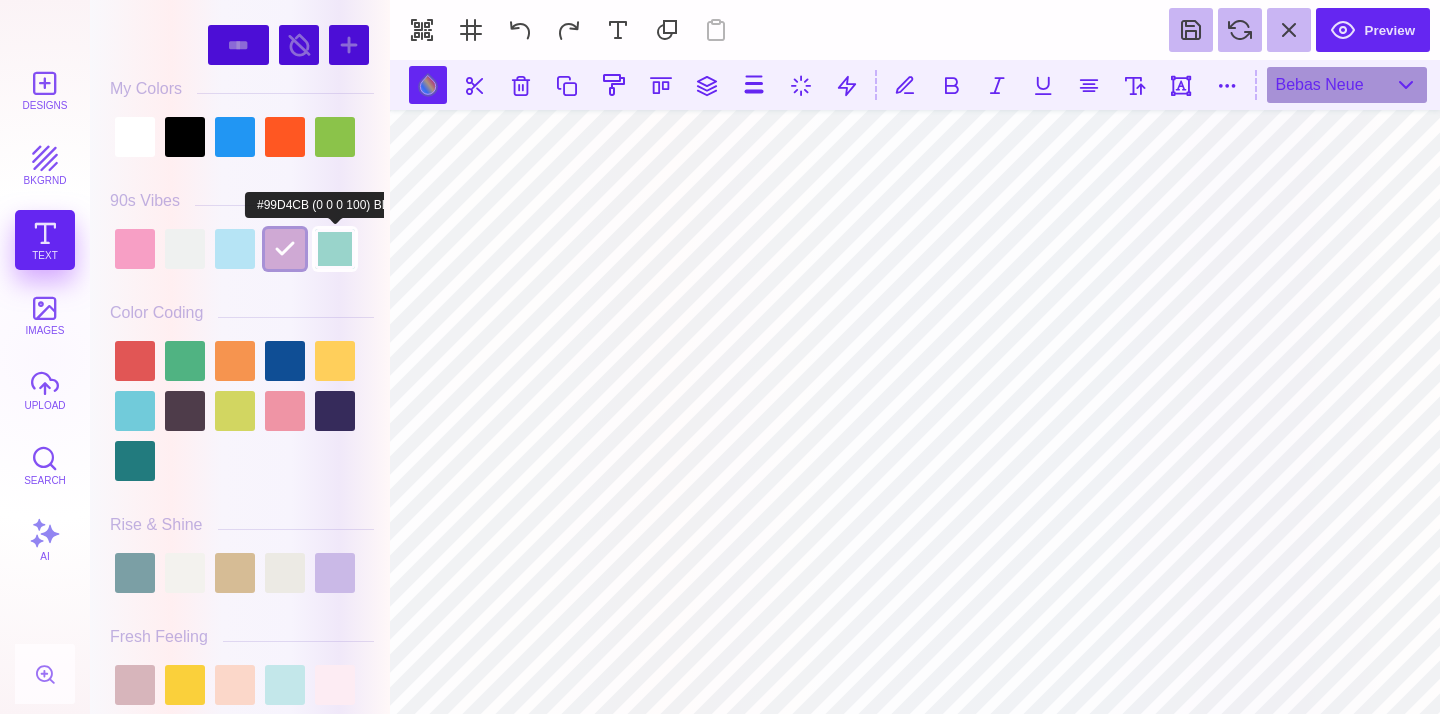 click at bounding box center [335, 249] 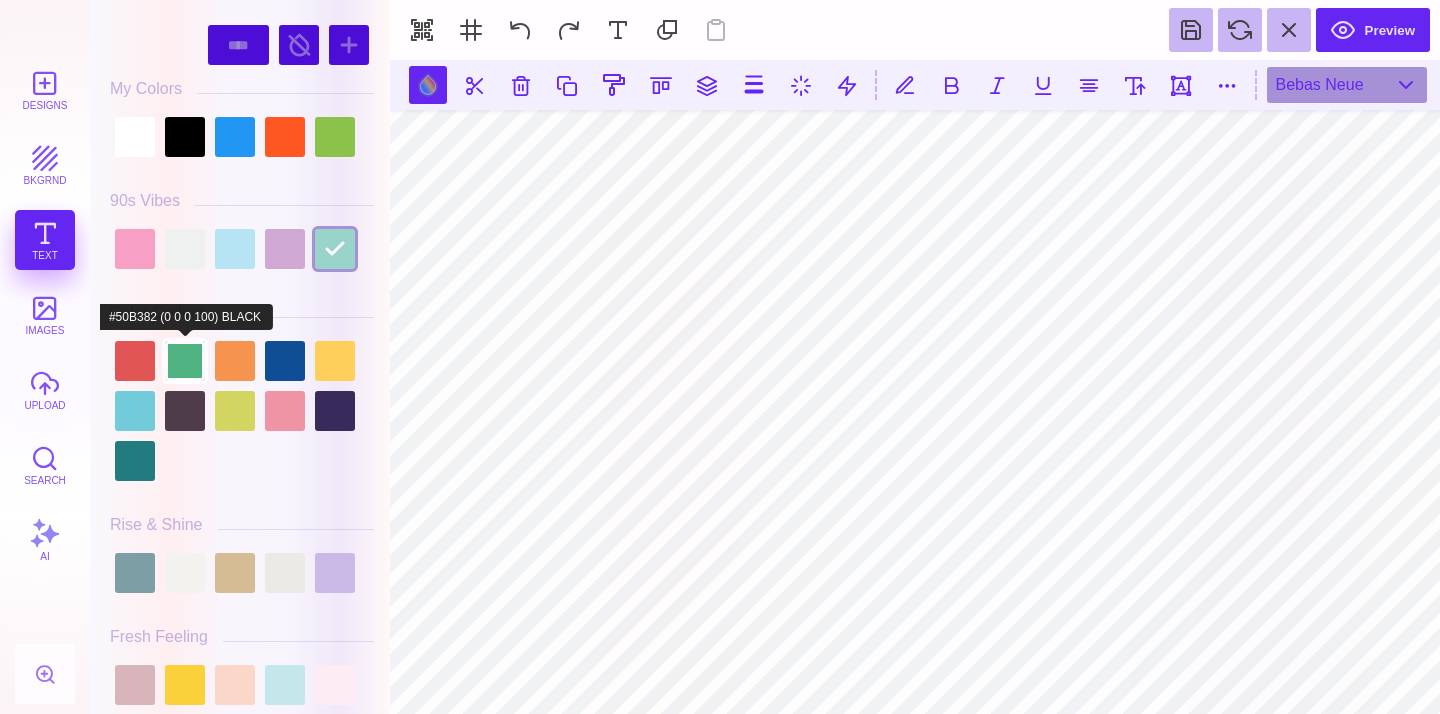 click at bounding box center [185, 361] 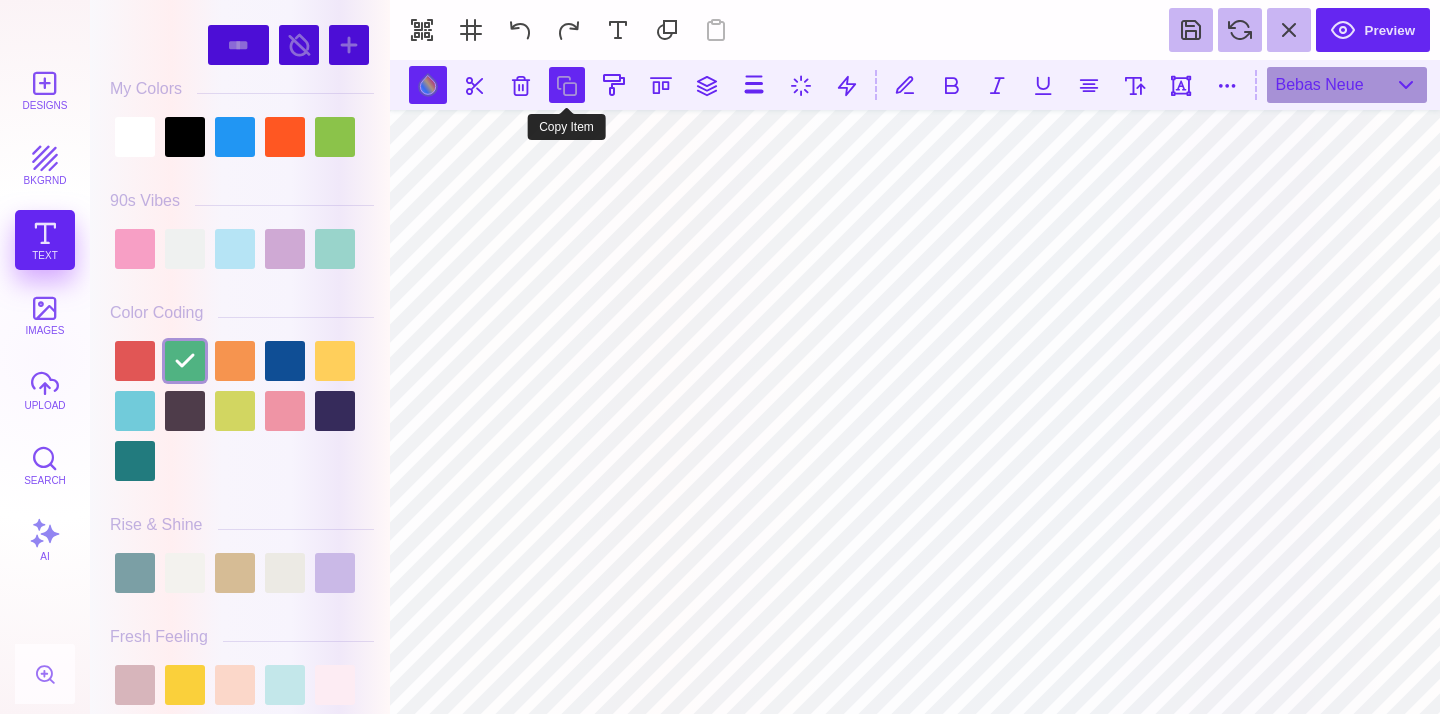 click at bounding box center (567, 85) 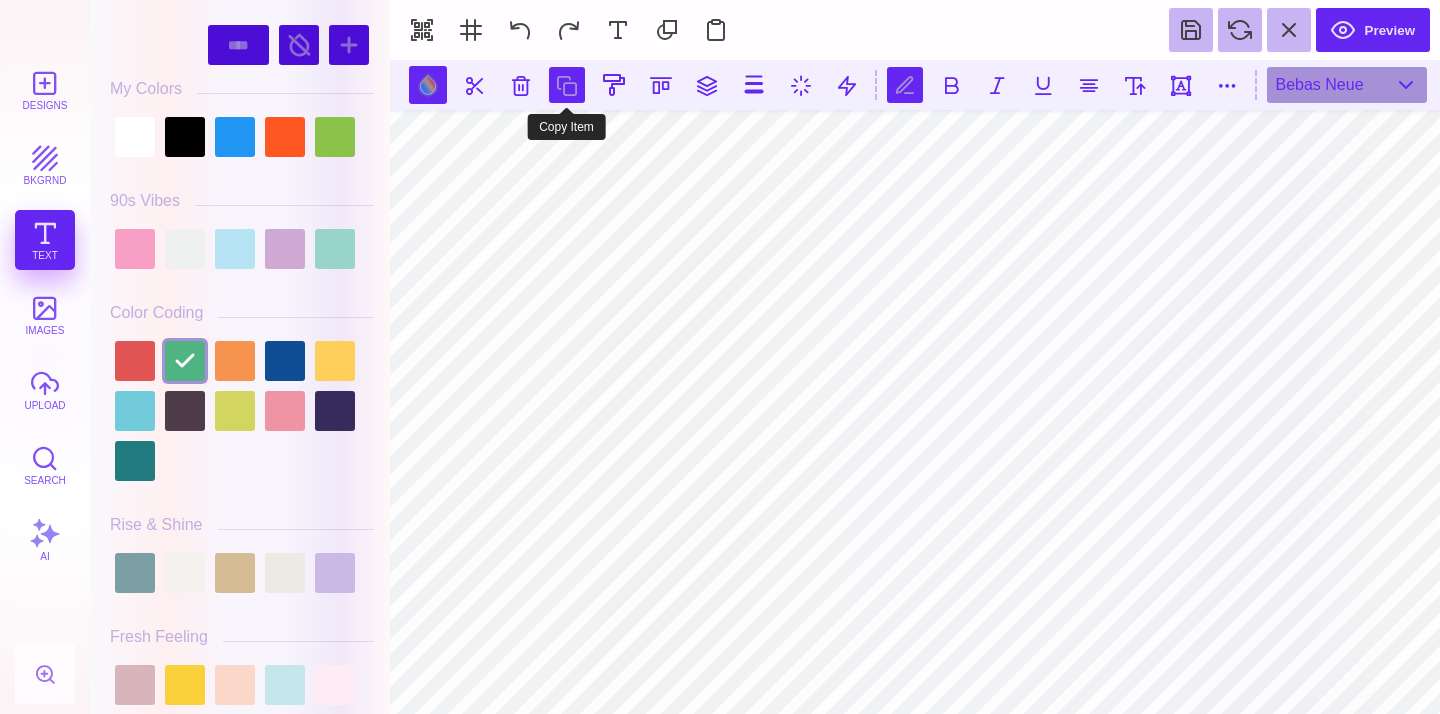 scroll, scrollTop: 0, scrollLeft: 0, axis: both 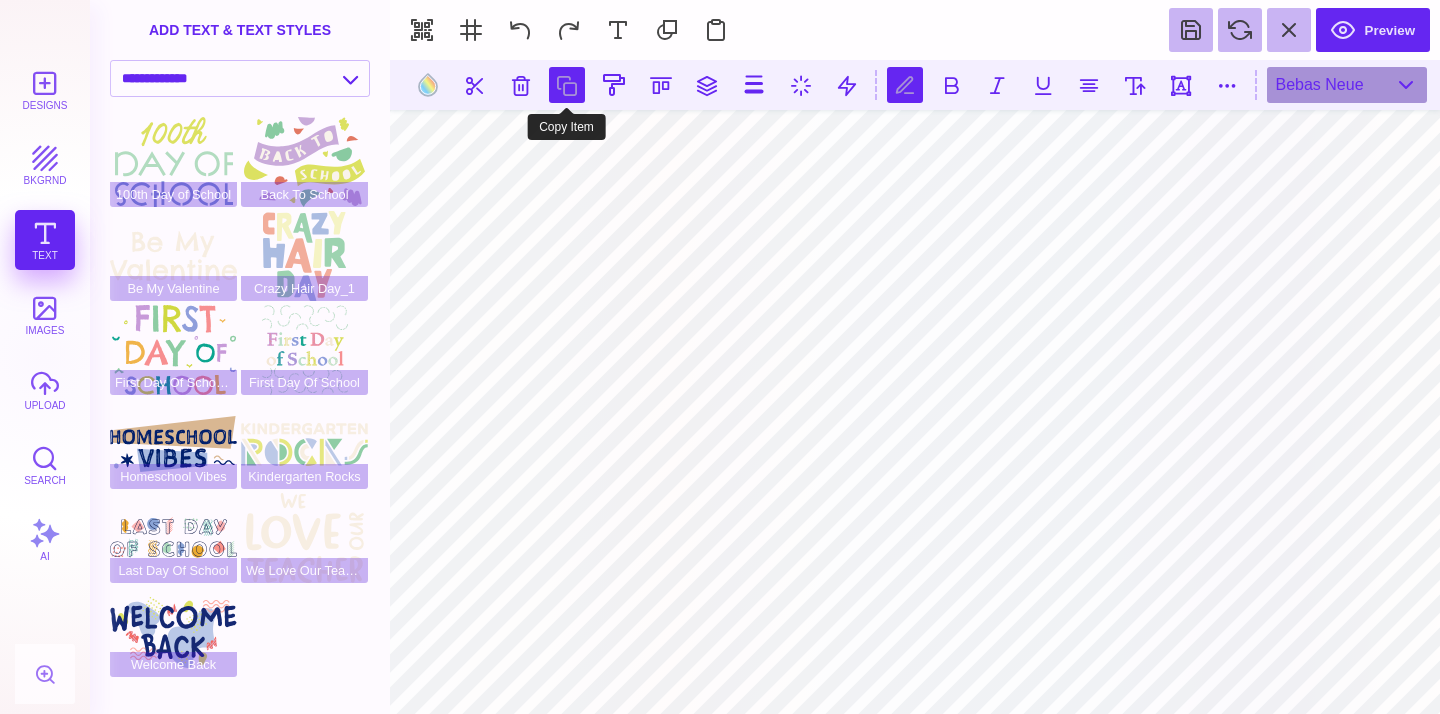type on "*******" 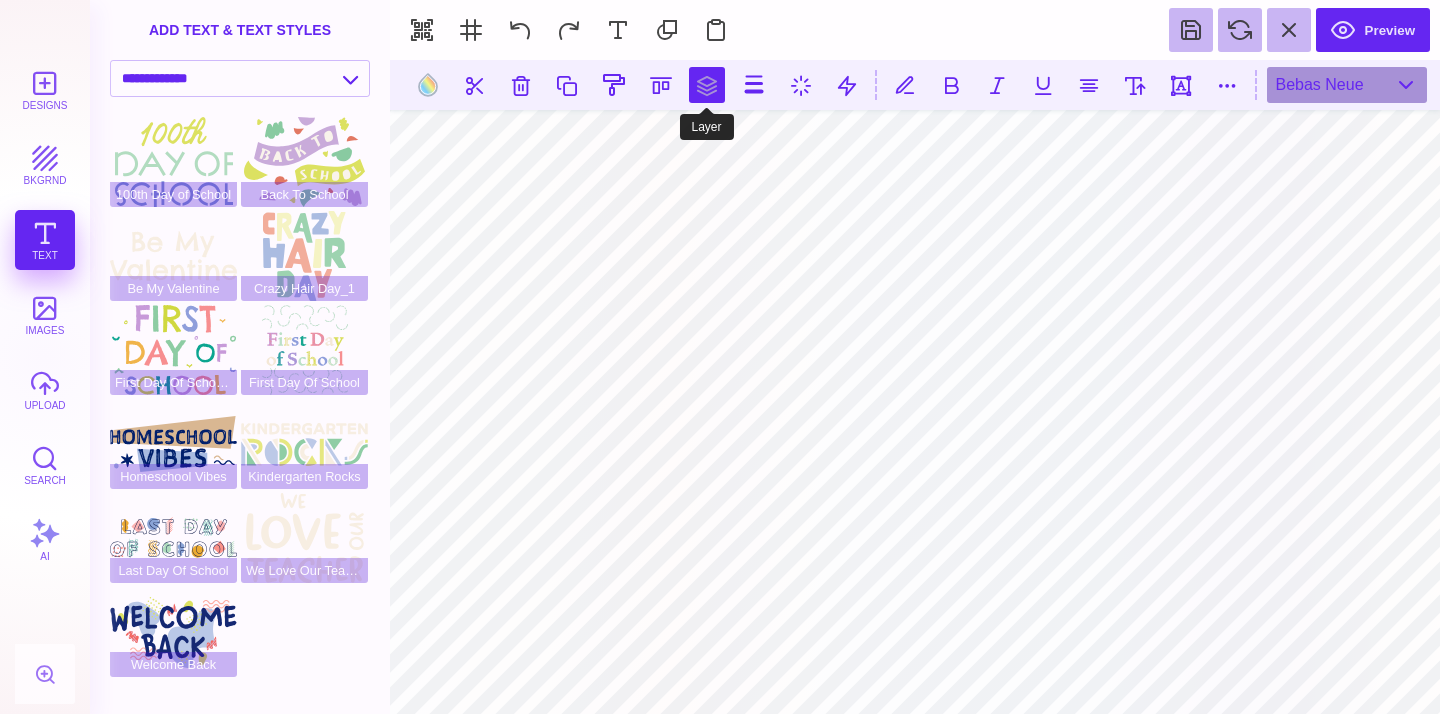 click at bounding box center (707, 85) 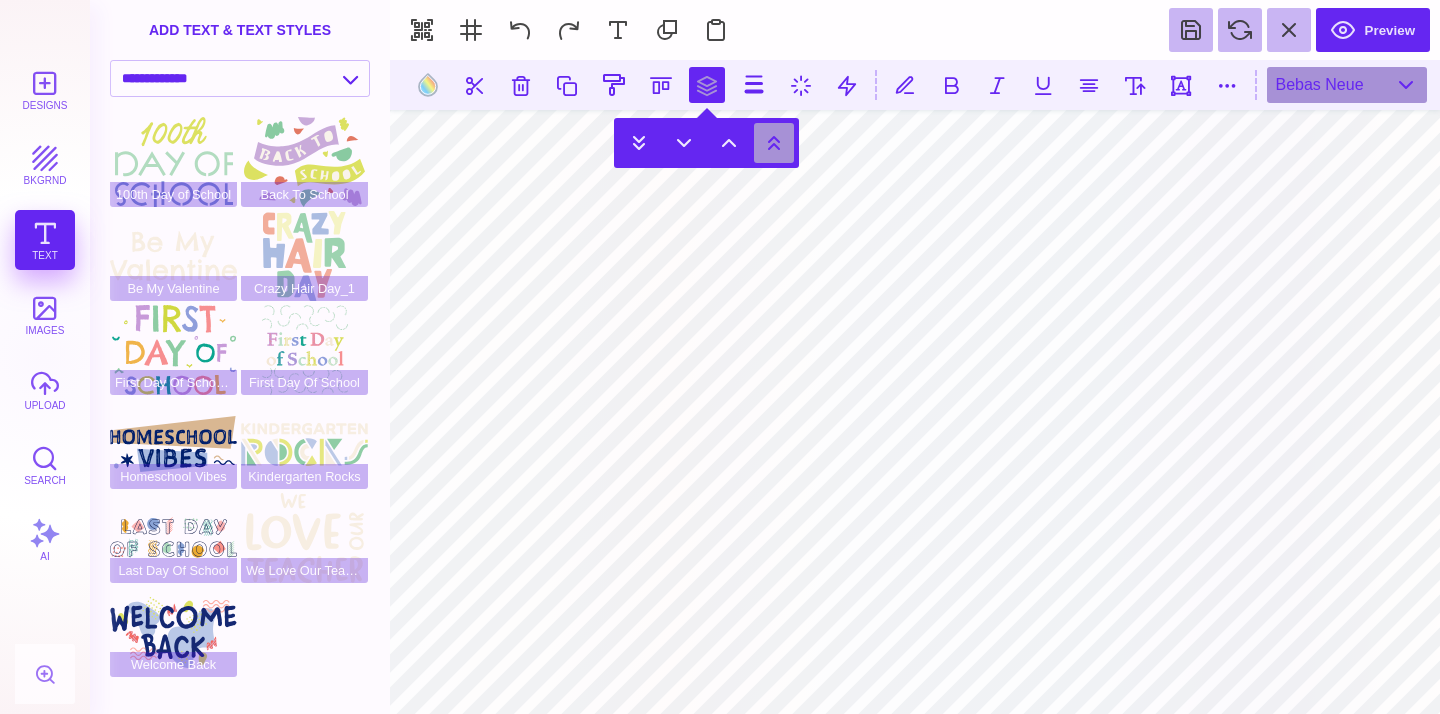 click at bounding box center (774, 143) 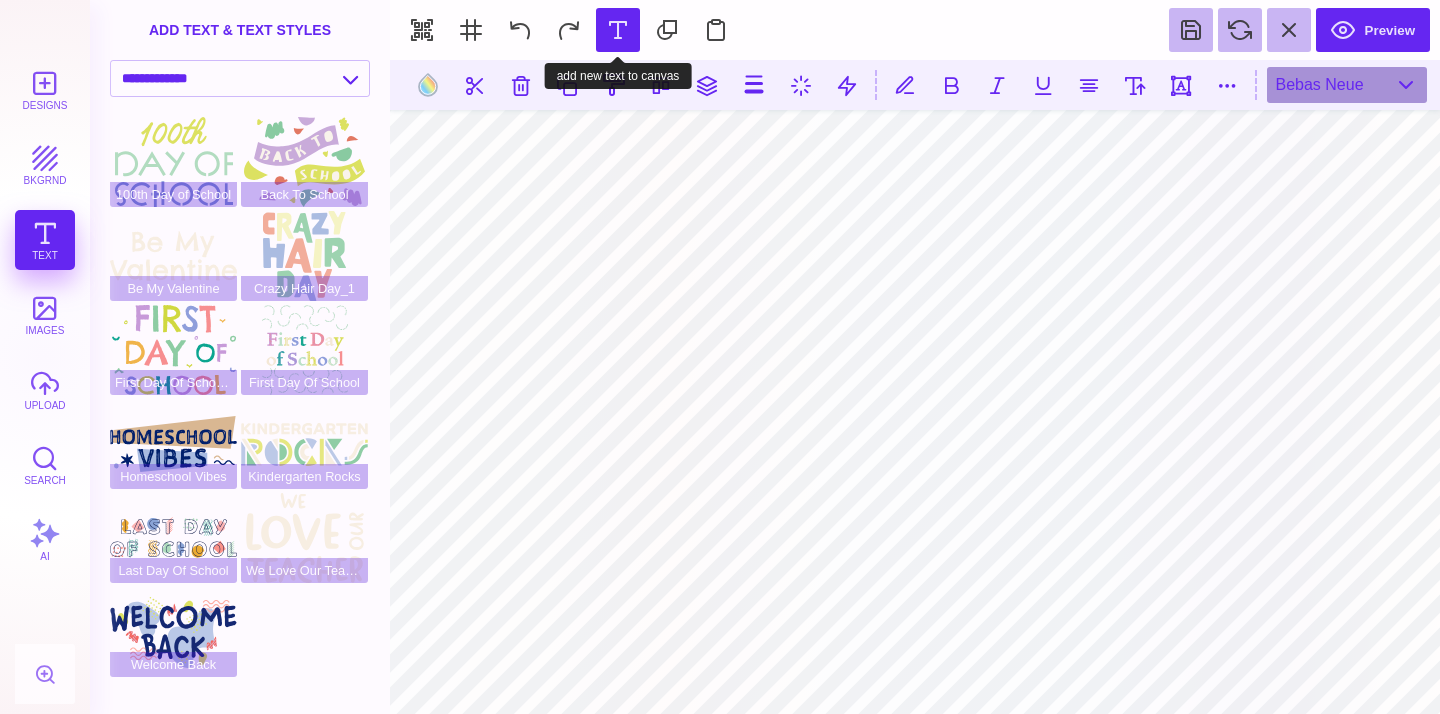 click at bounding box center (618, 30) 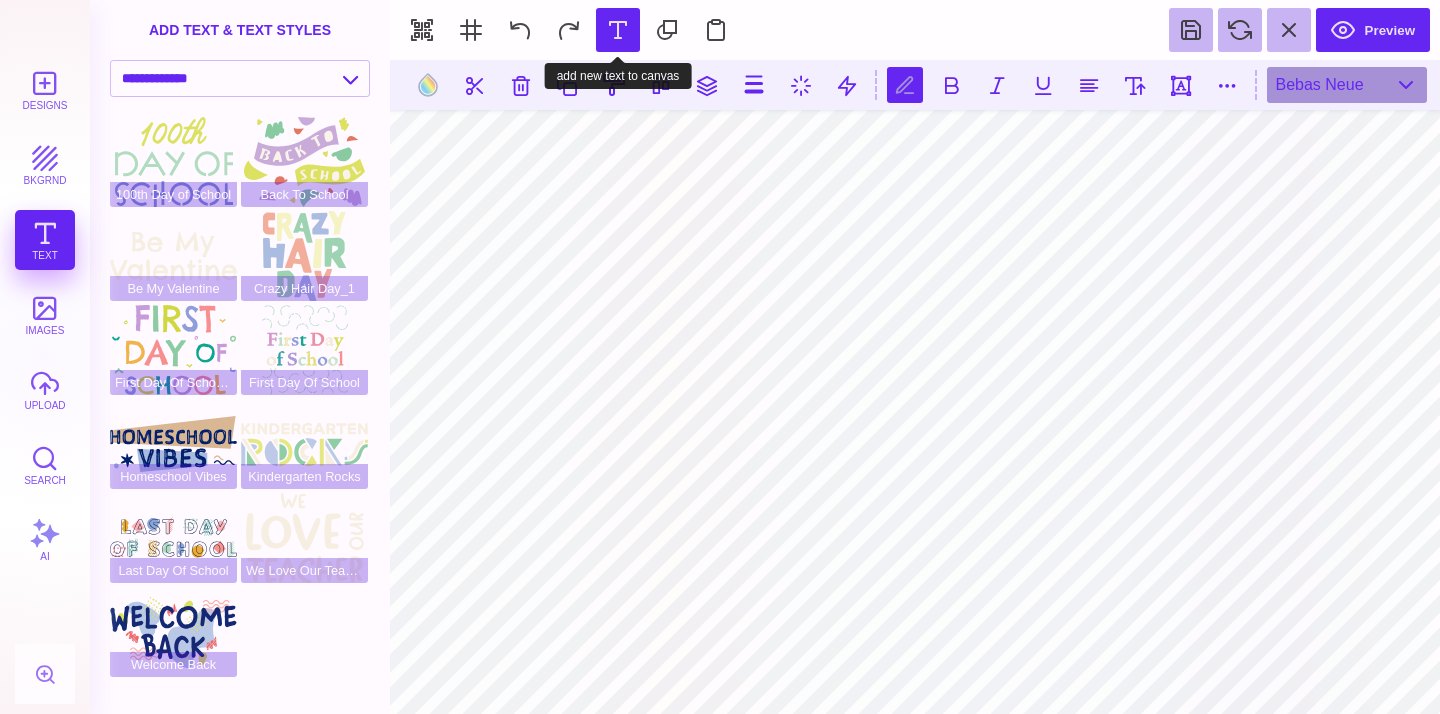 type 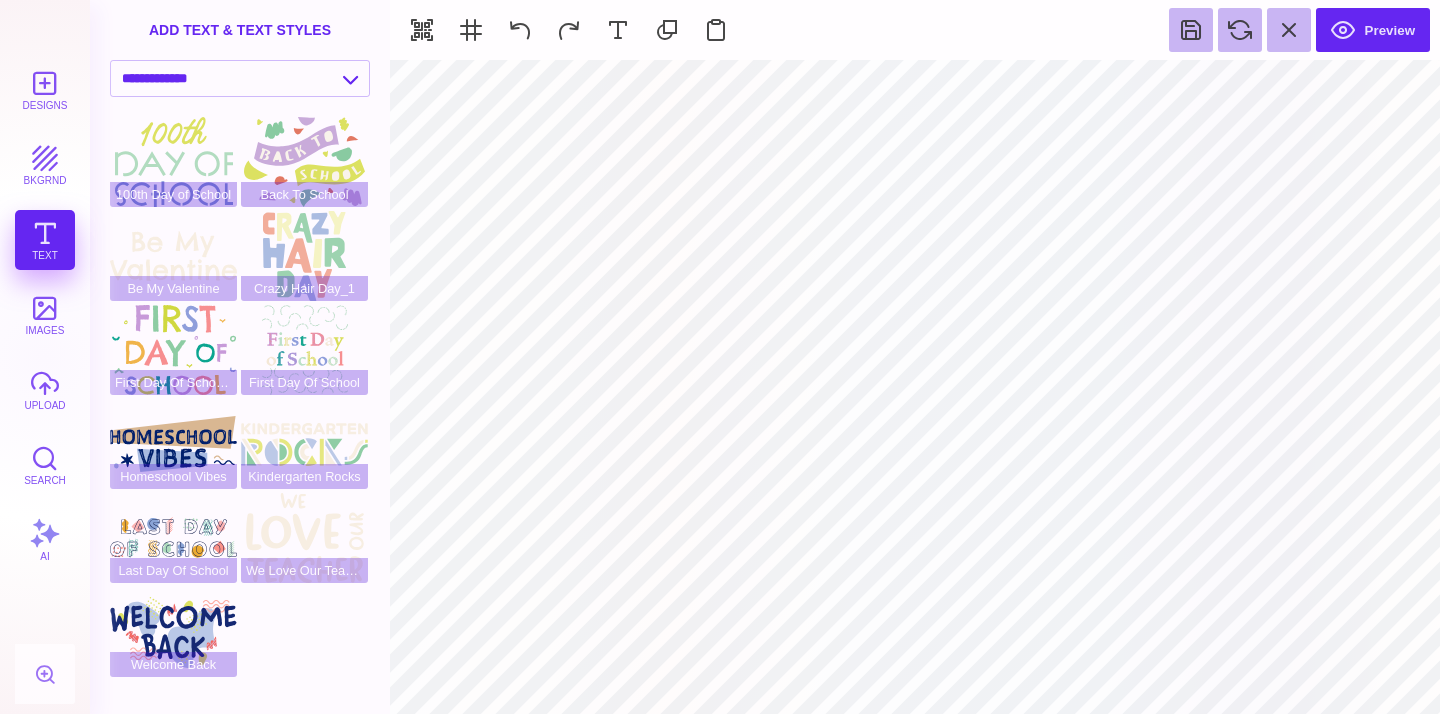 type on "#E7F3F5" 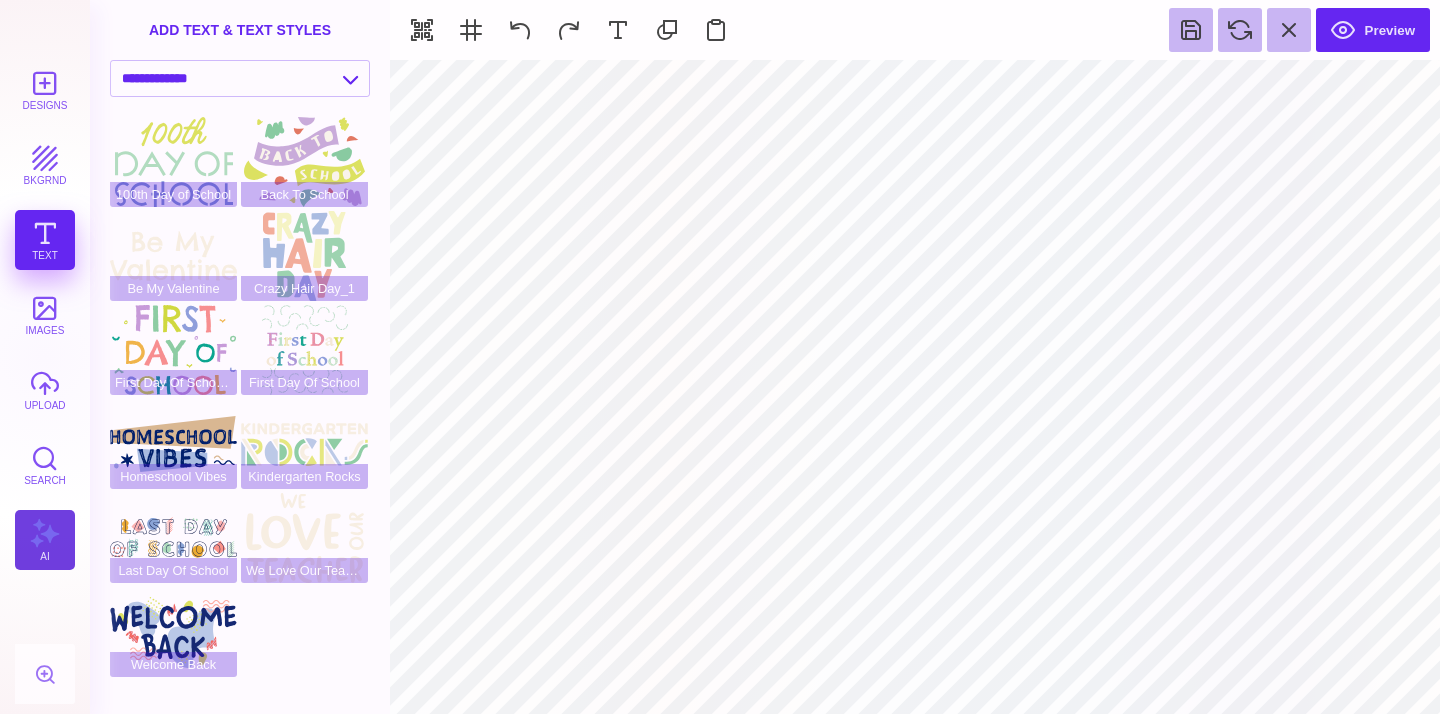 click on "AI" at bounding box center (45, 540) 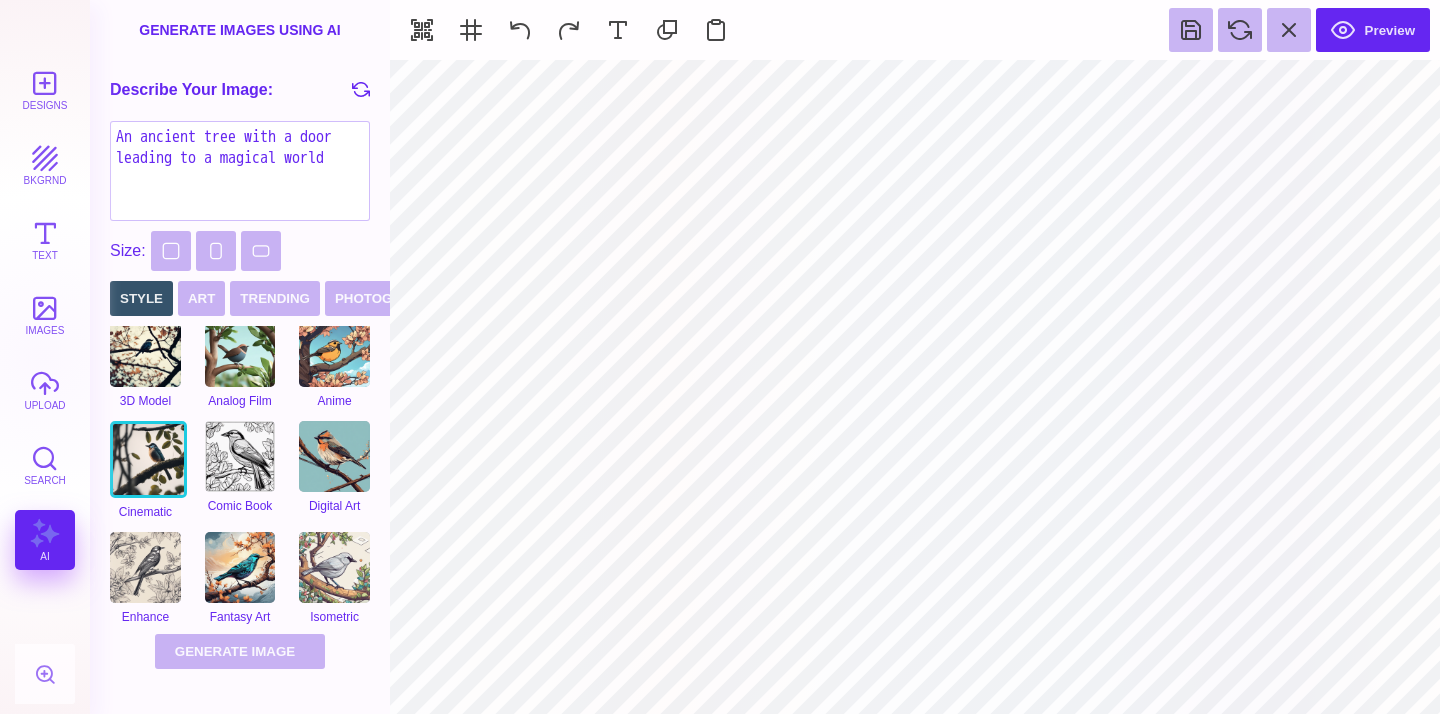 scroll, scrollTop: 11, scrollLeft: 0, axis: vertical 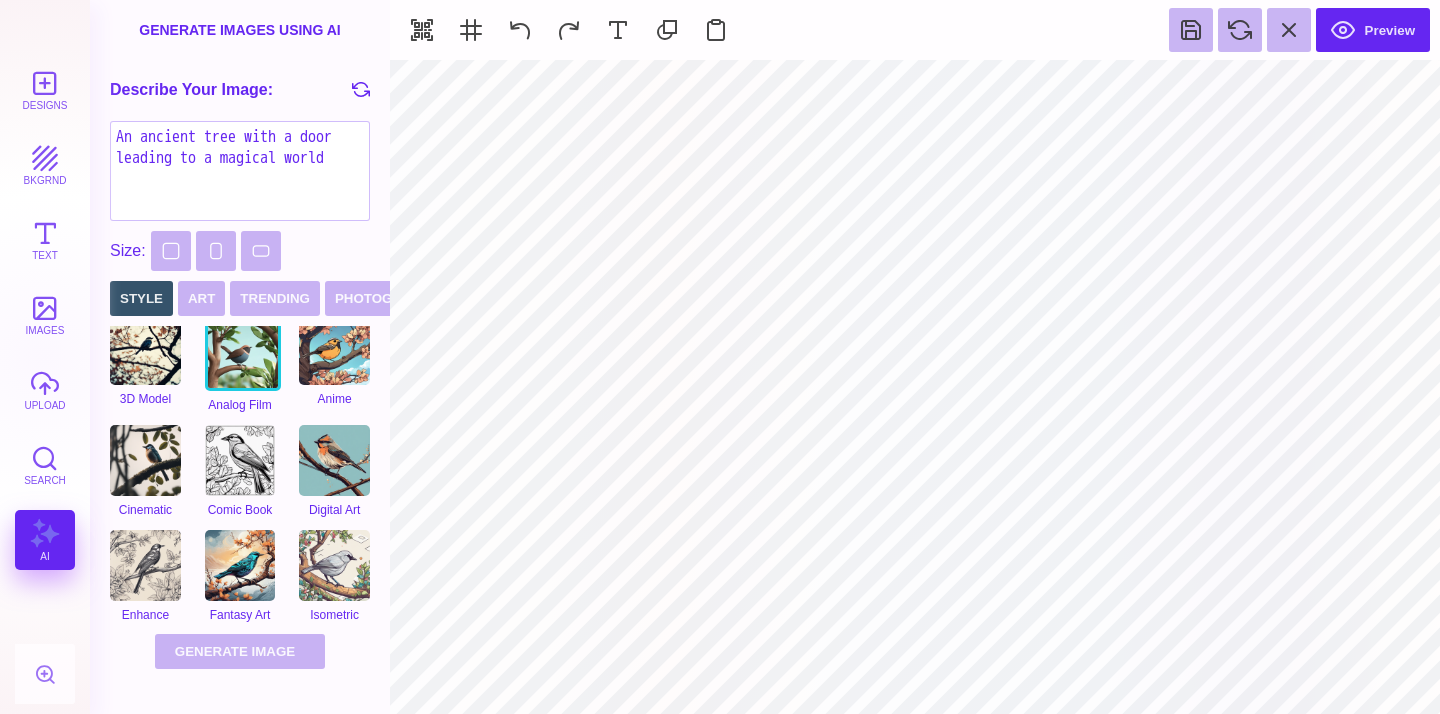 click at bounding box center (243, 353) 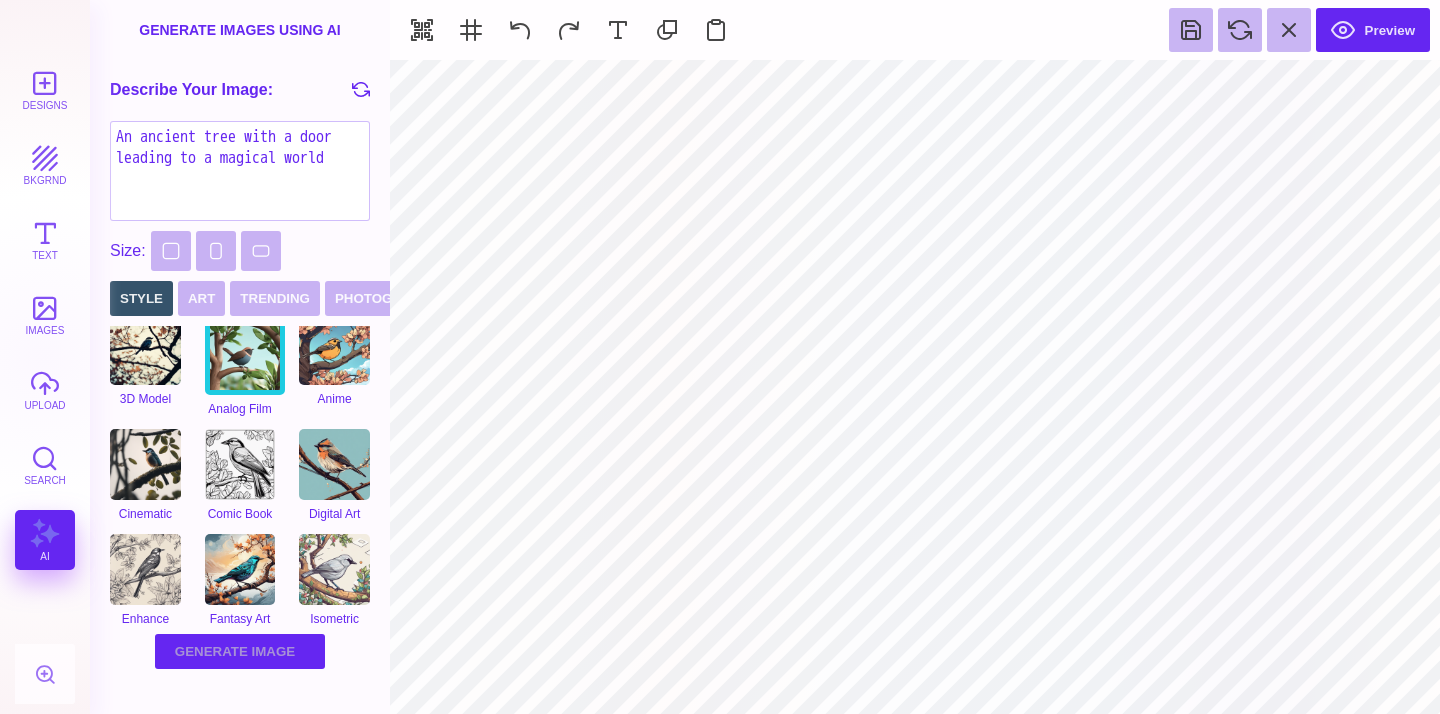 click on "Generate Image Generating Image" at bounding box center [240, 651] 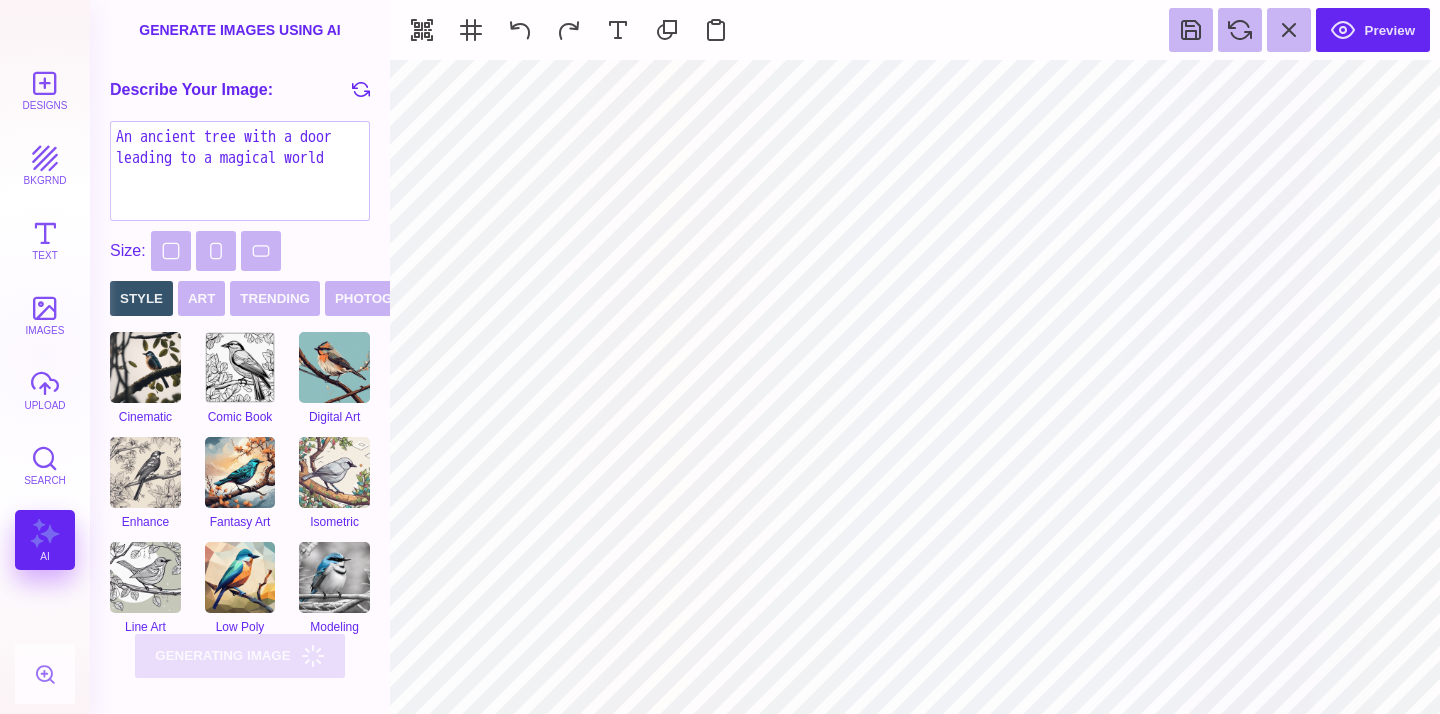 scroll, scrollTop: 112, scrollLeft: 0, axis: vertical 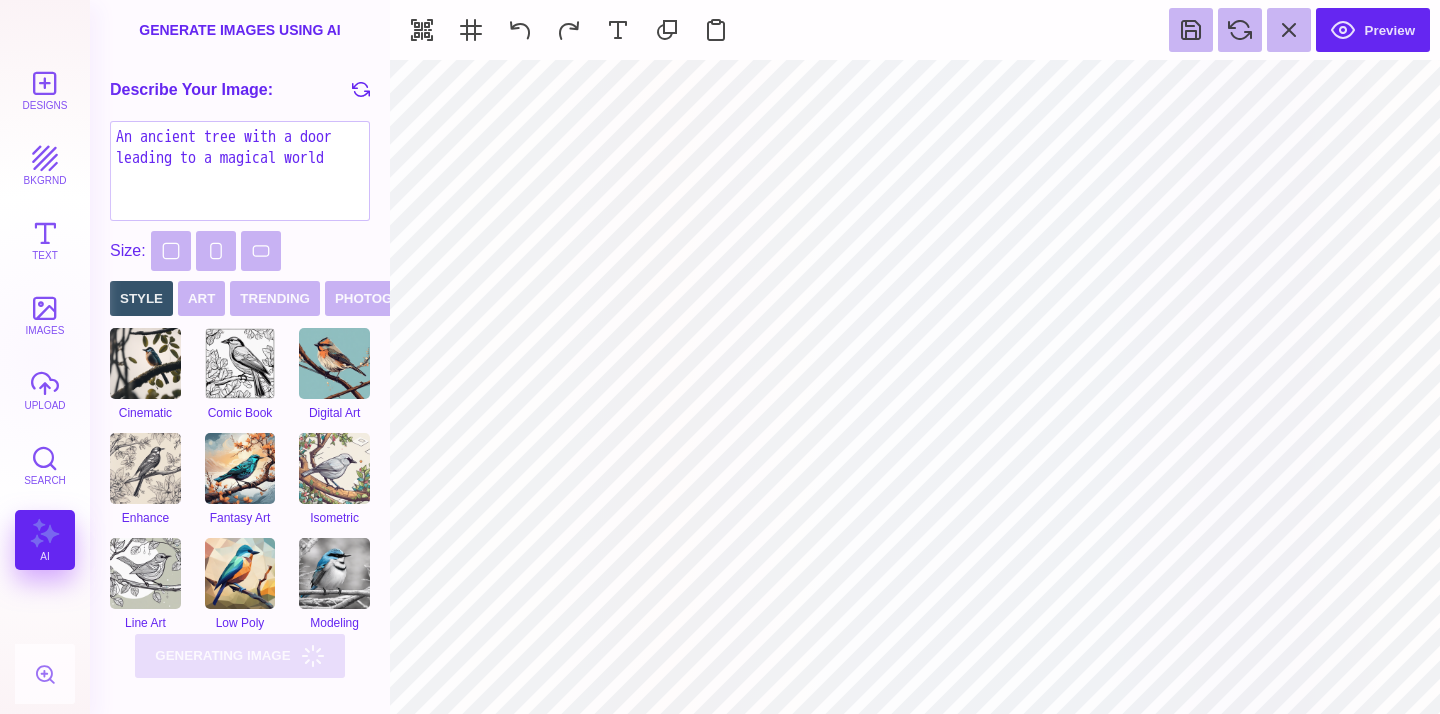 drag, startPoint x: 170, startPoint y: 179, endPoint x: 92, endPoint y: 74, distance: 130.80138 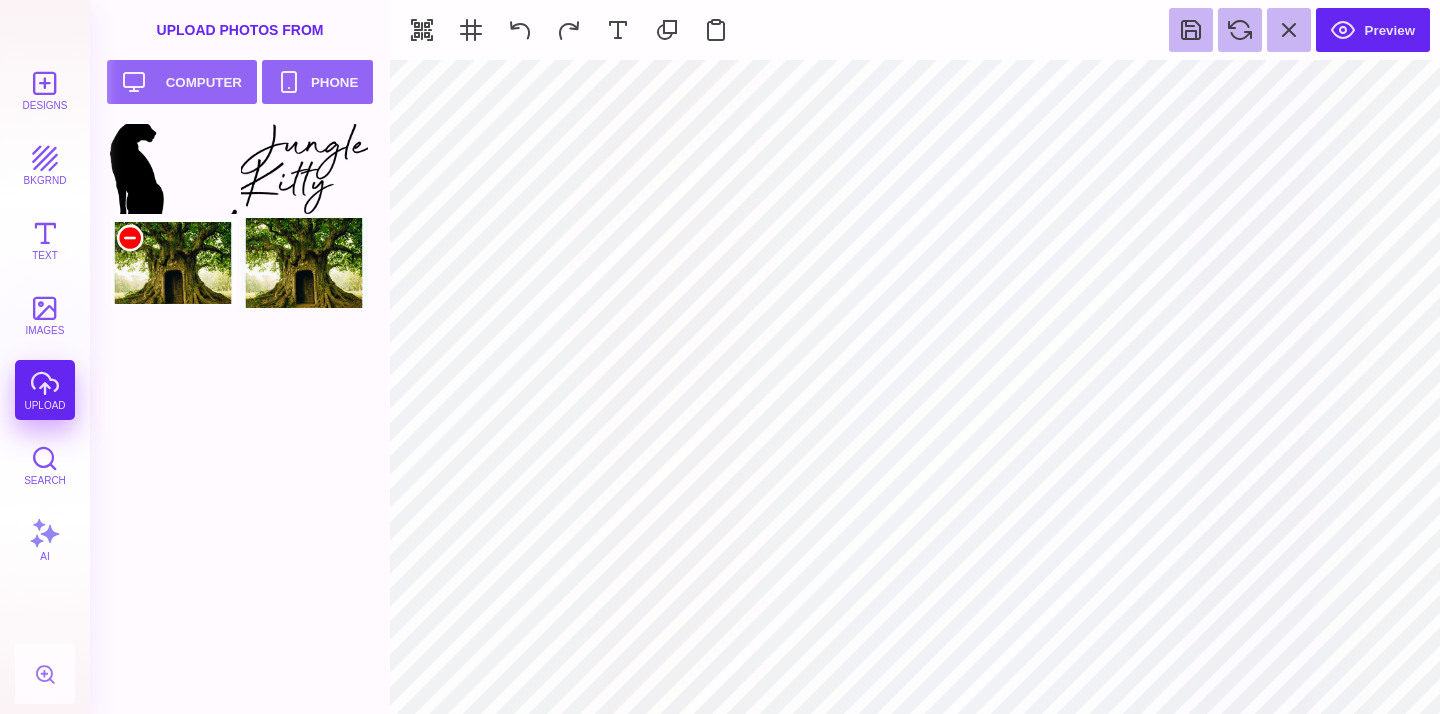 click at bounding box center [130, 238] 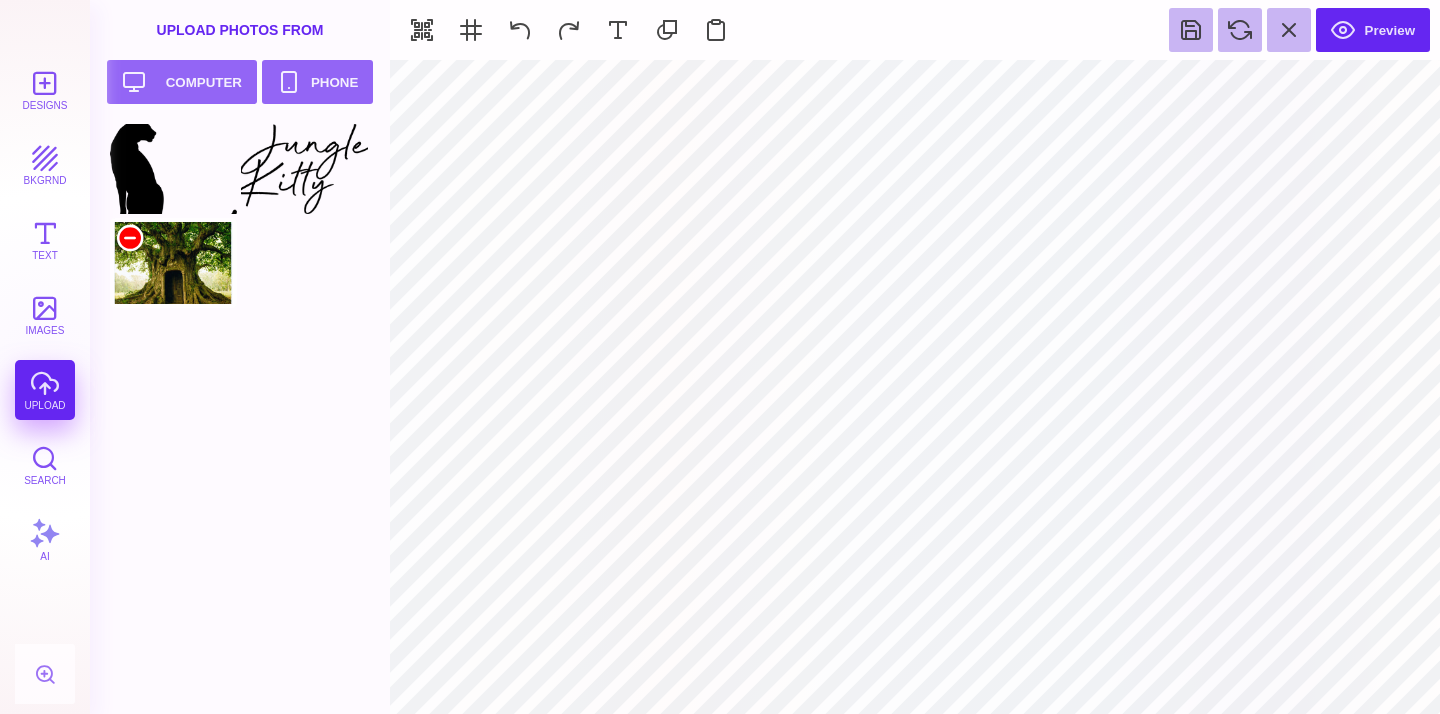 click at bounding box center (130, 238) 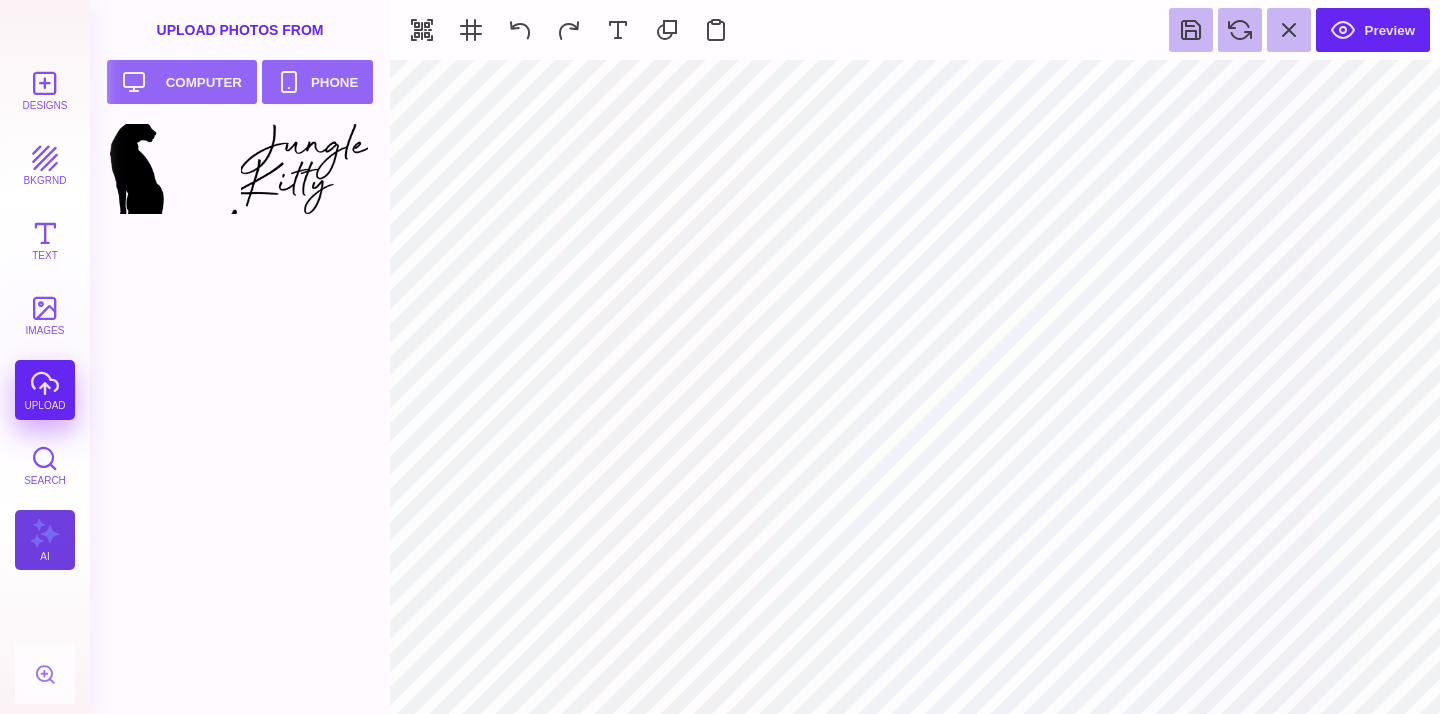 click on "AI" at bounding box center (45, 540) 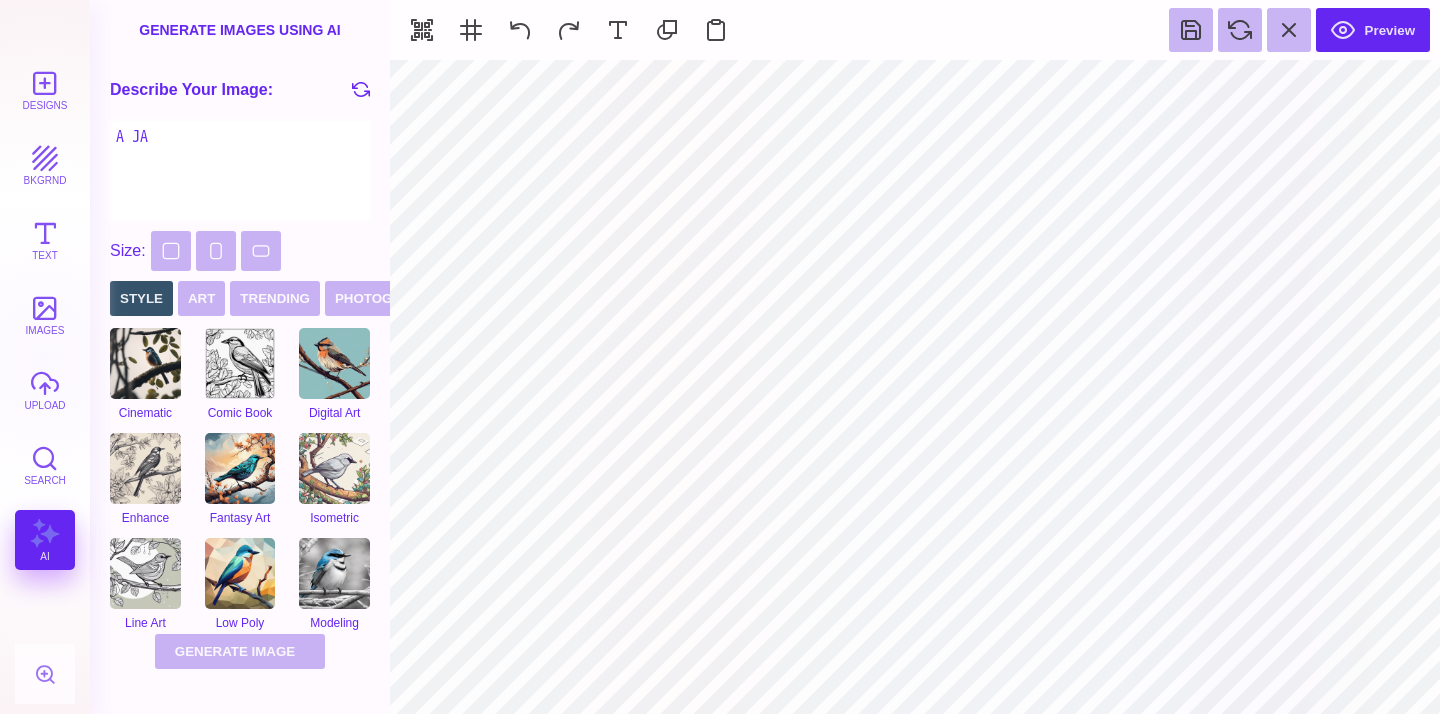 click on "A JA" at bounding box center (240, 171) 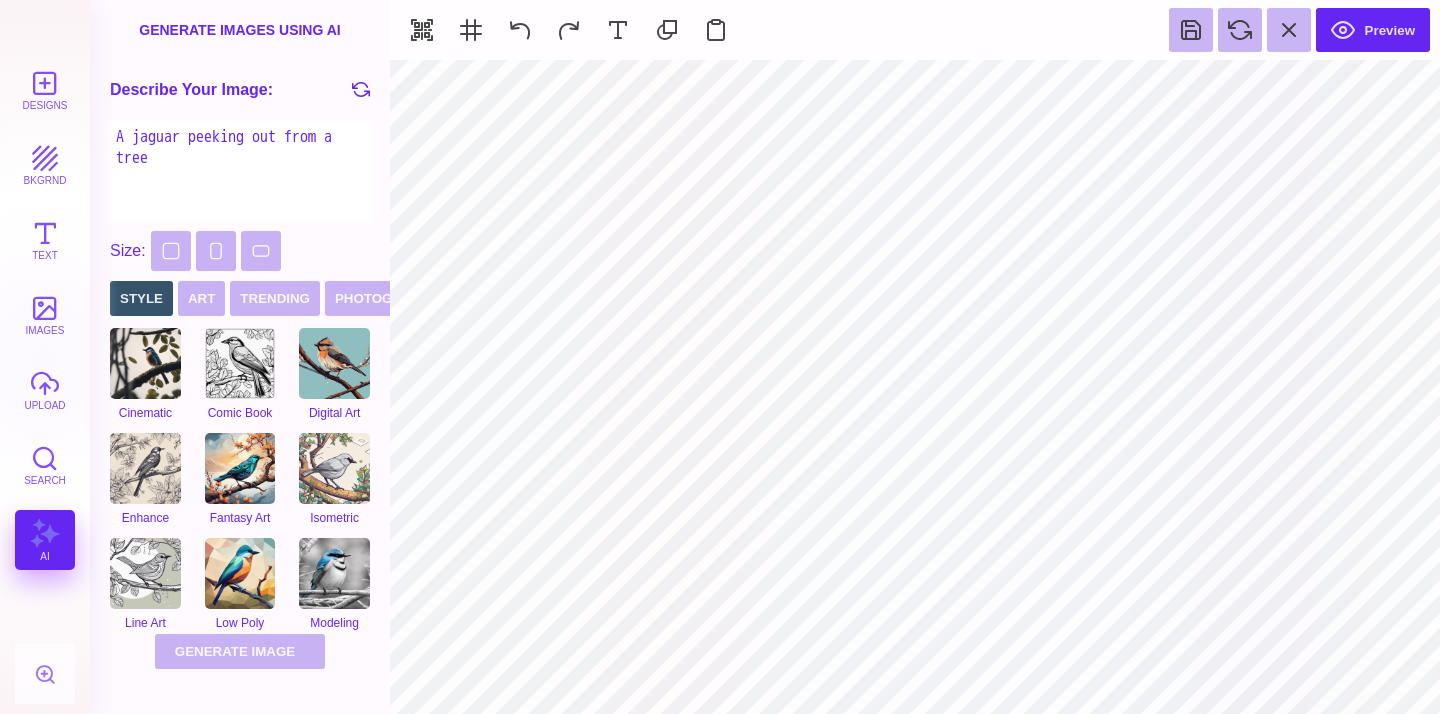 click on "A jaguar peeking out from a tree" at bounding box center [240, 171] 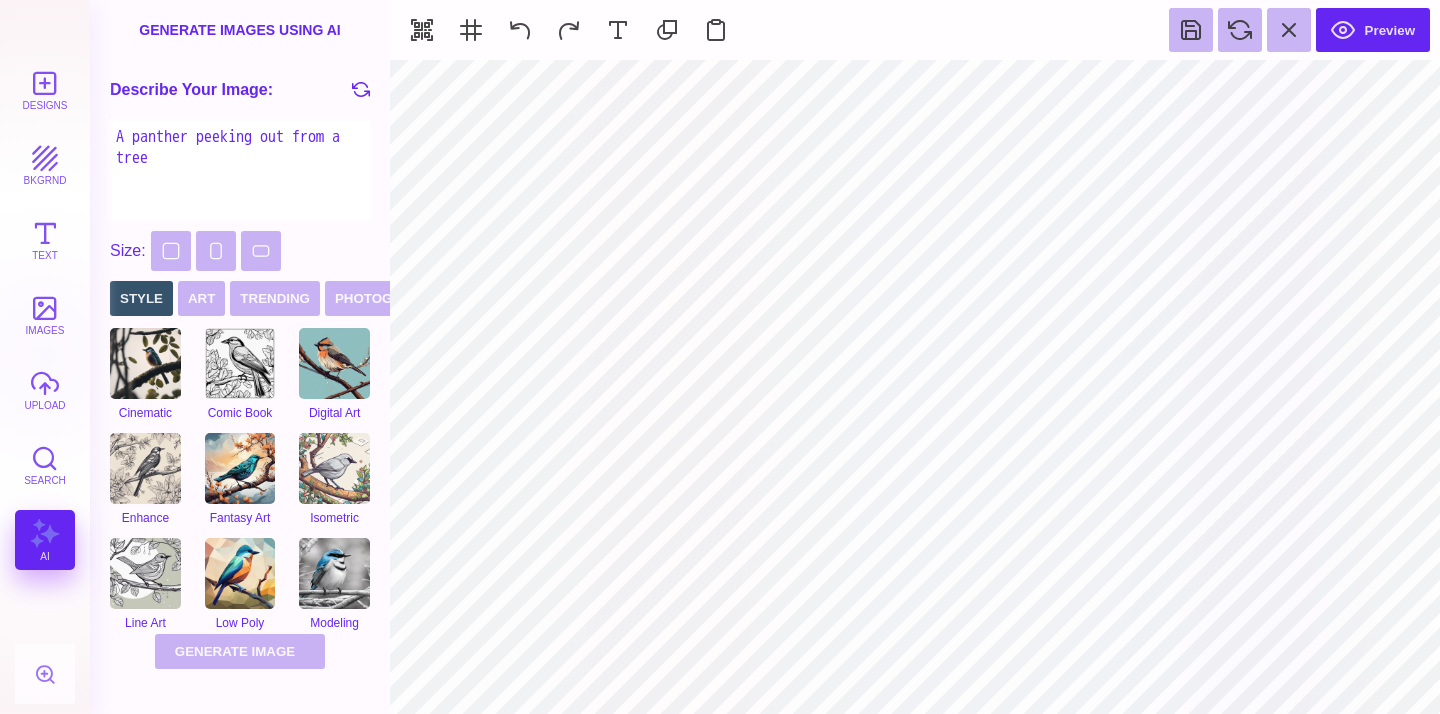 click on "A panther peeking out from a tree" at bounding box center (240, 171) 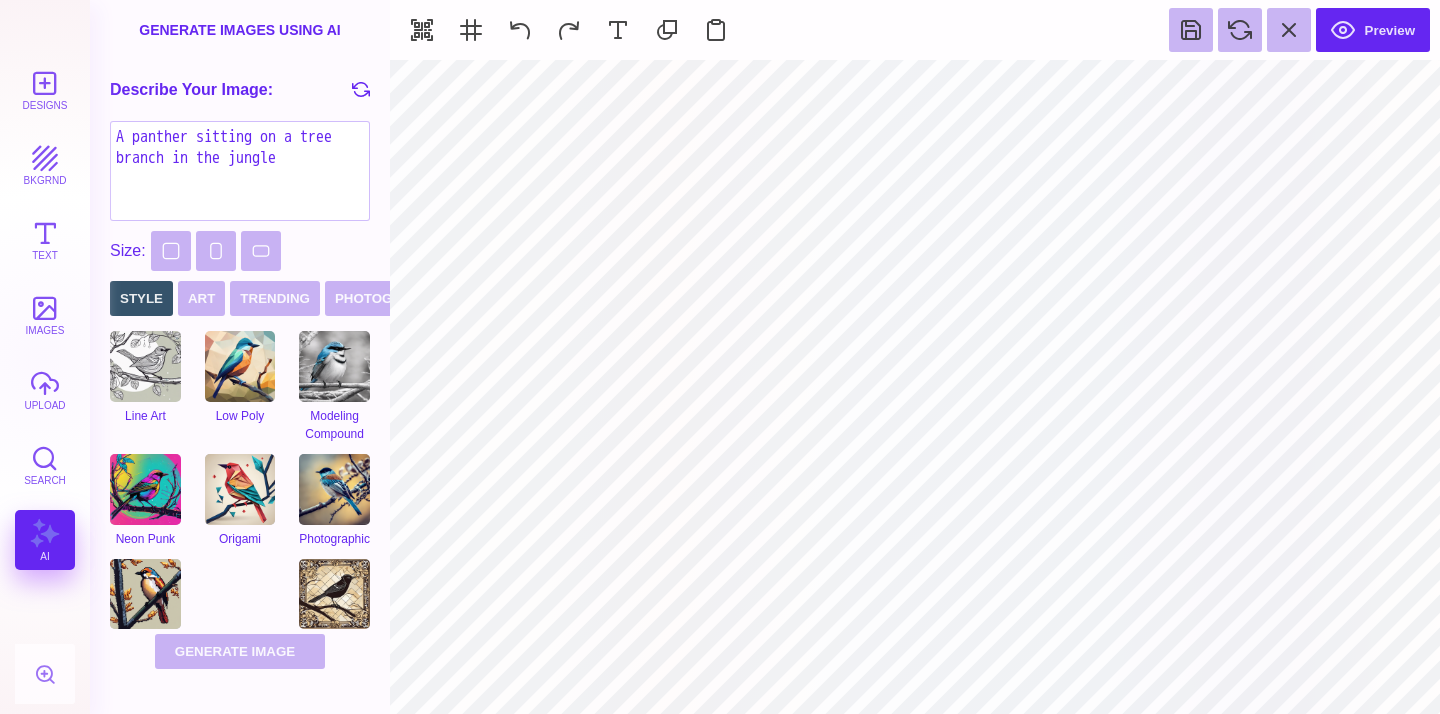 scroll, scrollTop: 345, scrollLeft: 0, axis: vertical 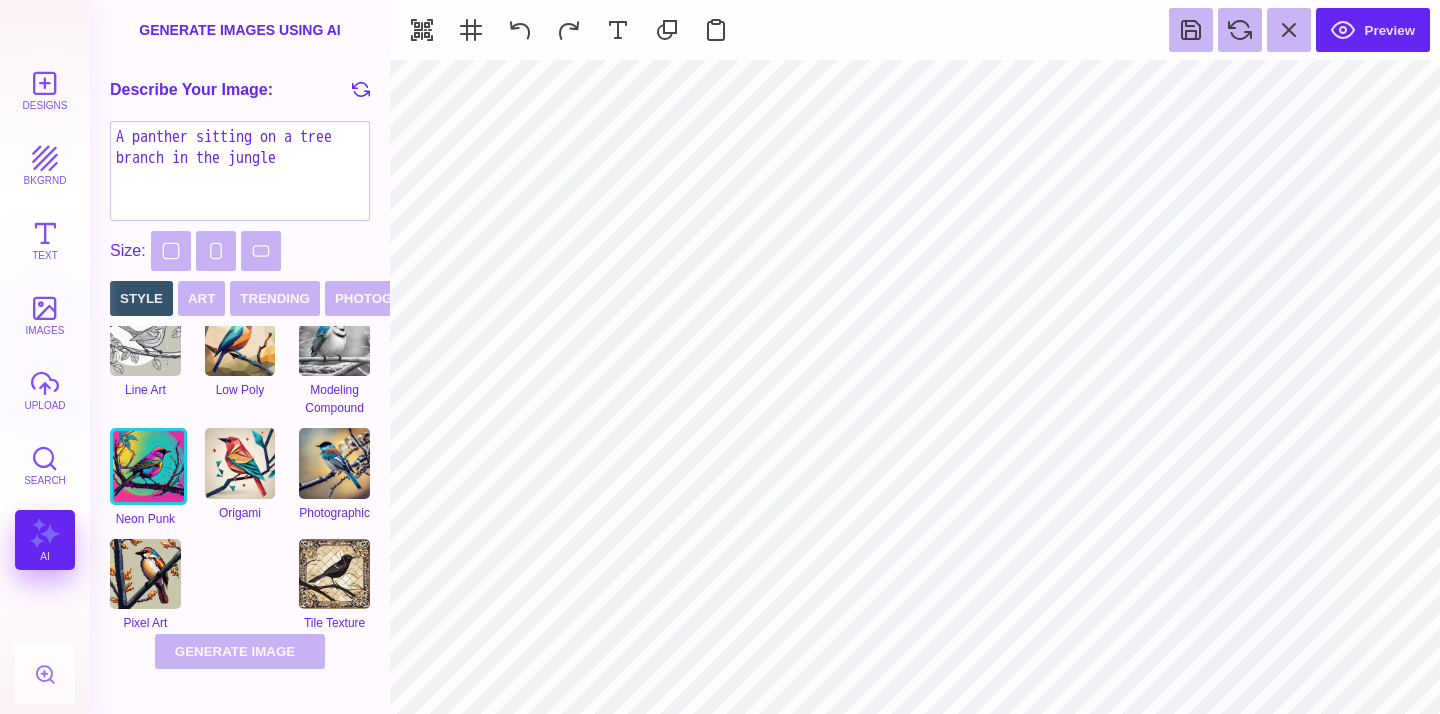 type on "A panther sitting on a tree branch in the jungle" 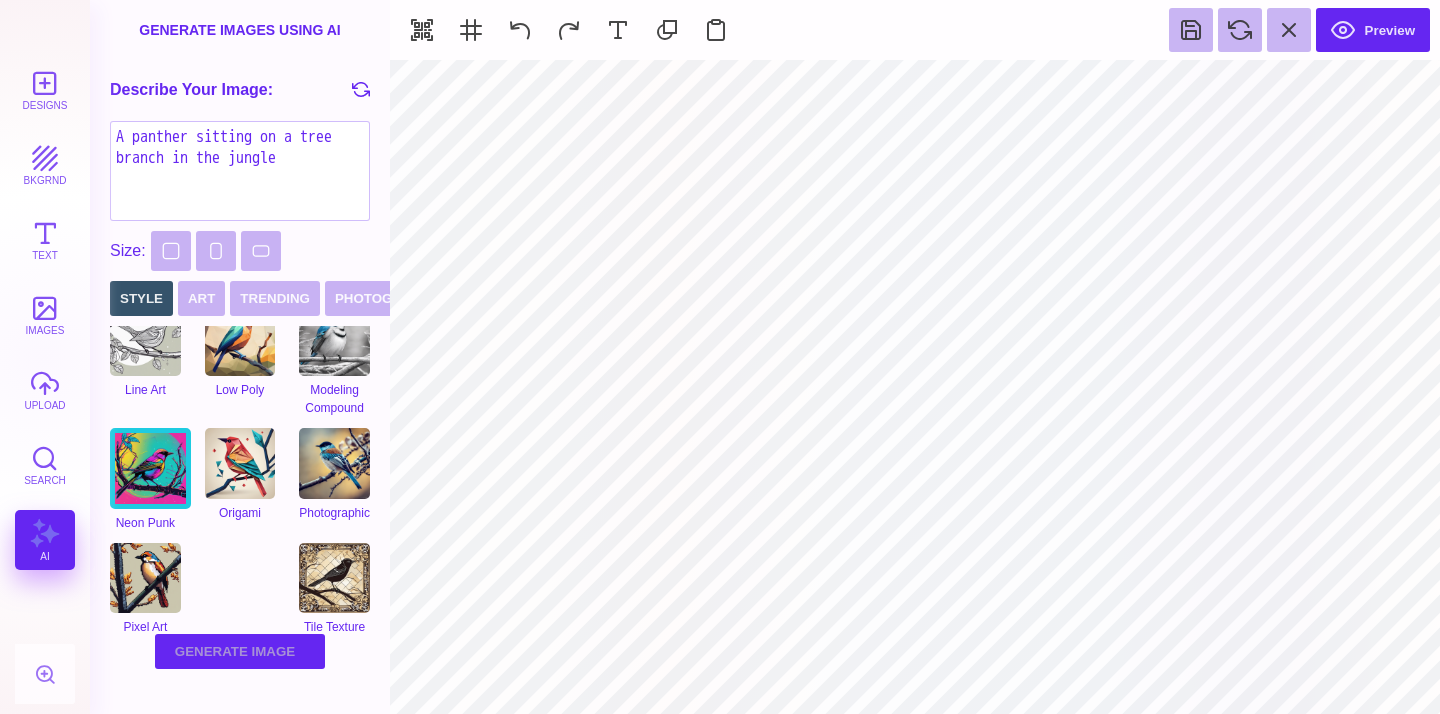 click on "Generate Image Generating Image" at bounding box center [240, 651] 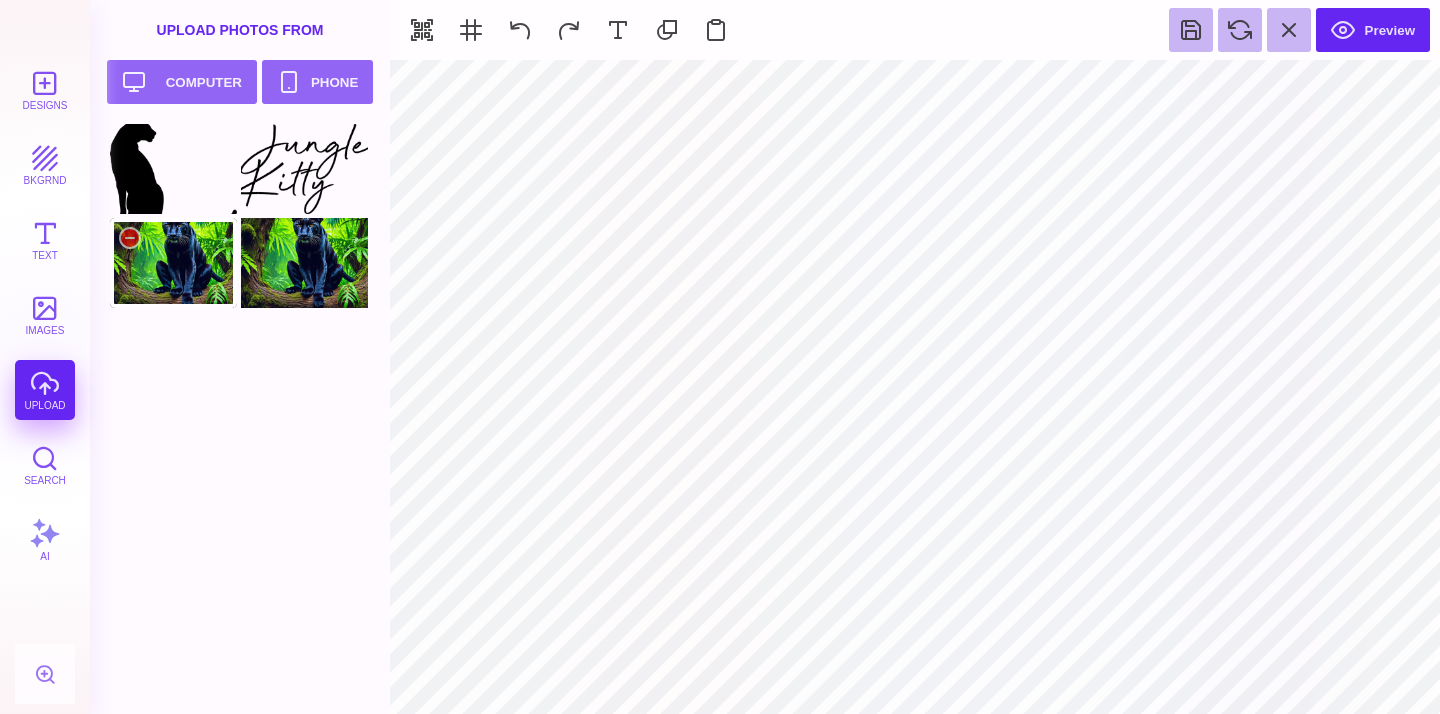 type on "#000000" 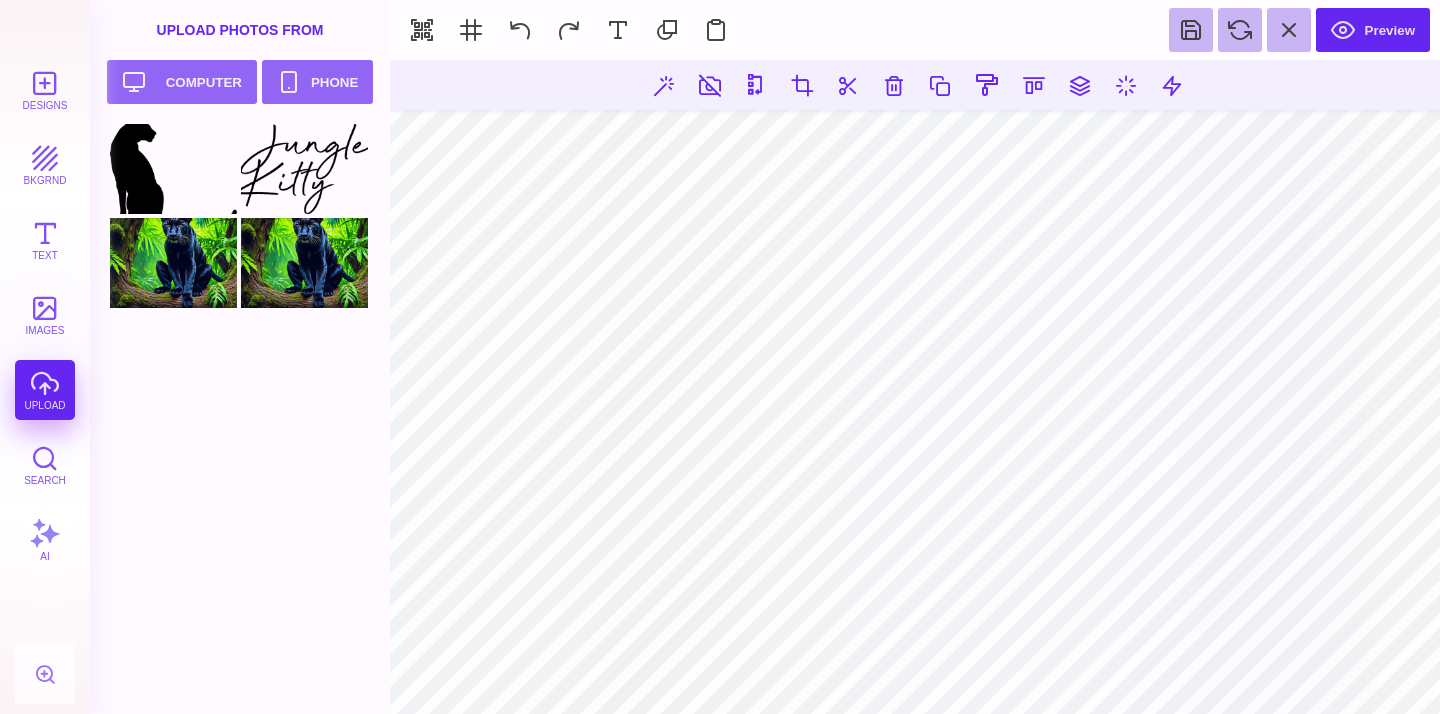 drag, startPoint x: 188, startPoint y: 270, endPoint x: 679, endPoint y: 659, distance: 626.42 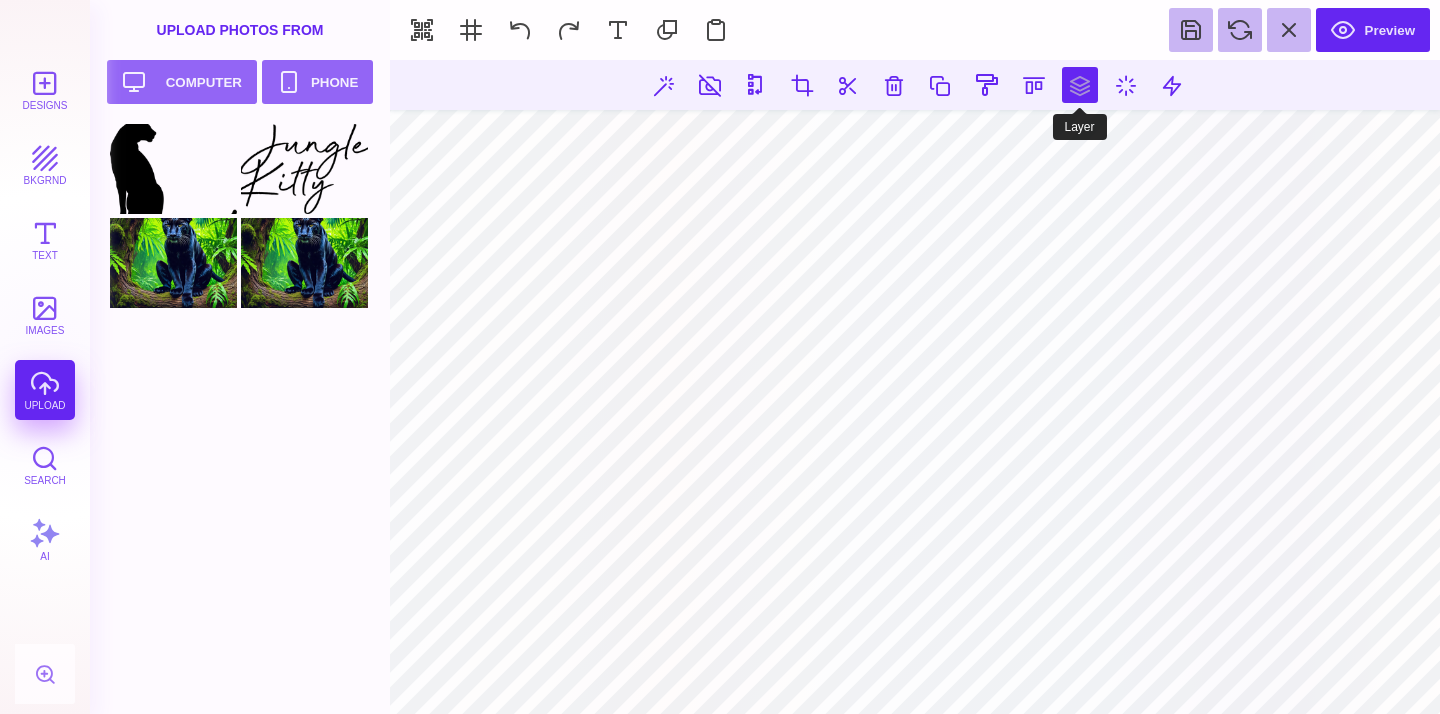 click at bounding box center [1080, 85] 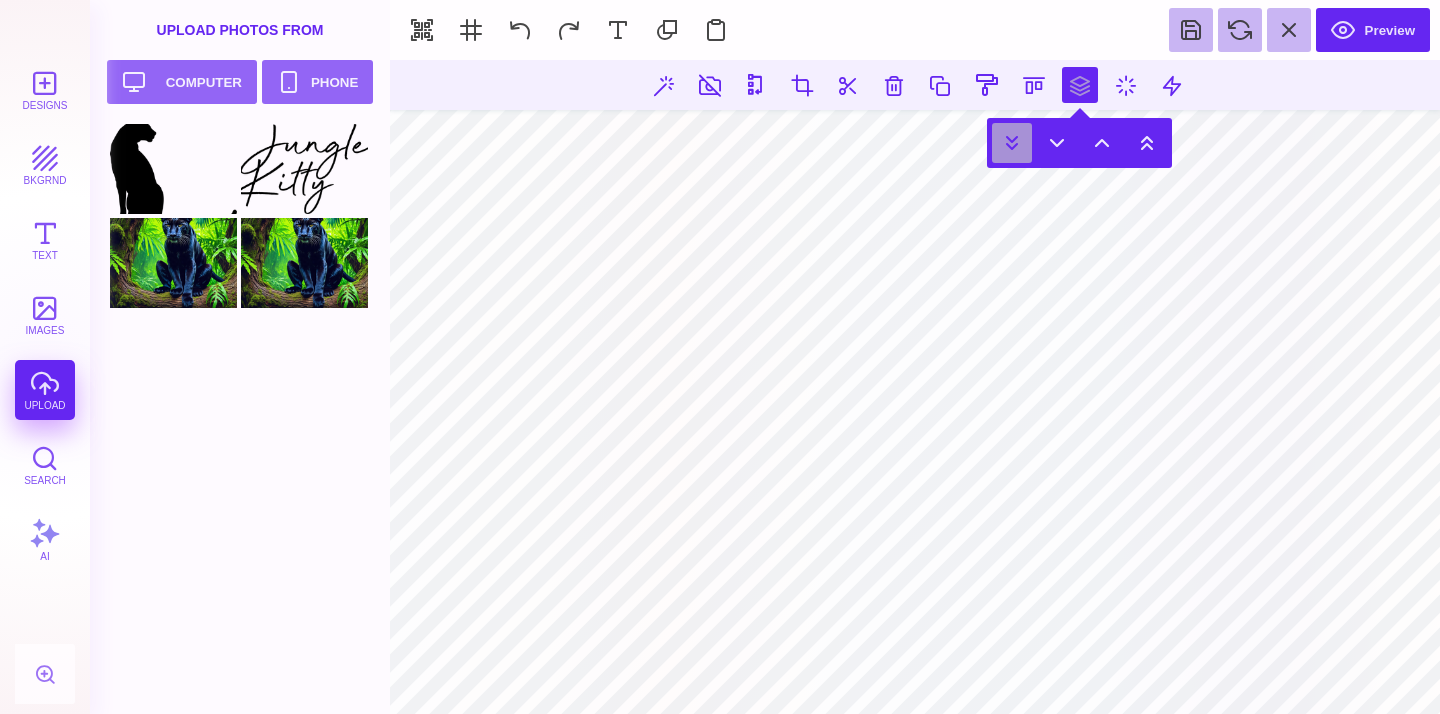 click at bounding box center [1012, 143] 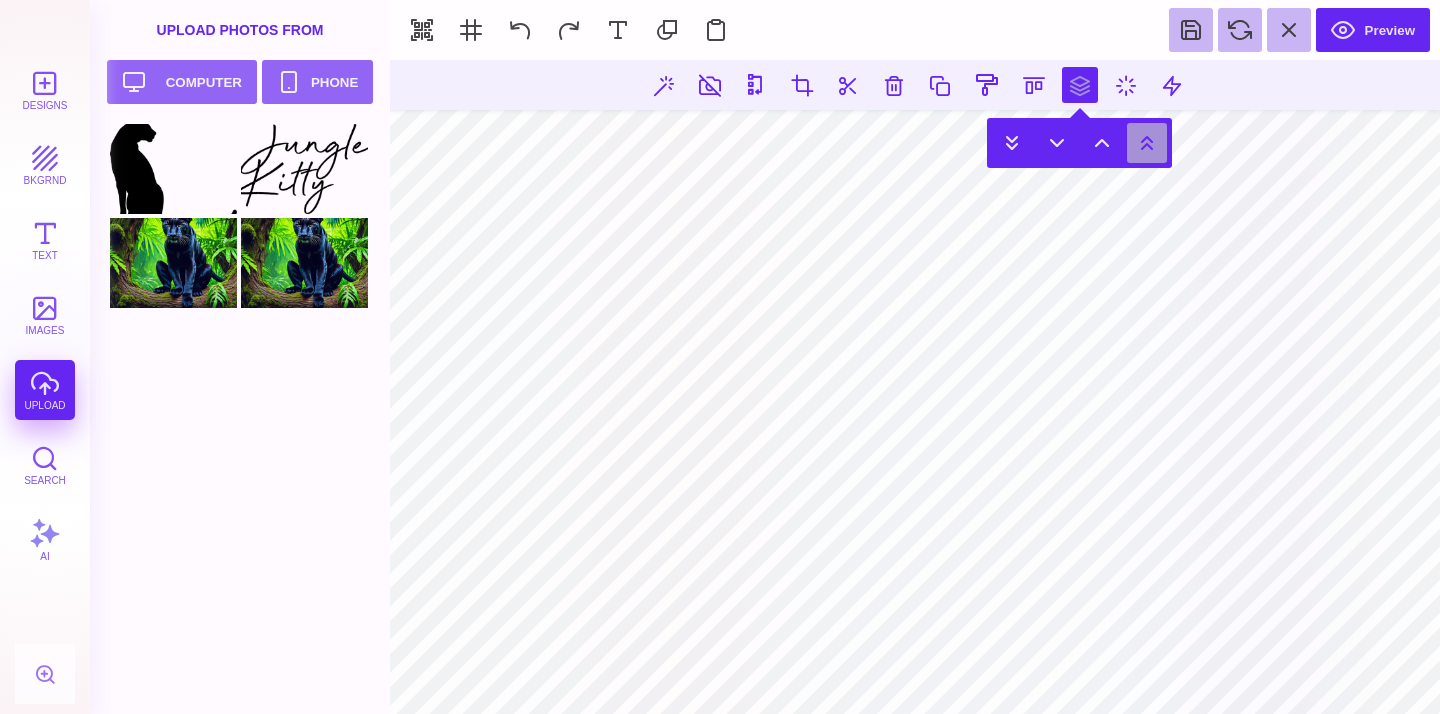 click at bounding box center (1147, 143) 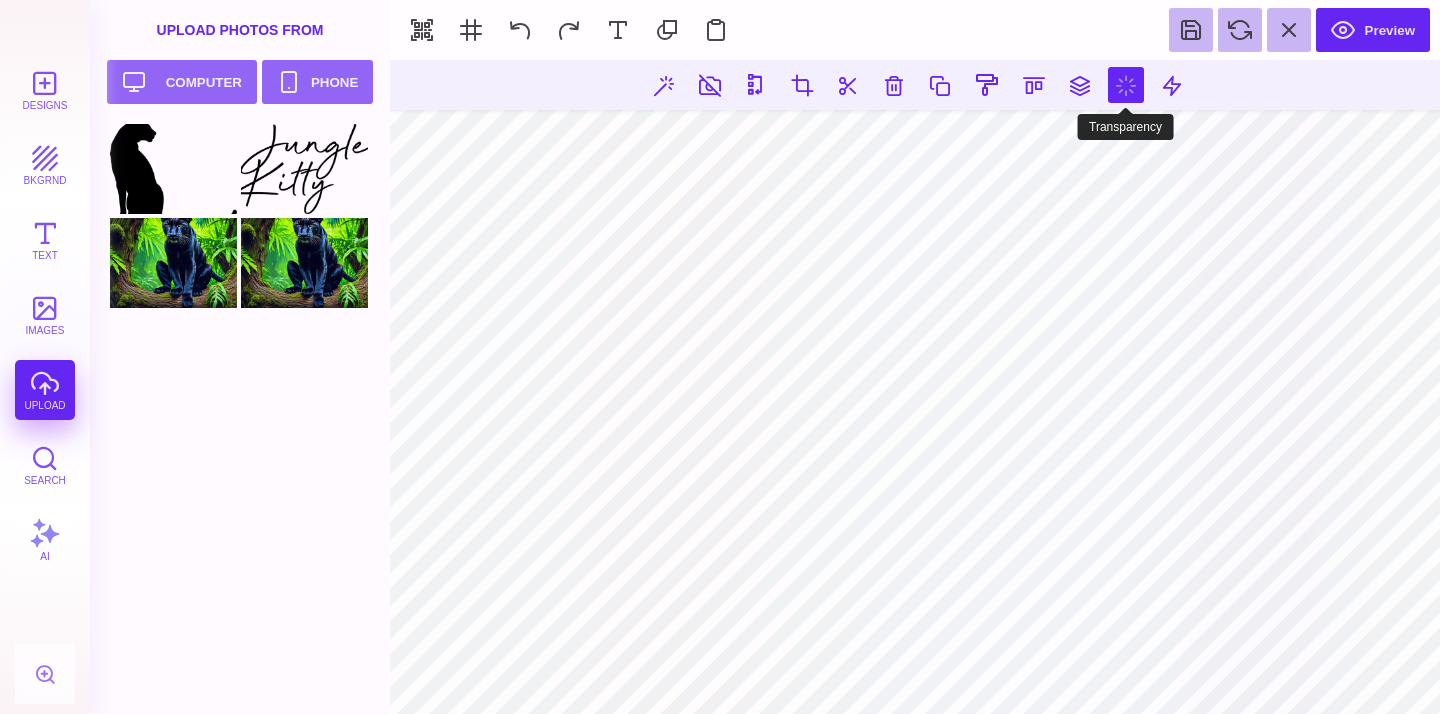 click at bounding box center [1126, 85] 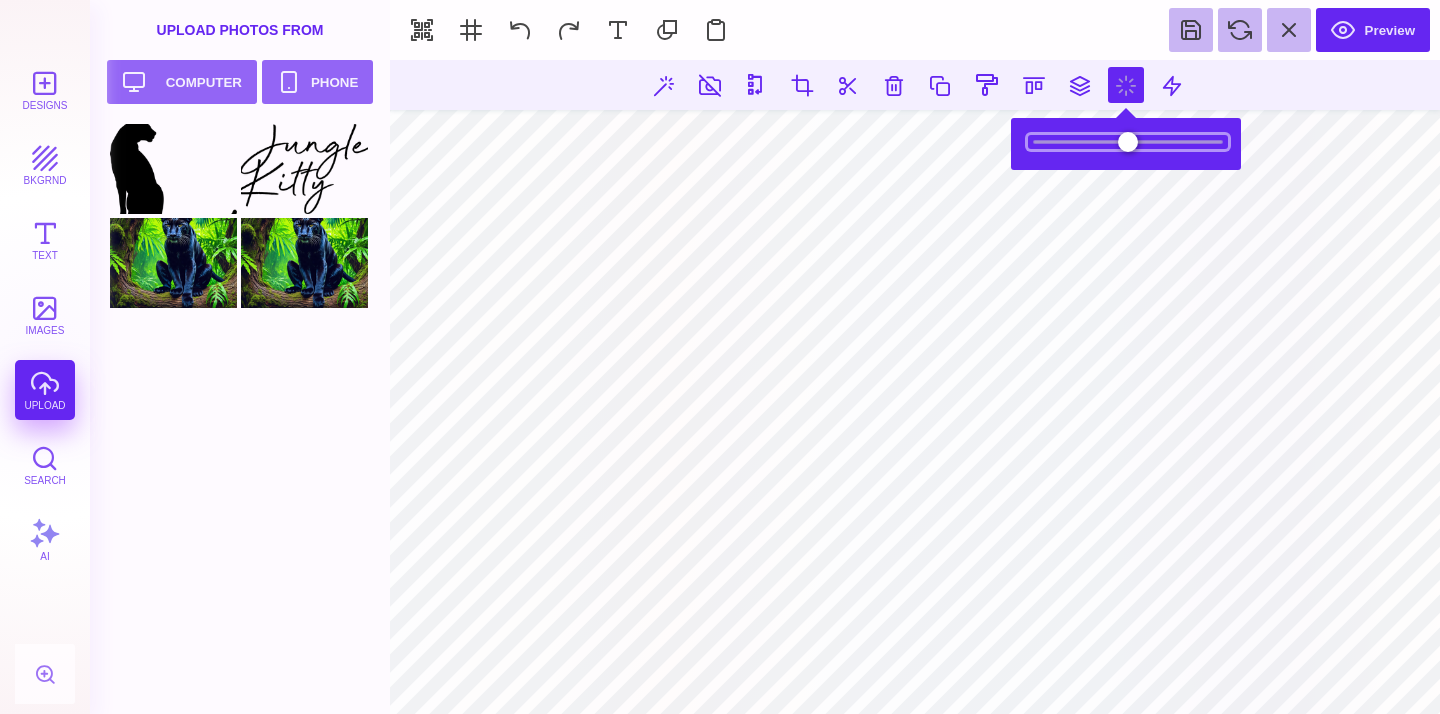 click at bounding box center (1128, 142) 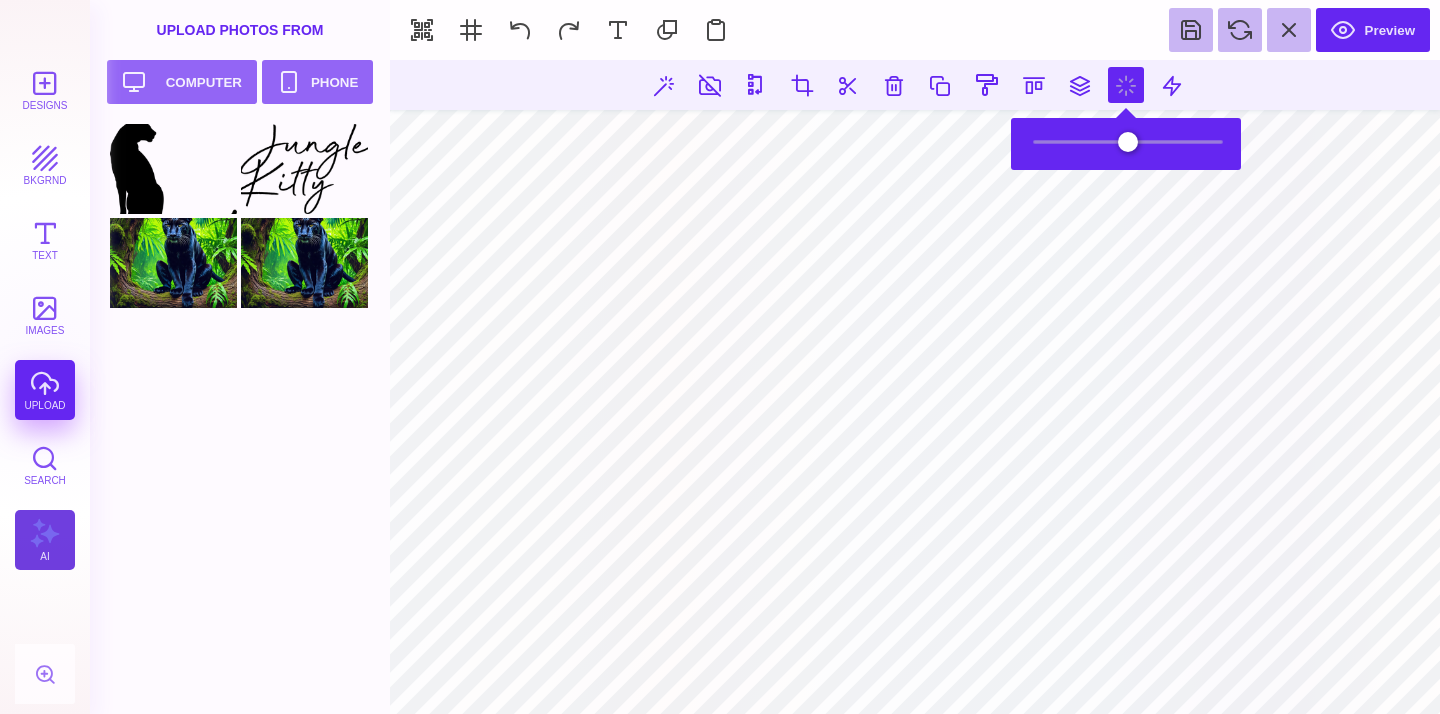 click on "AI" at bounding box center (45, 540) 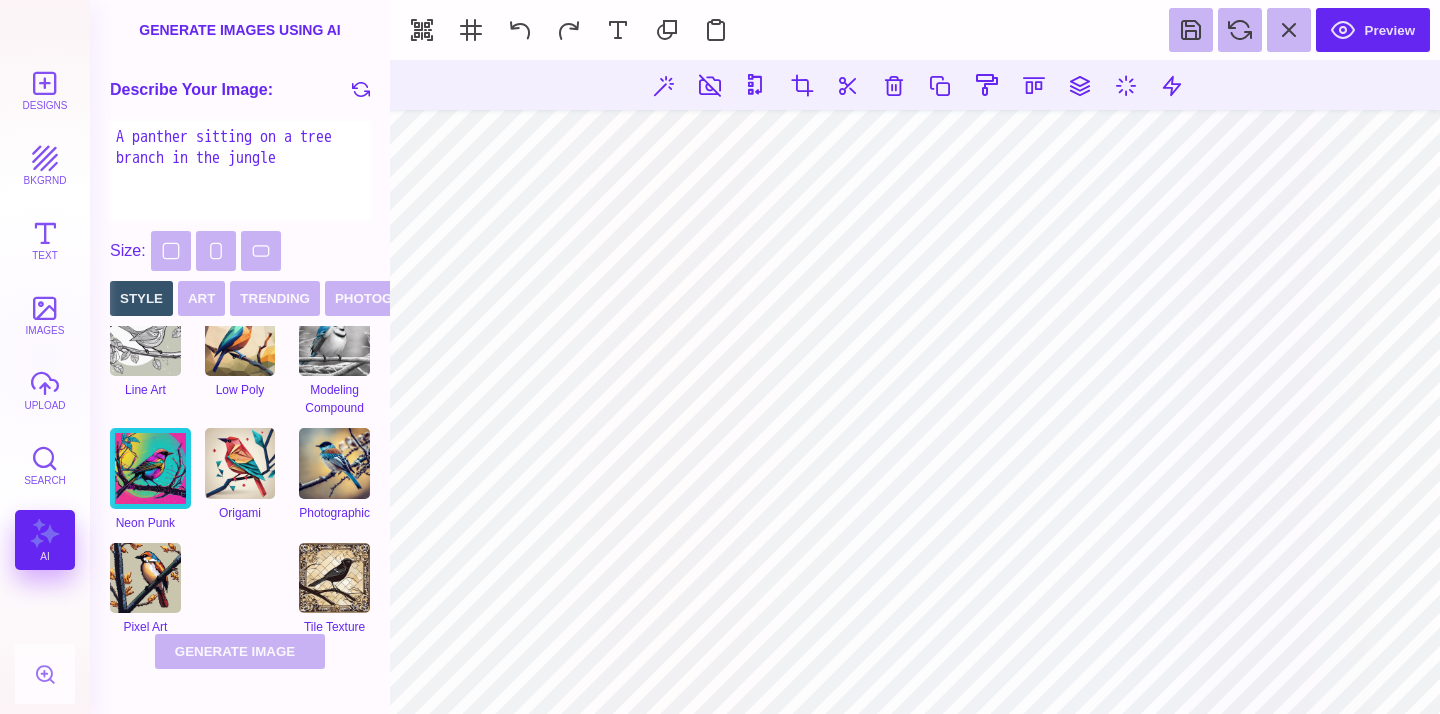 click on "A panther sitting on a tree branch in the jungle" at bounding box center (240, 171) 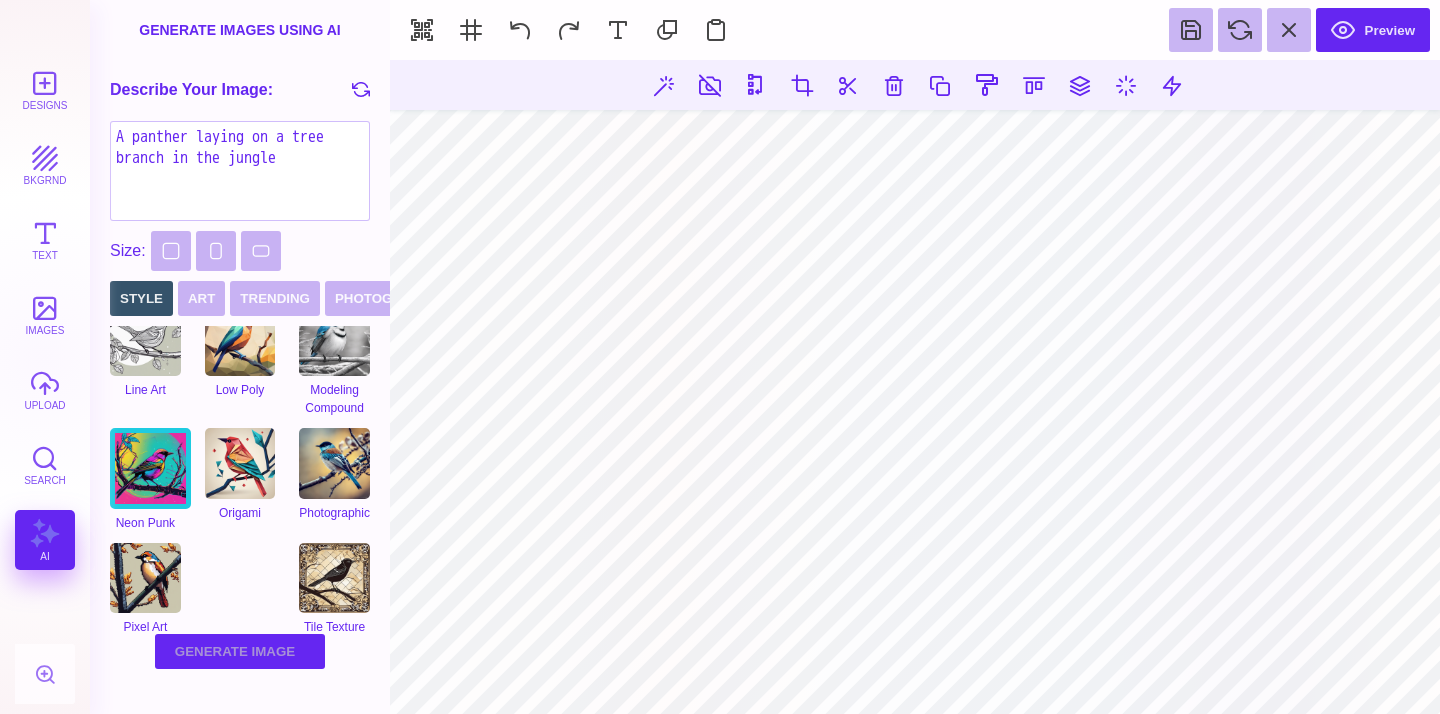 type on "A panther laying on a tree branch in the jungle" 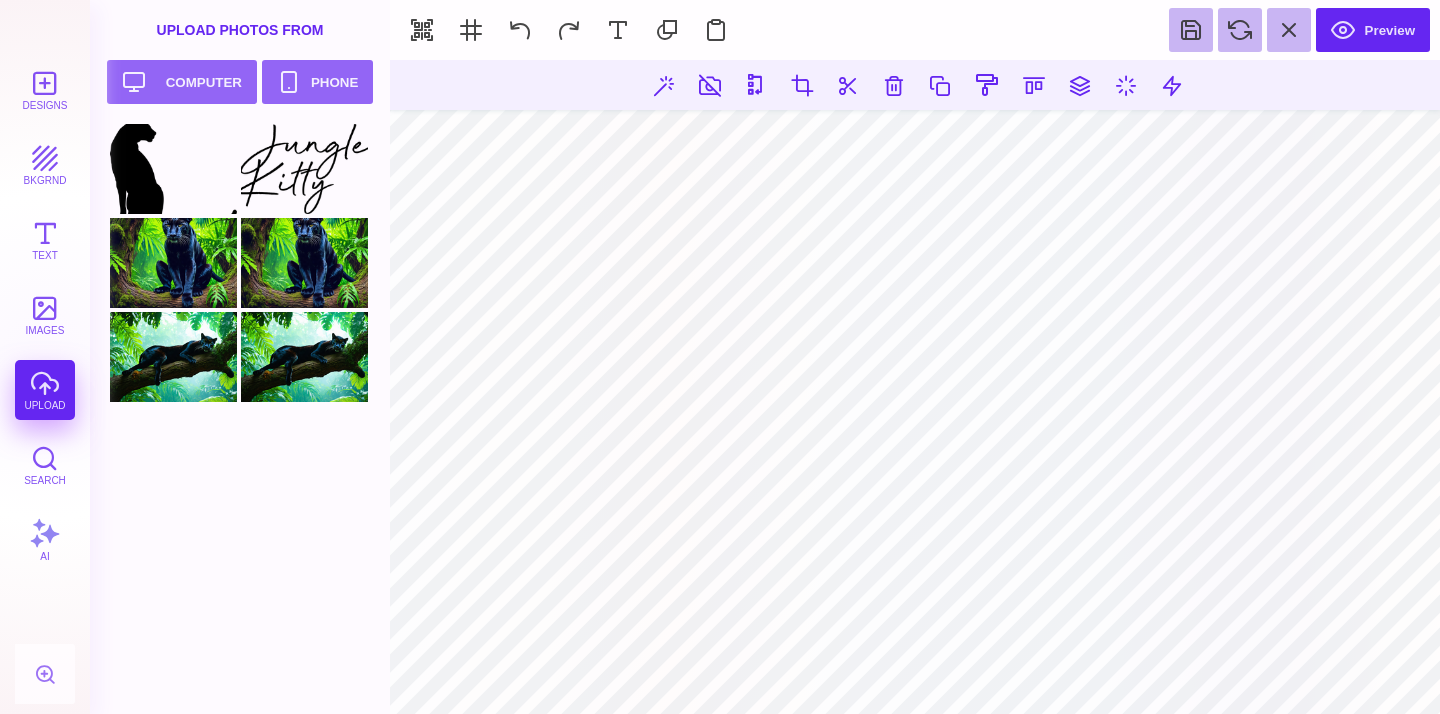 drag, startPoint x: 174, startPoint y: 369, endPoint x: 1204, endPoint y: 107, distance: 1062.8 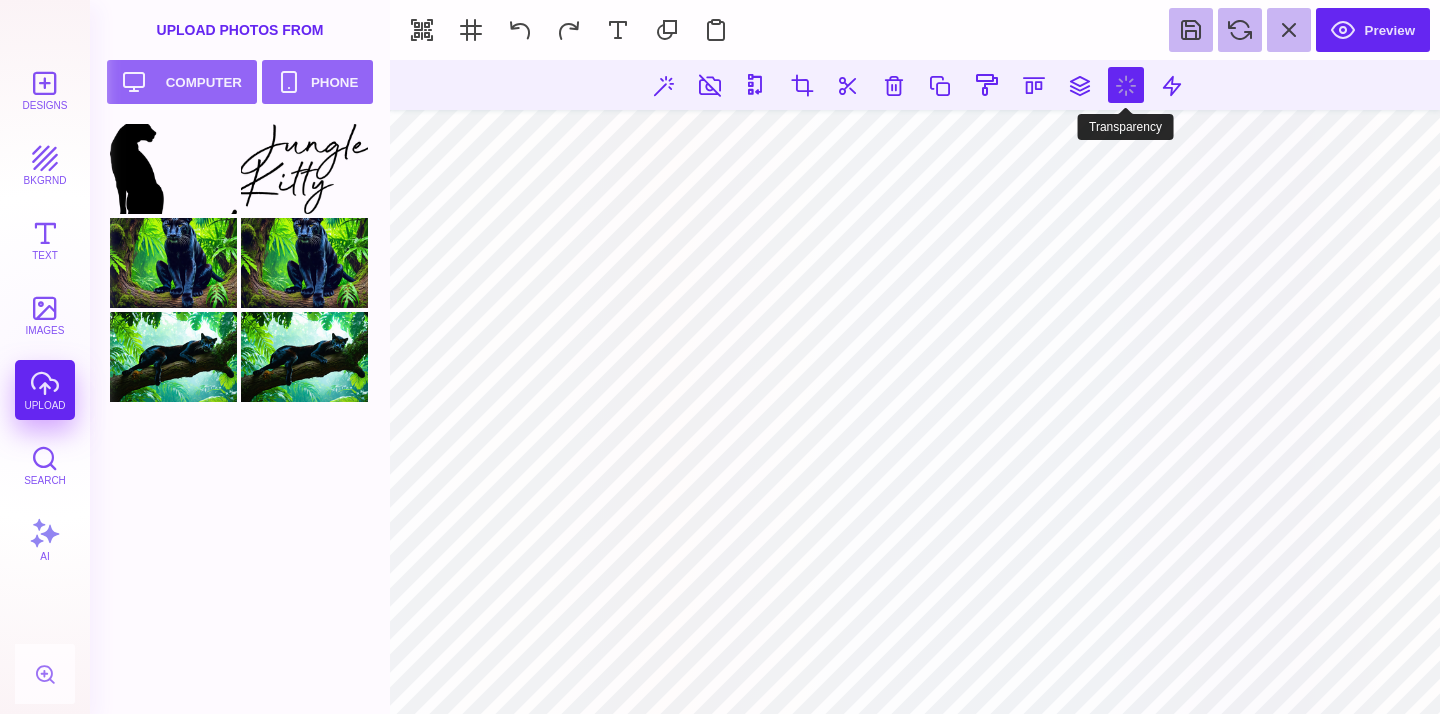 click at bounding box center (1126, 85) 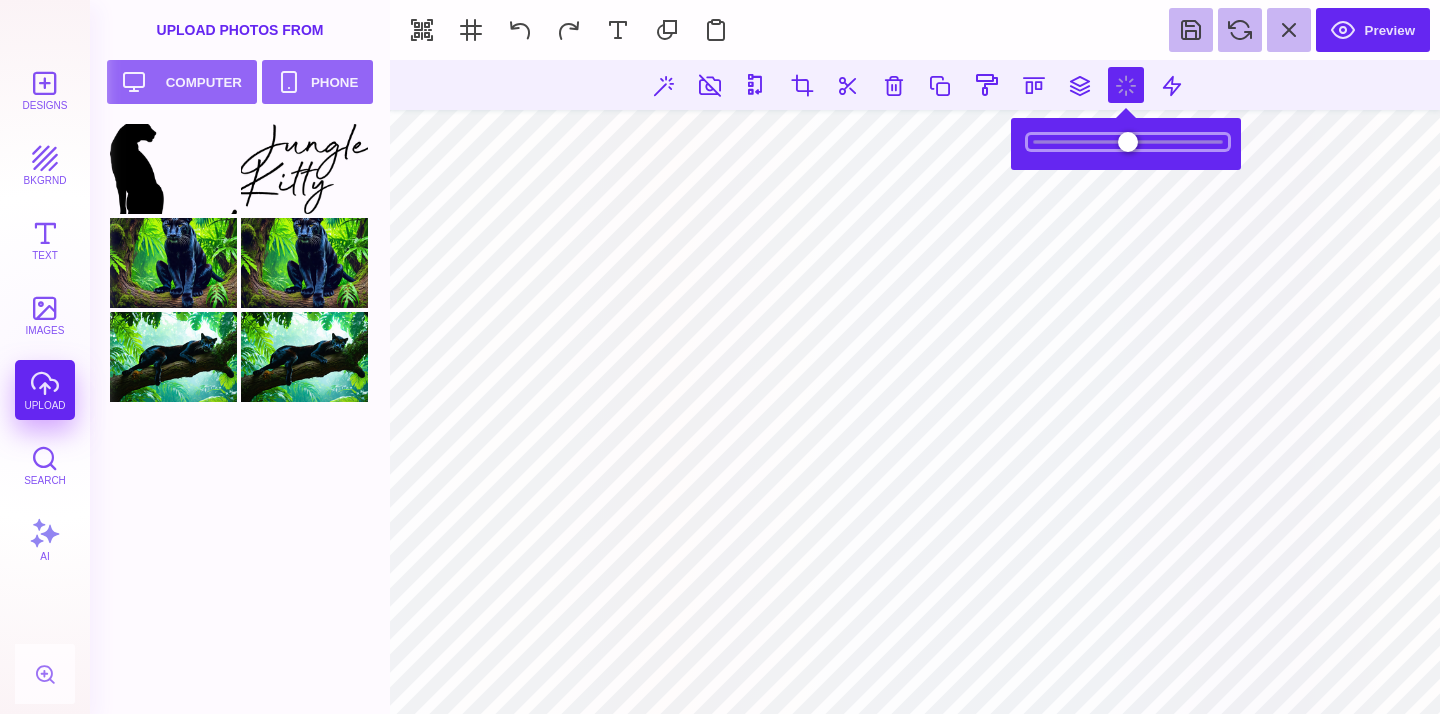 type on "***" 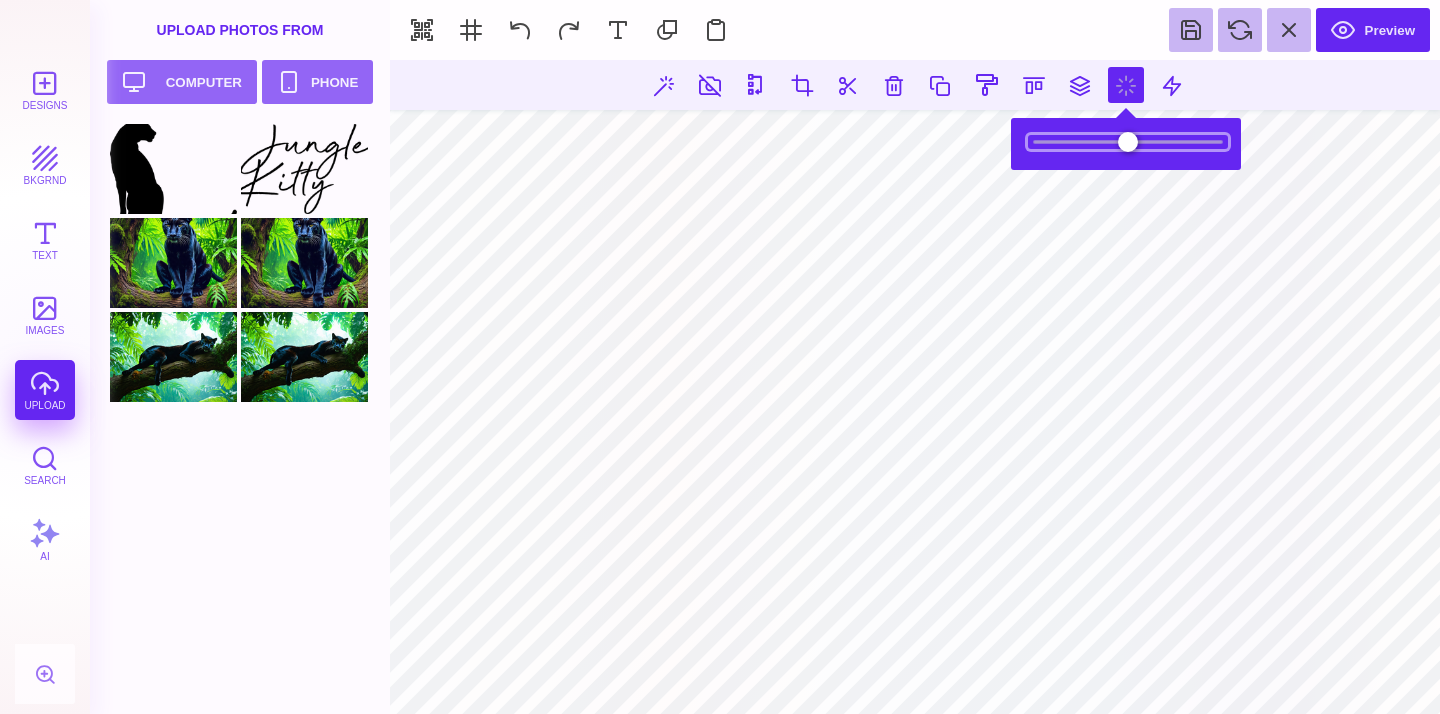 click at bounding box center [1128, 142] 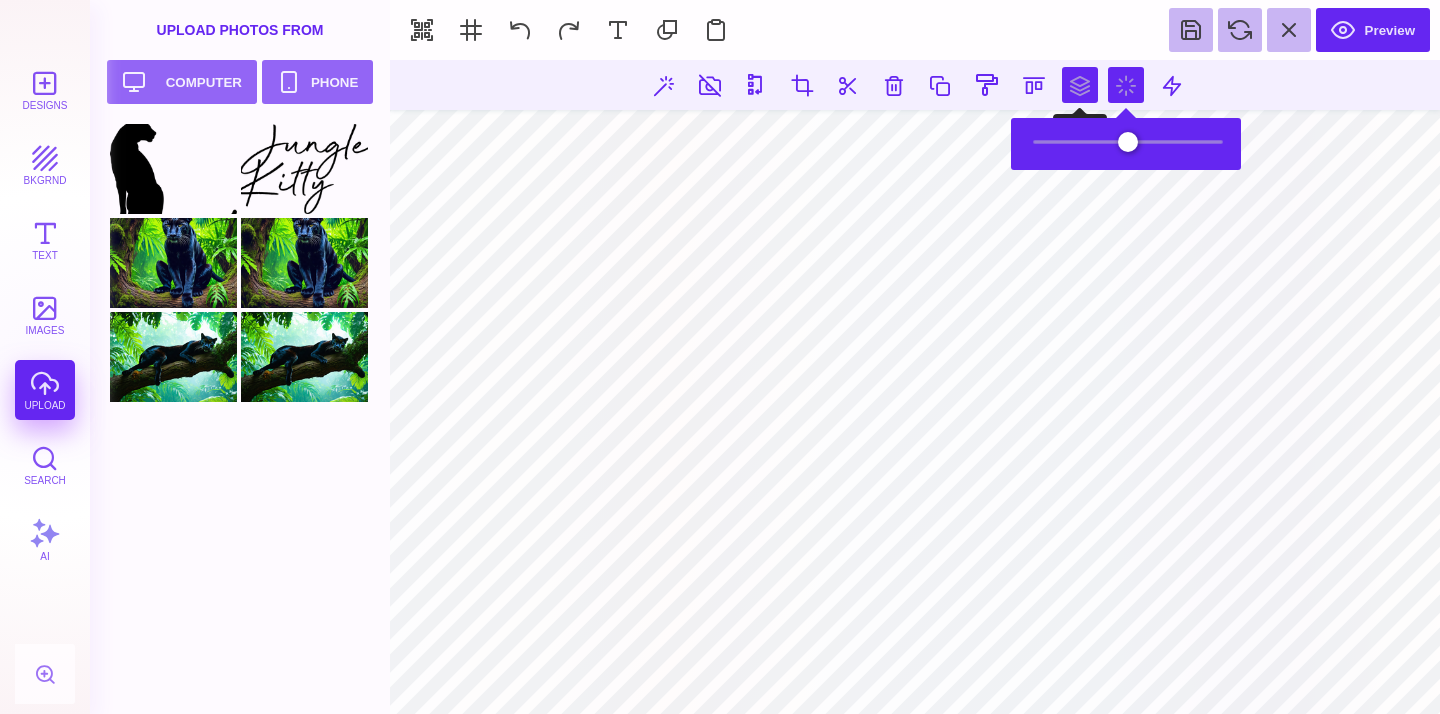 click at bounding box center (1080, 85) 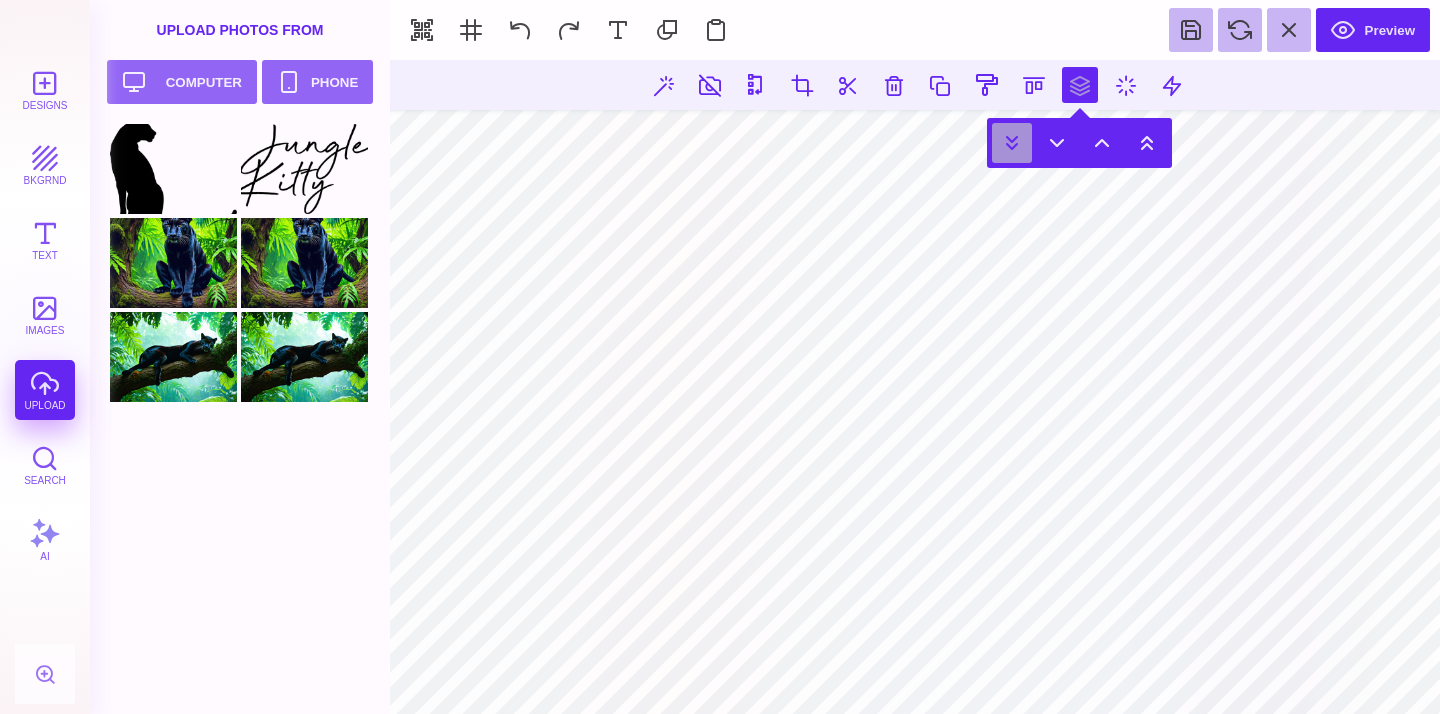 click at bounding box center [1012, 143] 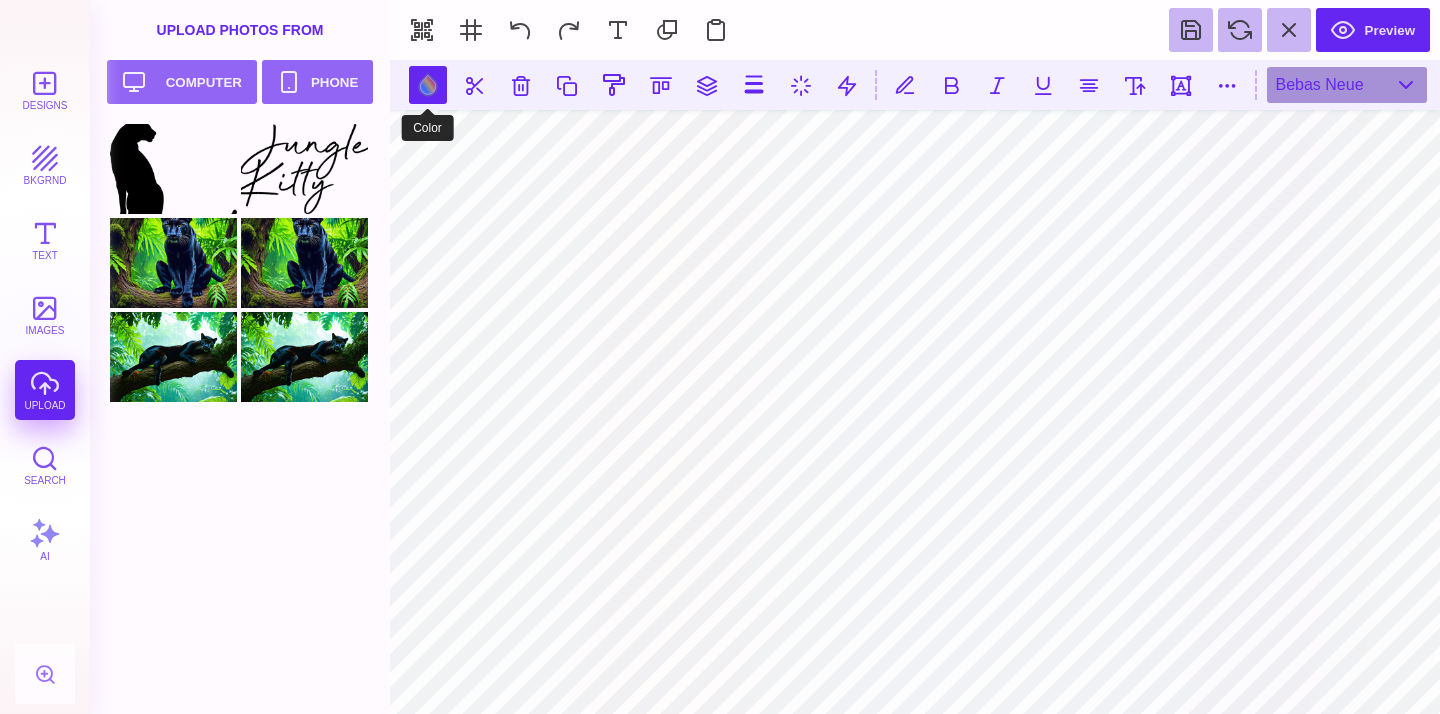 click at bounding box center [428, 85] 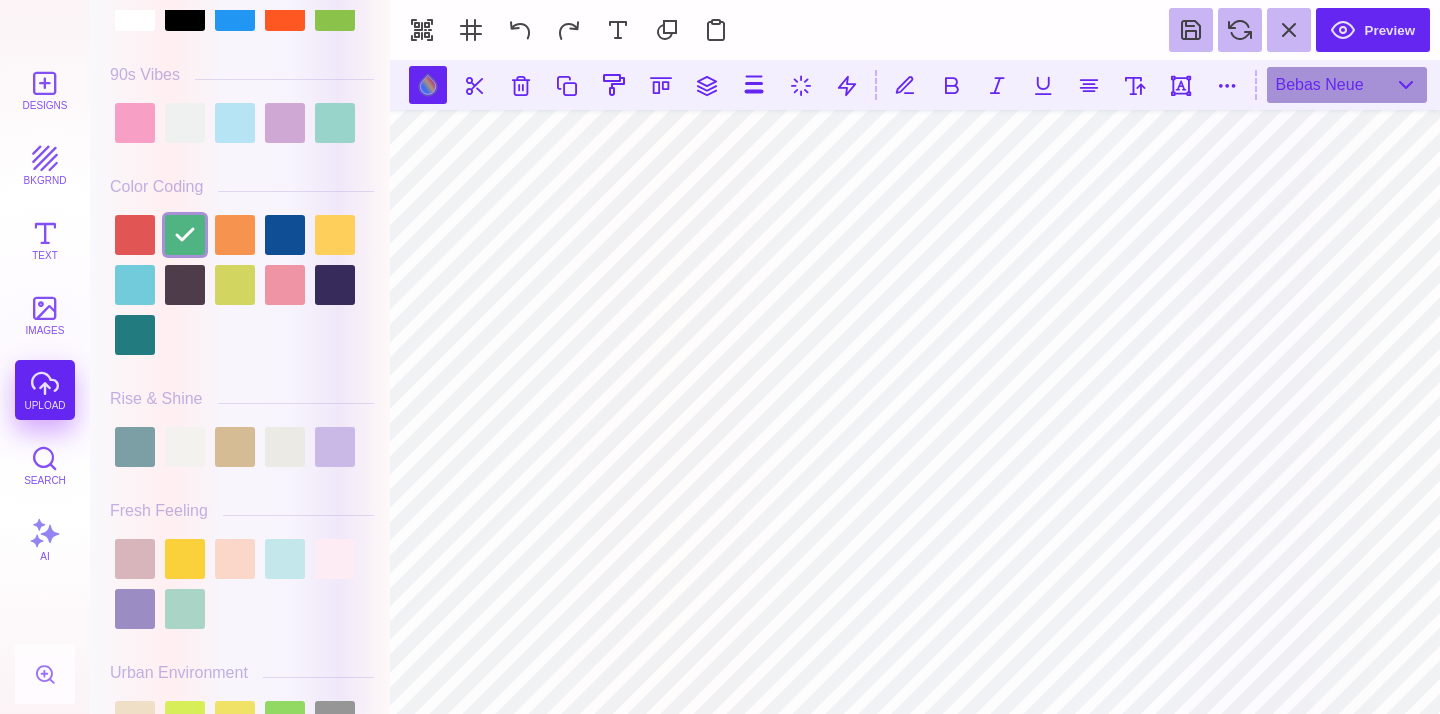 scroll, scrollTop: 133, scrollLeft: 0, axis: vertical 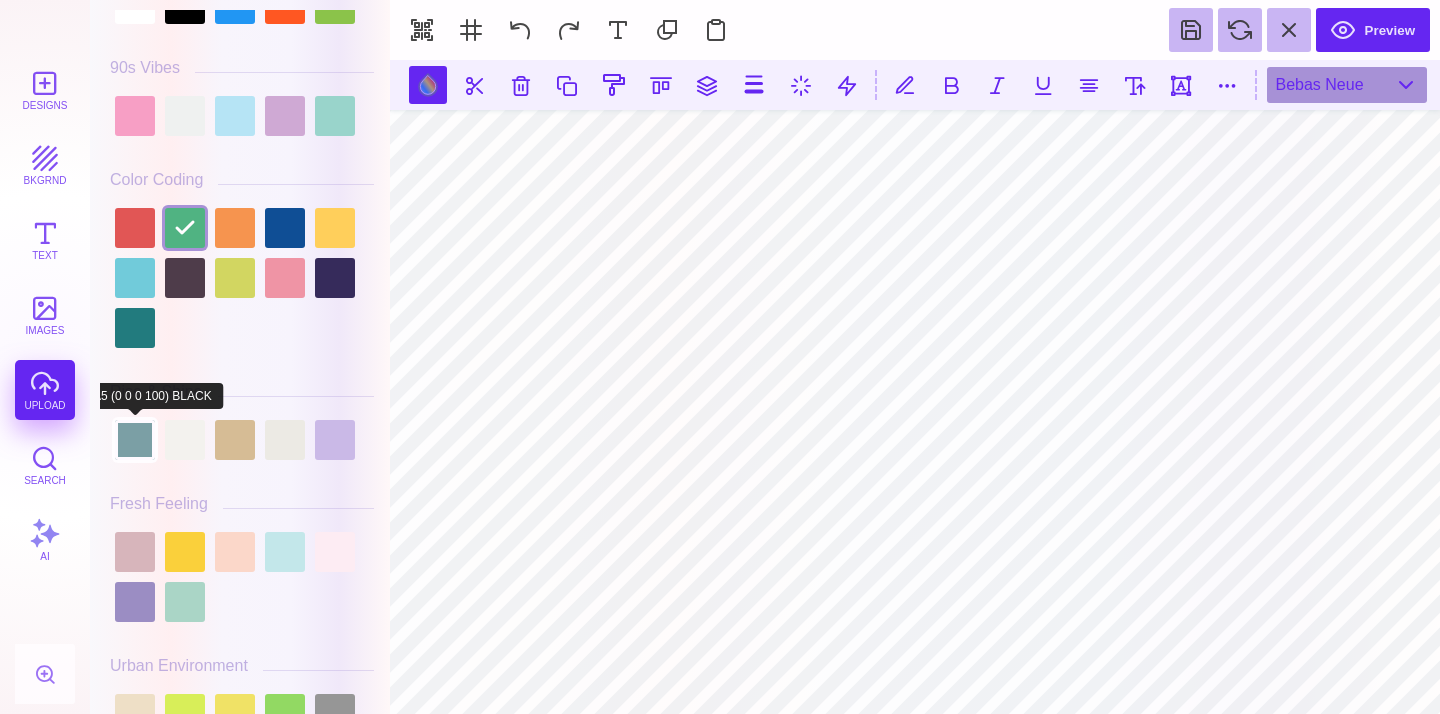 click at bounding box center (135, 440) 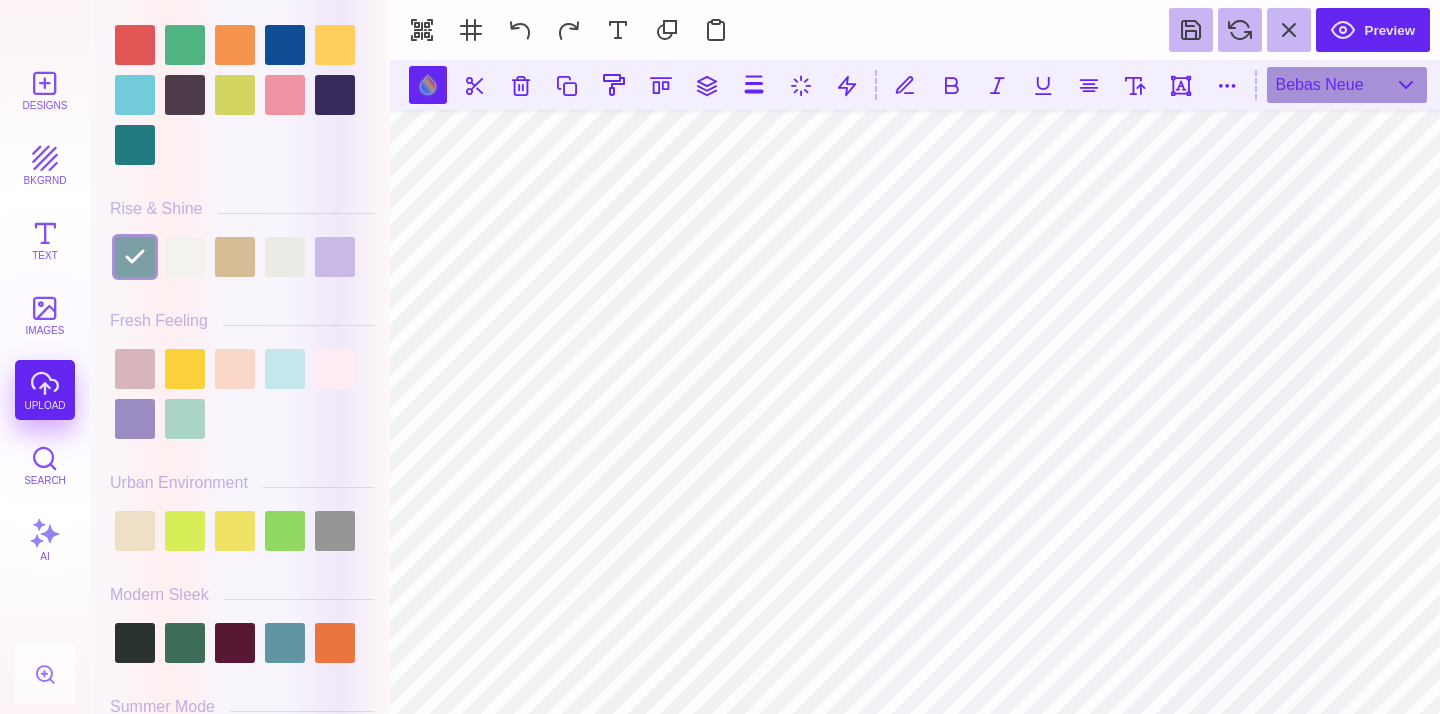 scroll, scrollTop: 355, scrollLeft: 0, axis: vertical 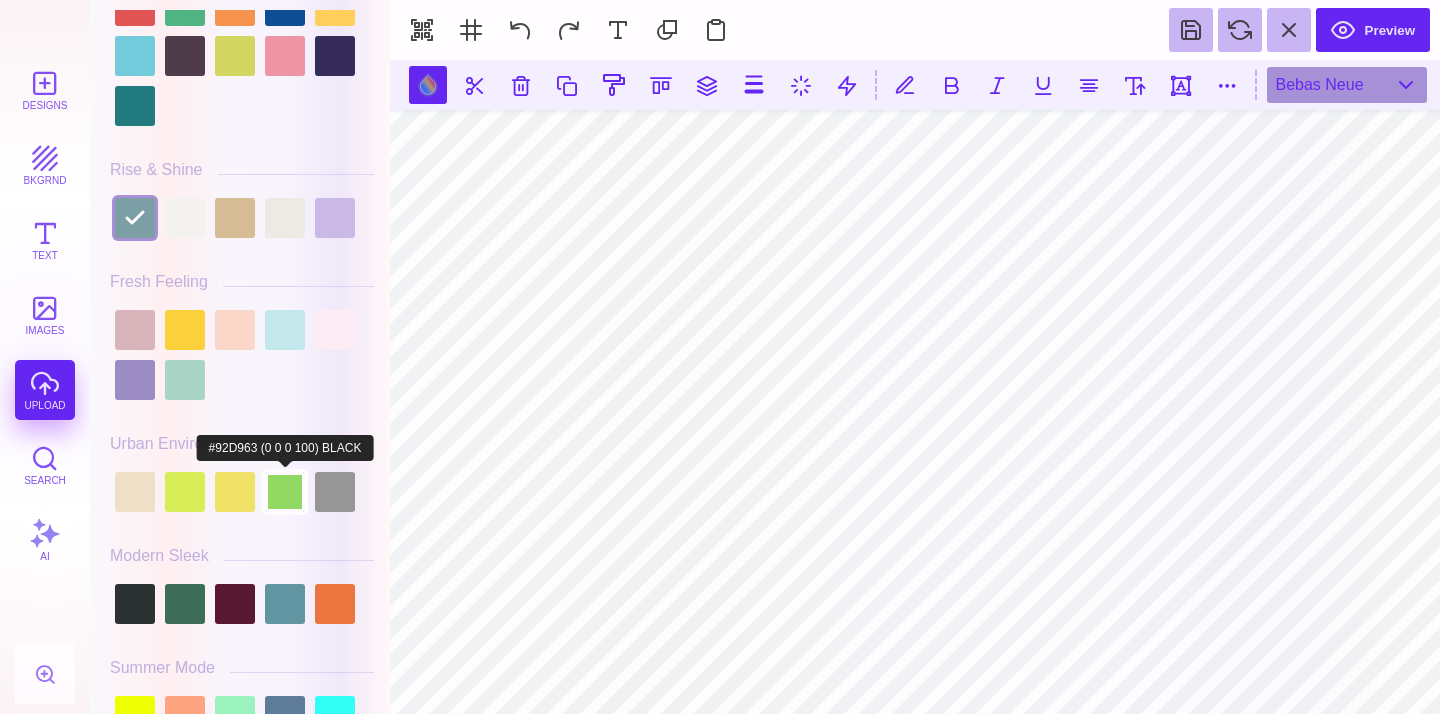 click at bounding box center [285, 492] 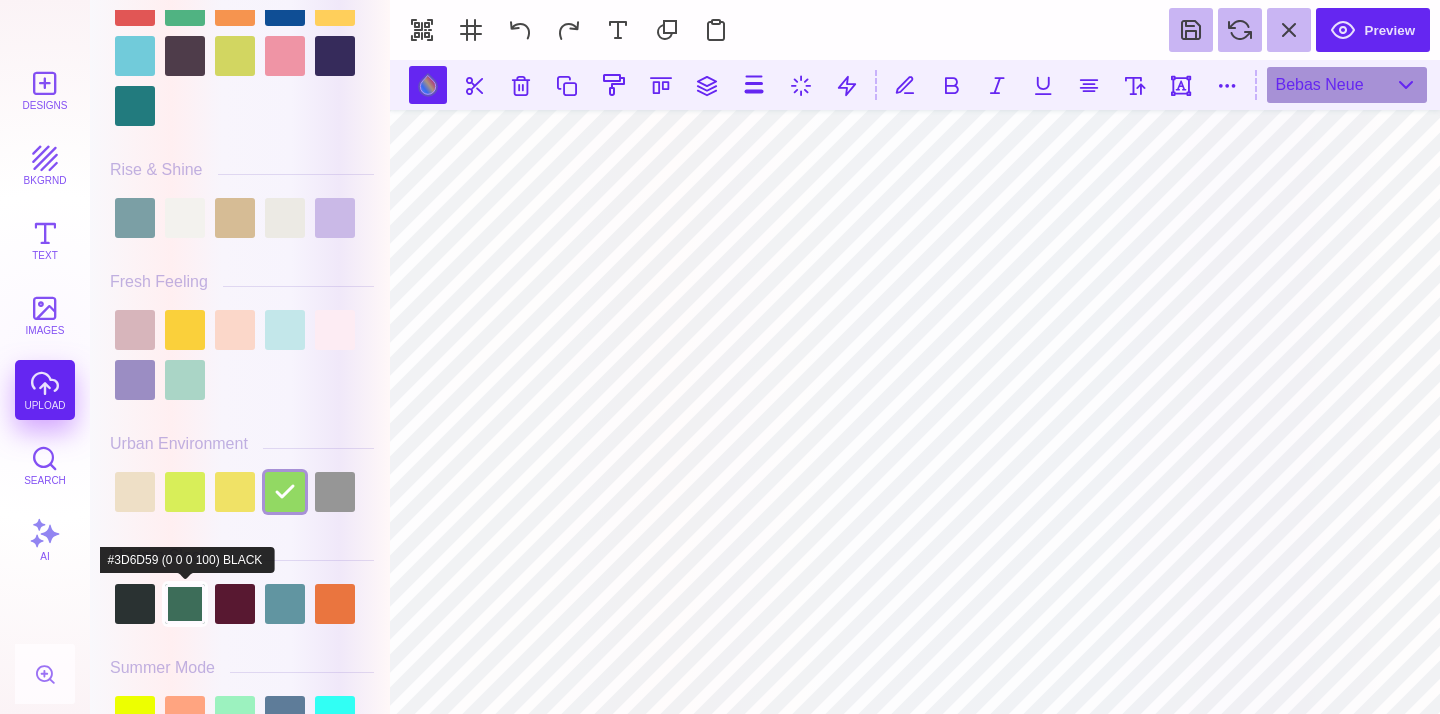 click at bounding box center (185, 604) 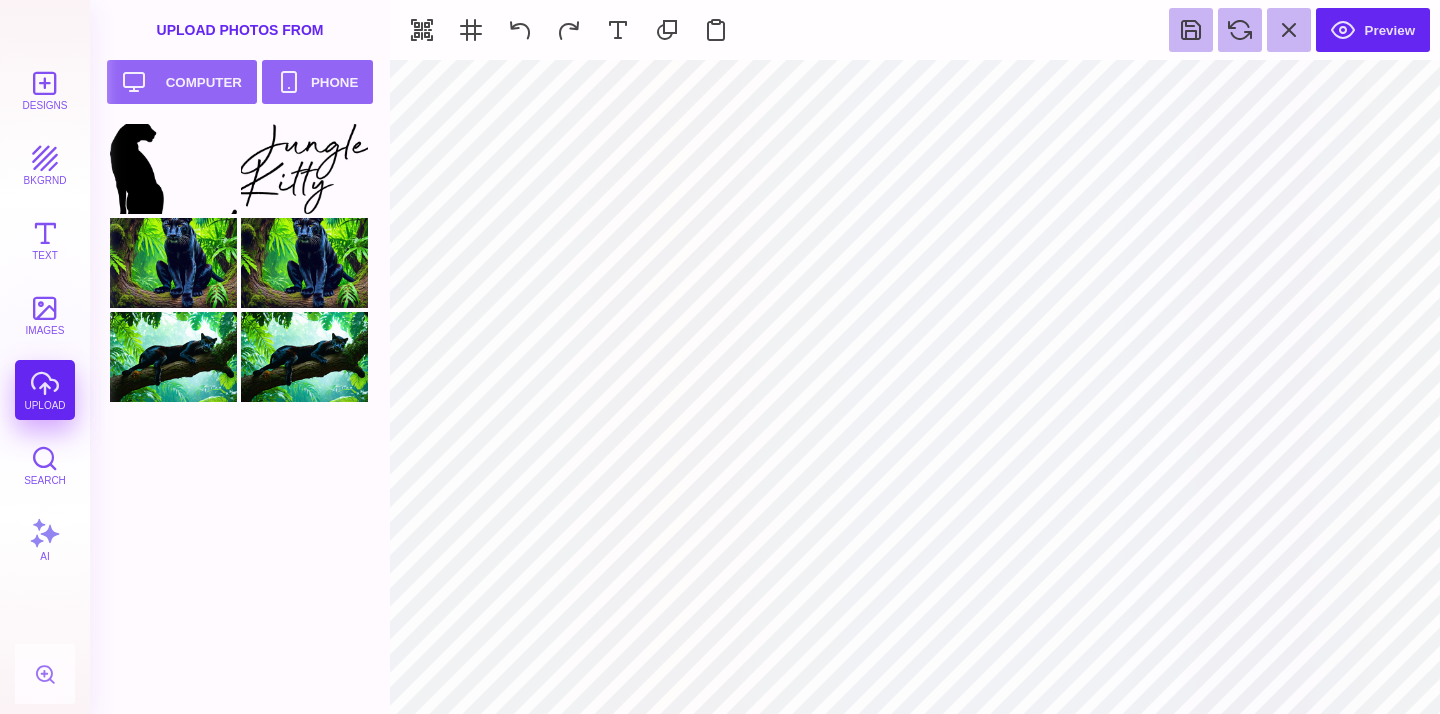 type on "#50B382" 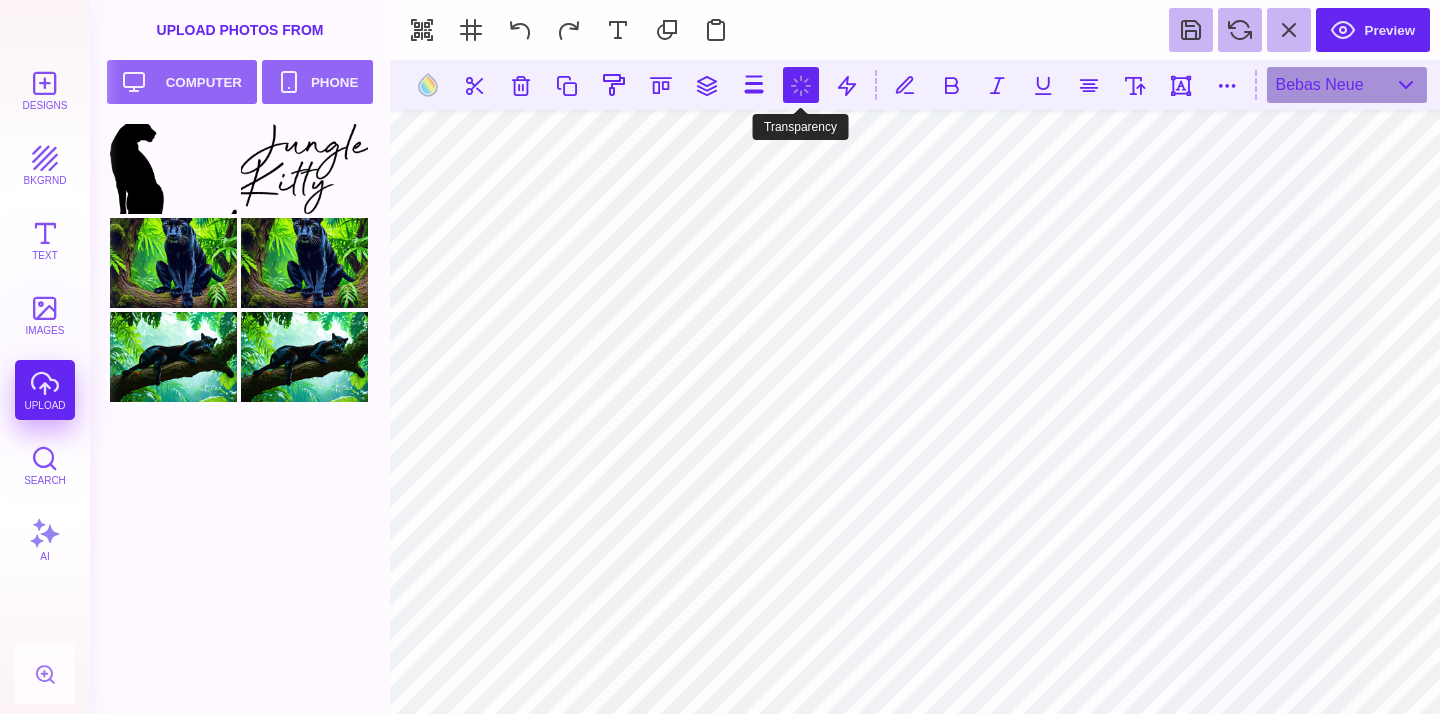 click at bounding box center (801, 85) 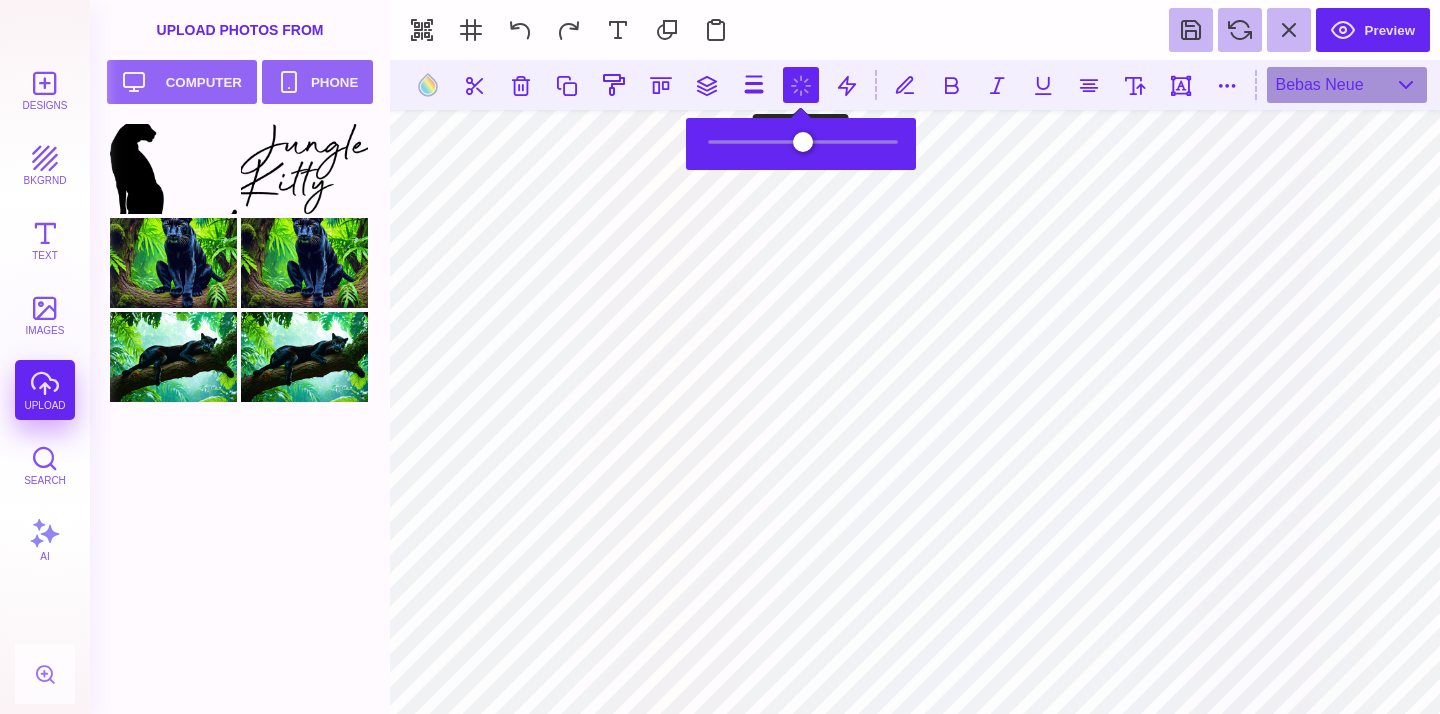 click at bounding box center [801, 85] 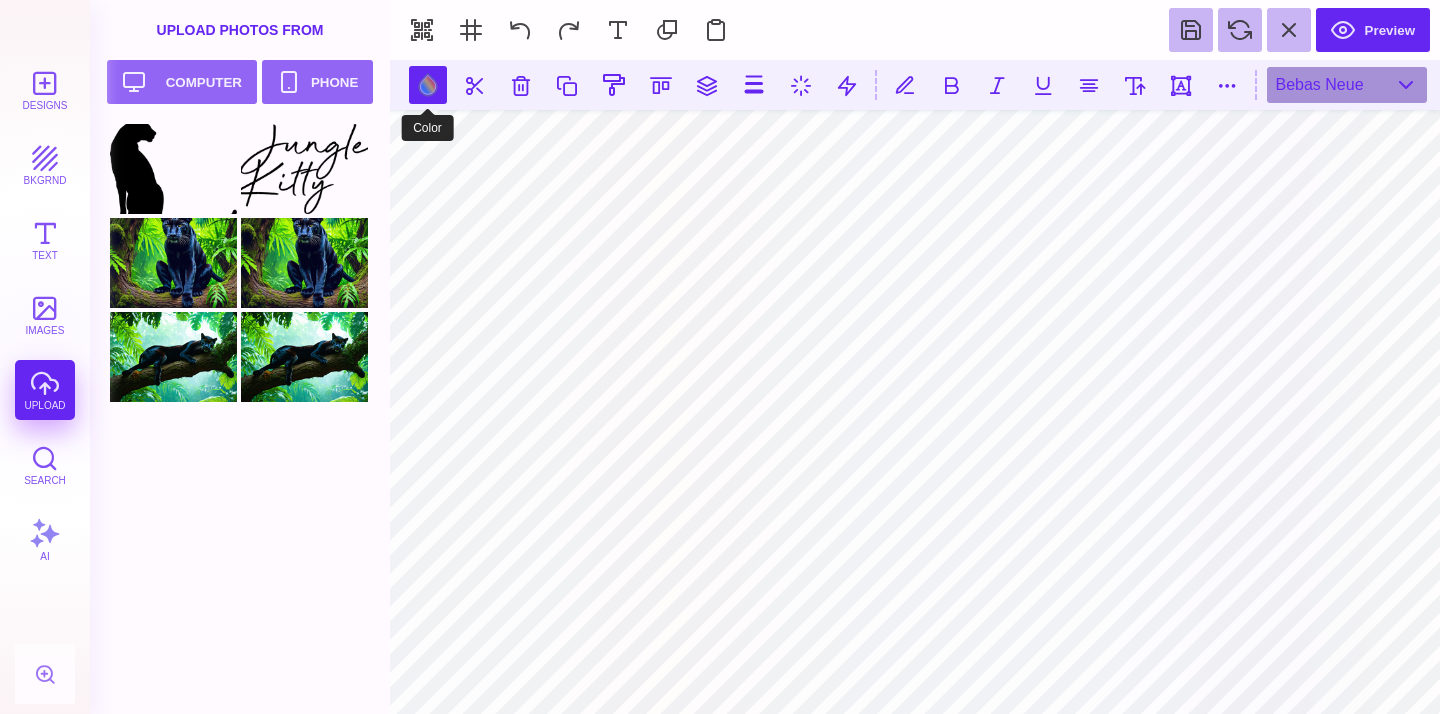 click at bounding box center (428, 85) 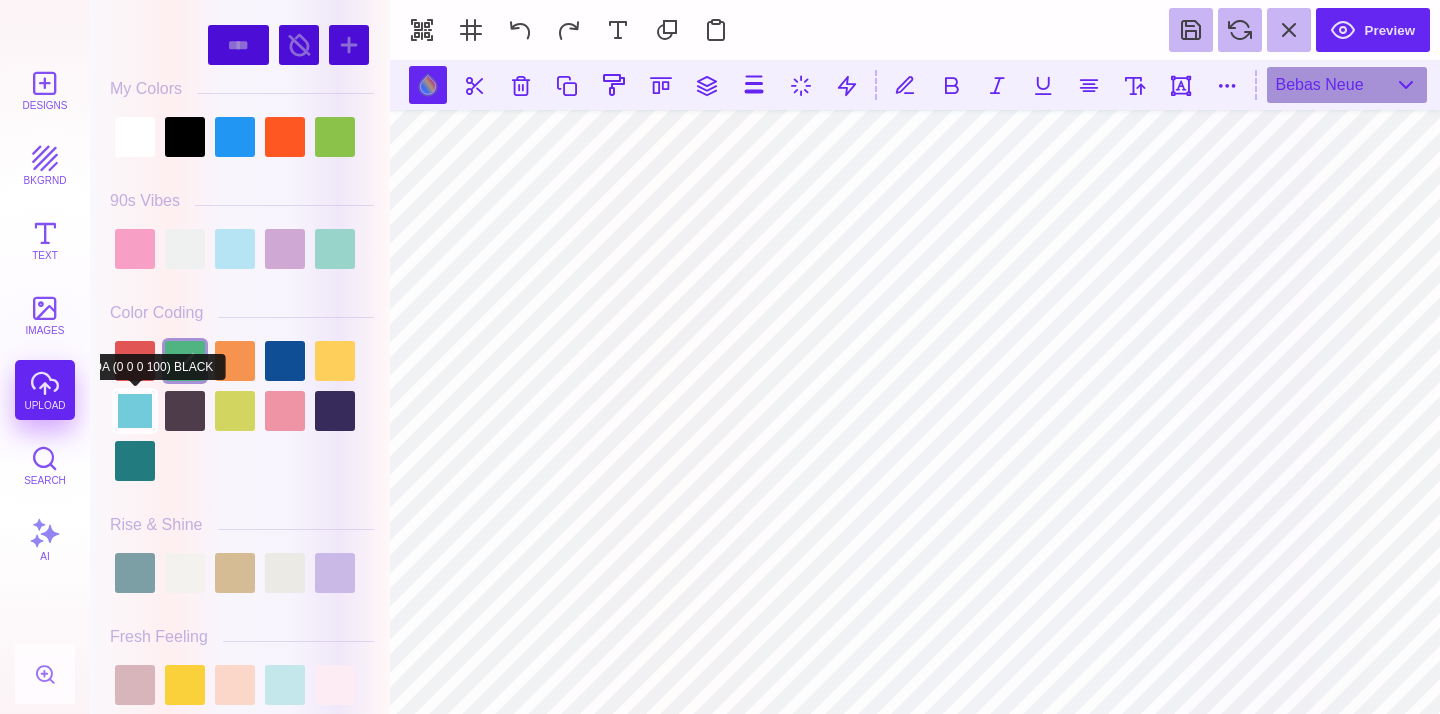 click at bounding box center (135, 411) 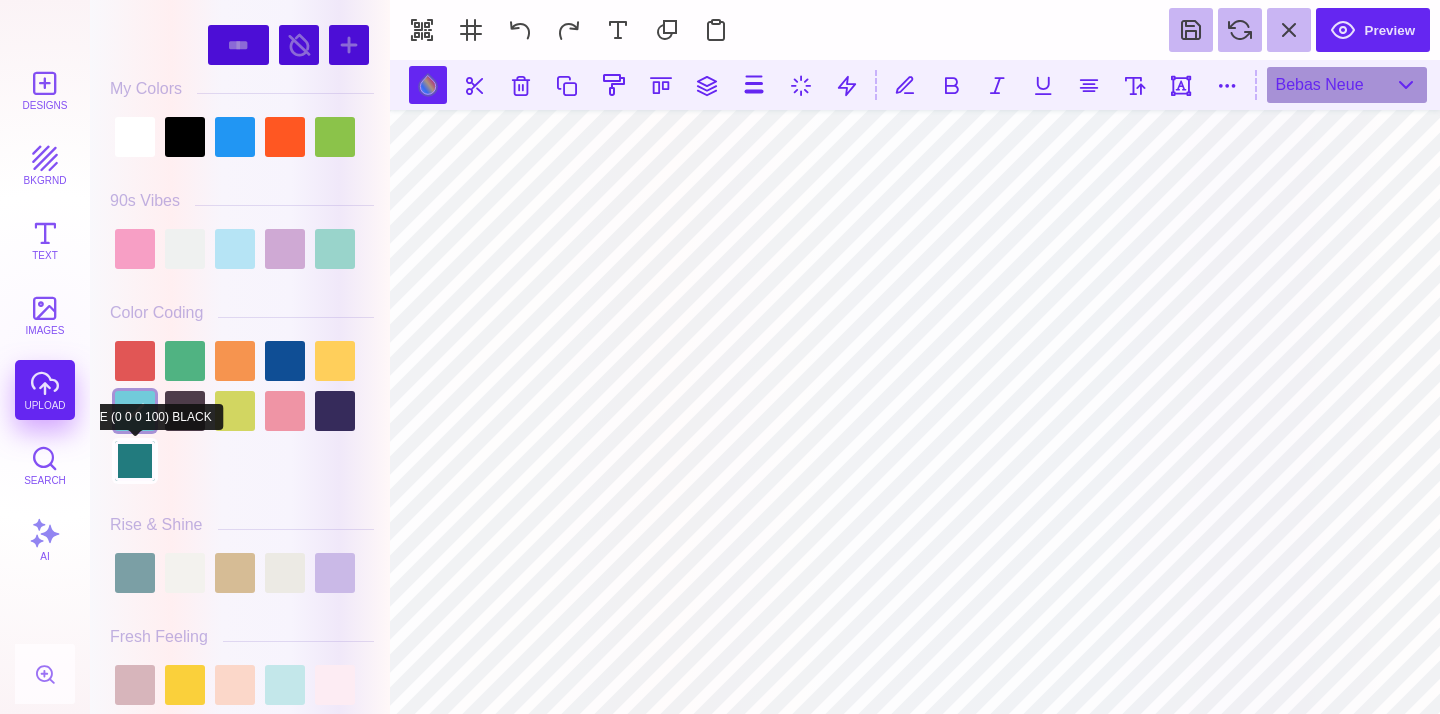 click at bounding box center [135, 461] 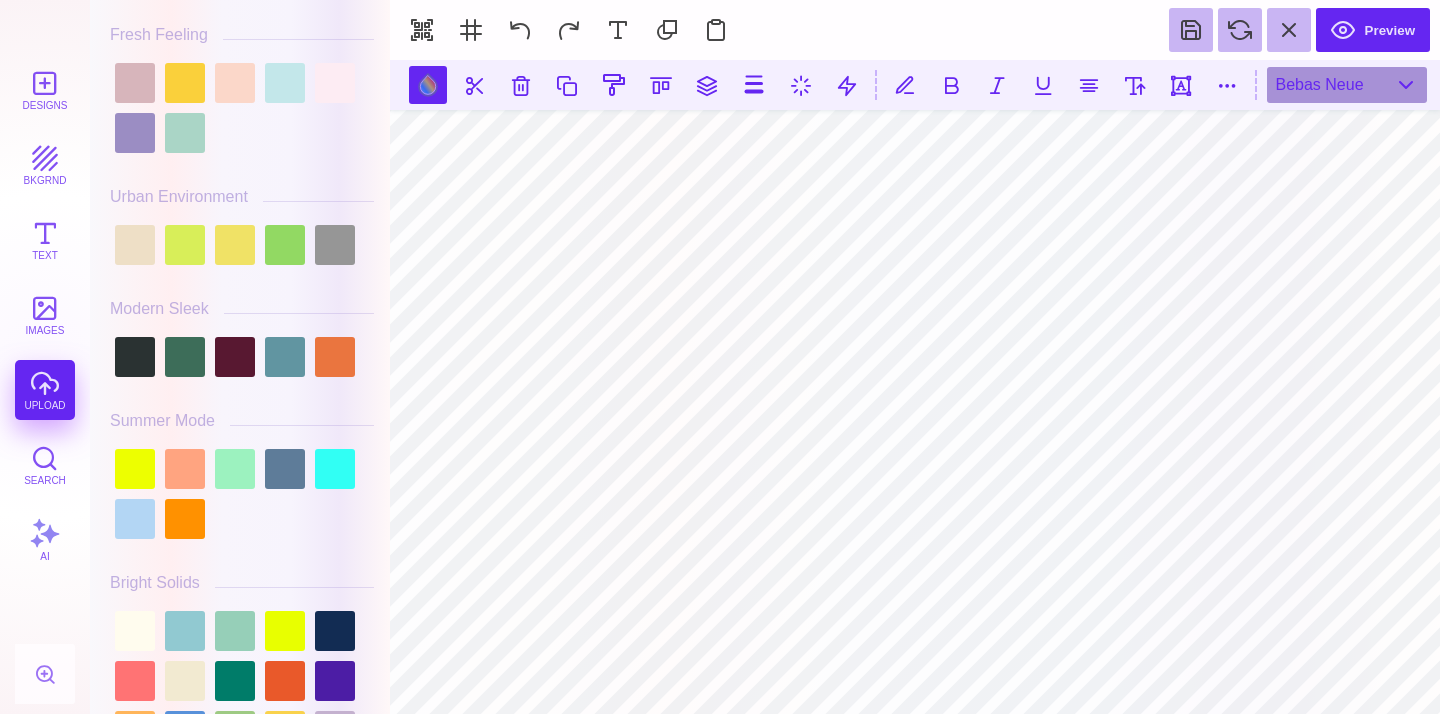 scroll, scrollTop: 609, scrollLeft: 0, axis: vertical 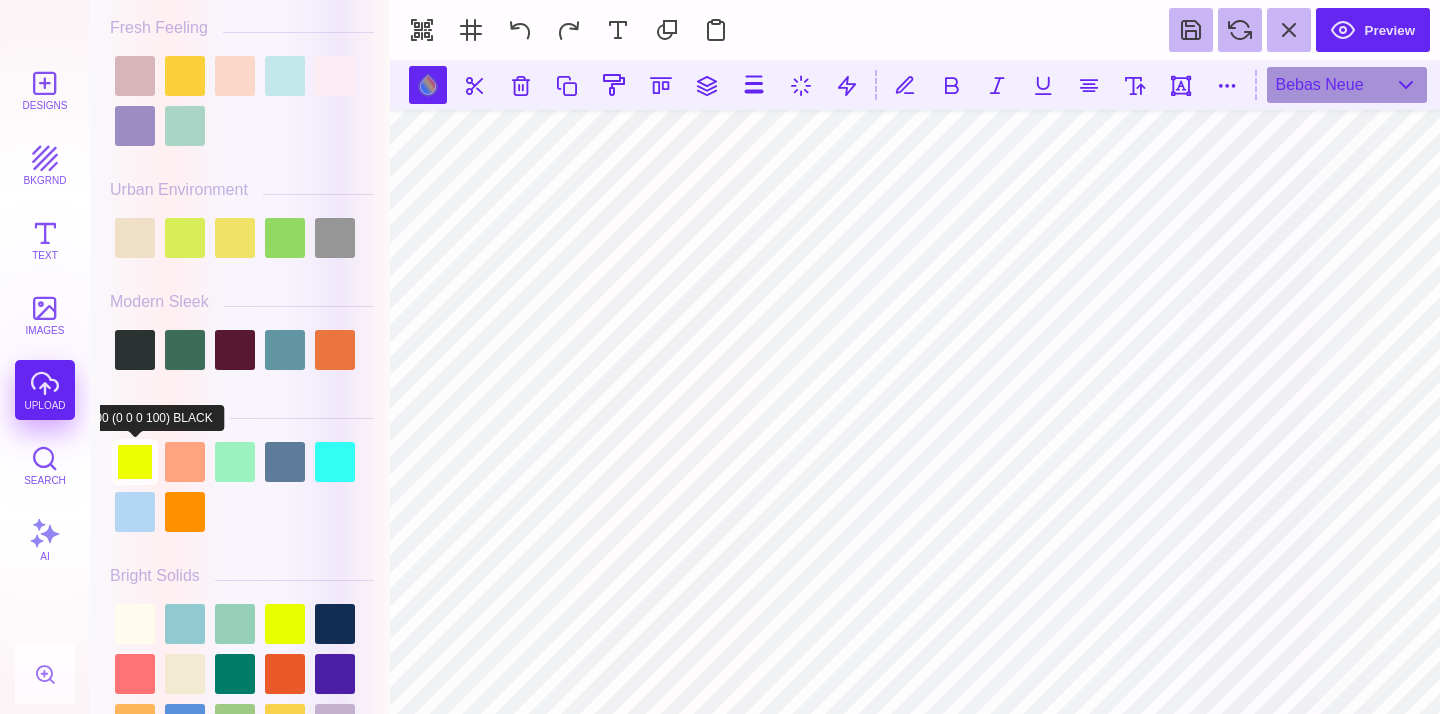 click at bounding box center [135, 462] 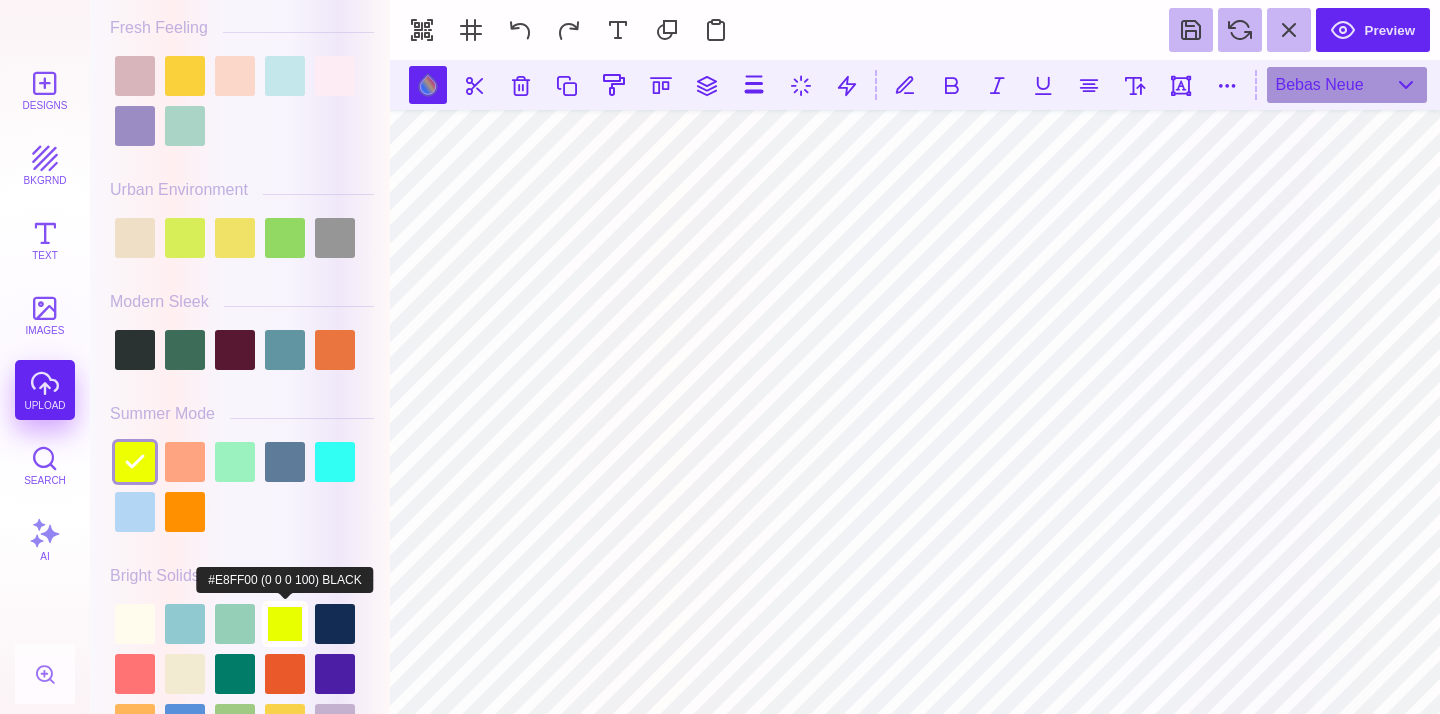 click at bounding box center (285, 624) 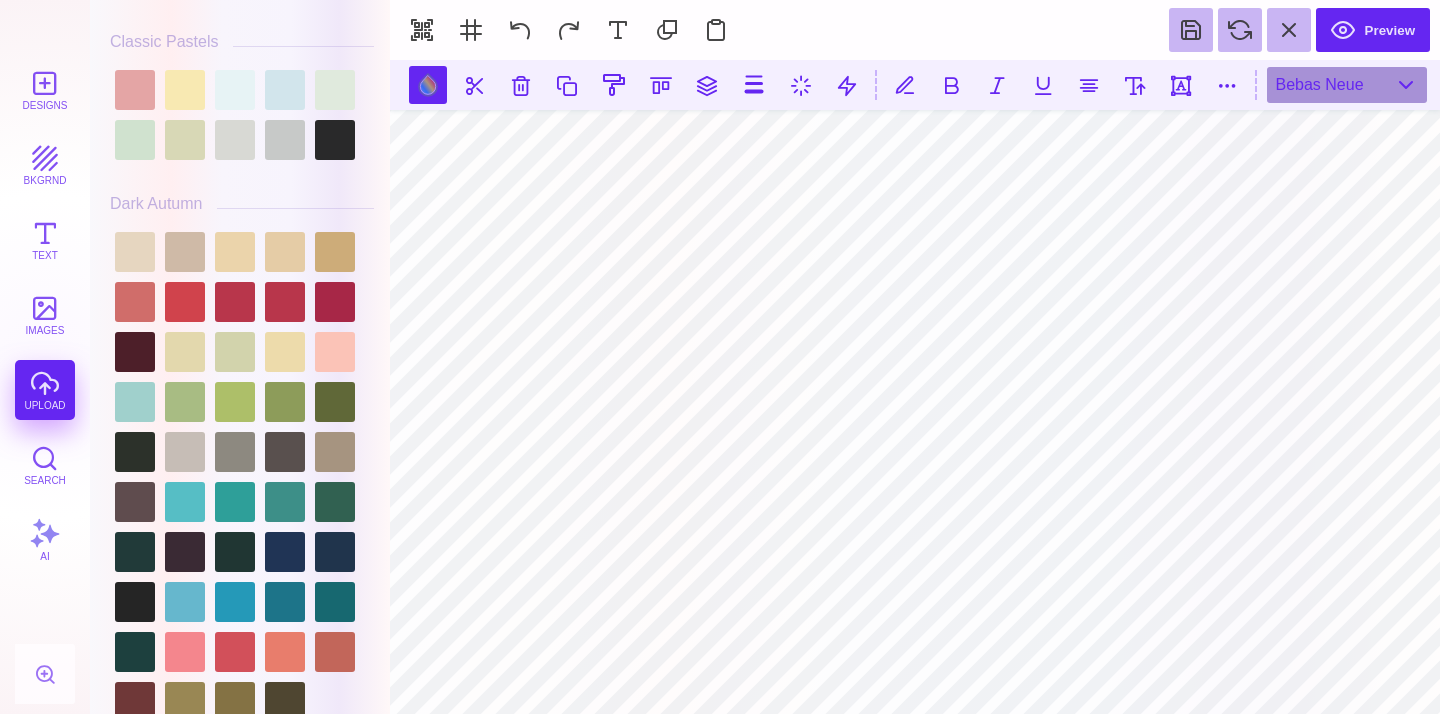scroll, scrollTop: 1409, scrollLeft: 0, axis: vertical 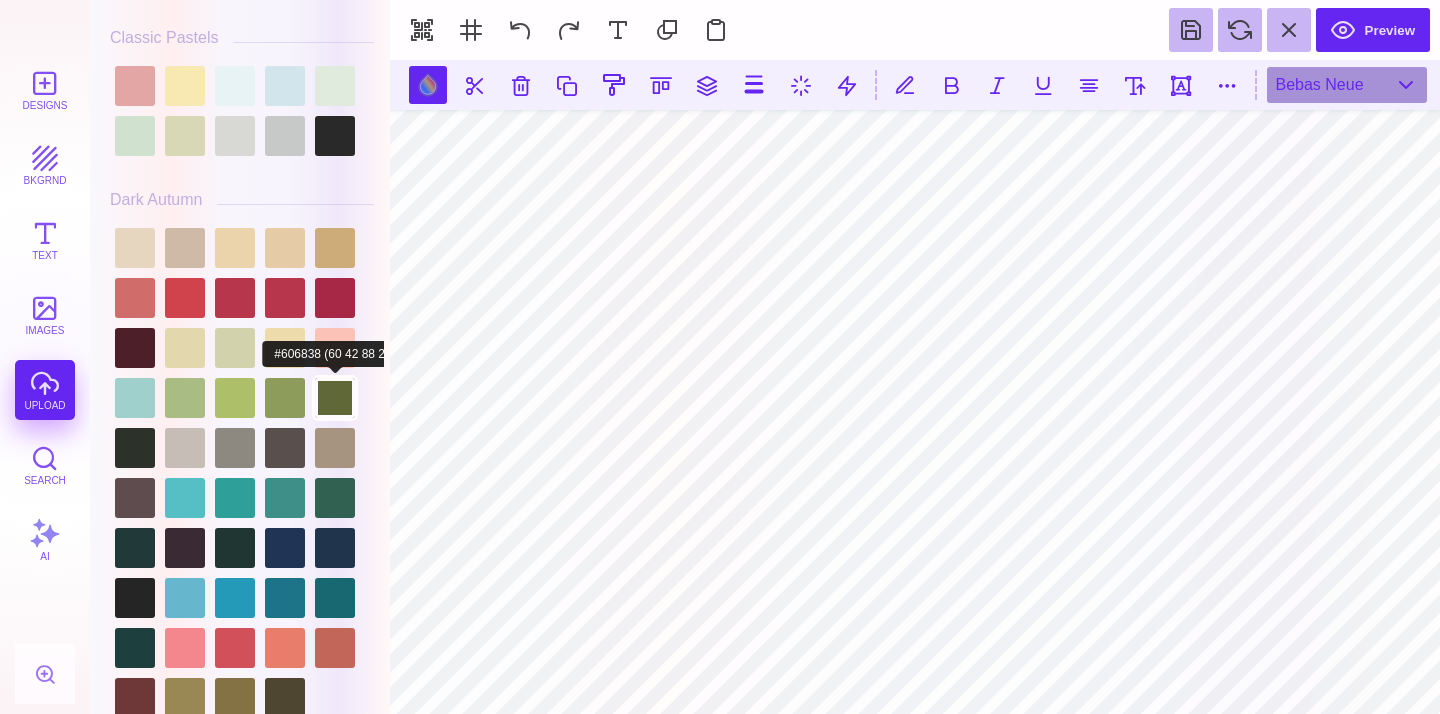 click at bounding box center [335, 398] 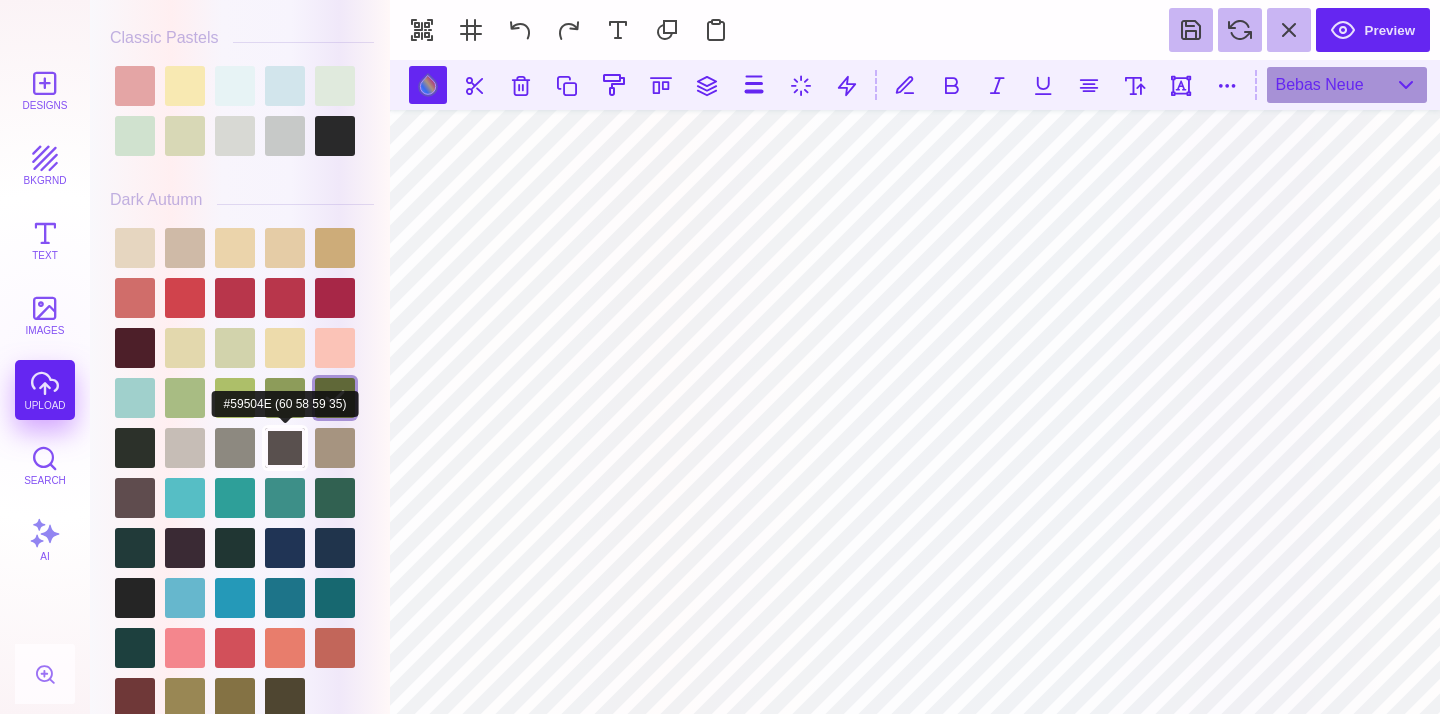 click at bounding box center [285, 448] 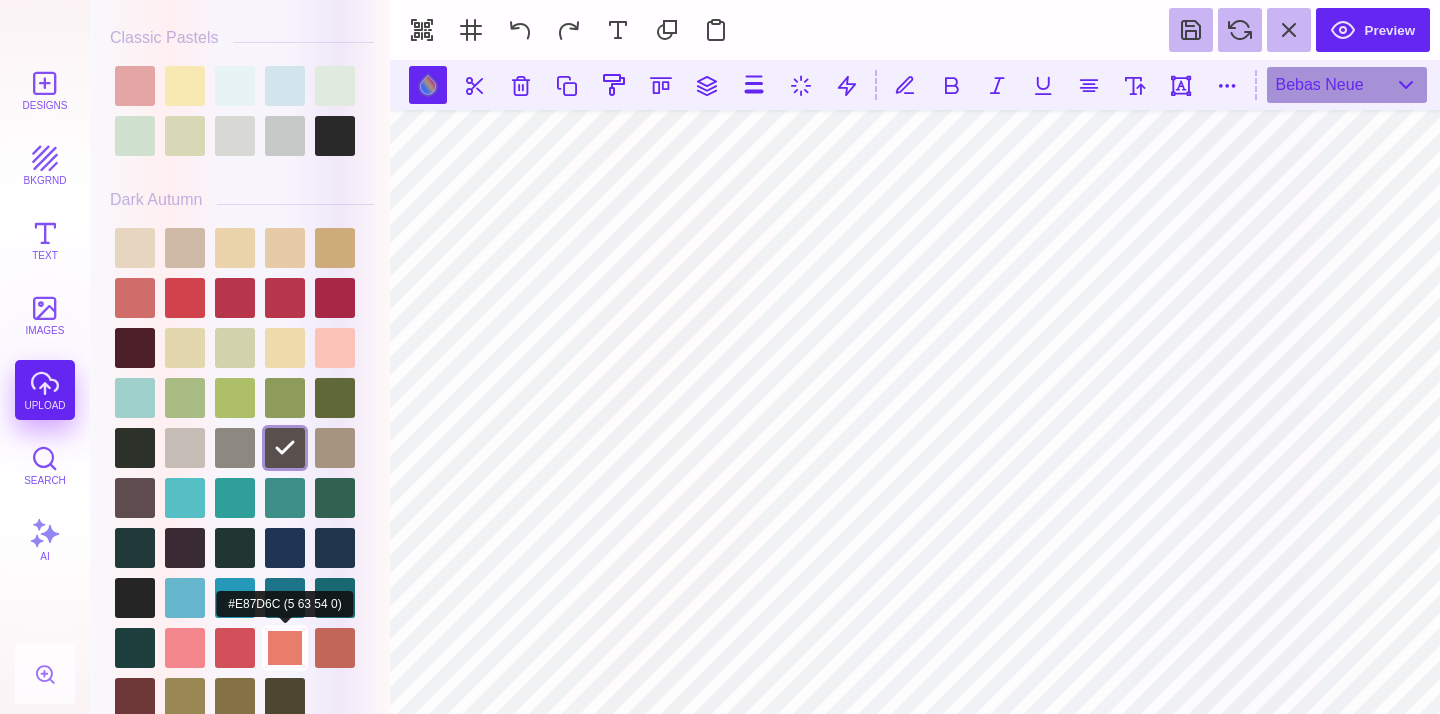 click at bounding box center (285, 648) 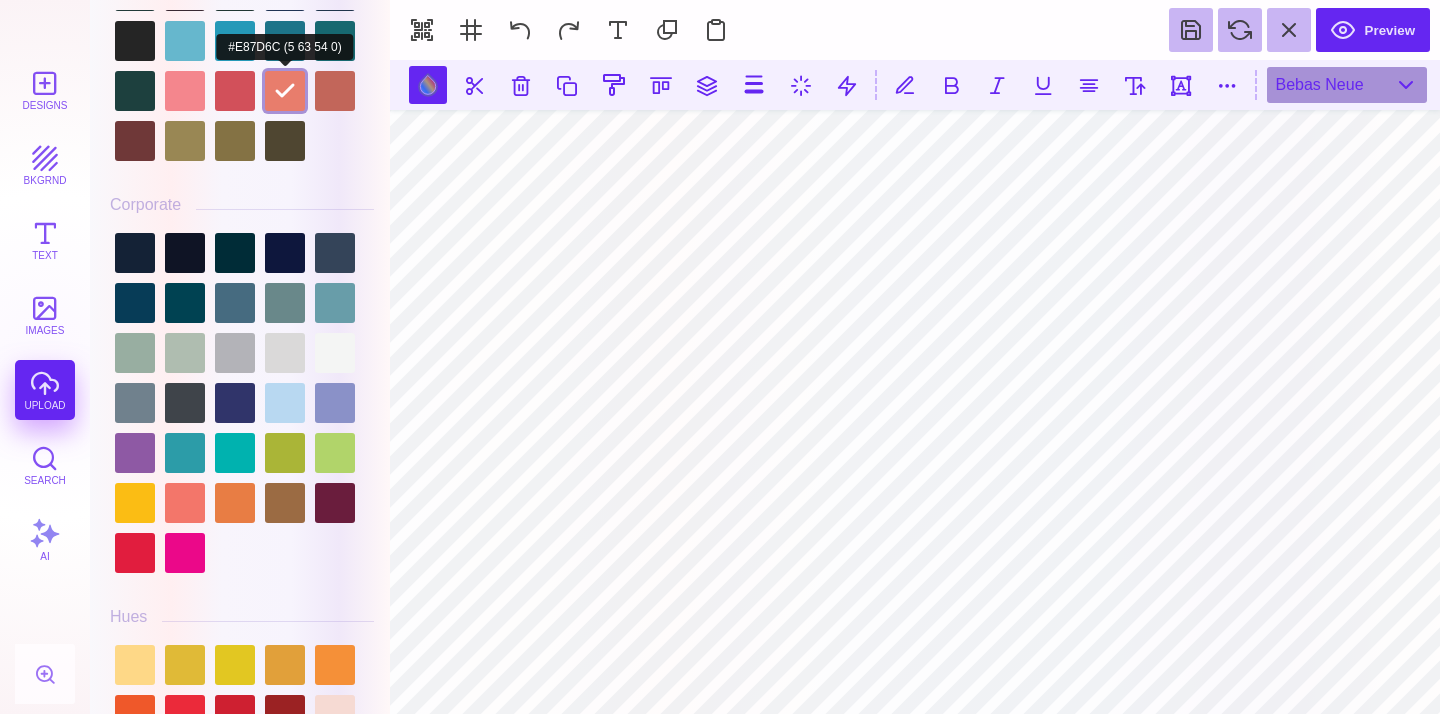 scroll, scrollTop: 1972, scrollLeft: 0, axis: vertical 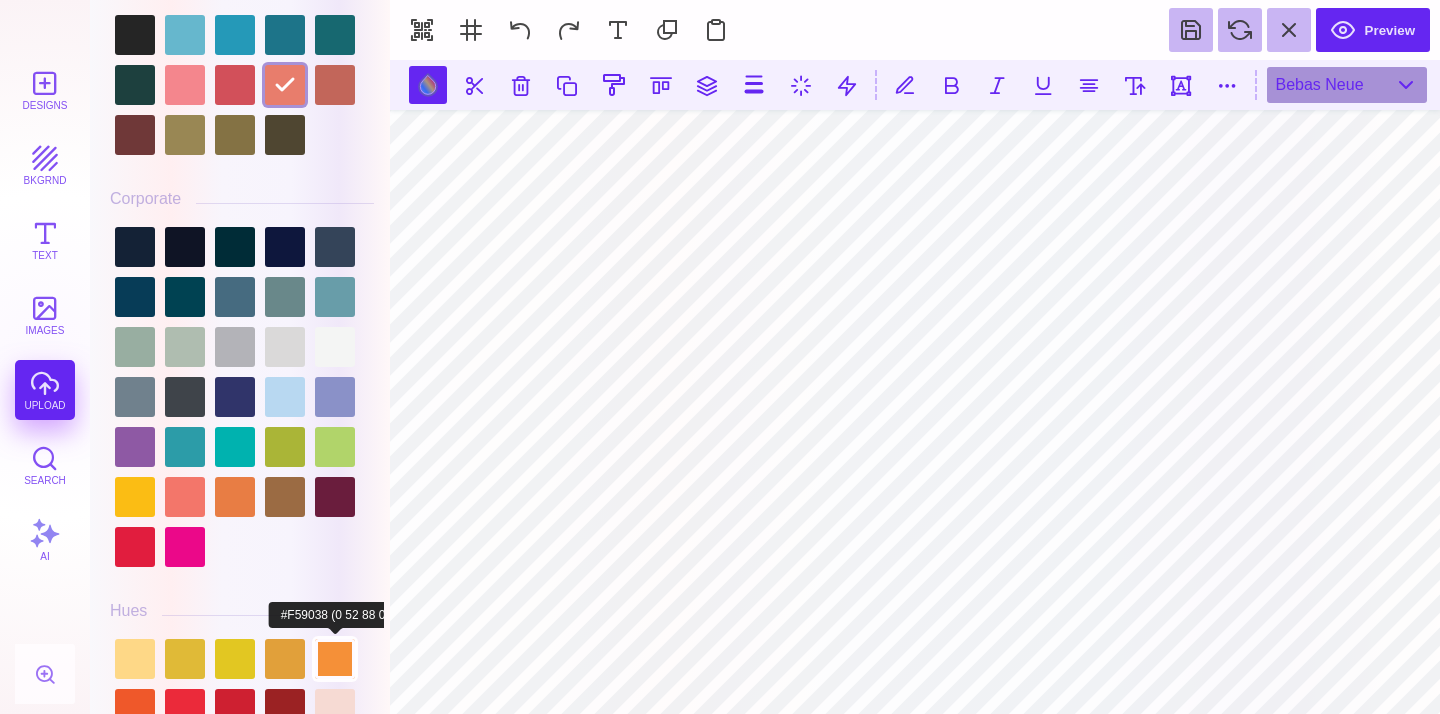 click at bounding box center [335, 659] 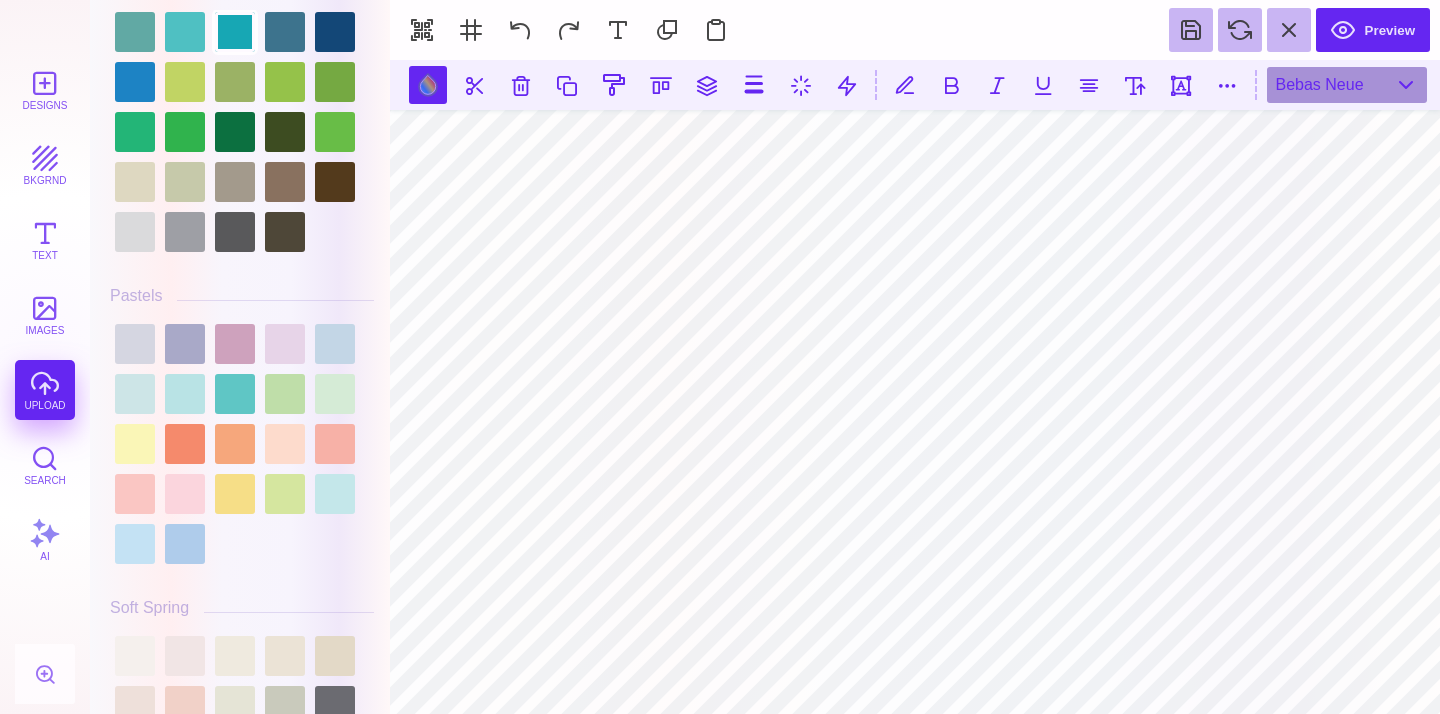 scroll, scrollTop: 2902, scrollLeft: 0, axis: vertical 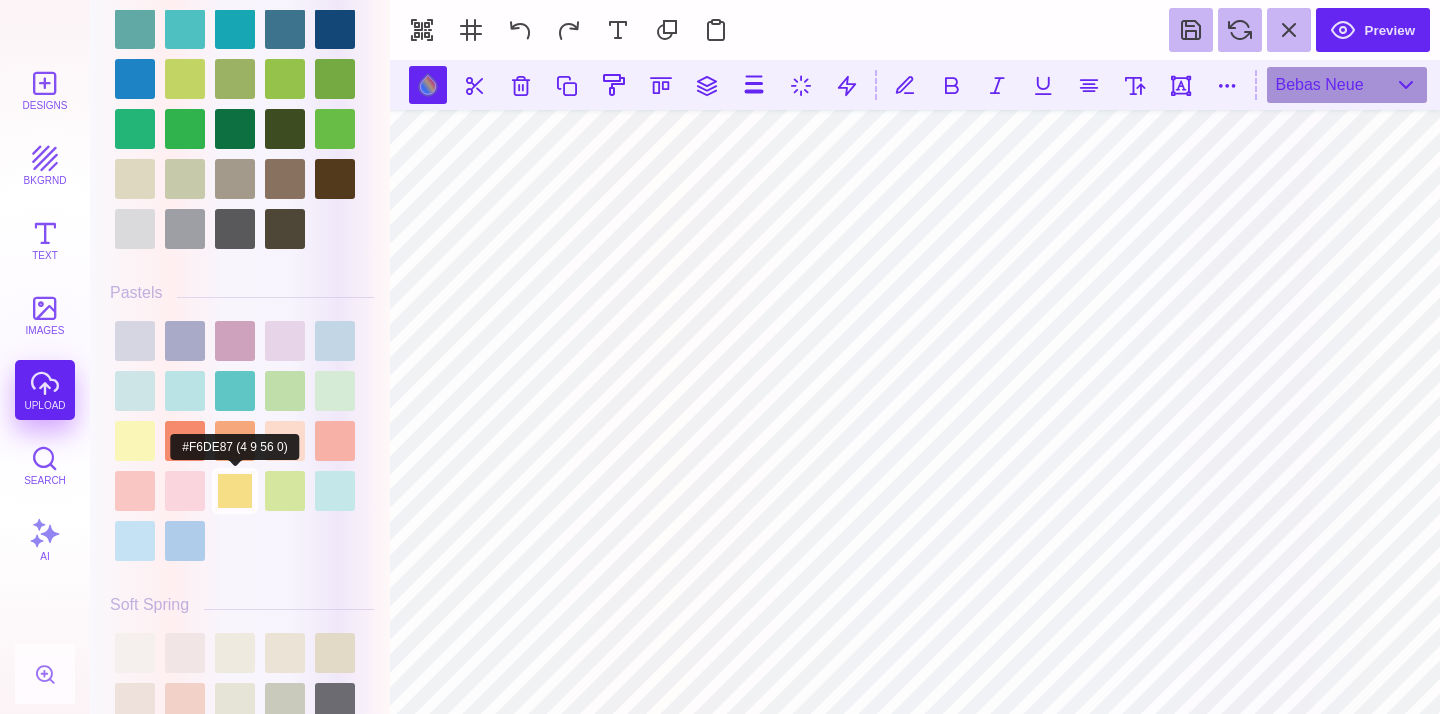 click at bounding box center (235, 491) 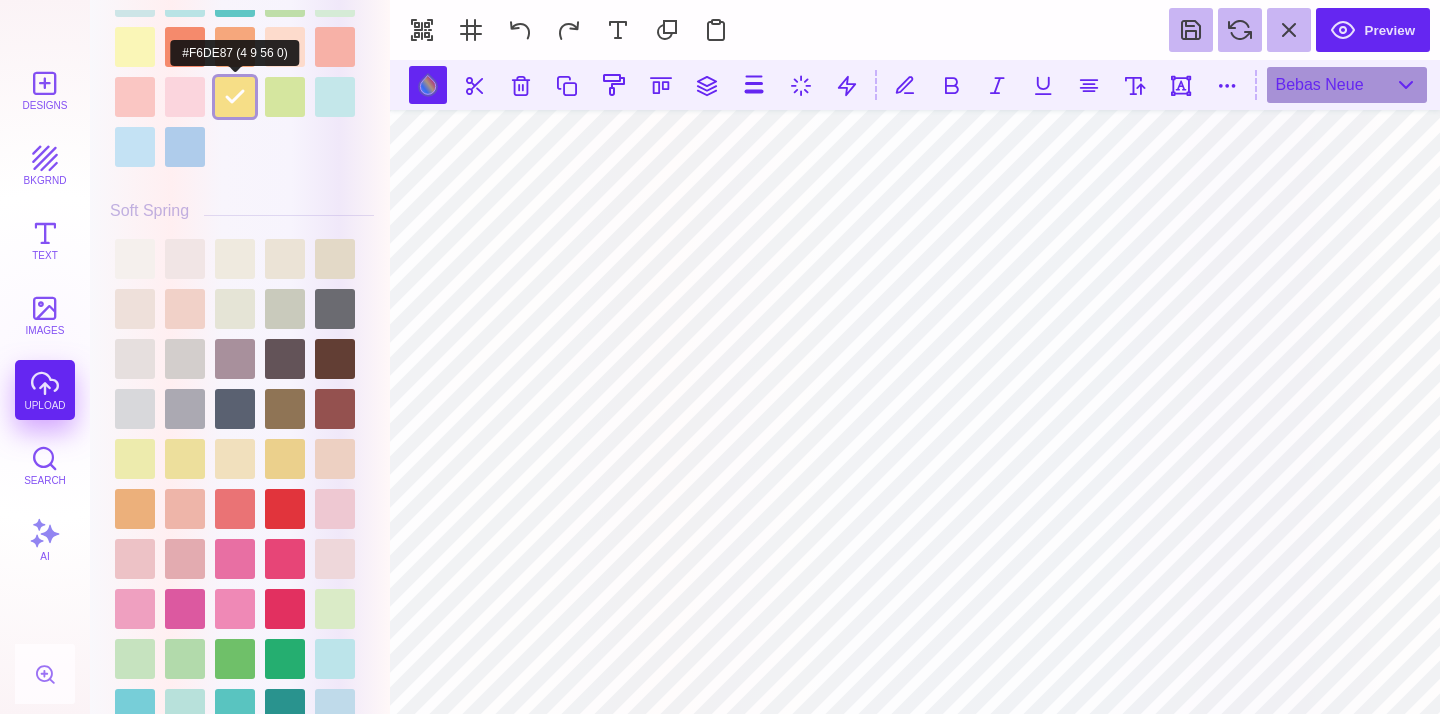 scroll, scrollTop: 3299, scrollLeft: 0, axis: vertical 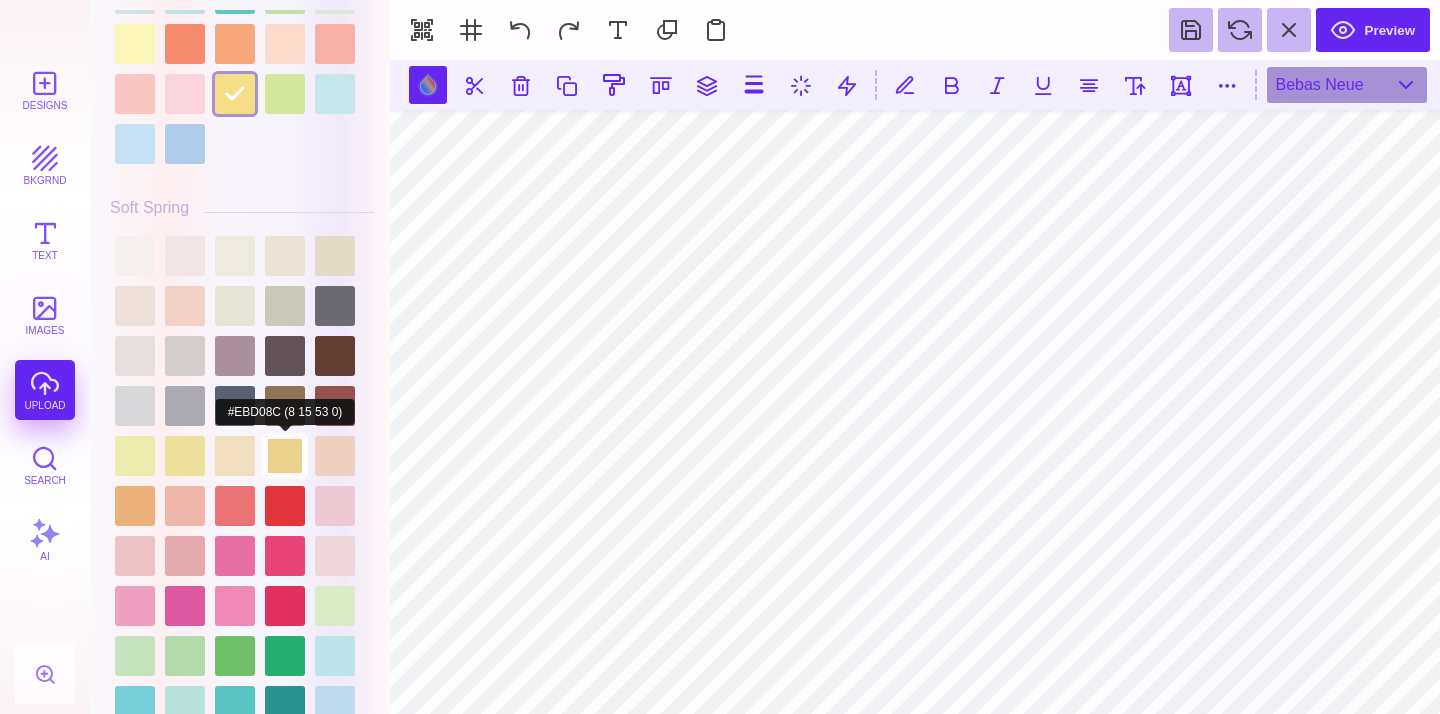 click at bounding box center (285, 456) 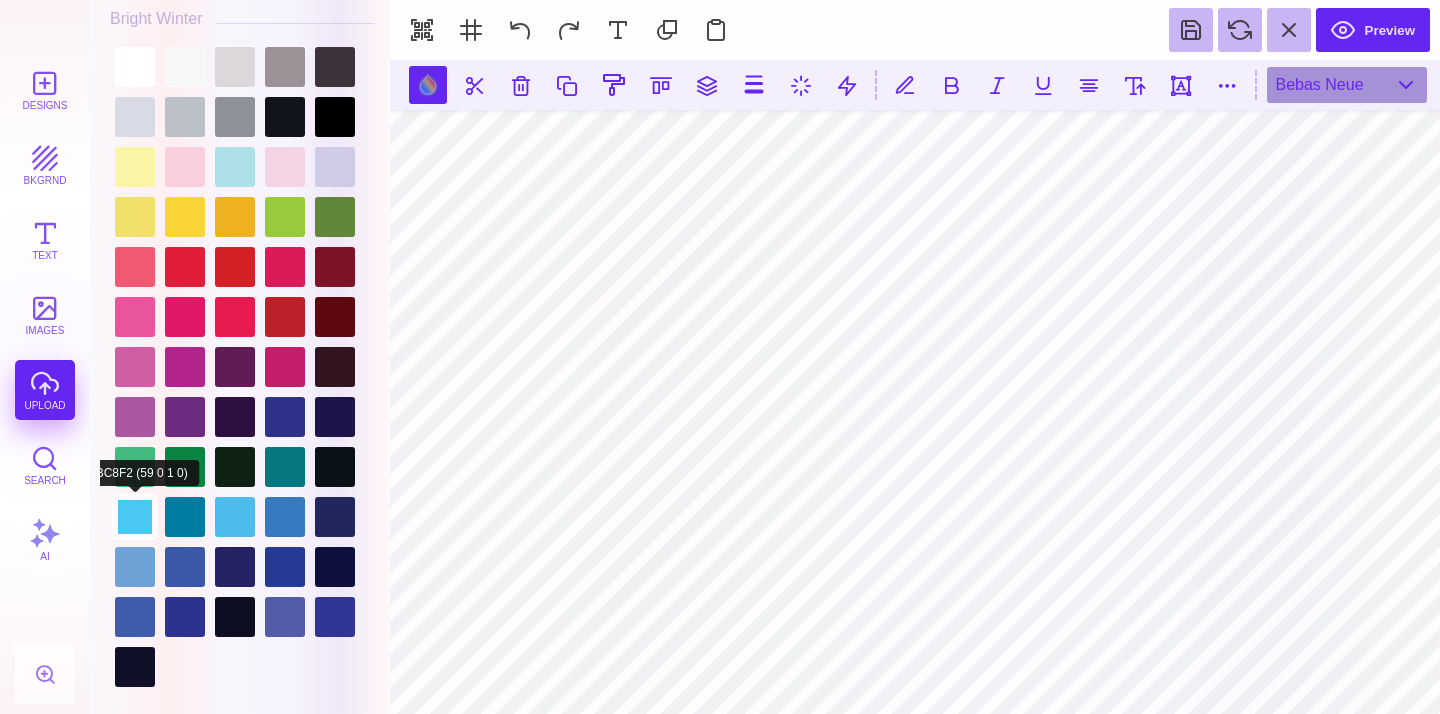 scroll, scrollTop: 4204, scrollLeft: 0, axis: vertical 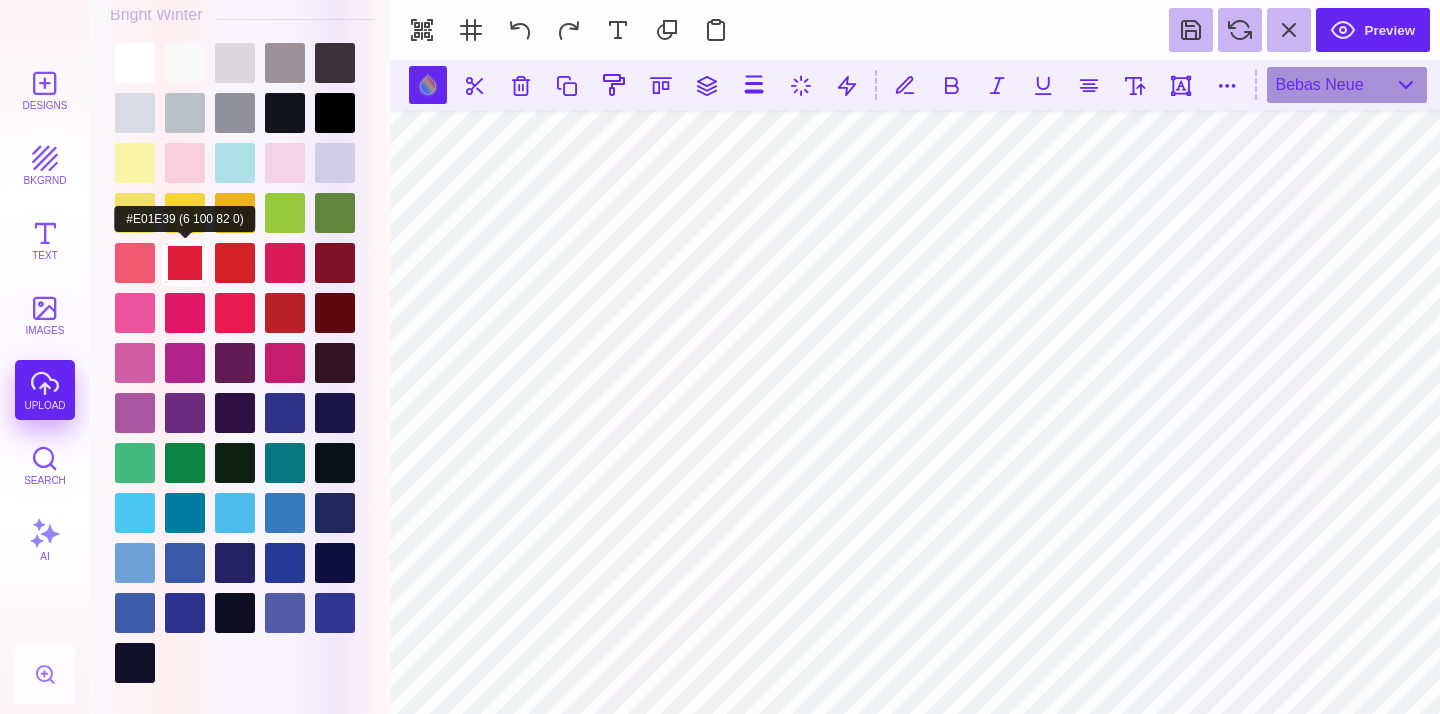 click at bounding box center (185, 263) 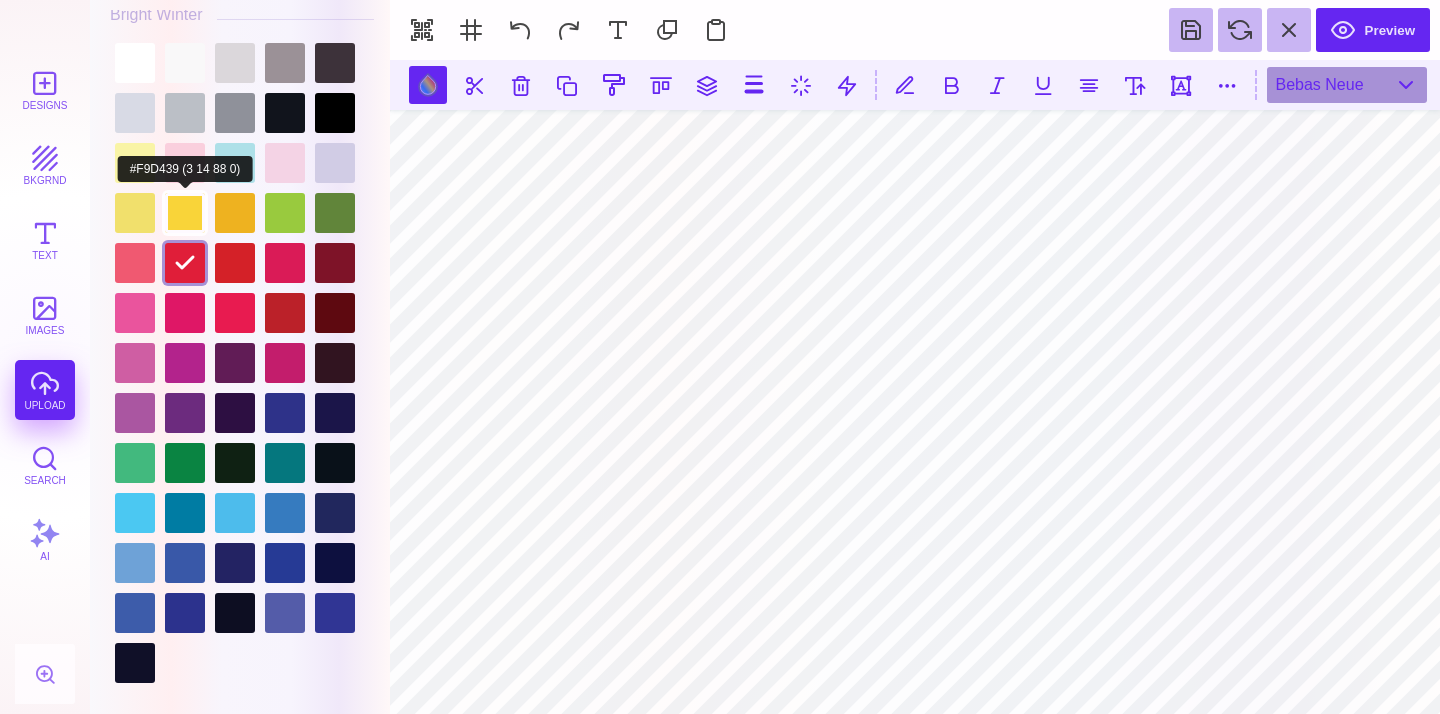 click at bounding box center [185, 213] 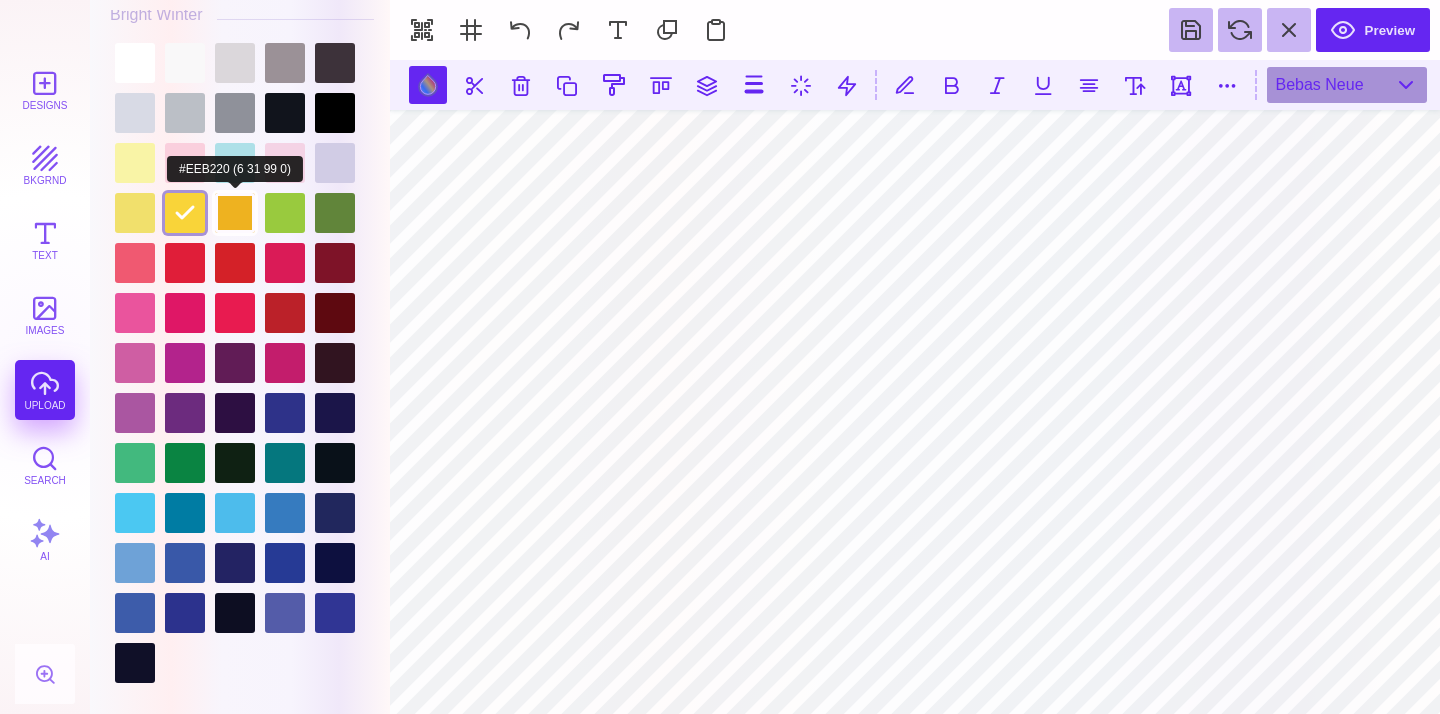click at bounding box center (235, 213) 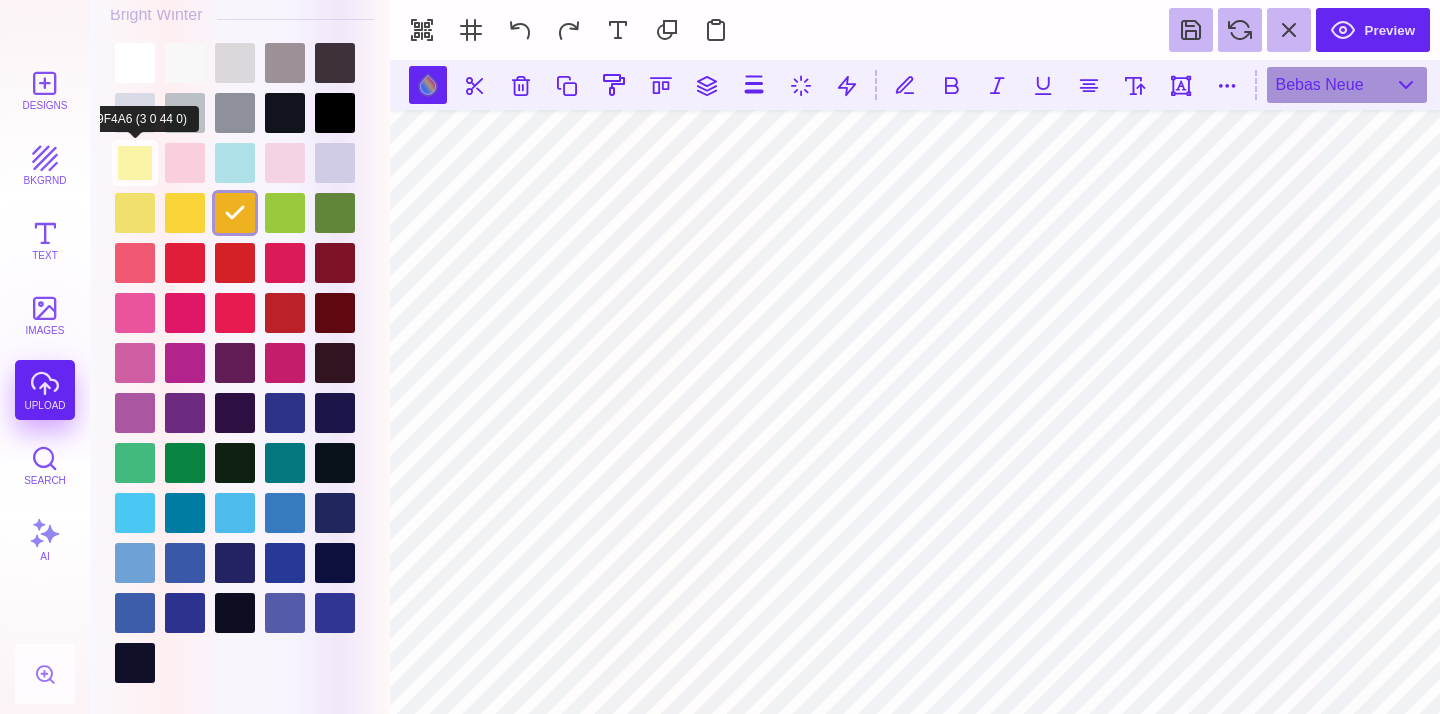 click at bounding box center (135, 163) 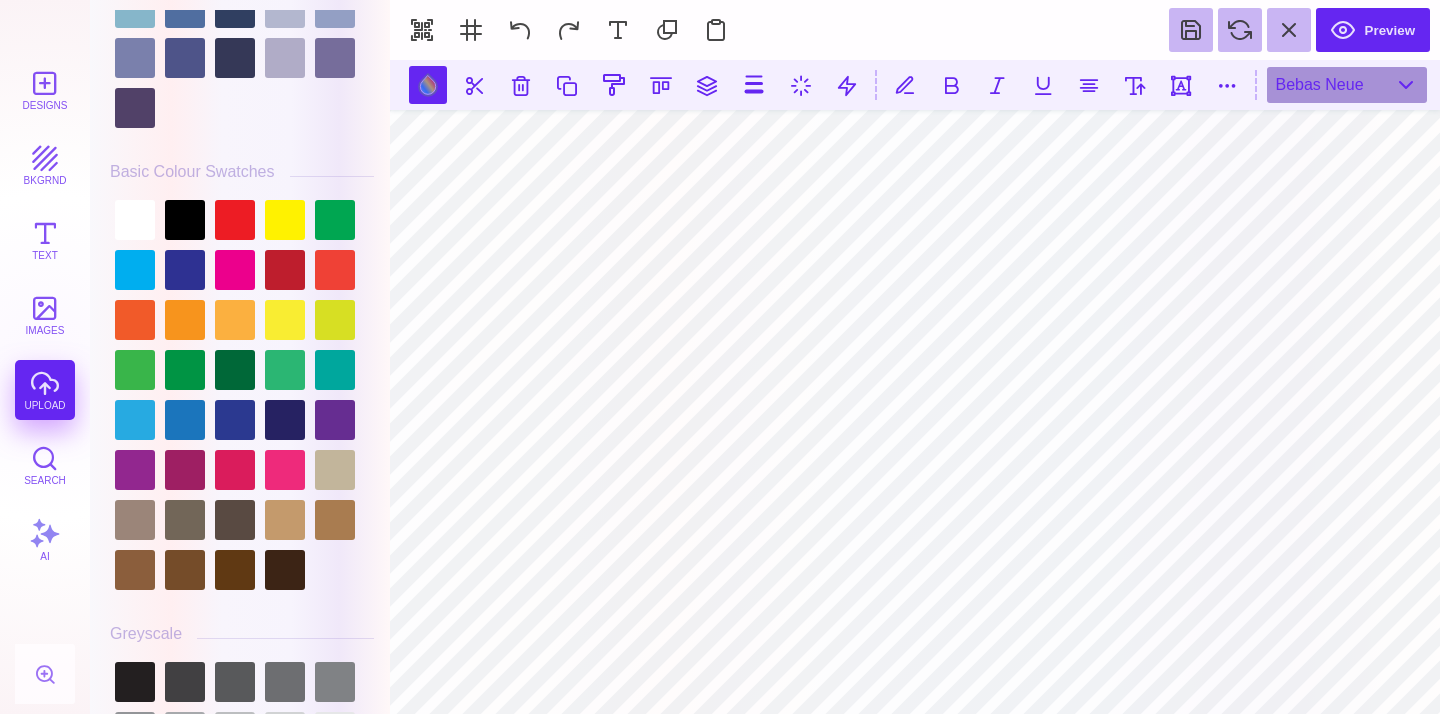 scroll, scrollTop: 5476, scrollLeft: 0, axis: vertical 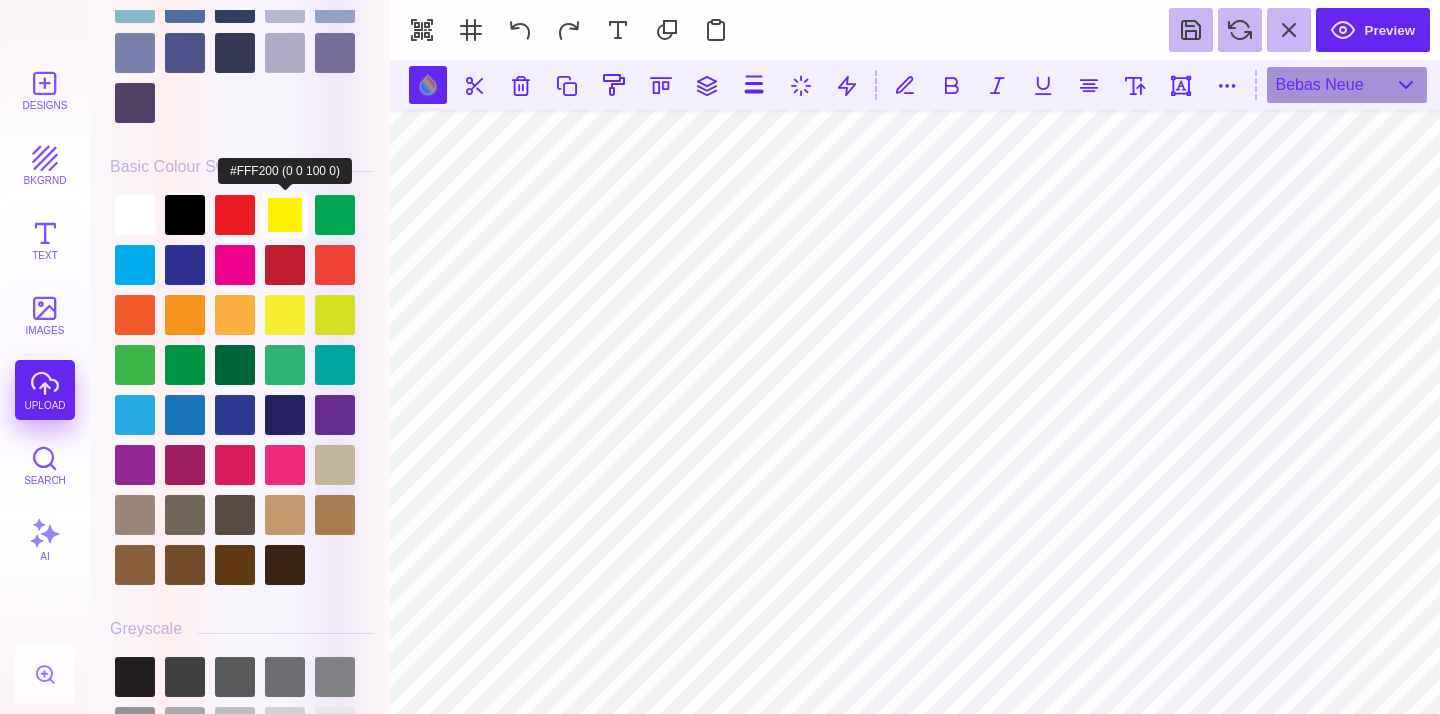 click at bounding box center (285, 215) 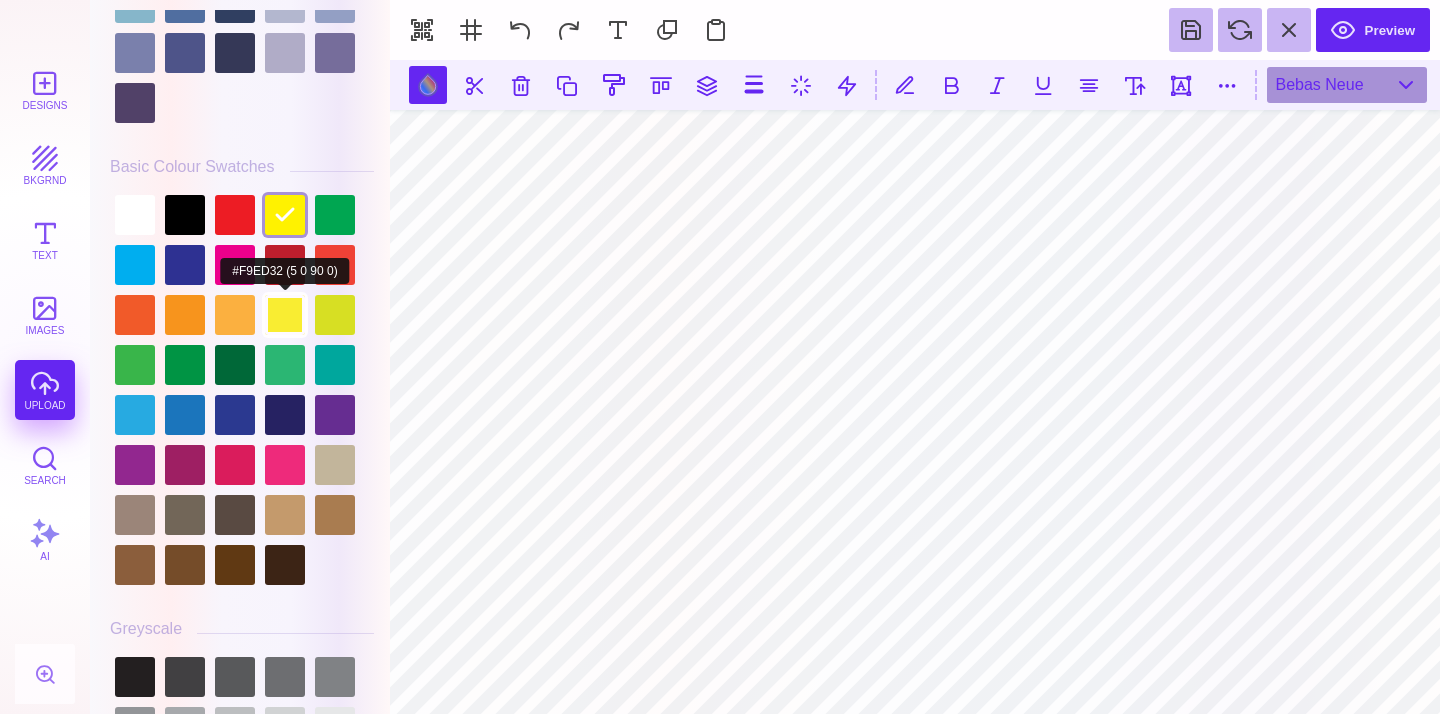 click at bounding box center [285, 315] 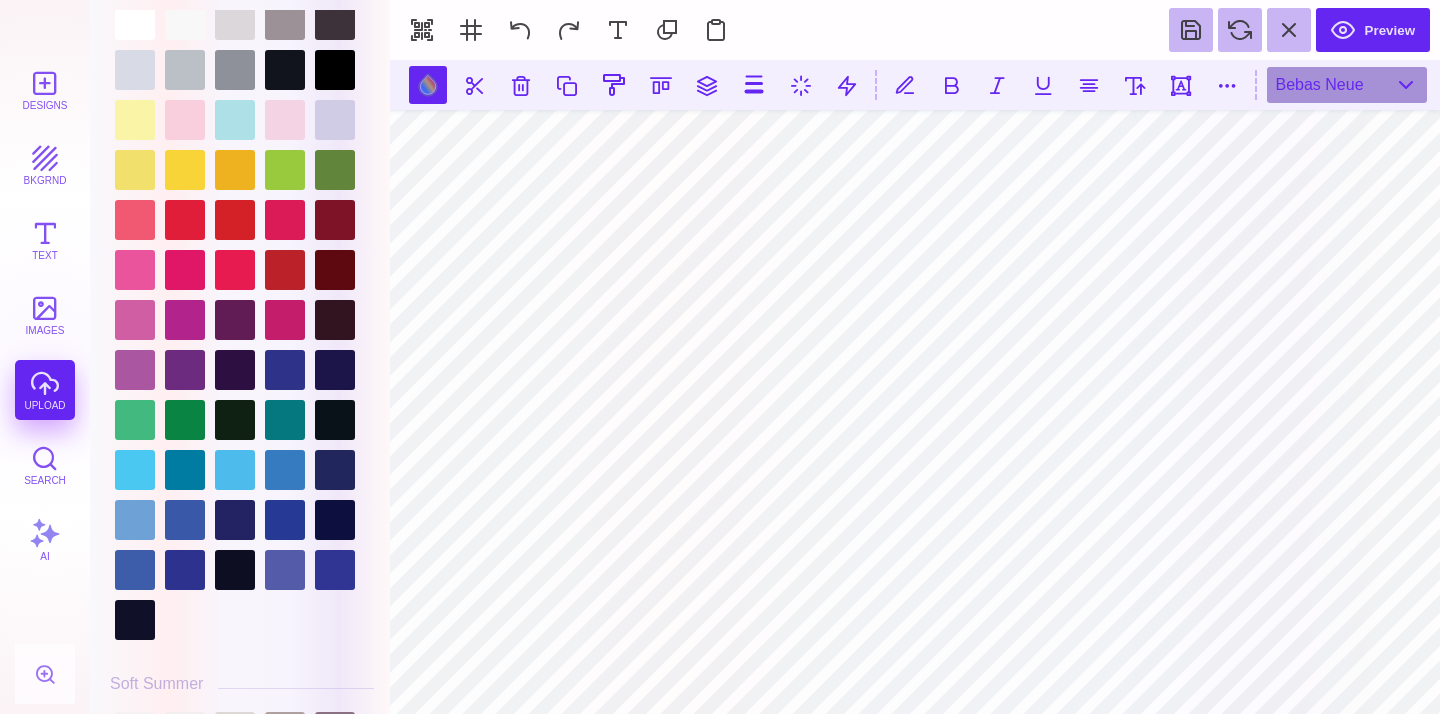 scroll, scrollTop: 4237, scrollLeft: 0, axis: vertical 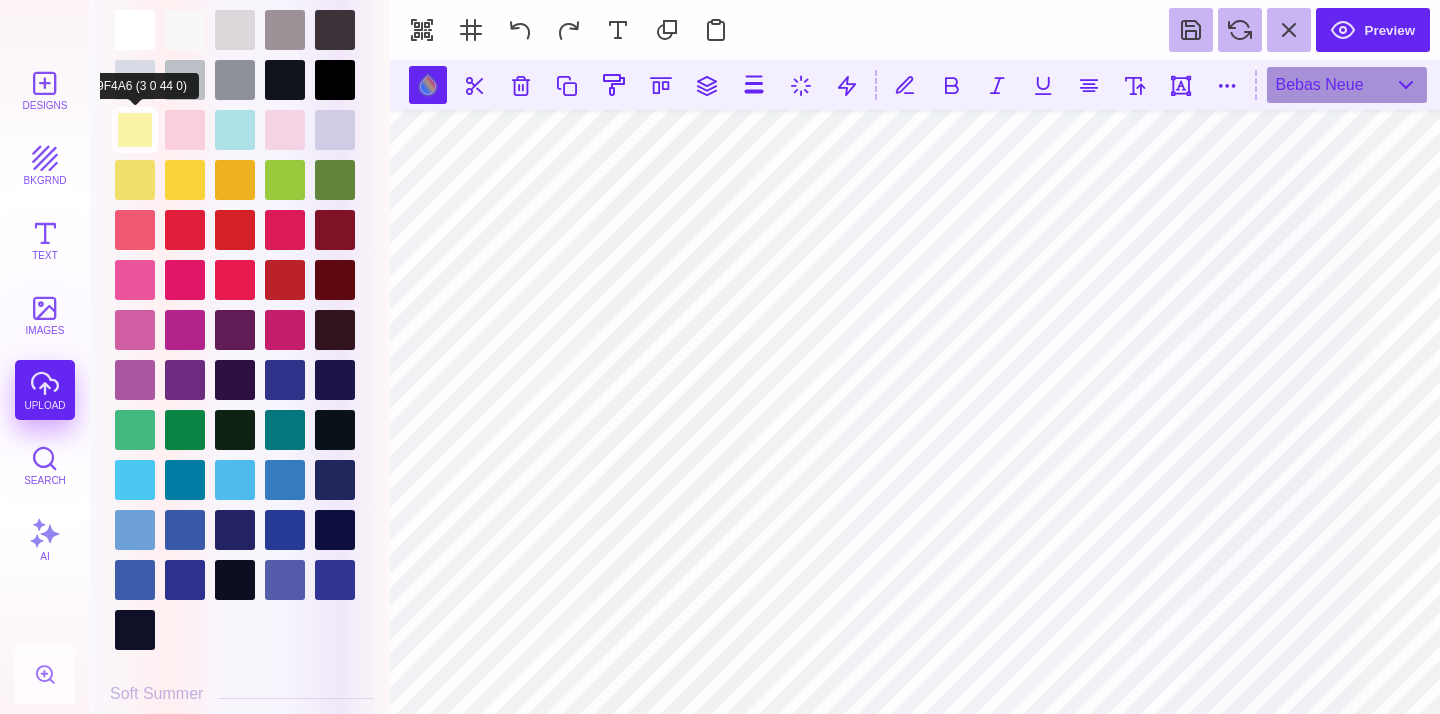 click at bounding box center [135, 130] 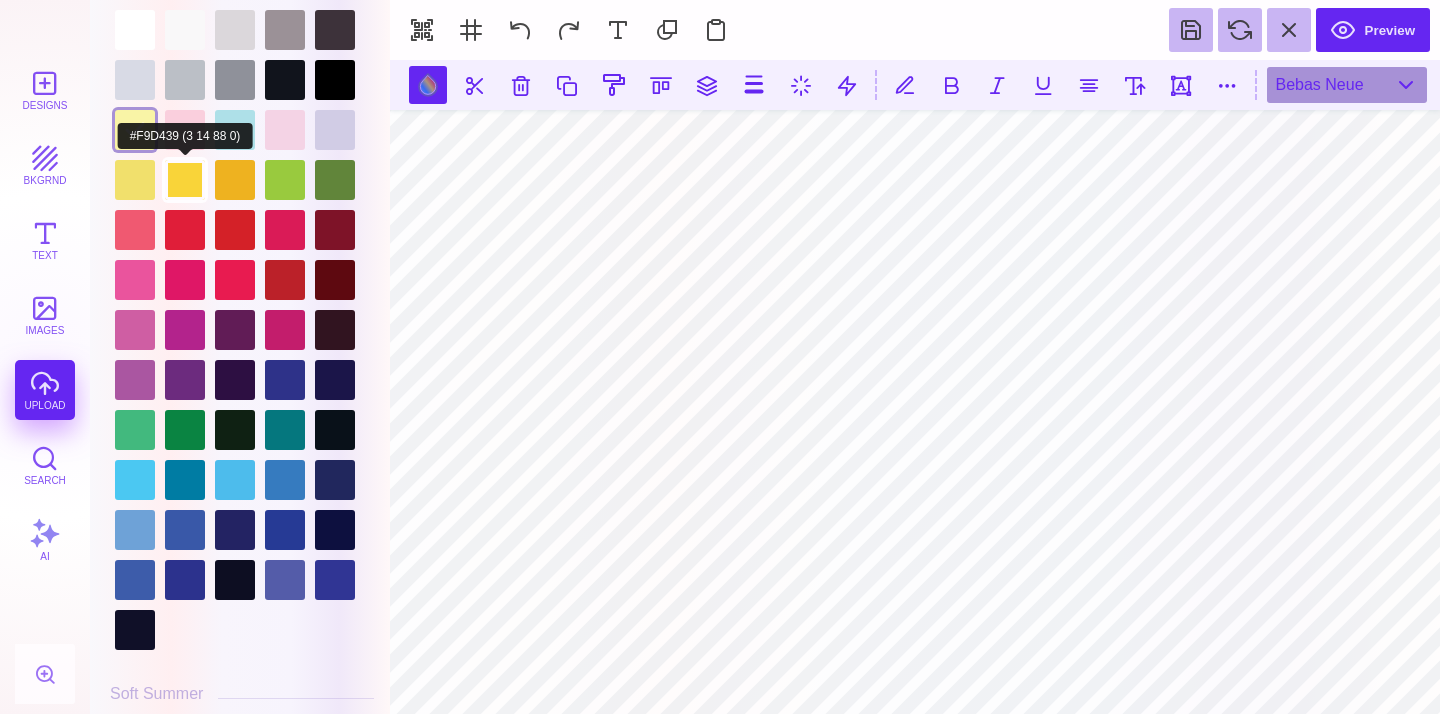 click at bounding box center (185, 180) 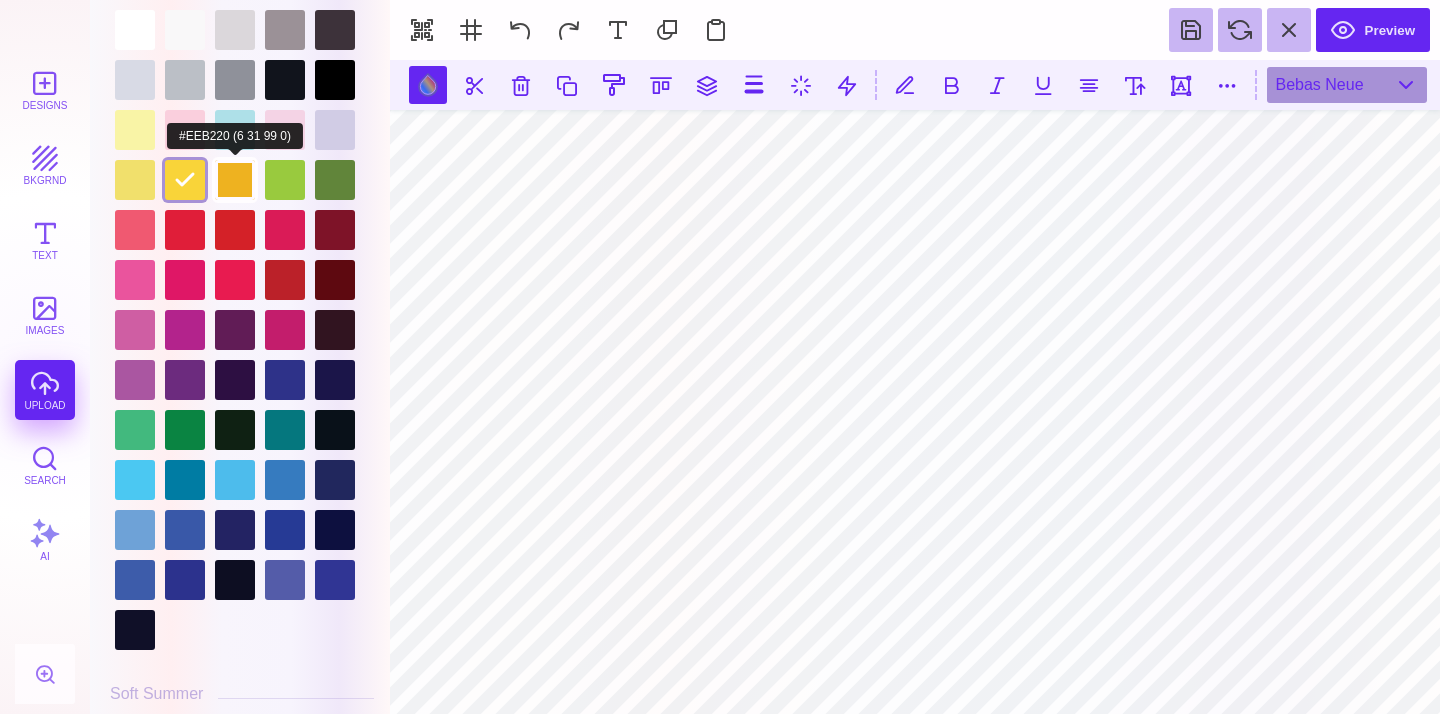 click at bounding box center [235, 180] 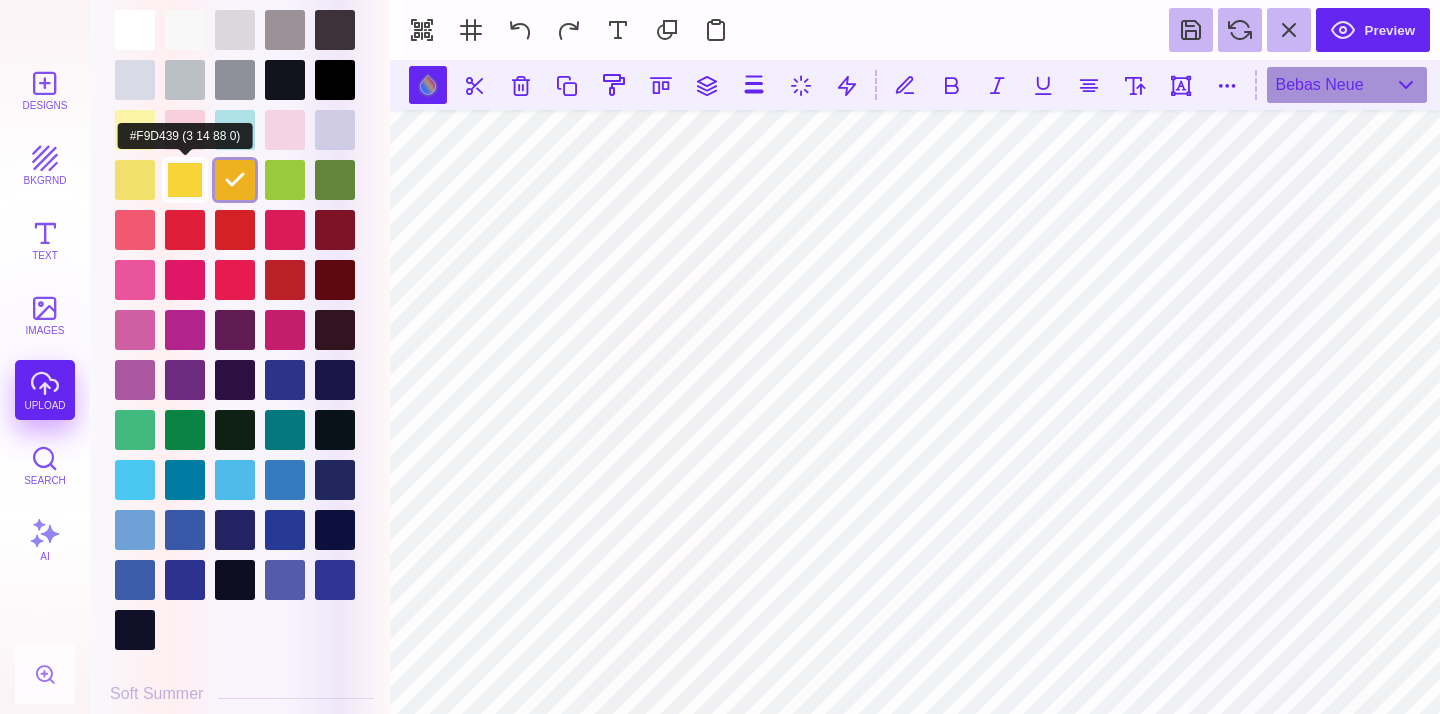 click at bounding box center (185, 180) 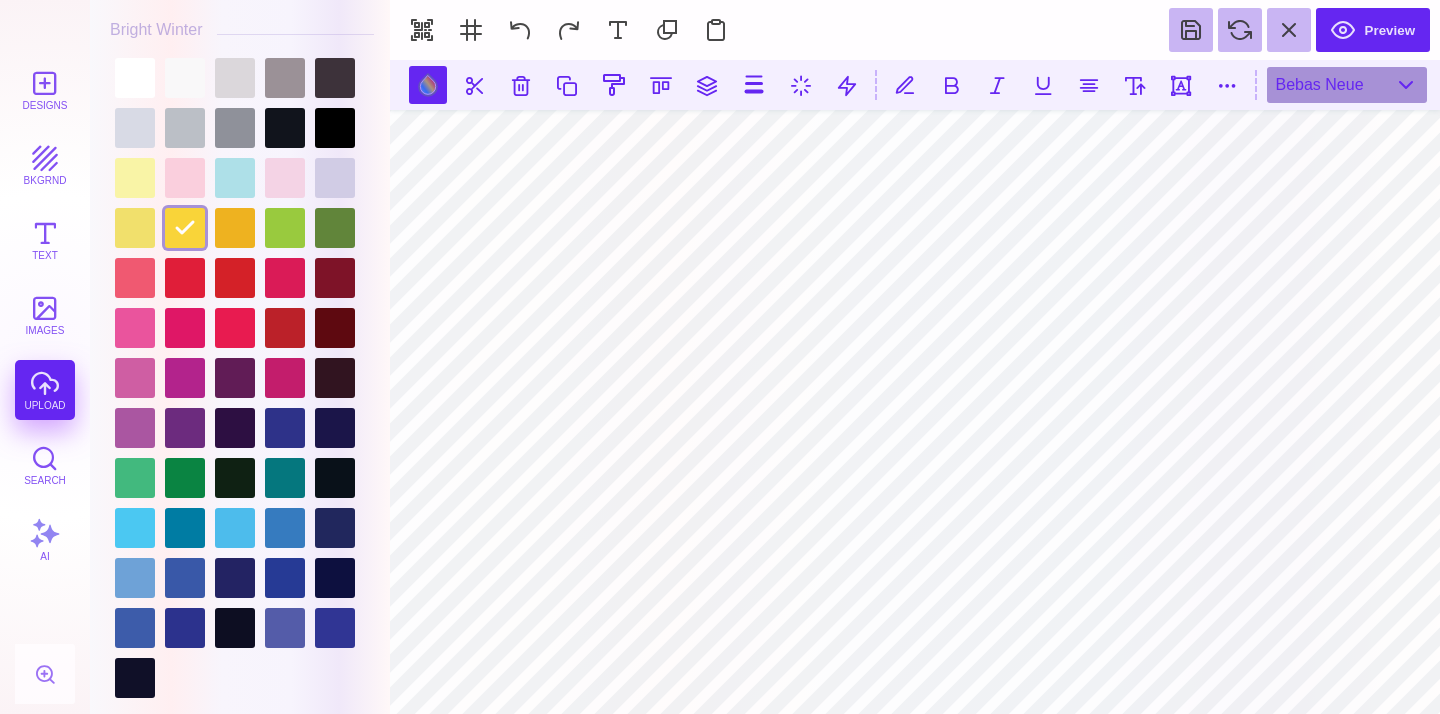 scroll, scrollTop: 4183, scrollLeft: 0, axis: vertical 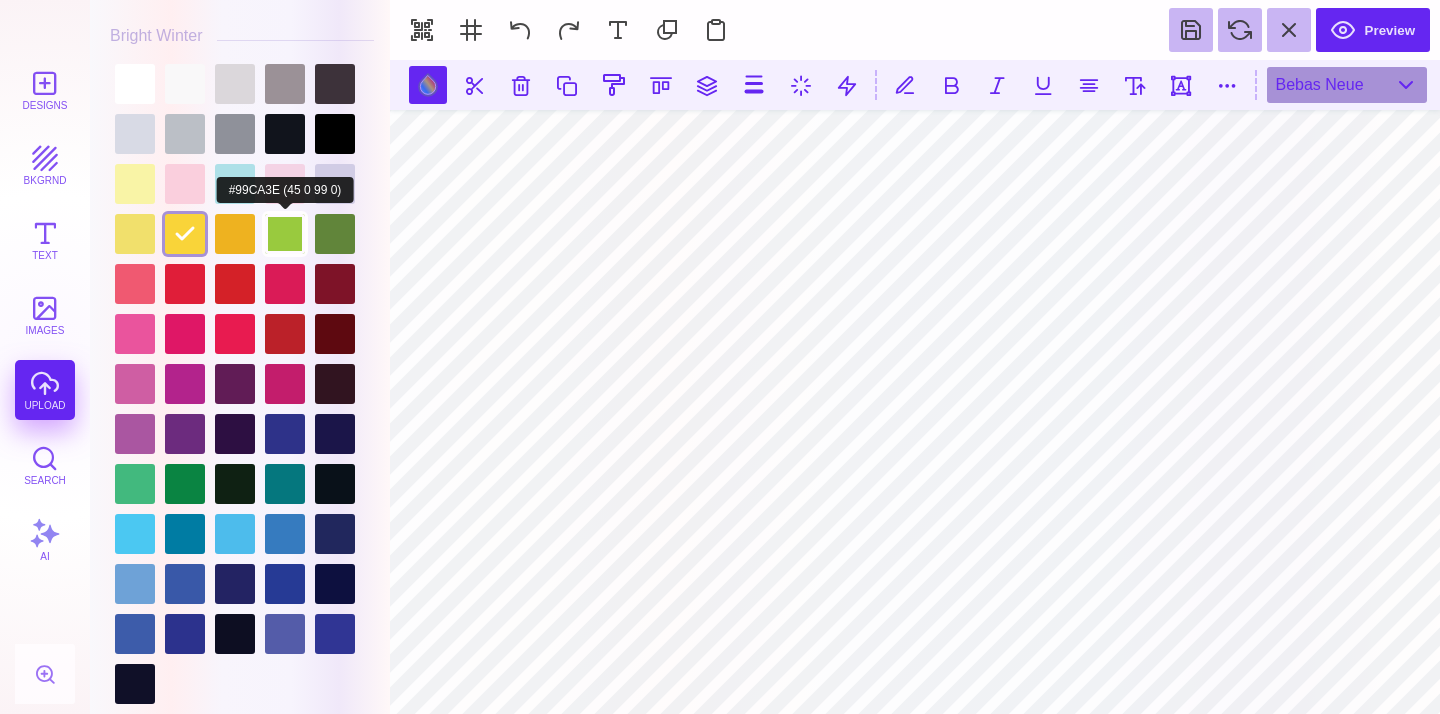 click at bounding box center [285, 234] 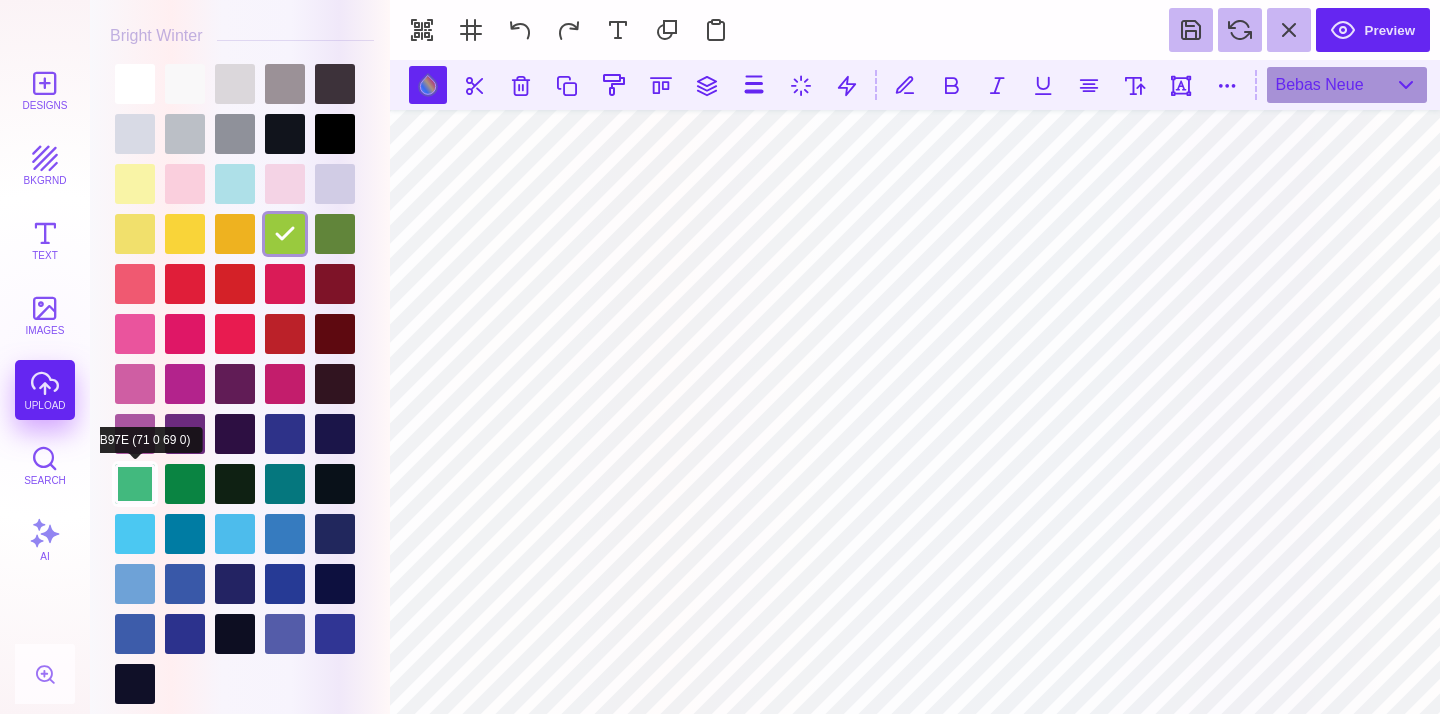 click at bounding box center (135, 484) 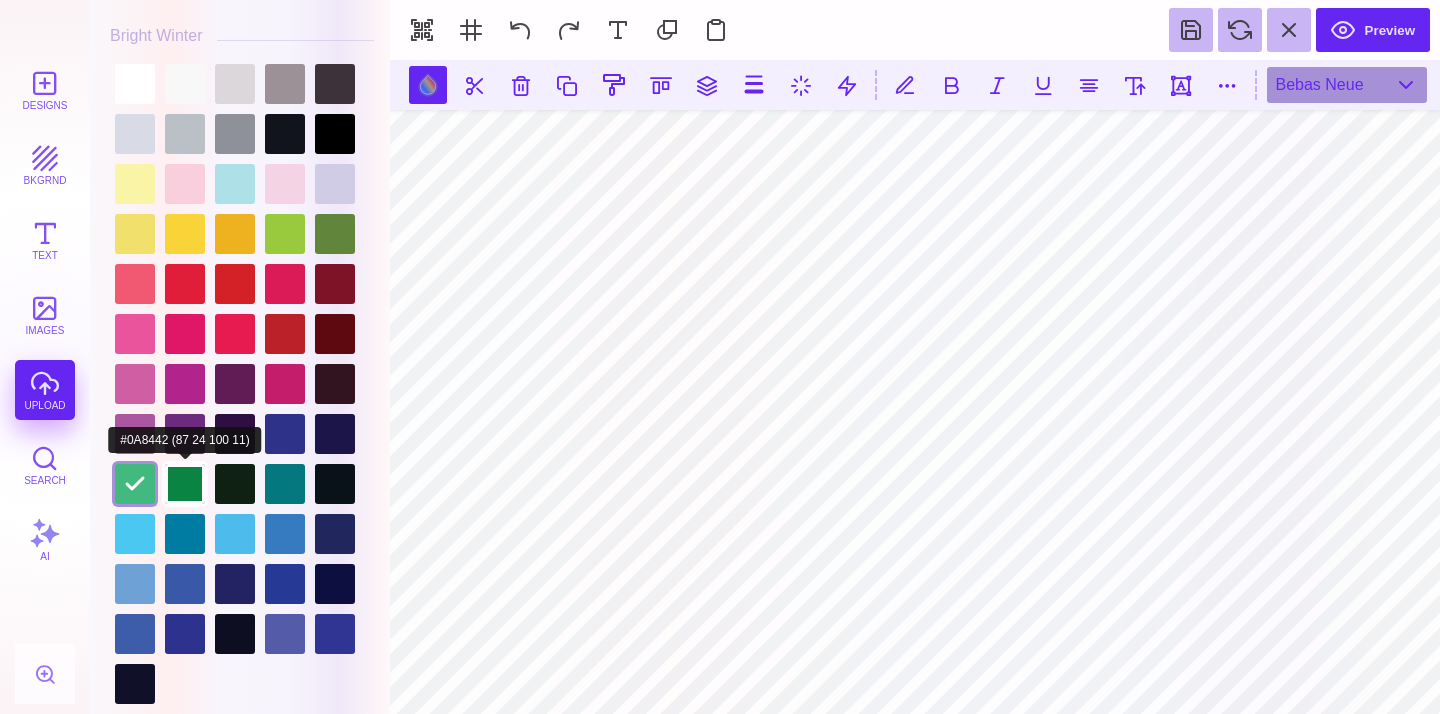 click at bounding box center (185, 484) 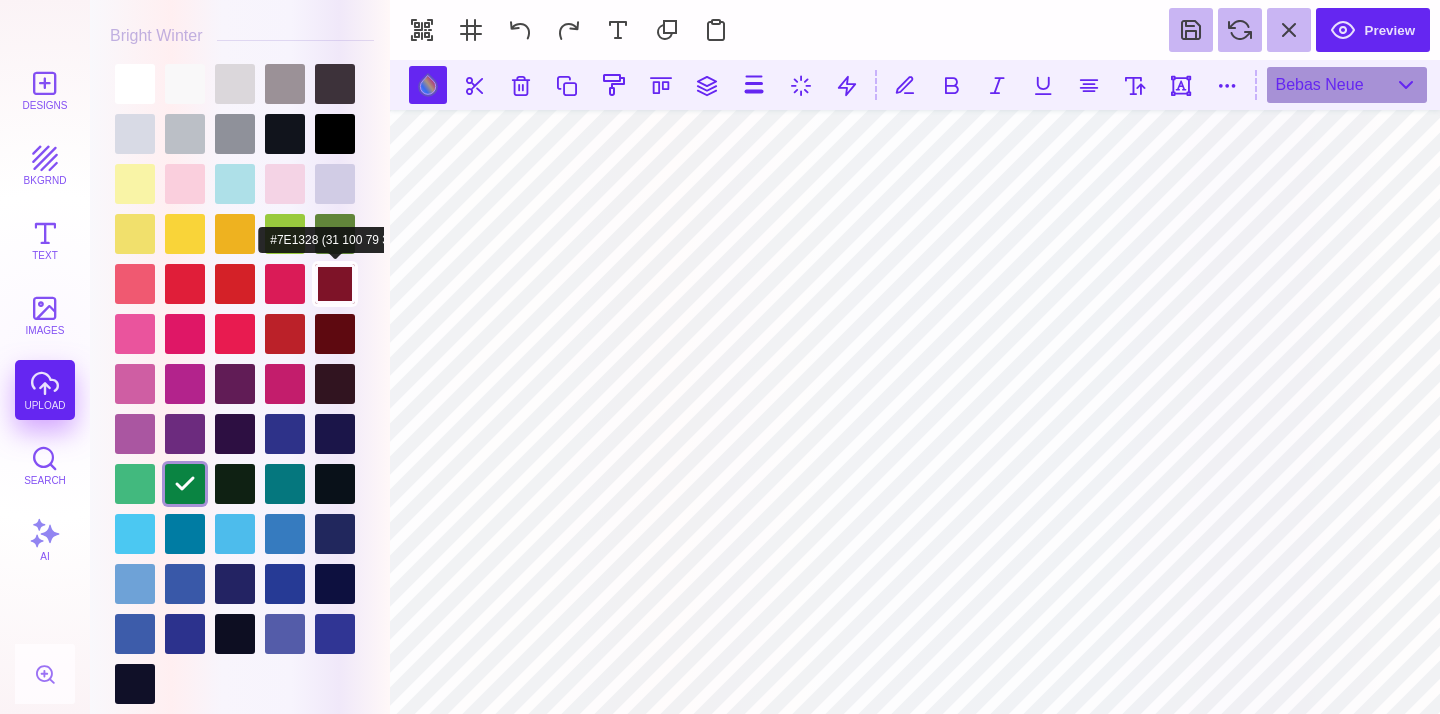 click at bounding box center [335, 284] 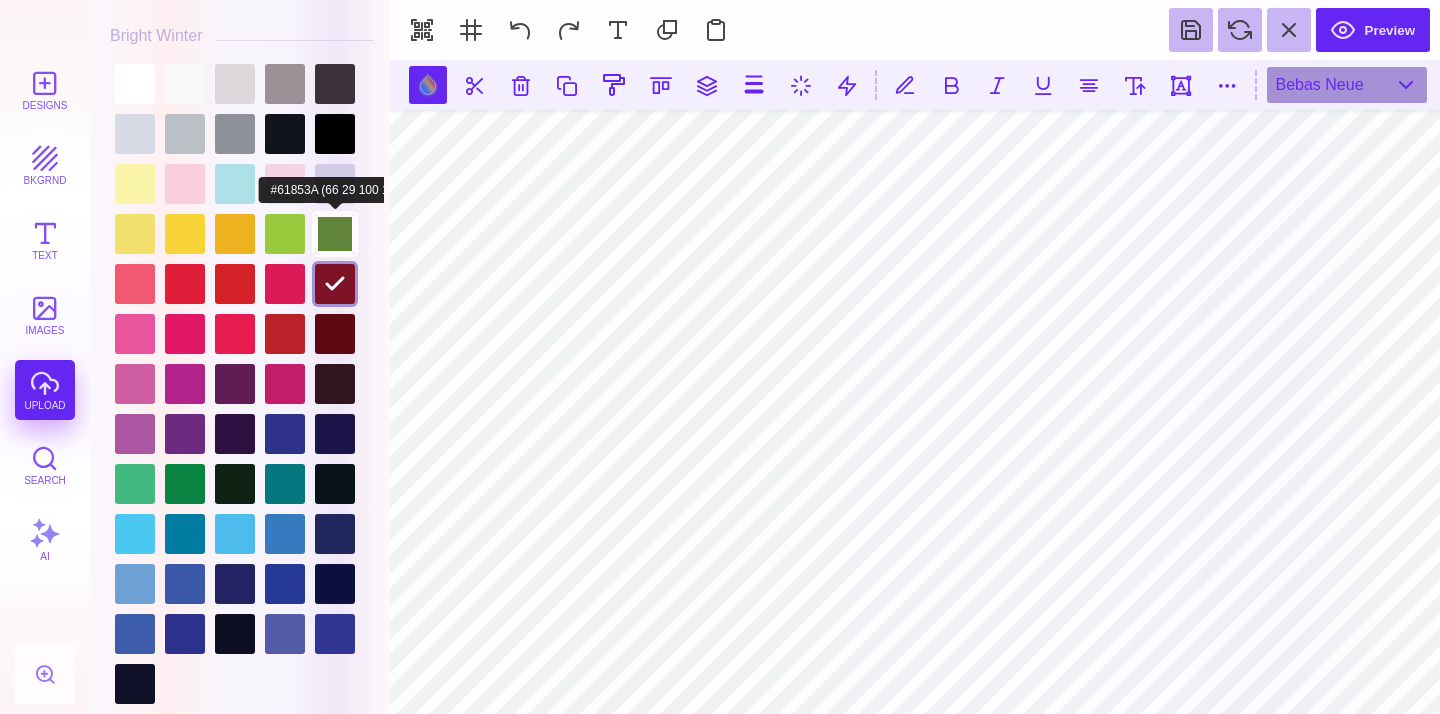 click at bounding box center [335, 234] 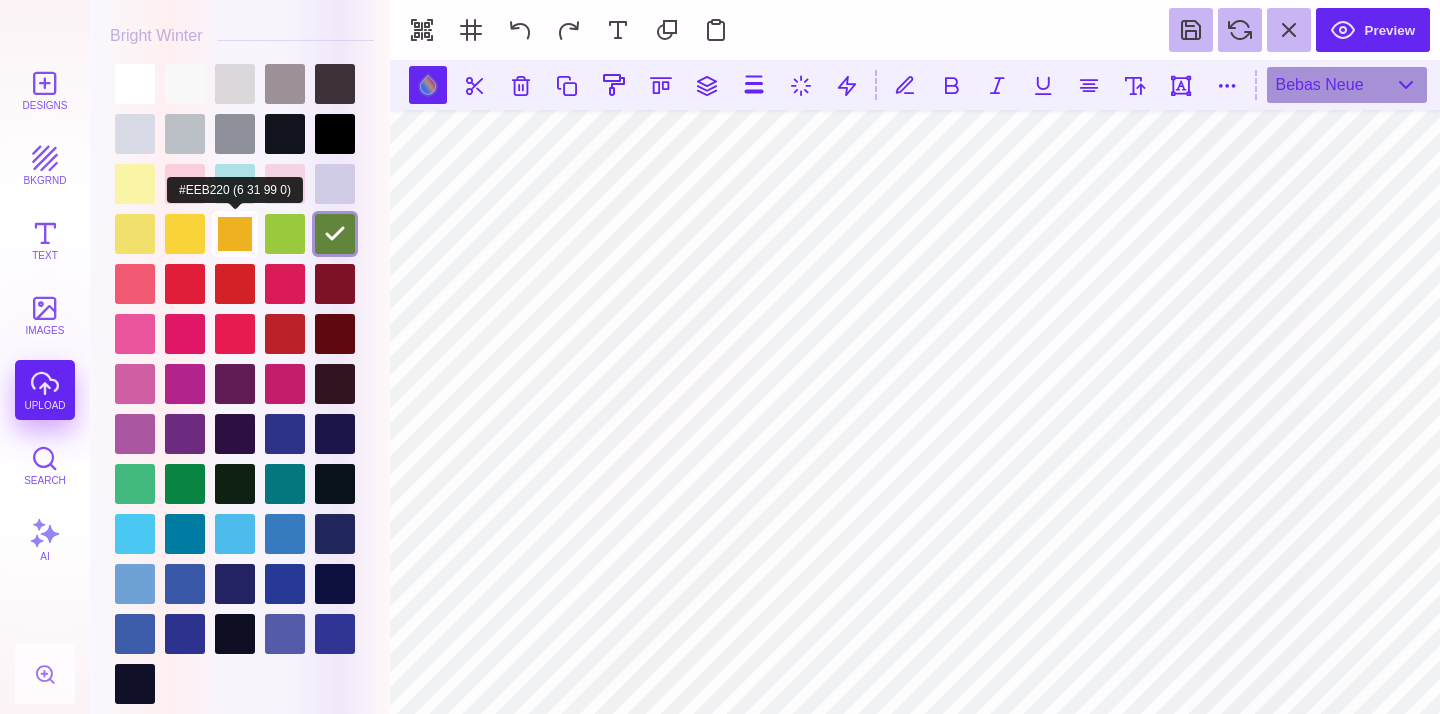 click at bounding box center (235, 234) 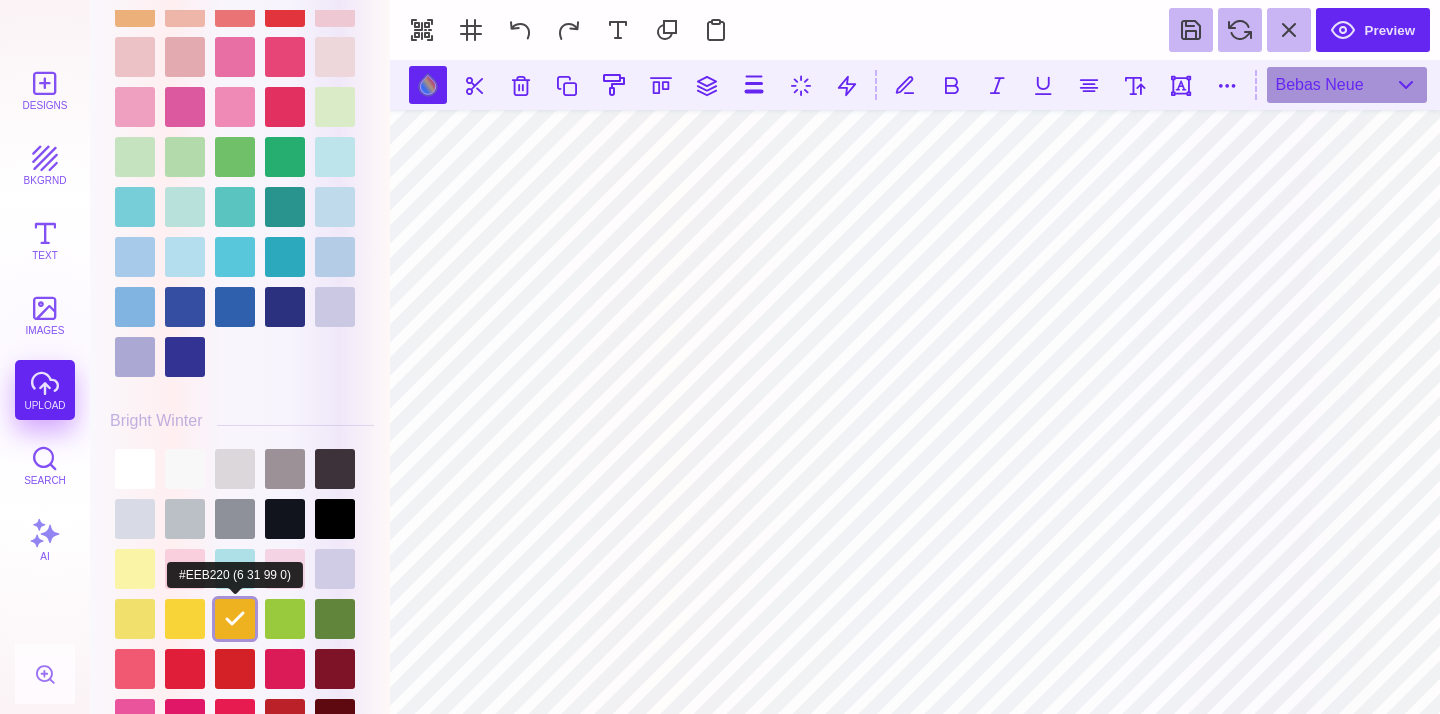 scroll, scrollTop: 3775, scrollLeft: 0, axis: vertical 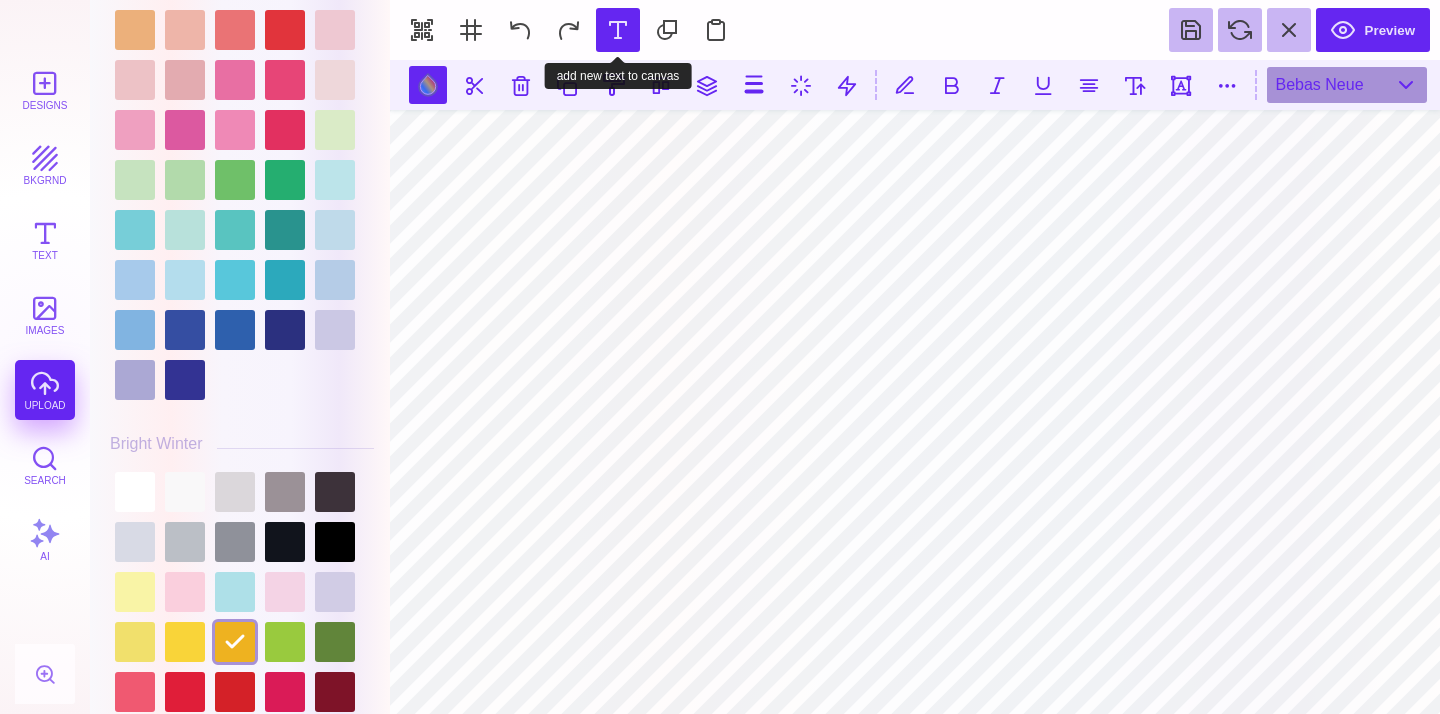 click at bounding box center (618, 30) 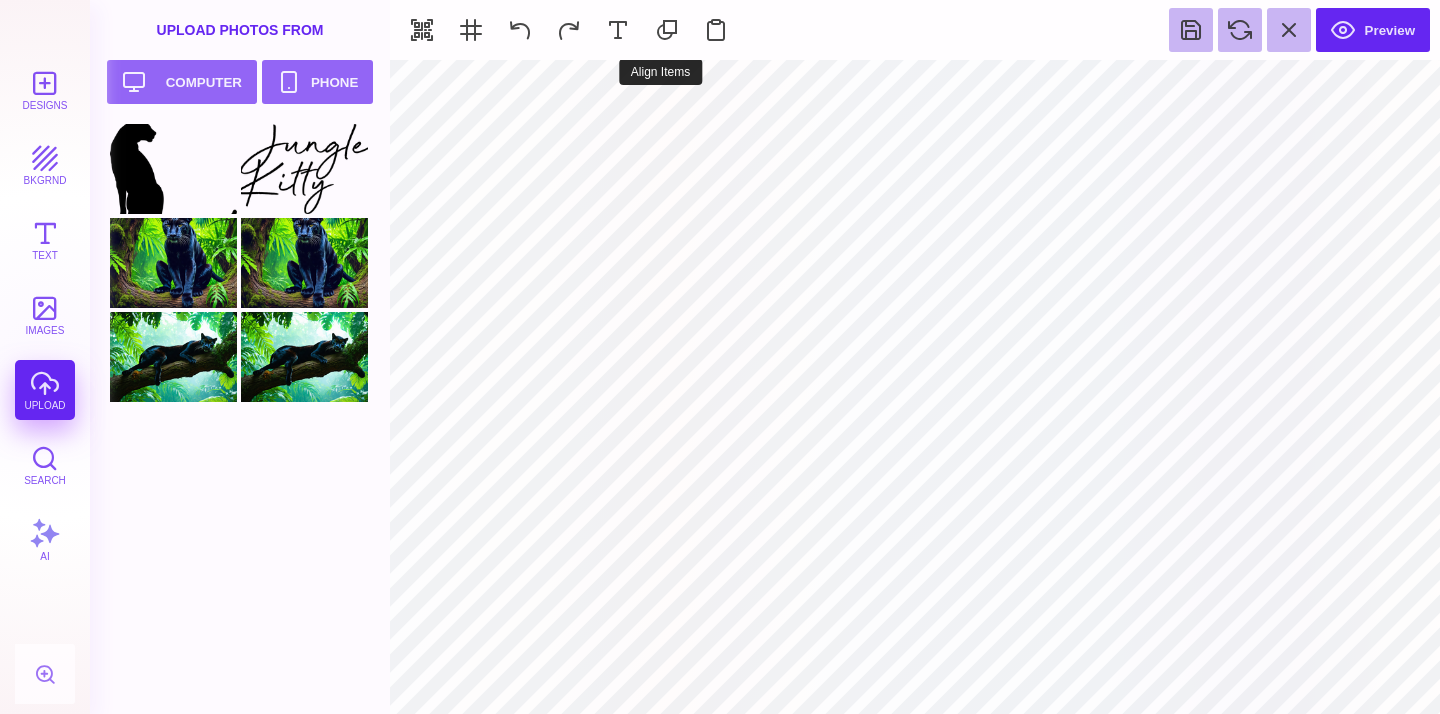 type on "#EEB220" 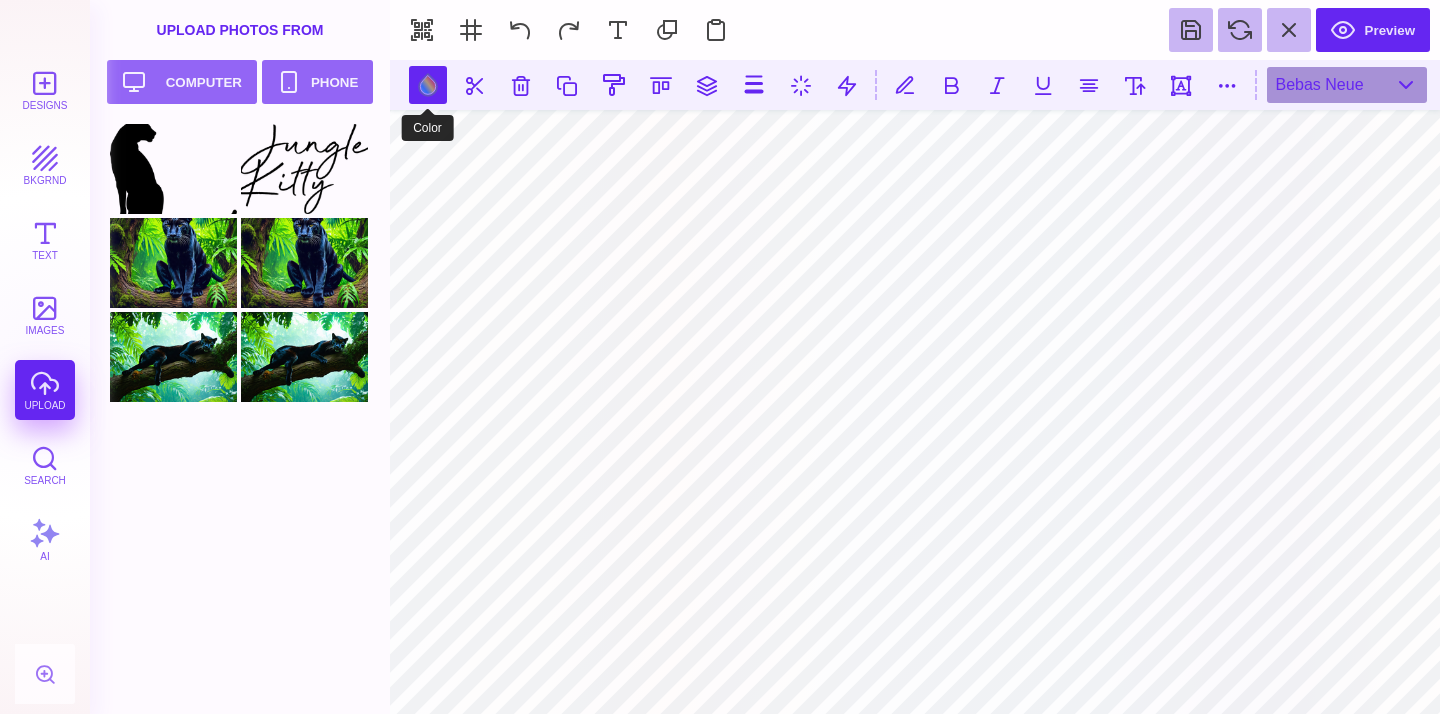 click at bounding box center [428, 85] 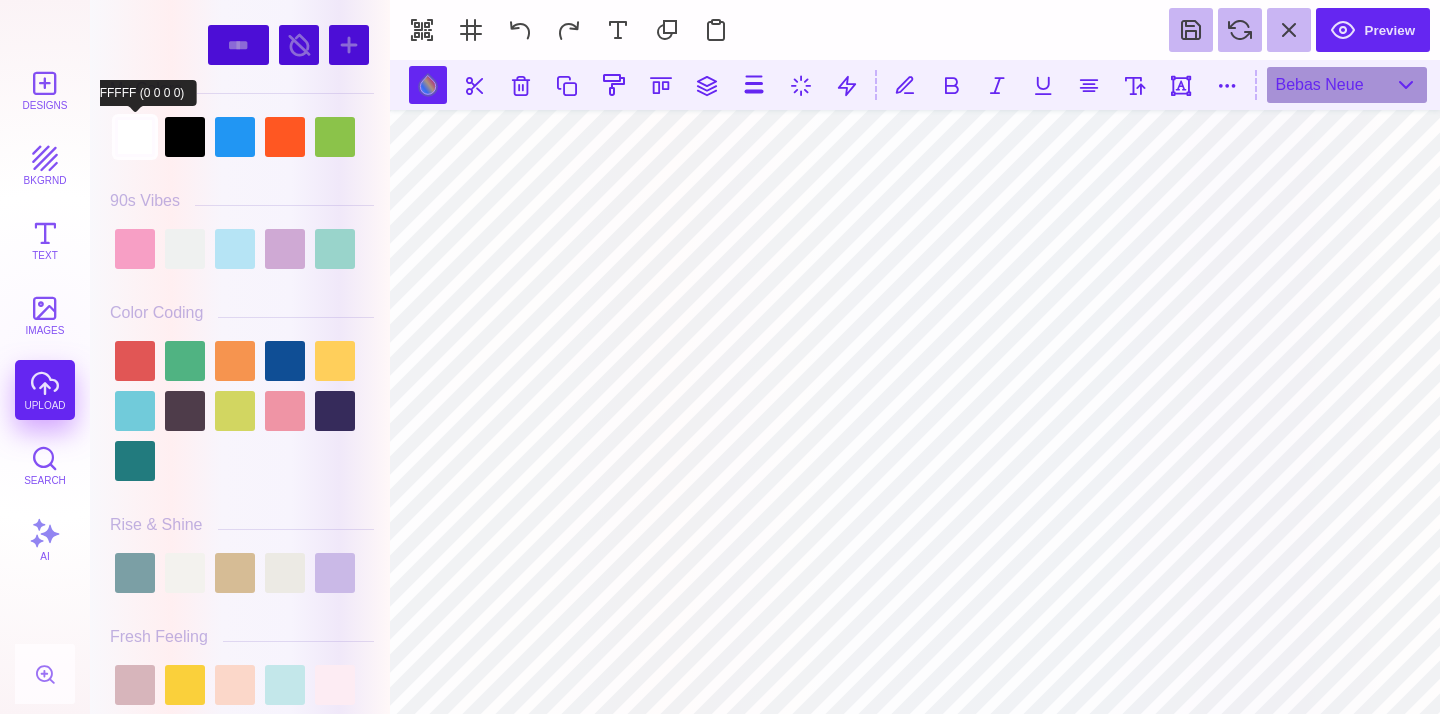 click at bounding box center (135, 137) 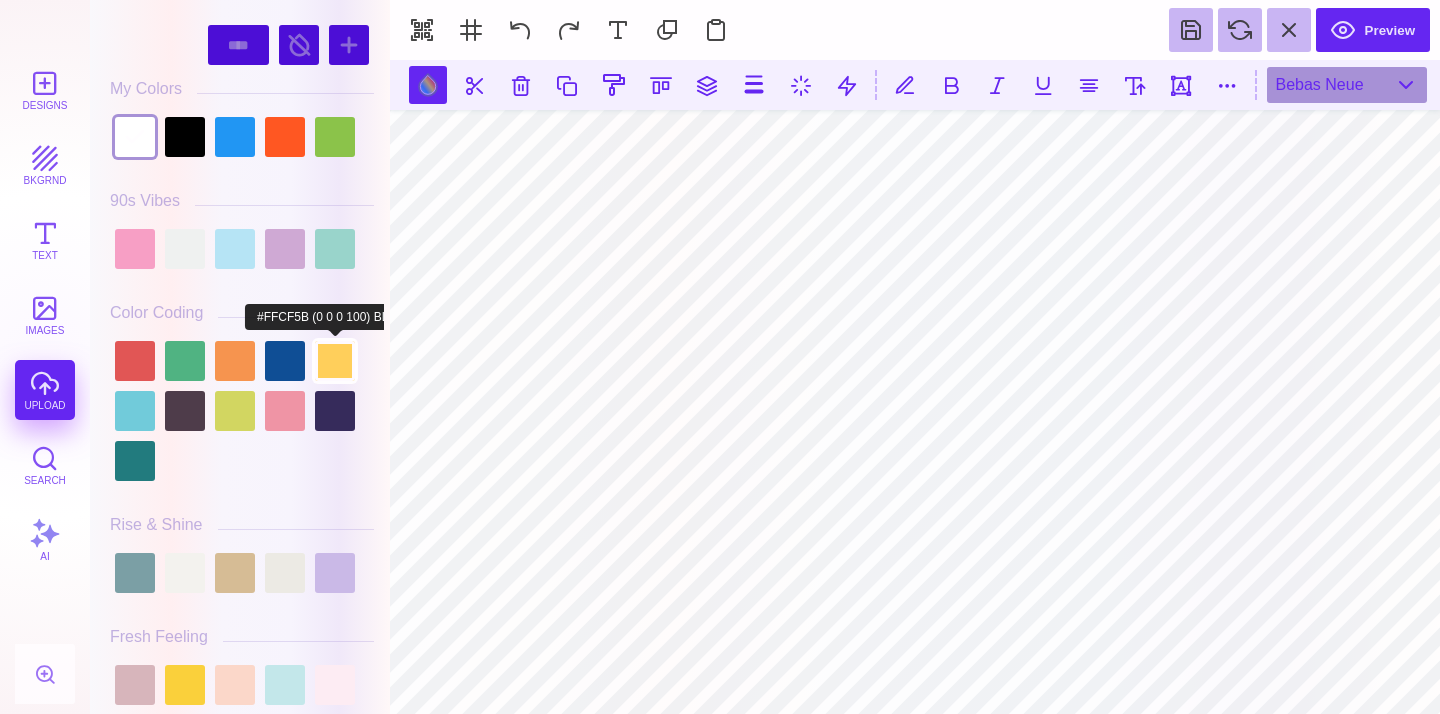 click at bounding box center (335, 361) 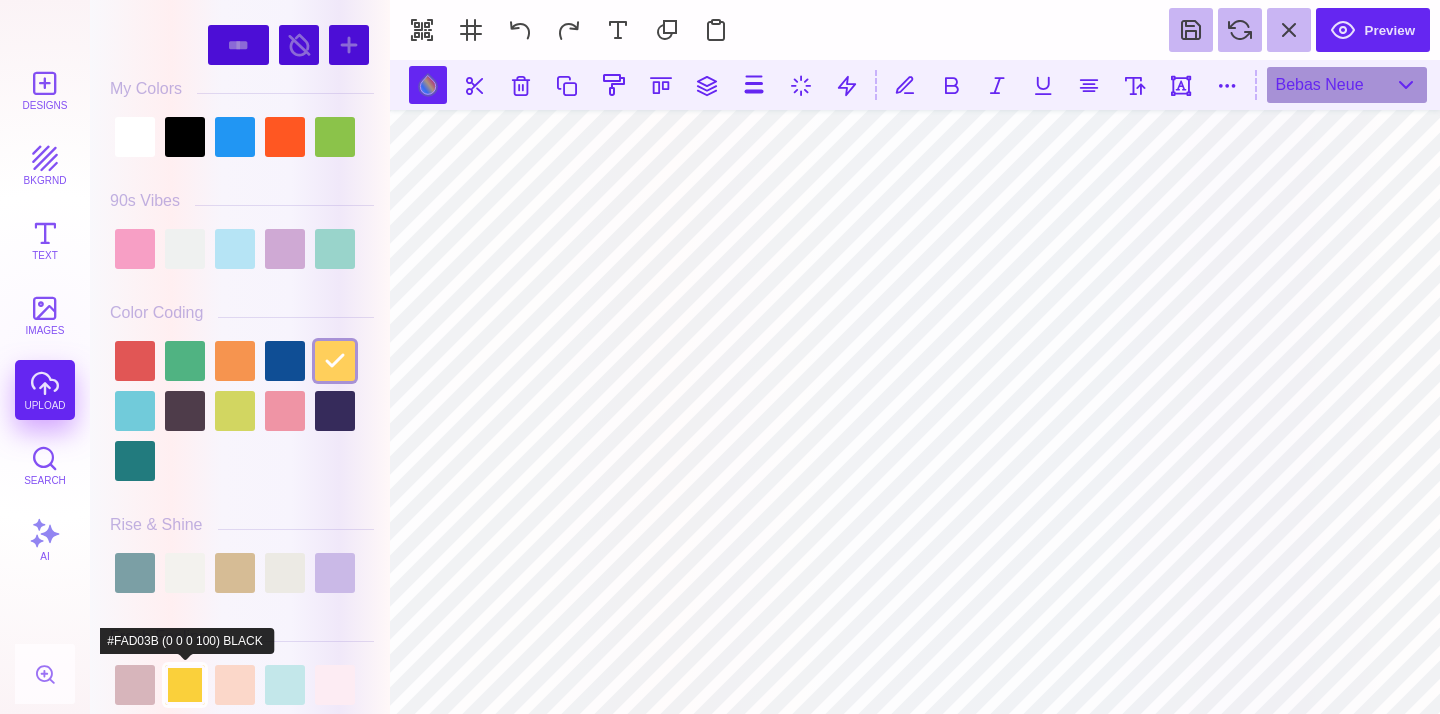 click at bounding box center (185, 685) 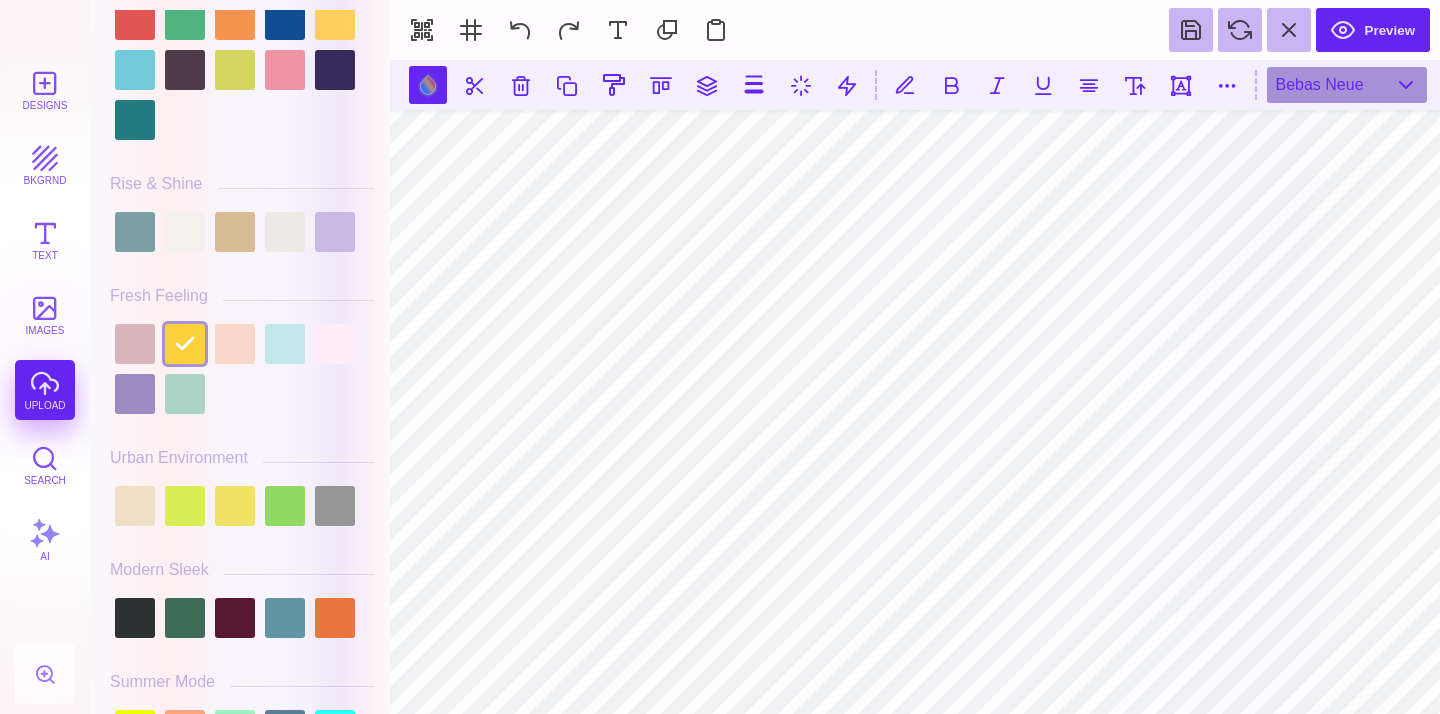 scroll, scrollTop: 351, scrollLeft: 0, axis: vertical 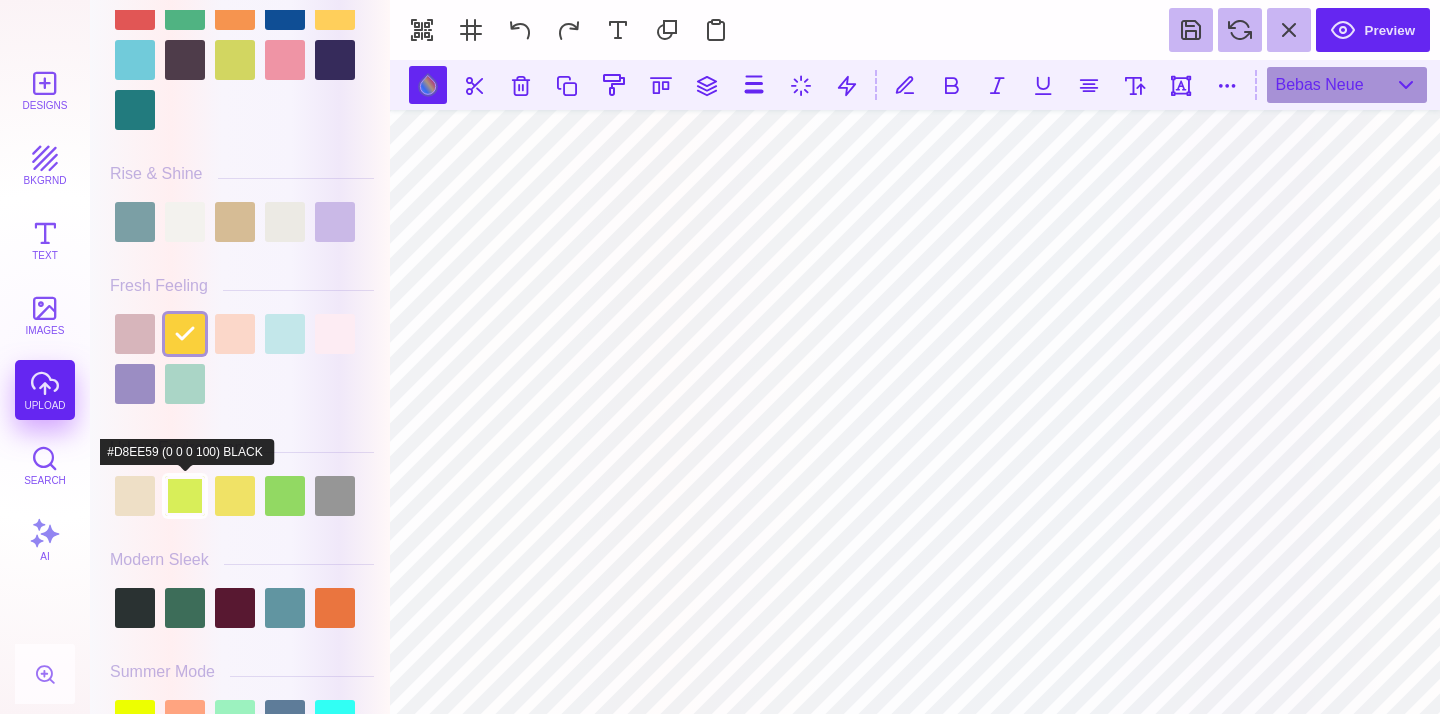 click at bounding box center (185, 496) 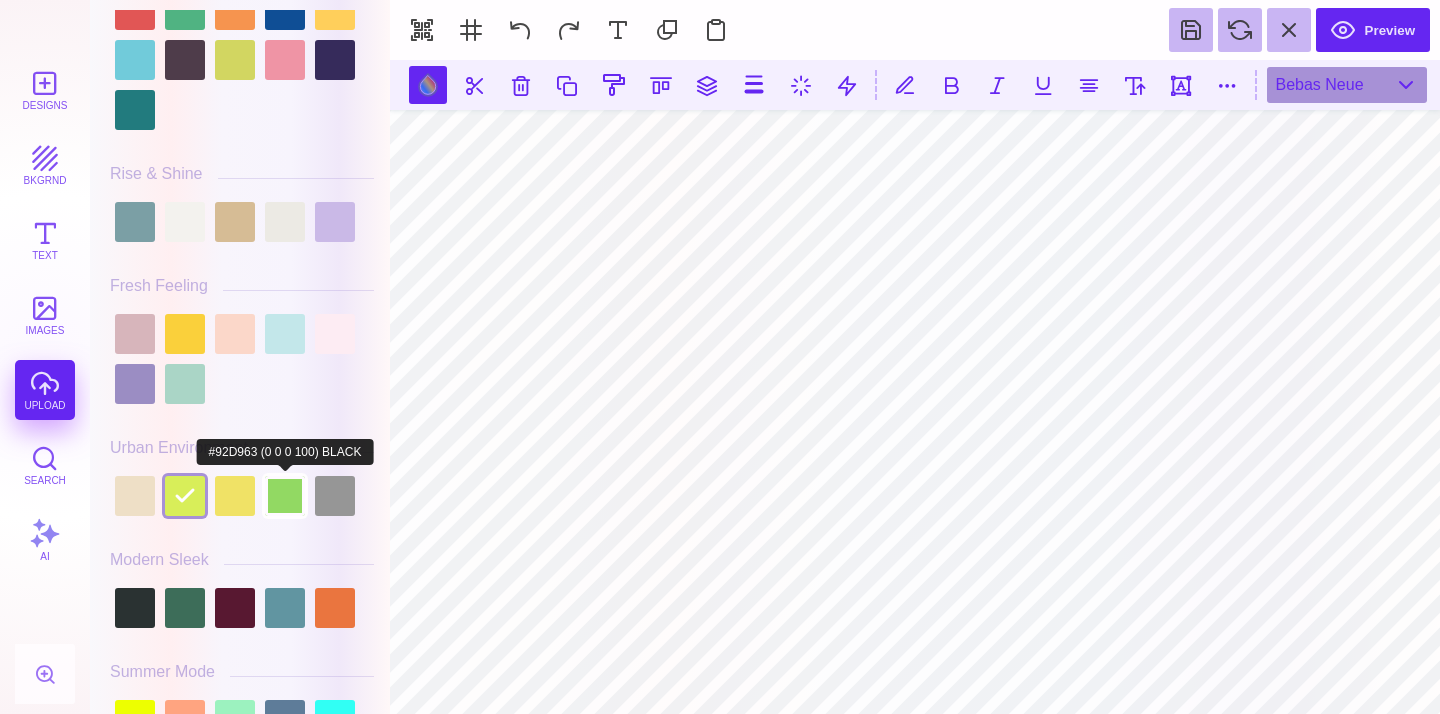 click at bounding box center (285, 496) 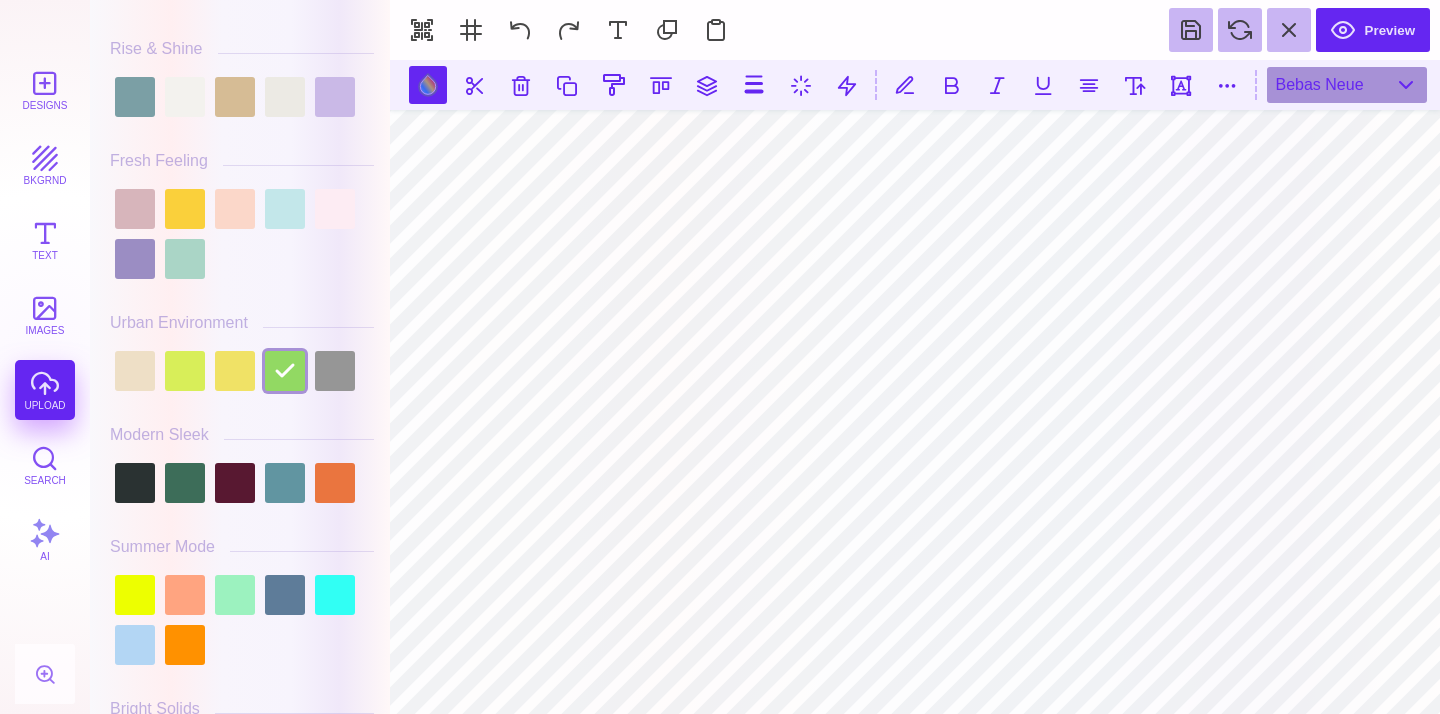 scroll, scrollTop: 518, scrollLeft: 0, axis: vertical 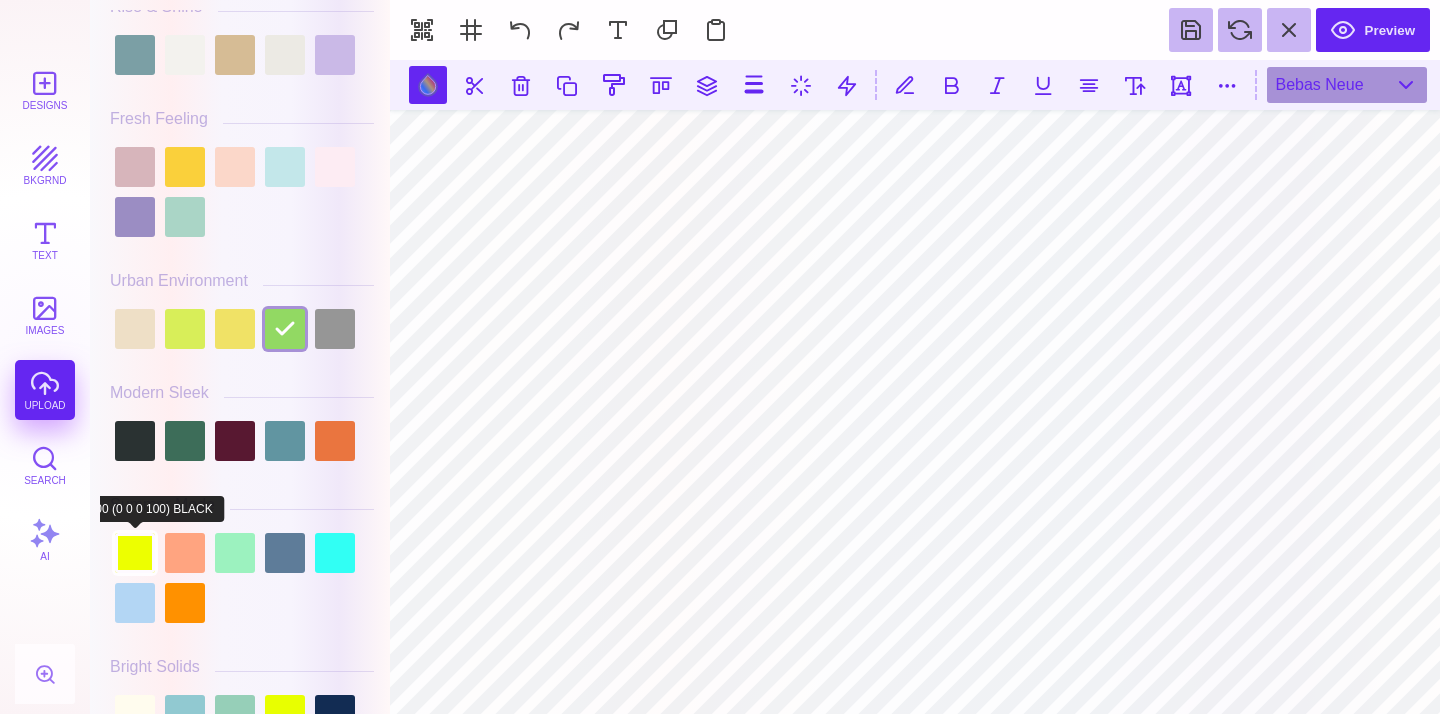 click at bounding box center (135, 553) 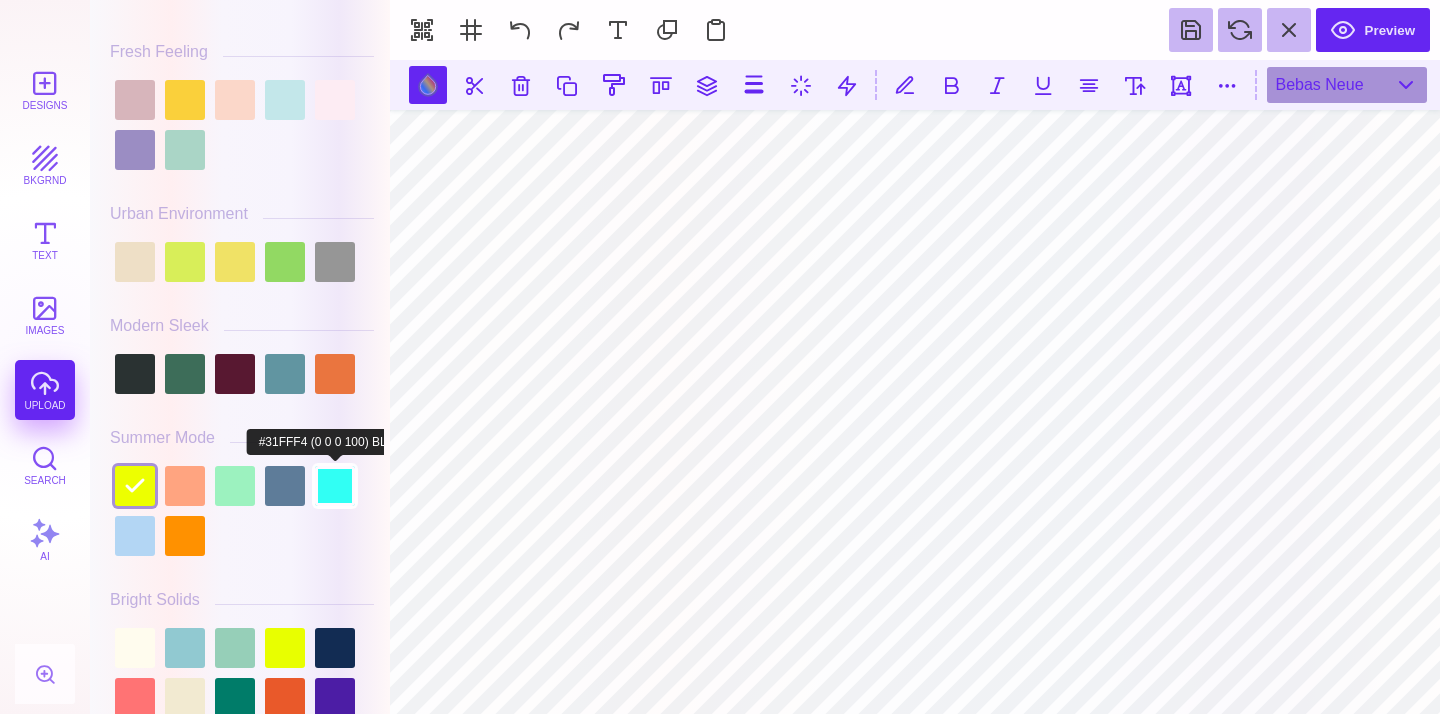 scroll, scrollTop: 591, scrollLeft: 0, axis: vertical 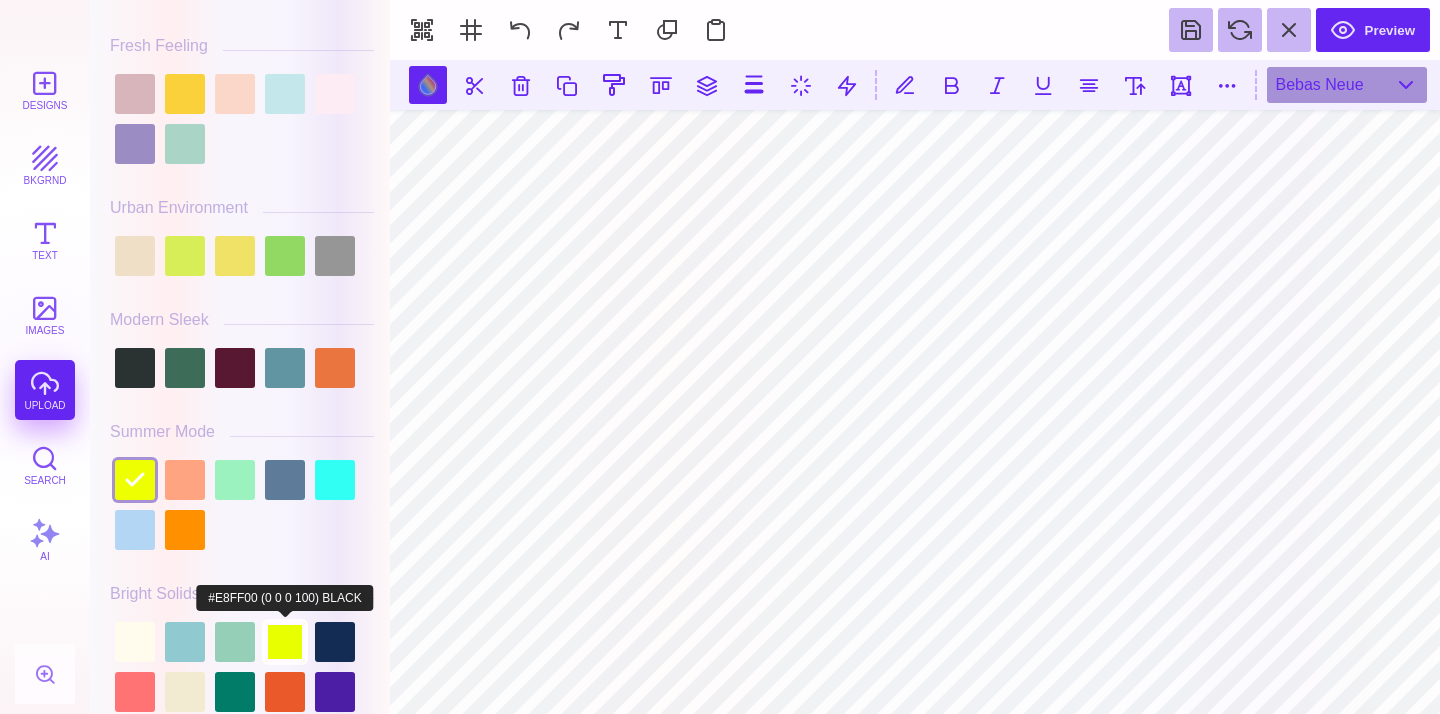 click at bounding box center (285, 642) 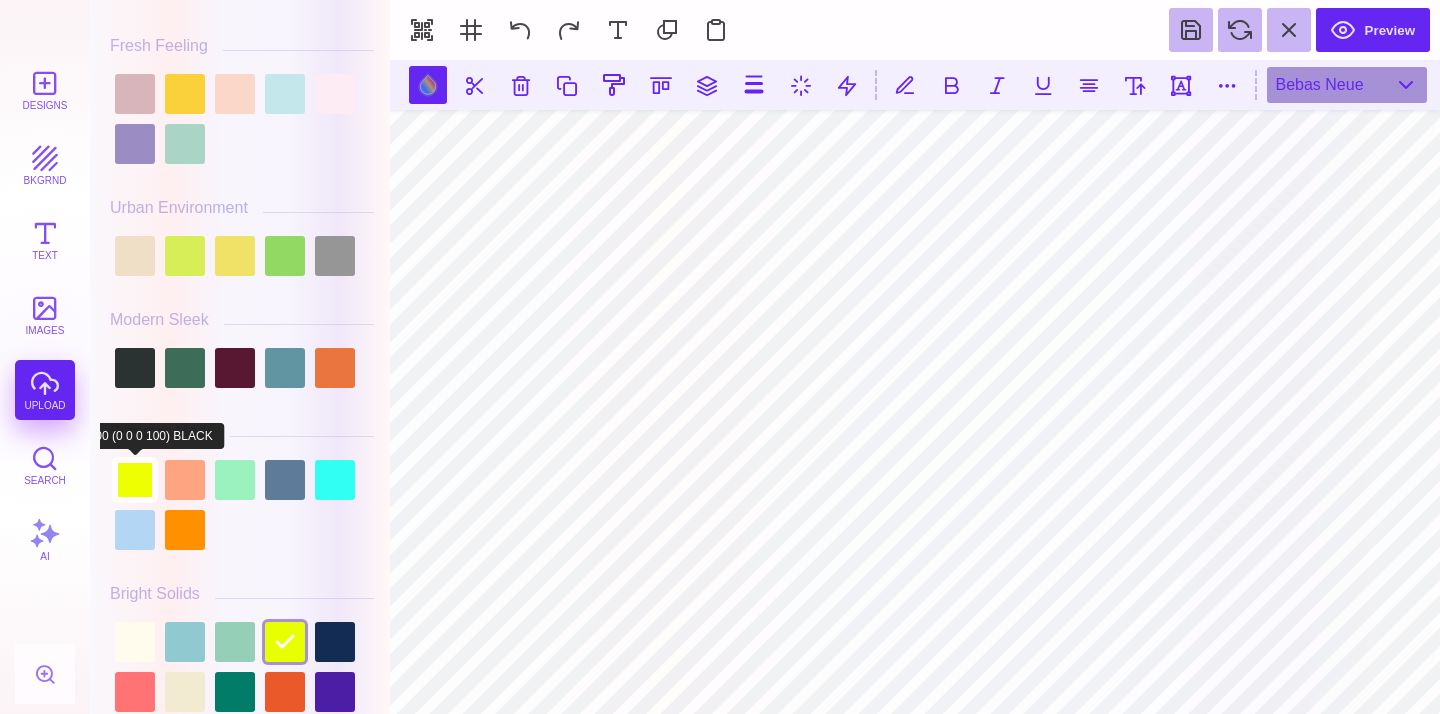 click at bounding box center (135, 480) 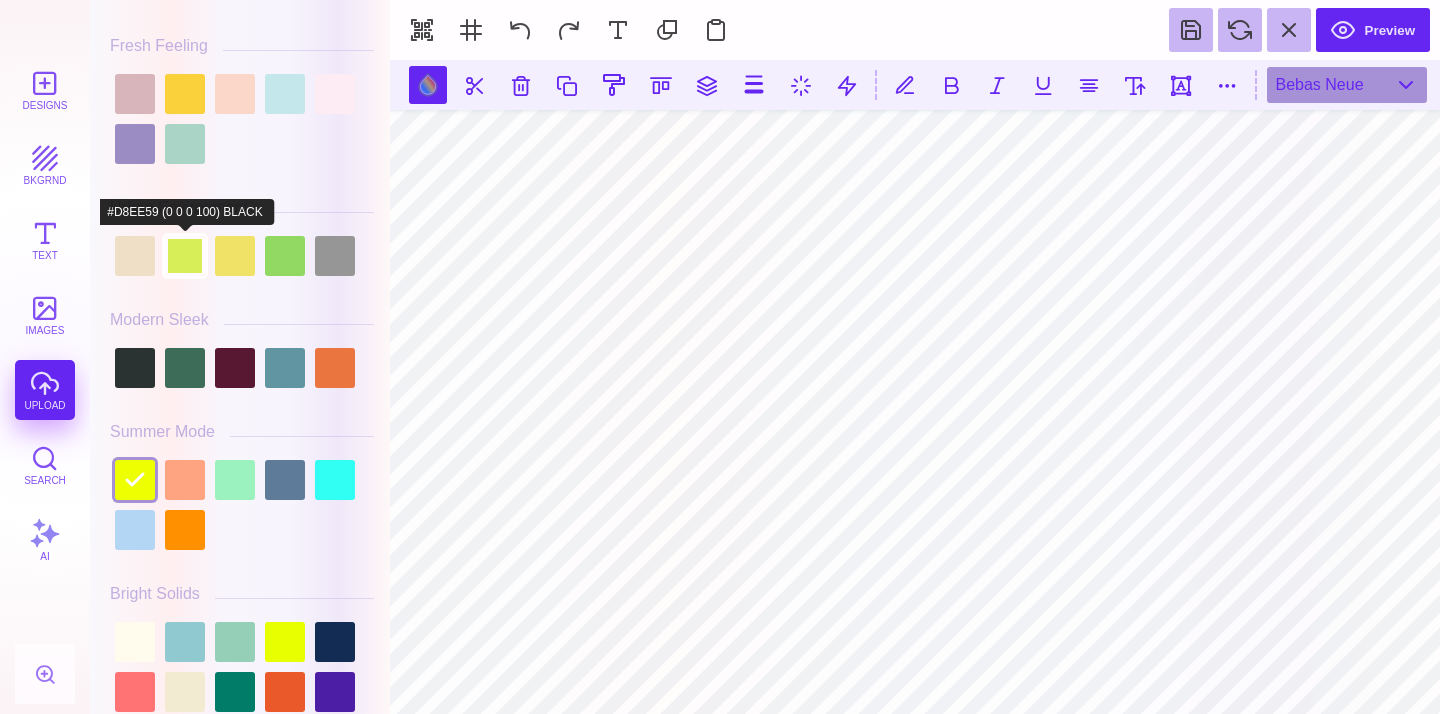 click at bounding box center (185, 256) 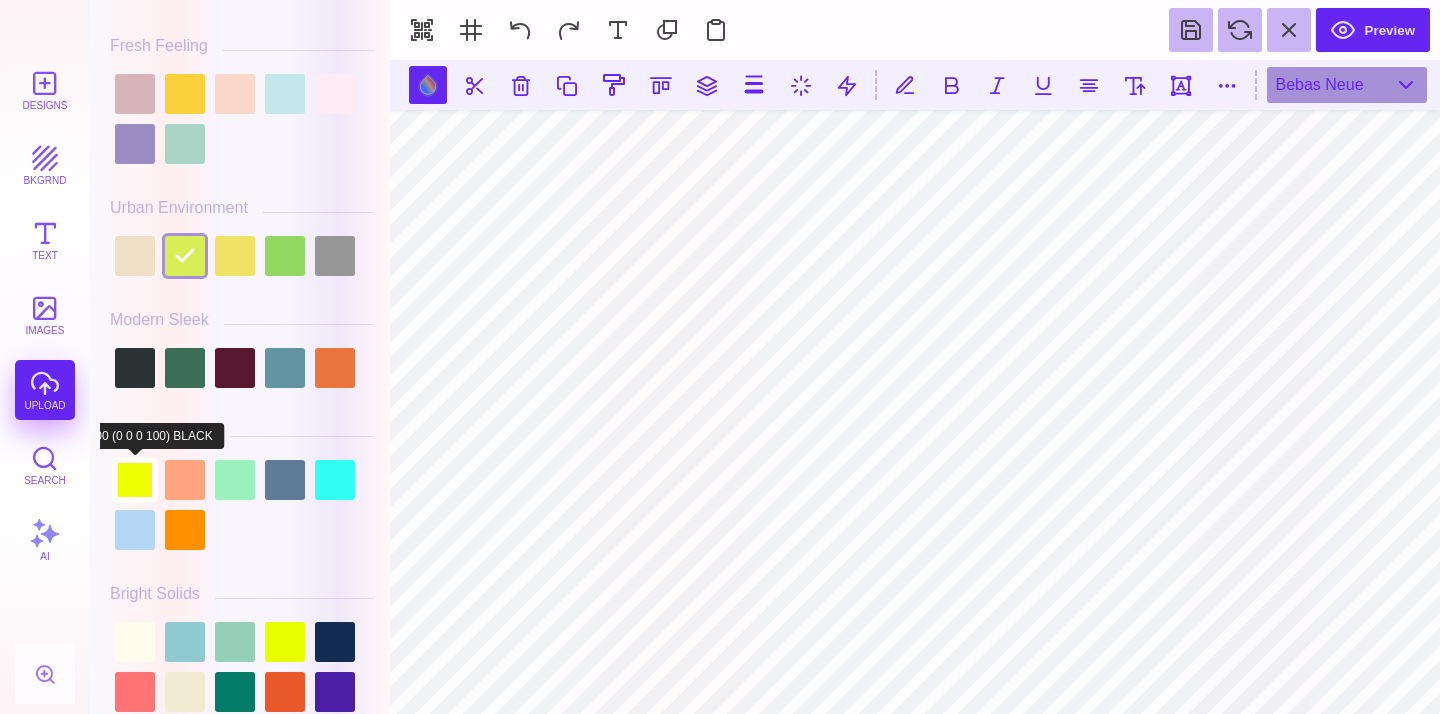 click at bounding box center (135, 480) 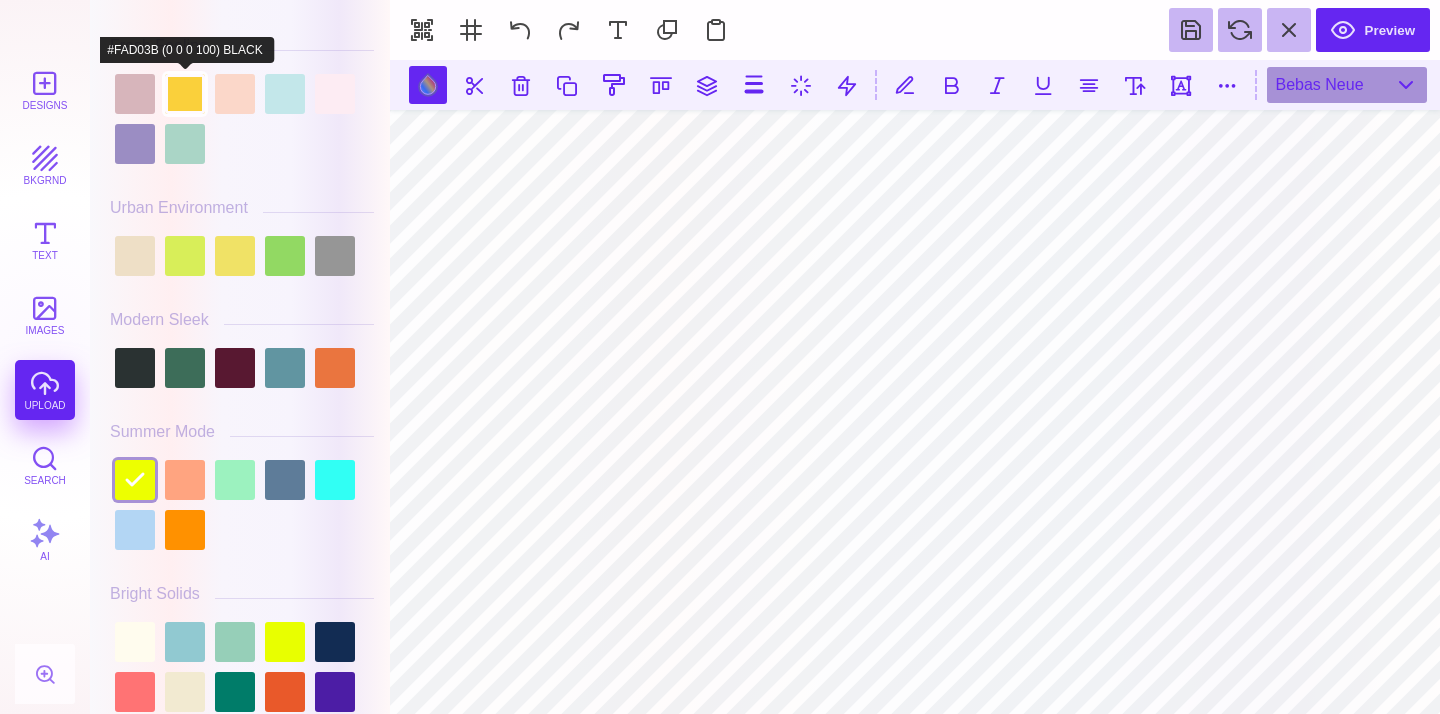 click at bounding box center [185, 94] 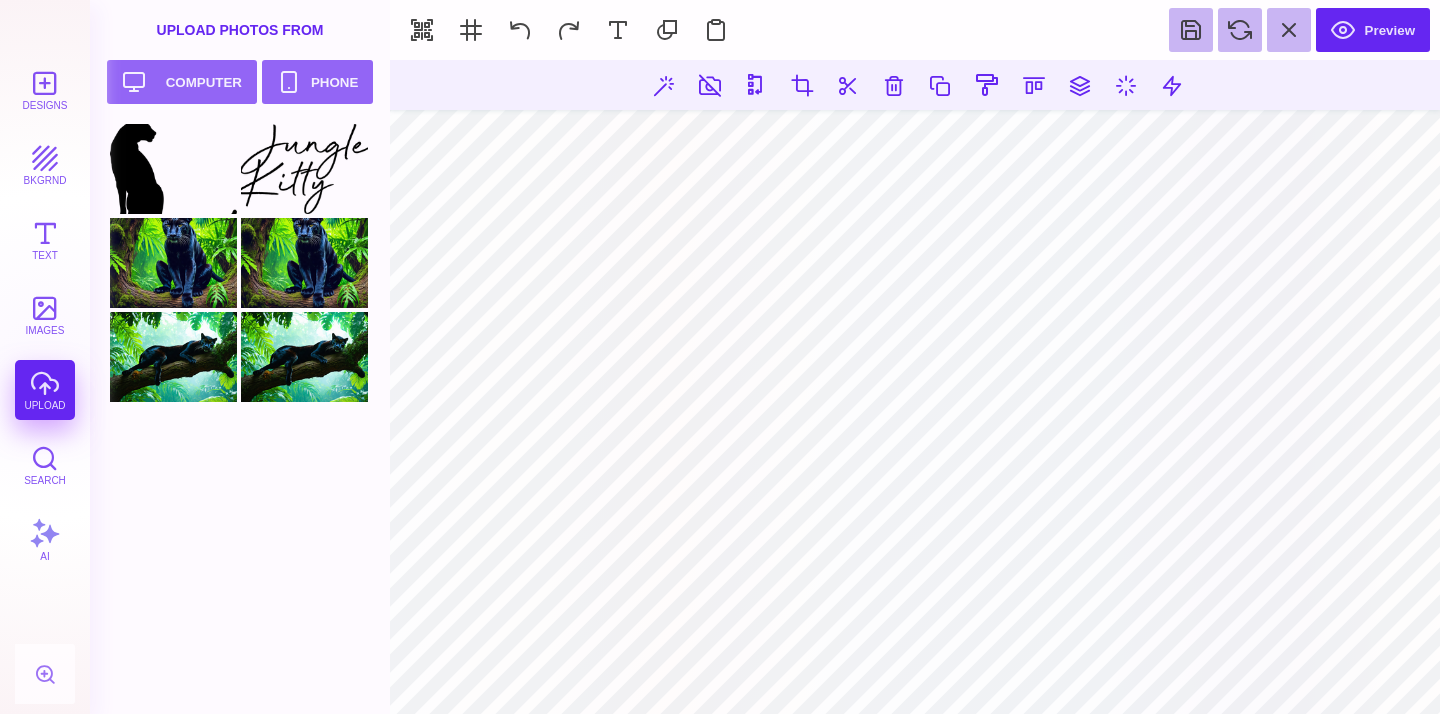 drag, startPoint x: 1195, startPoint y: 672, endPoint x: 1243, endPoint y: 719, distance: 67.17886 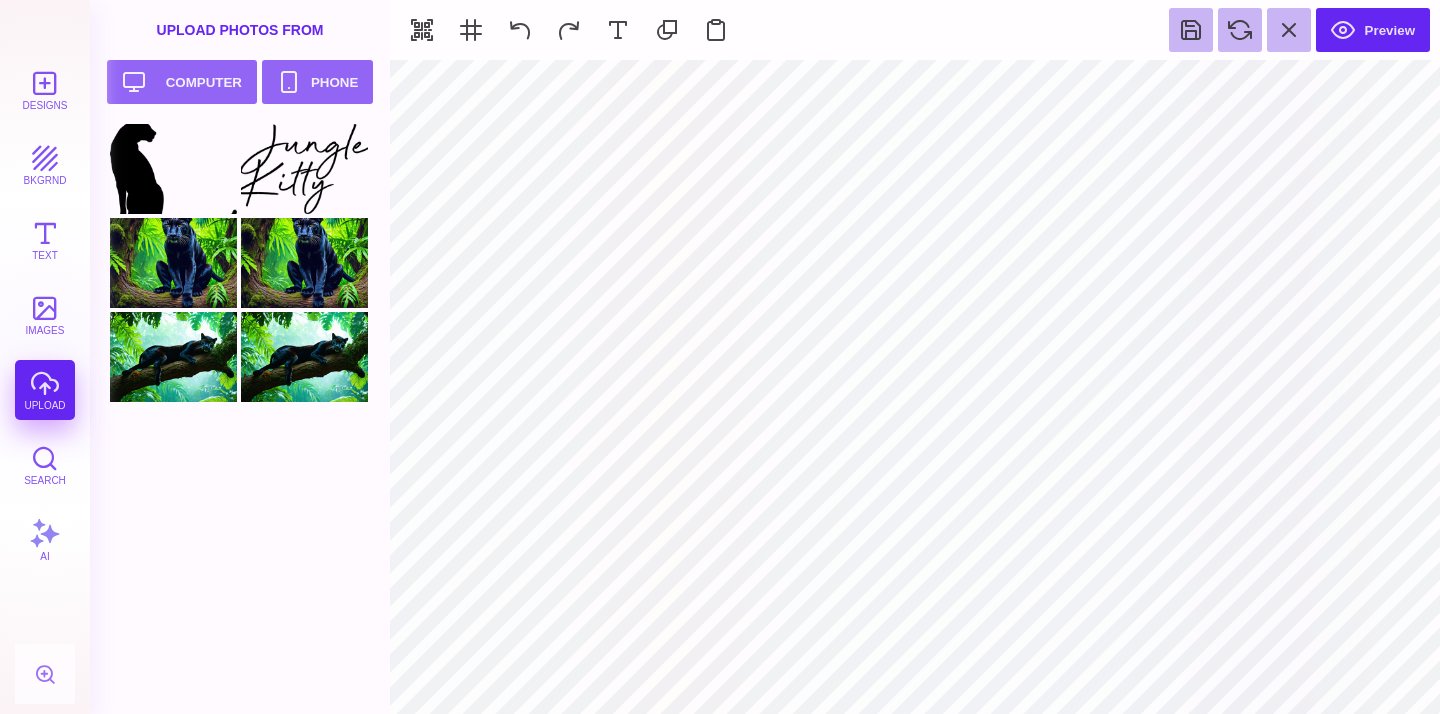 type on "#FAD03B" 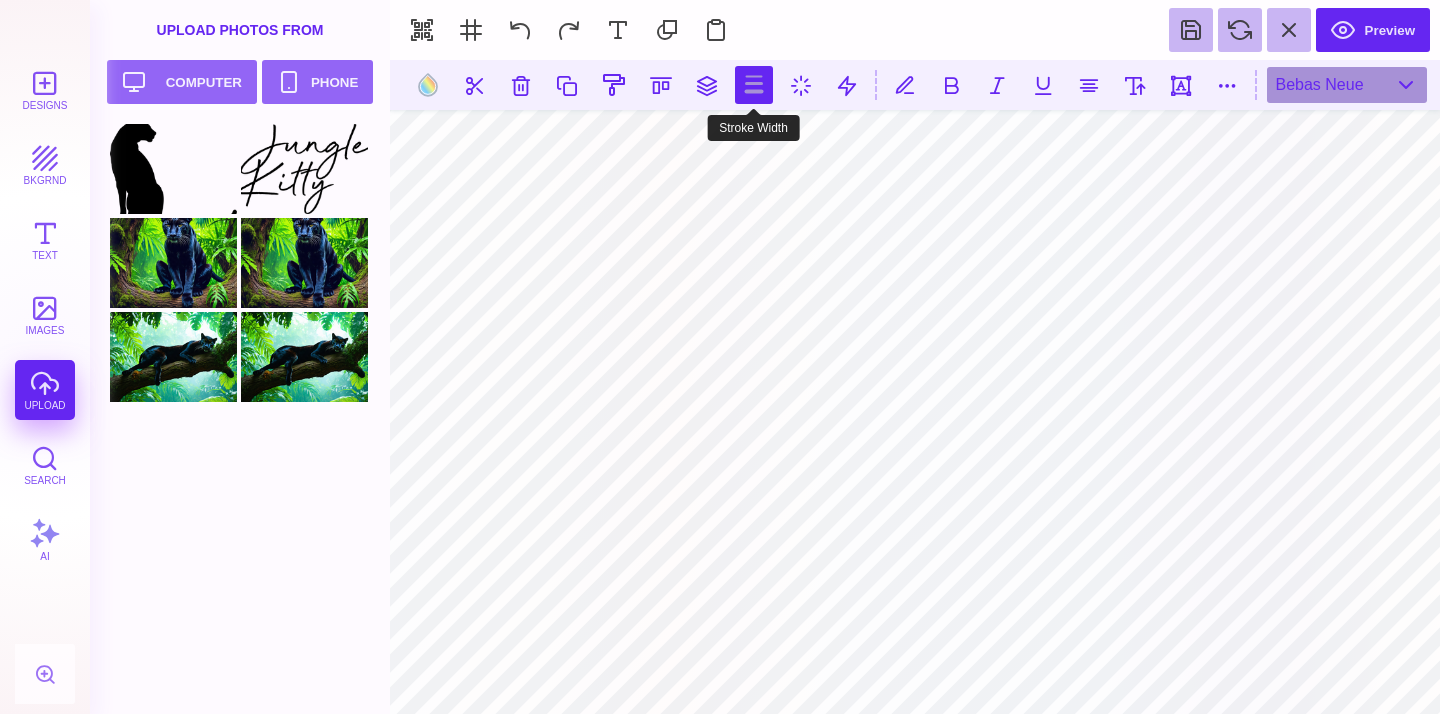 click at bounding box center (754, 85) 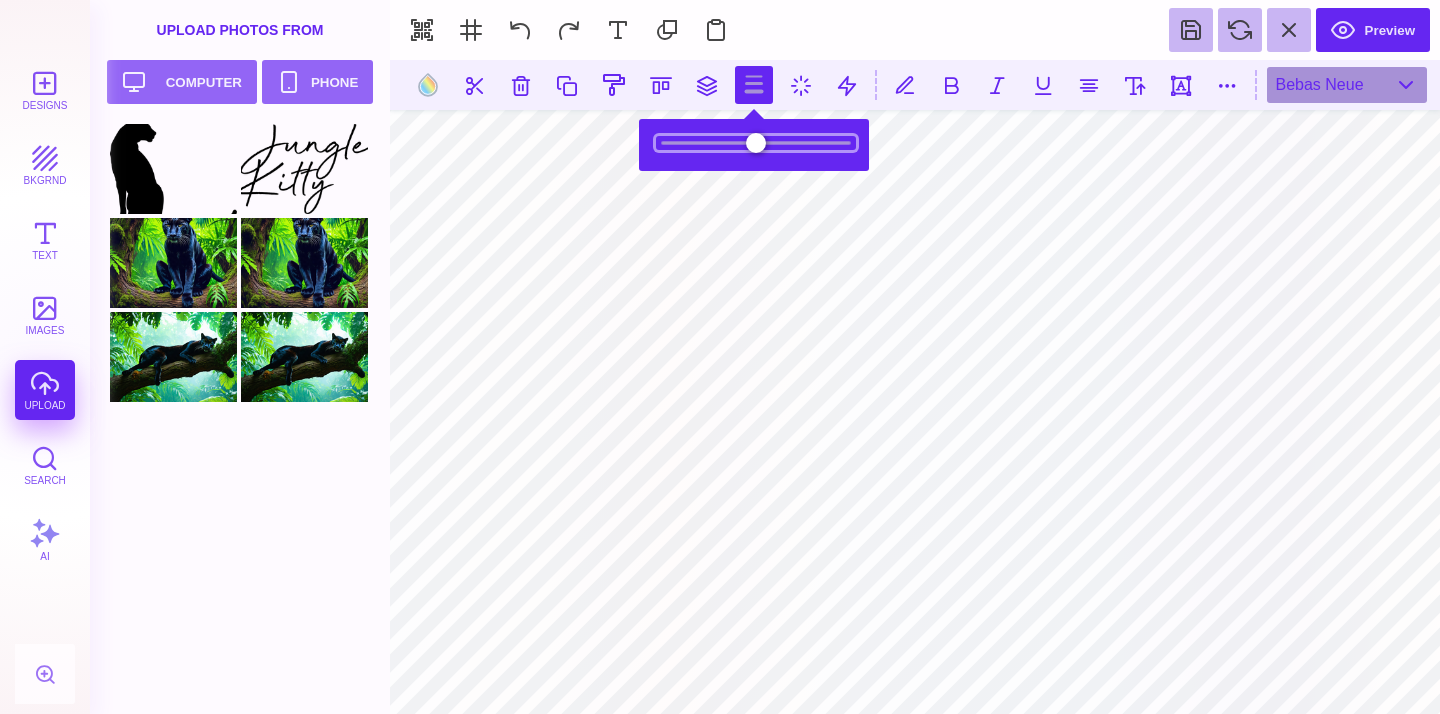 type on "***" 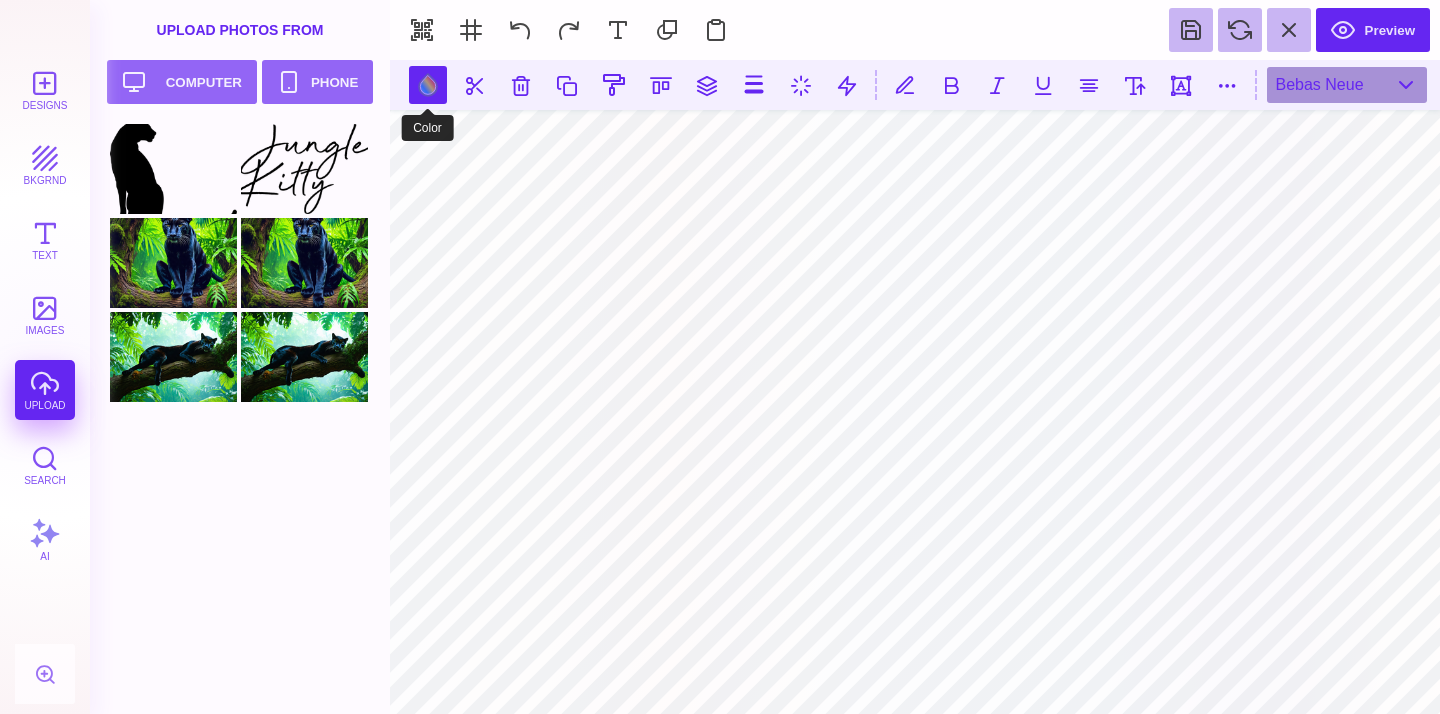 click at bounding box center (428, 85) 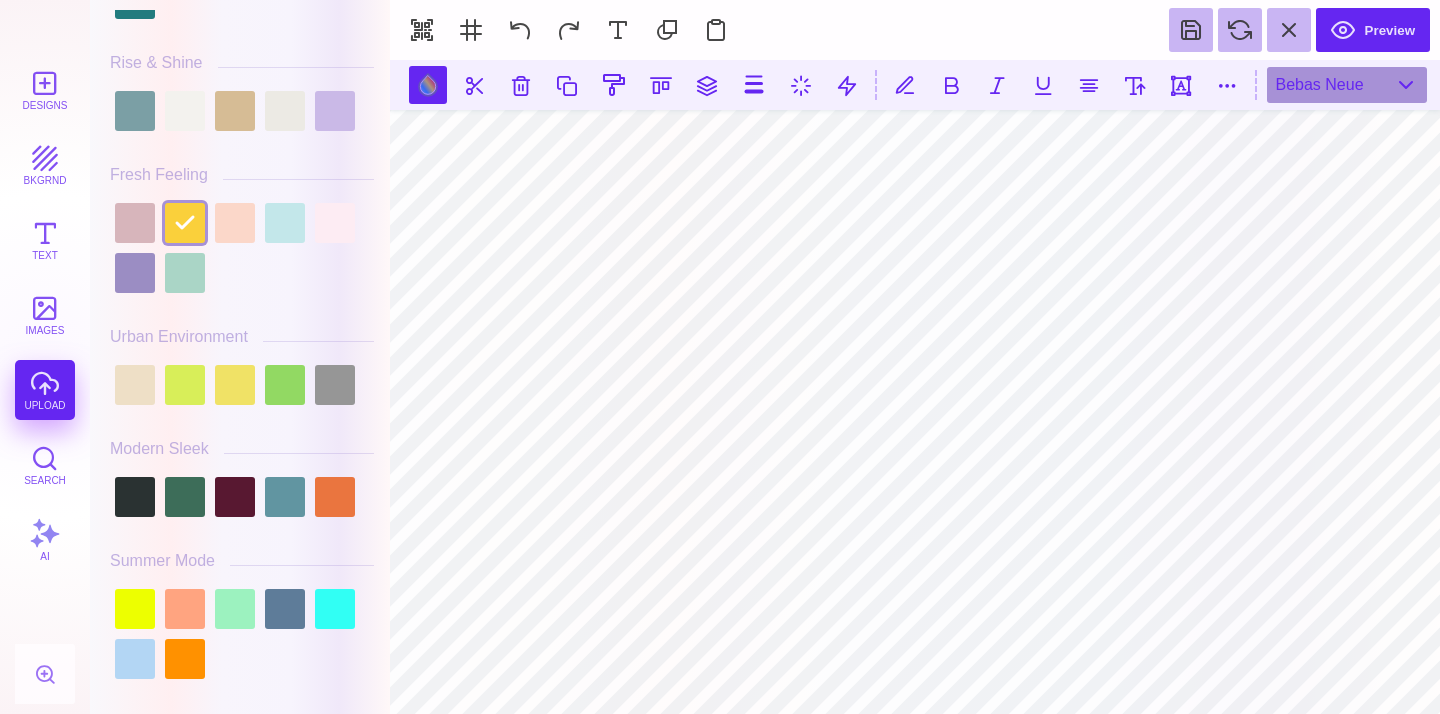 scroll, scrollTop: 475, scrollLeft: 0, axis: vertical 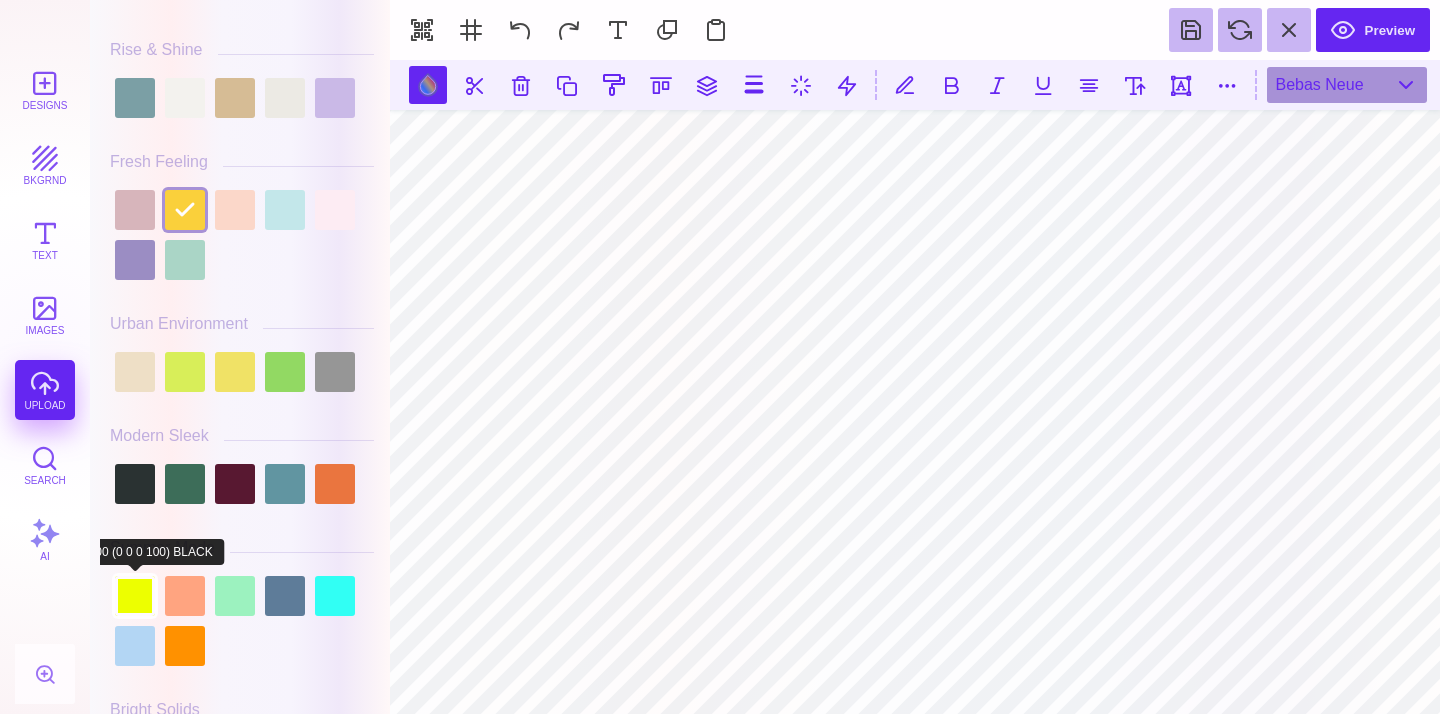click at bounding box center (135, 596) 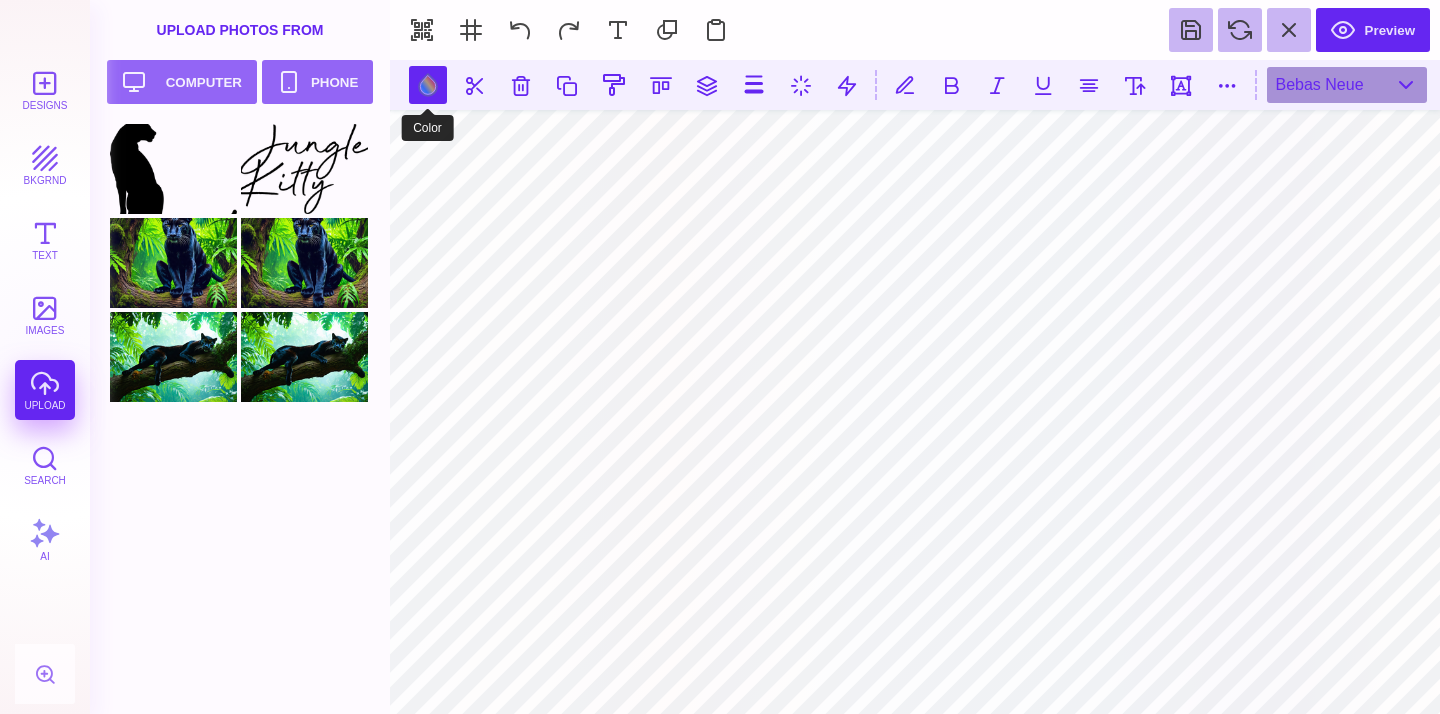 click at bounding box center [428, 85] 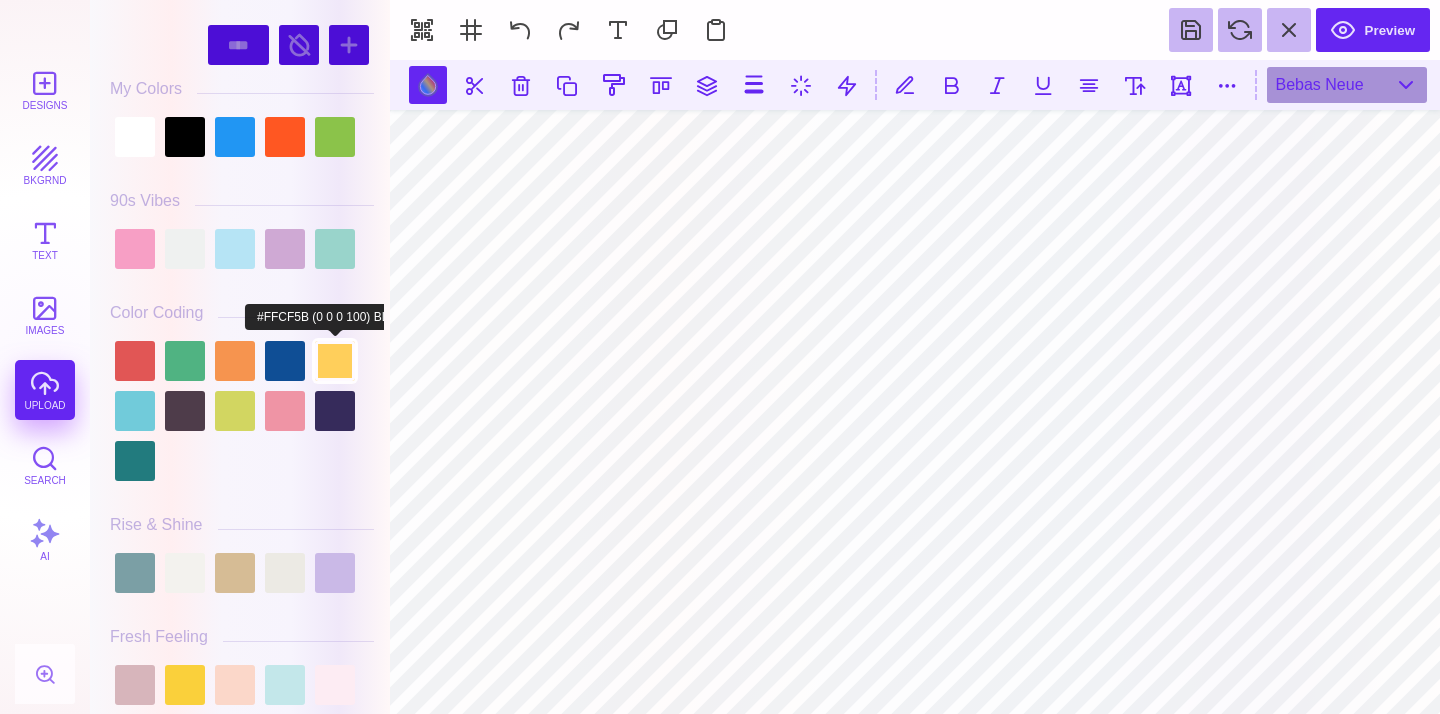 click at bounding box center (335, 361) 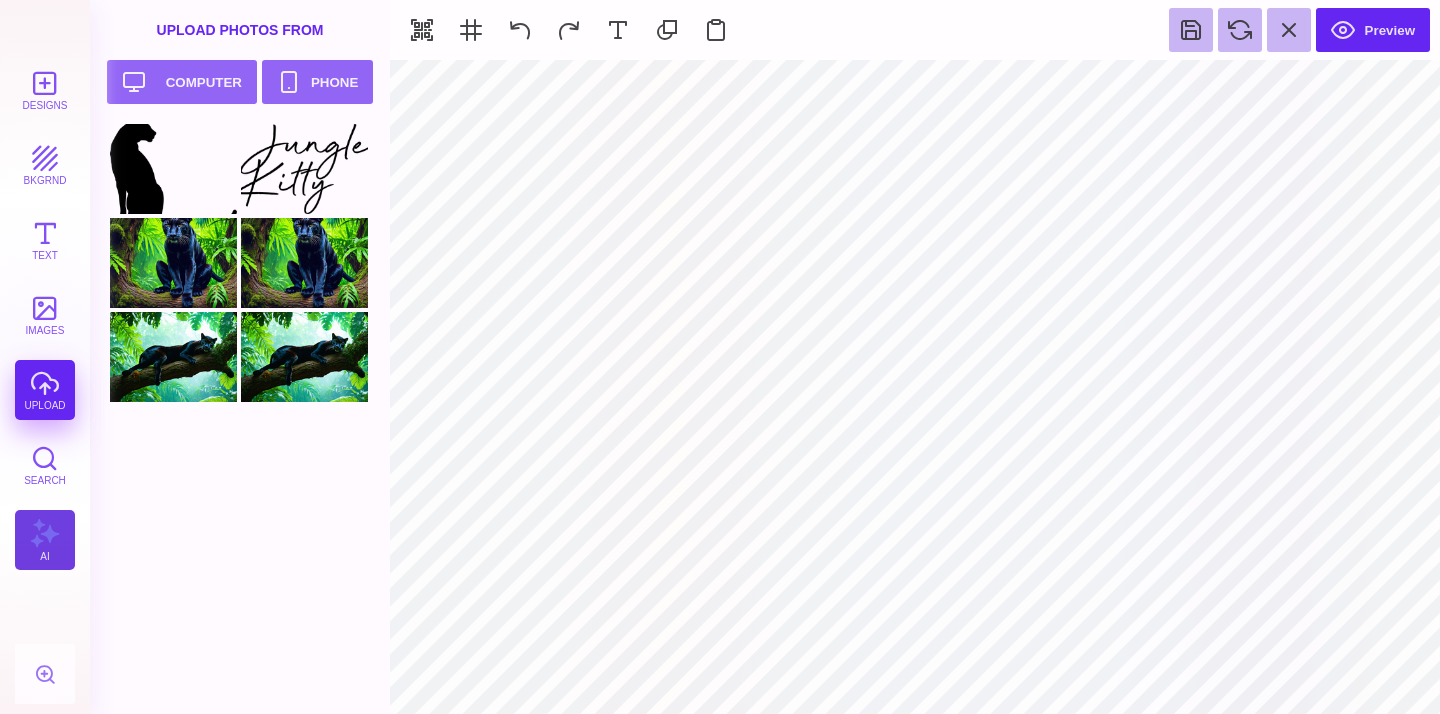 click on "AI" at bounding box center [45, 540] 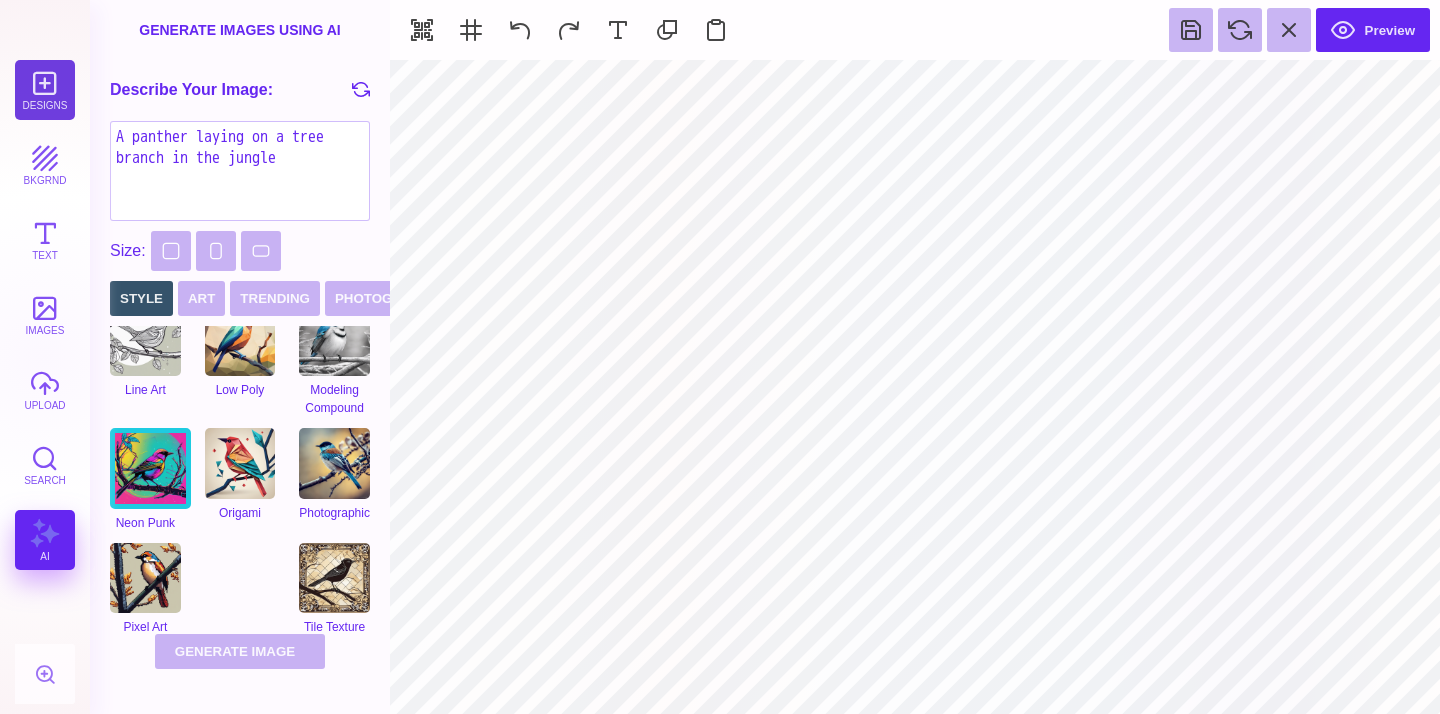 drag, startPoint x: 361, startPoint y: 160, endPoint x: 64, endPoint y: 103, distance: 302.42023 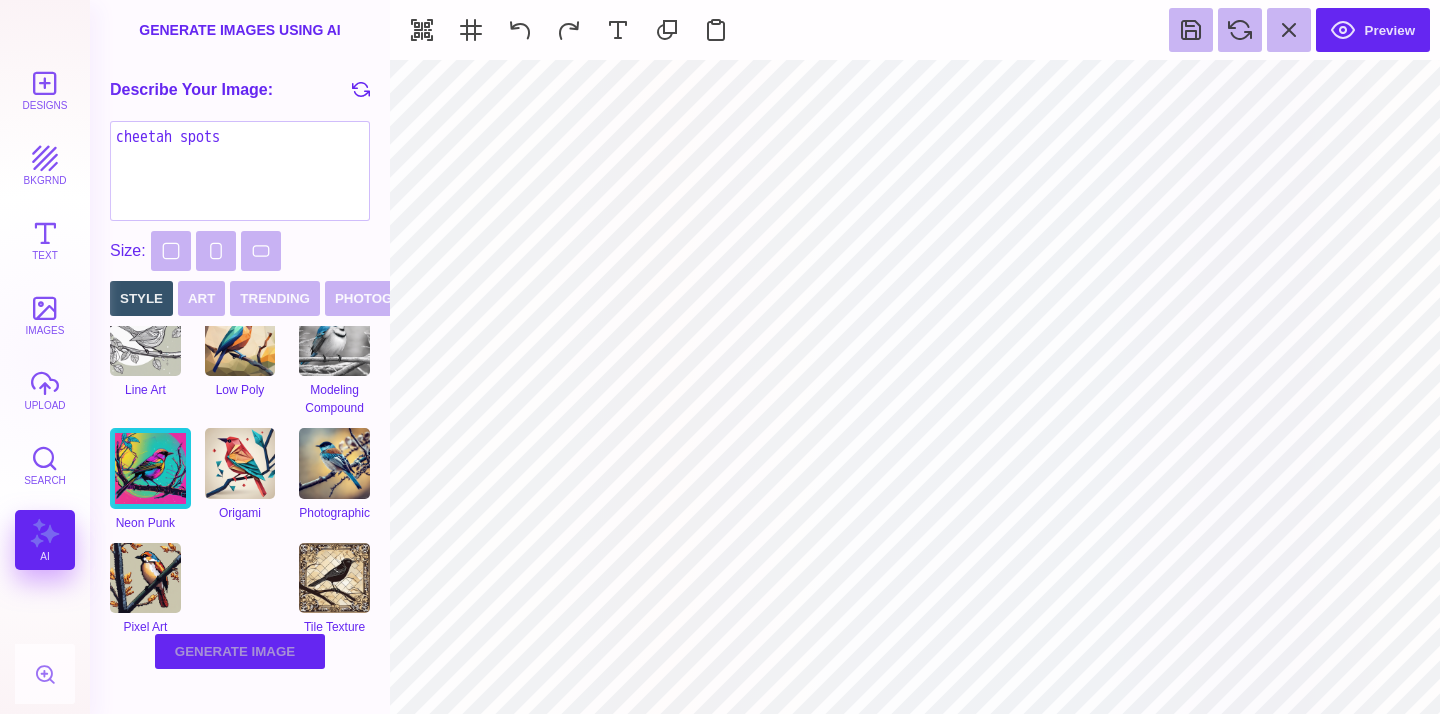 type on "cheetah spots" 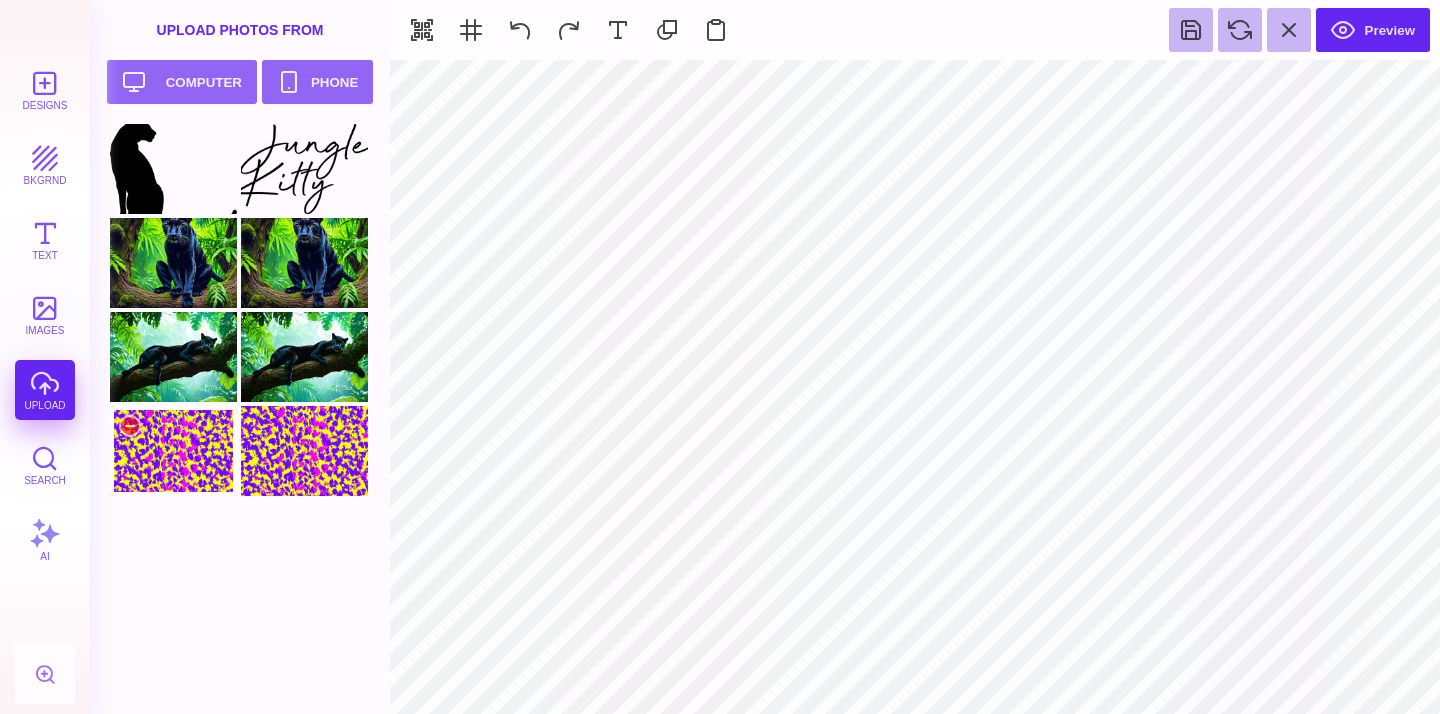 type on "#000000" 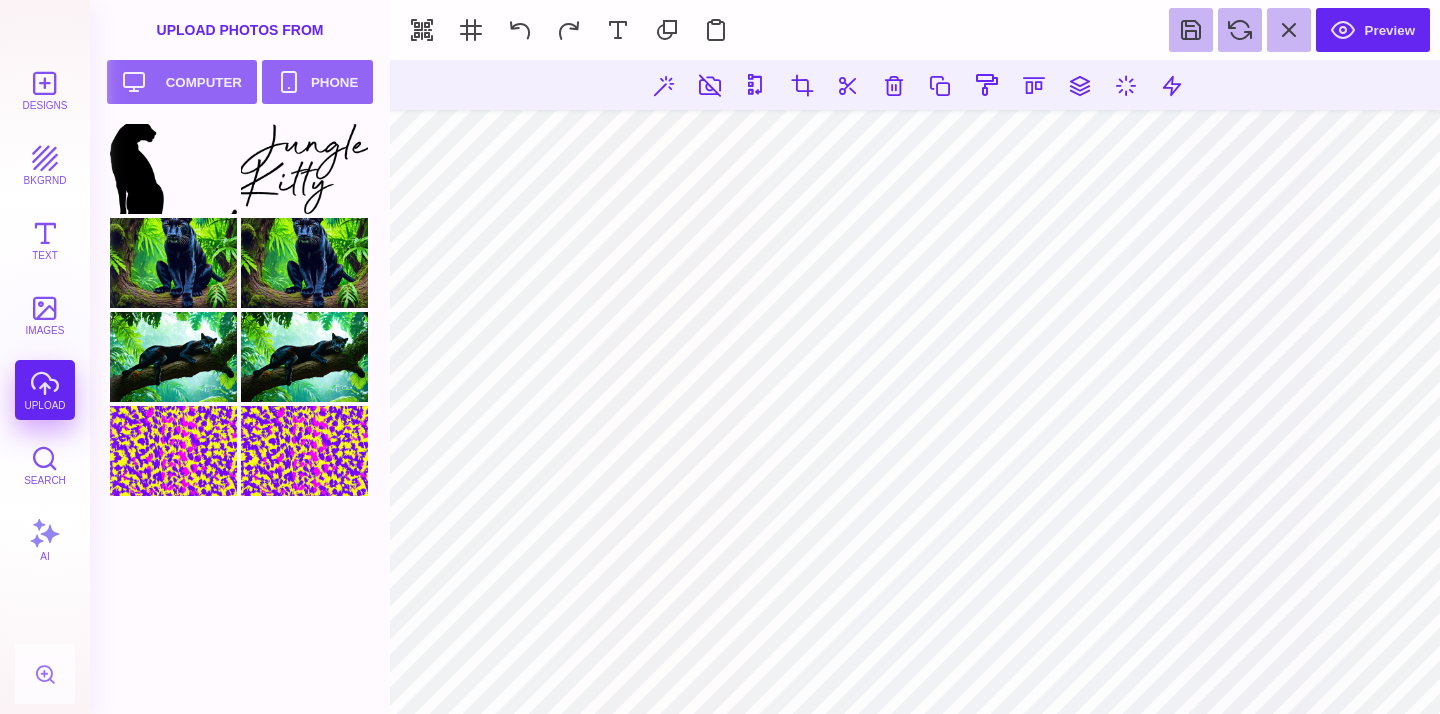 drag, startPoint x: 181, startPoint y: 449, endPoint x: 641, endPoint y: 680, distance: 514.74365 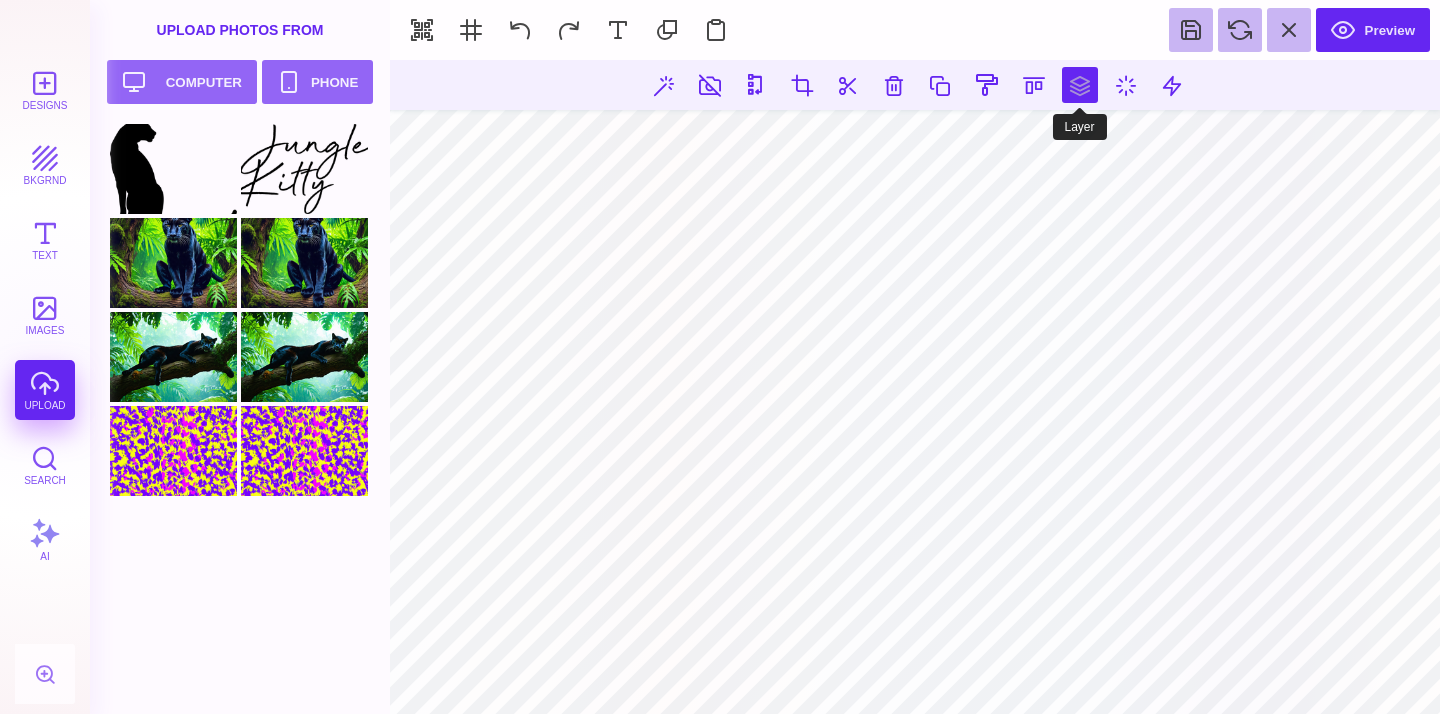 click at bounding box center (1080, 85) 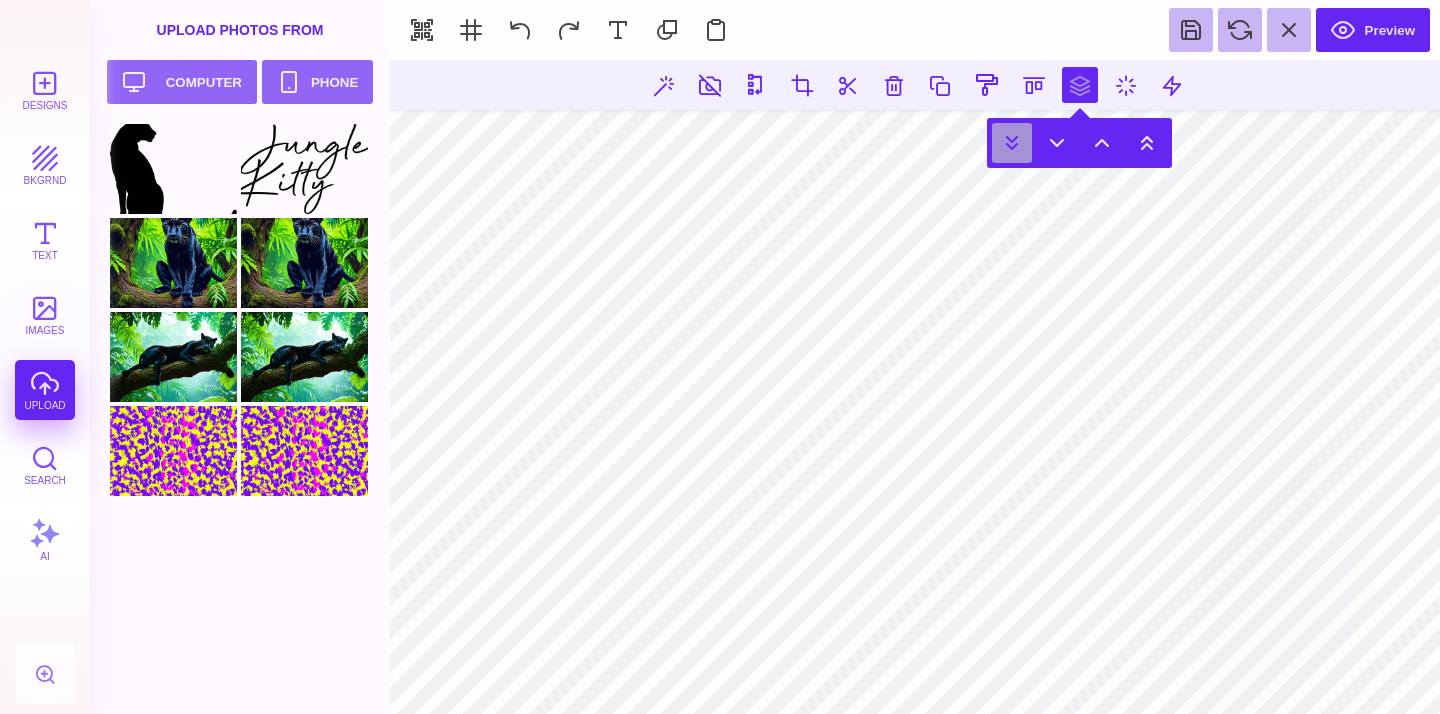 click at bounding box center (1012, 143) 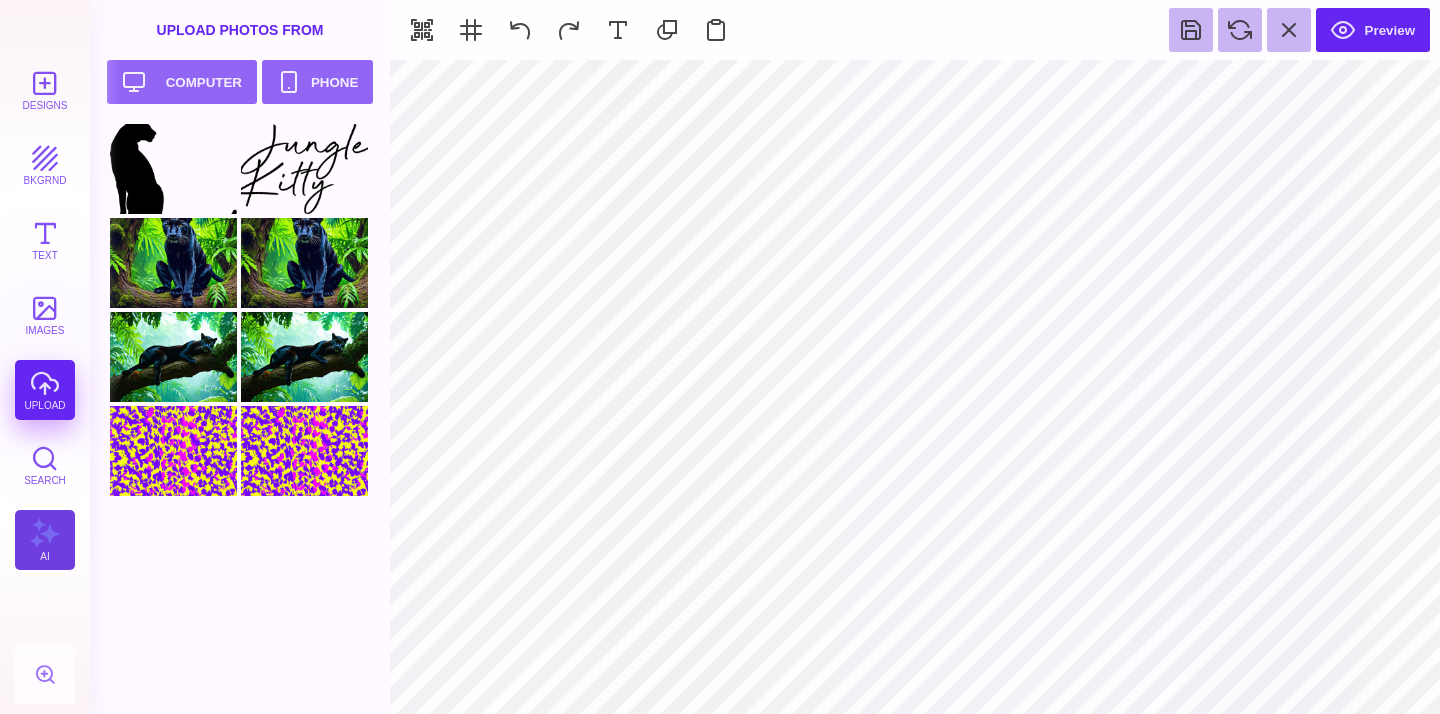 click on "AI" at bounding box center (45, 540) 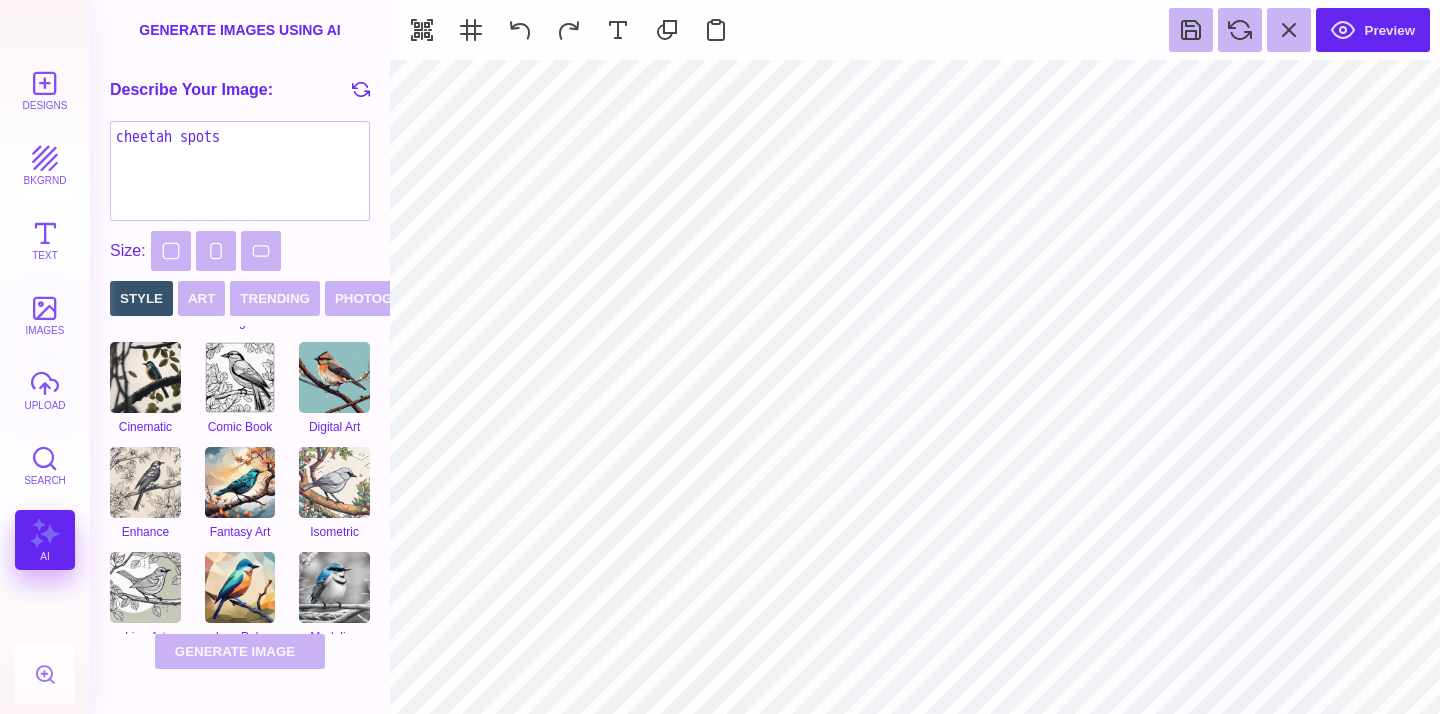 scroll, scrollTop: 0, scrollLeft: 0, axis: both 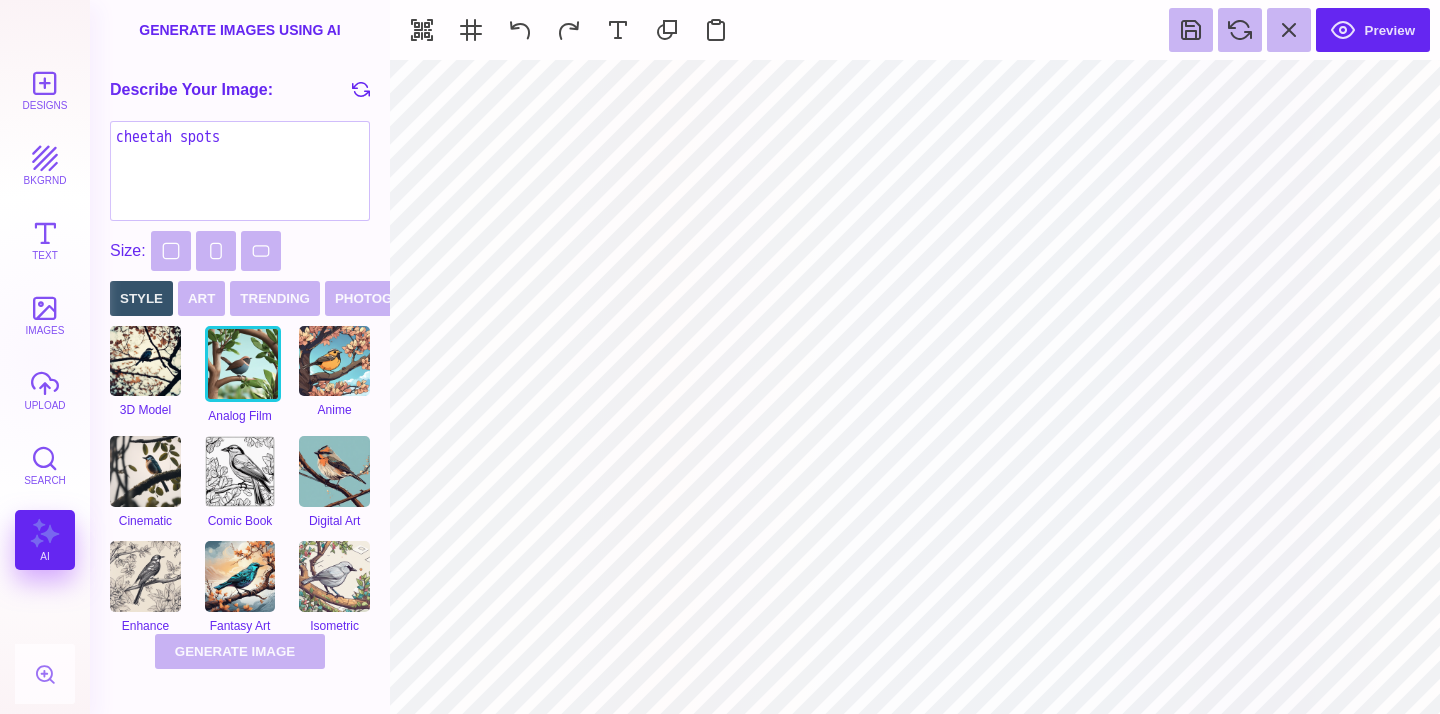click at bounding box center [243, 364] 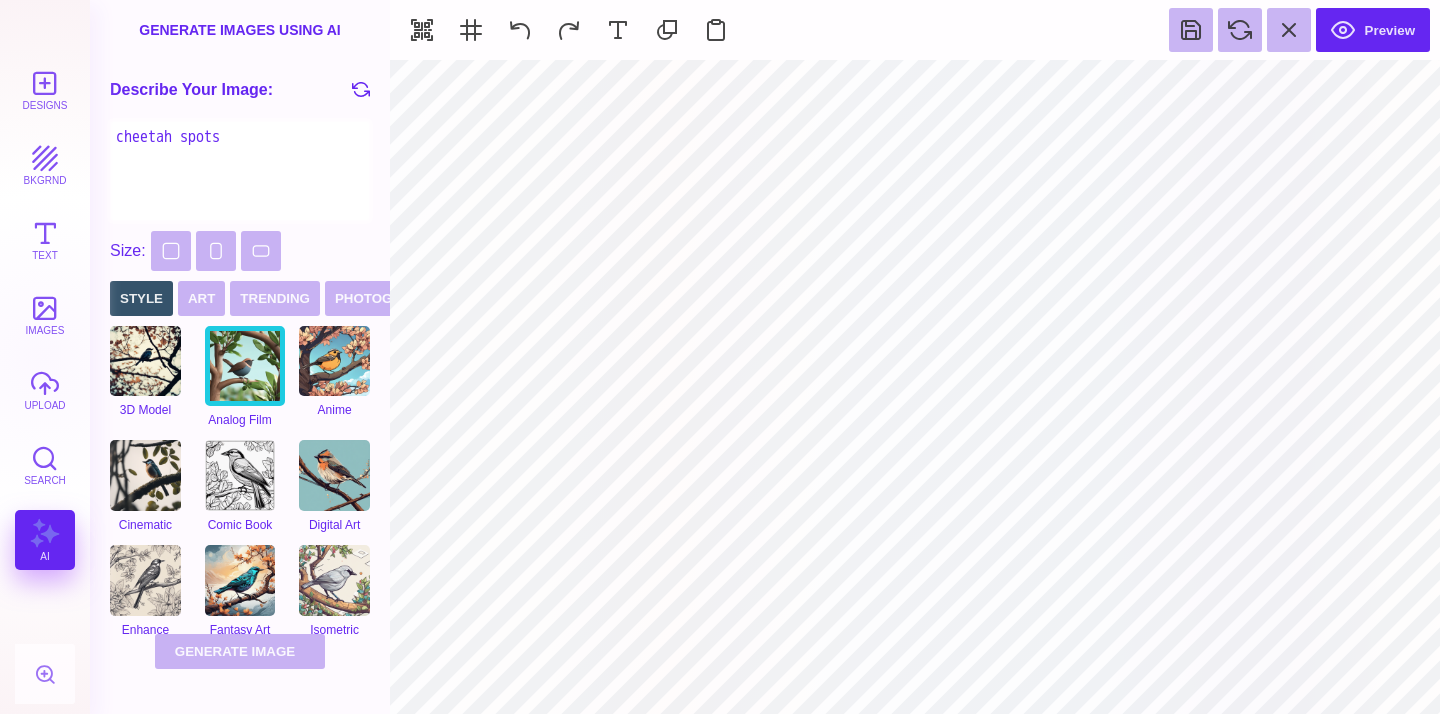 click on "cheetah spots" at bounding box center (240, 171) 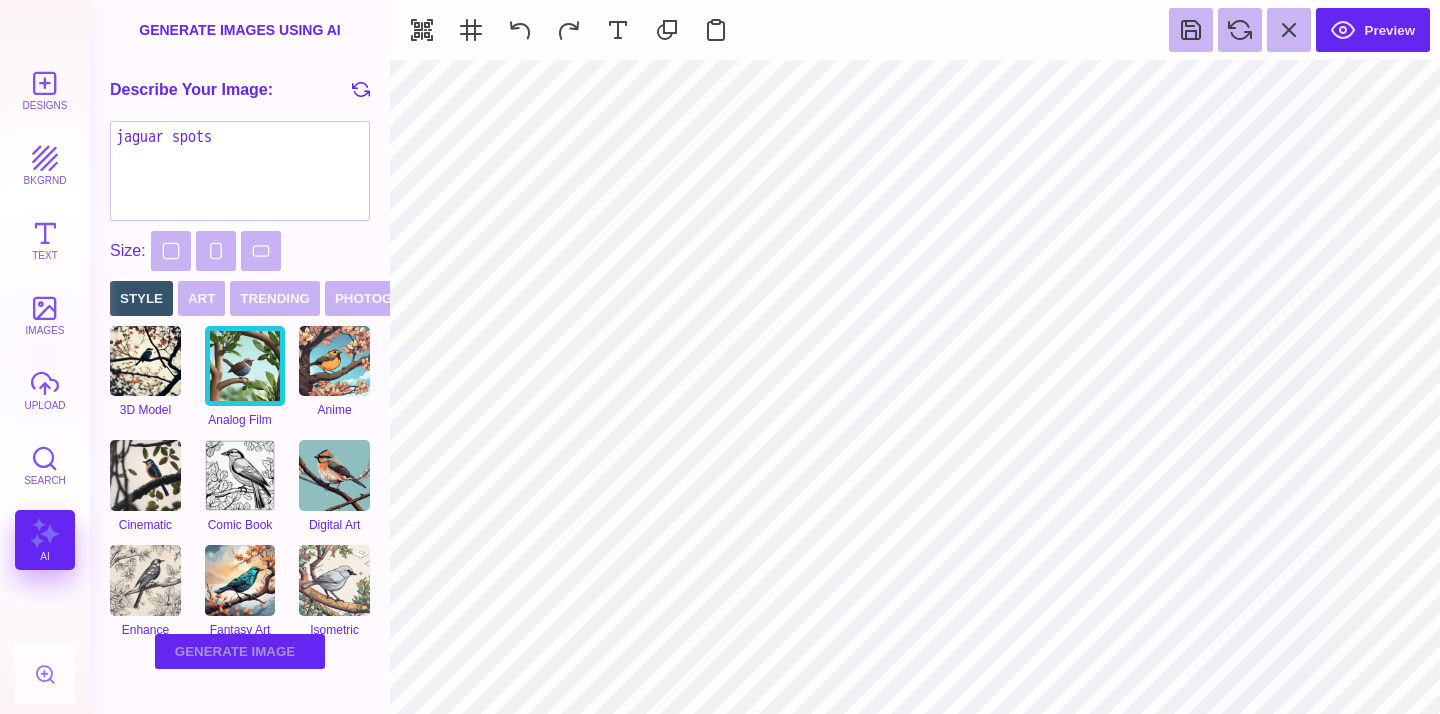 type on "jaguar spots" 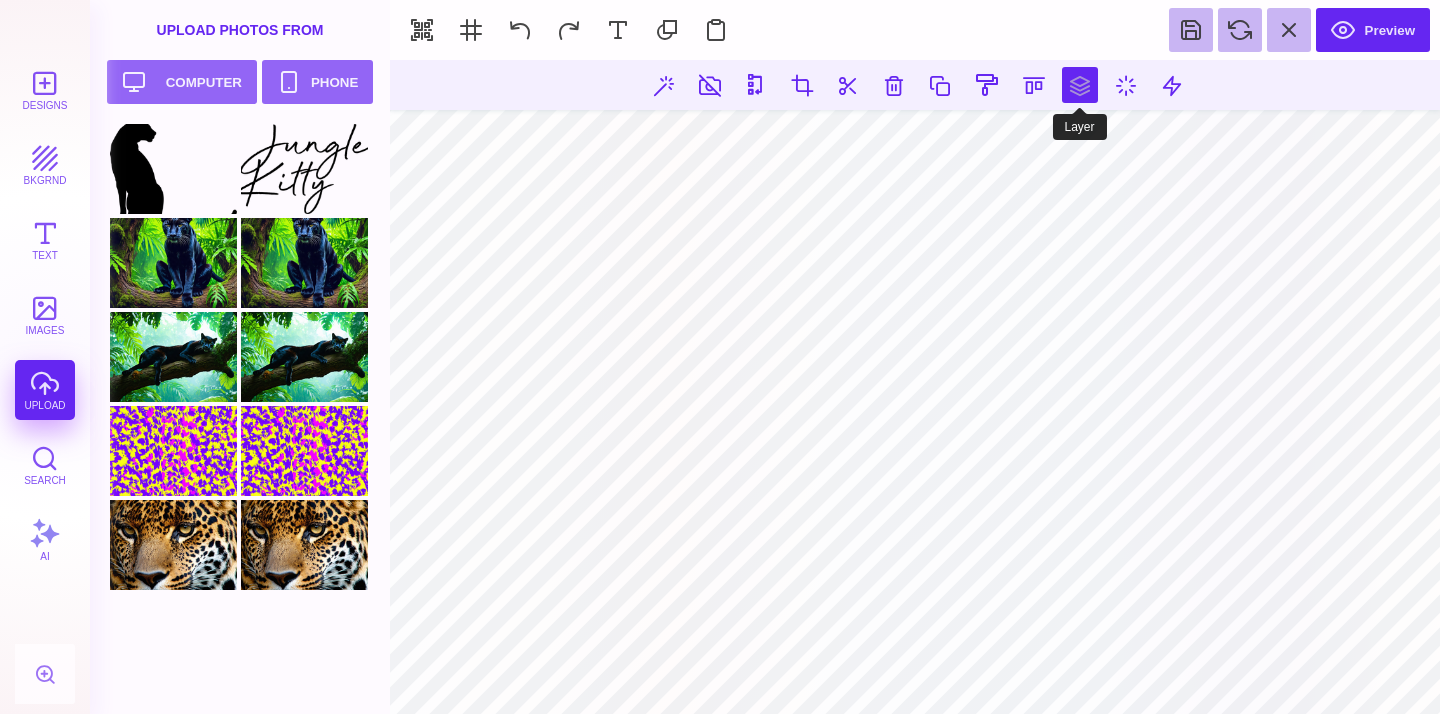 click at bounding box center (1080, 85) 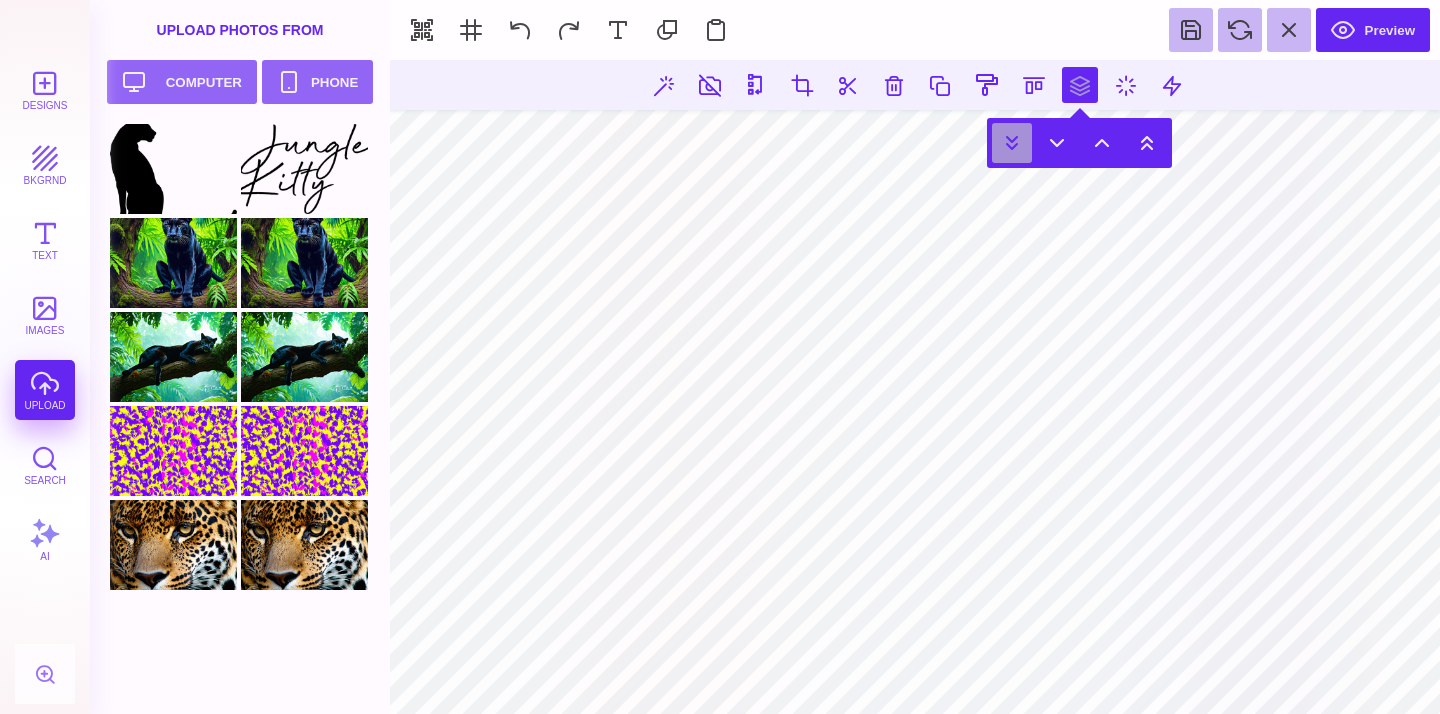 click at bounding box center [1012, 143] 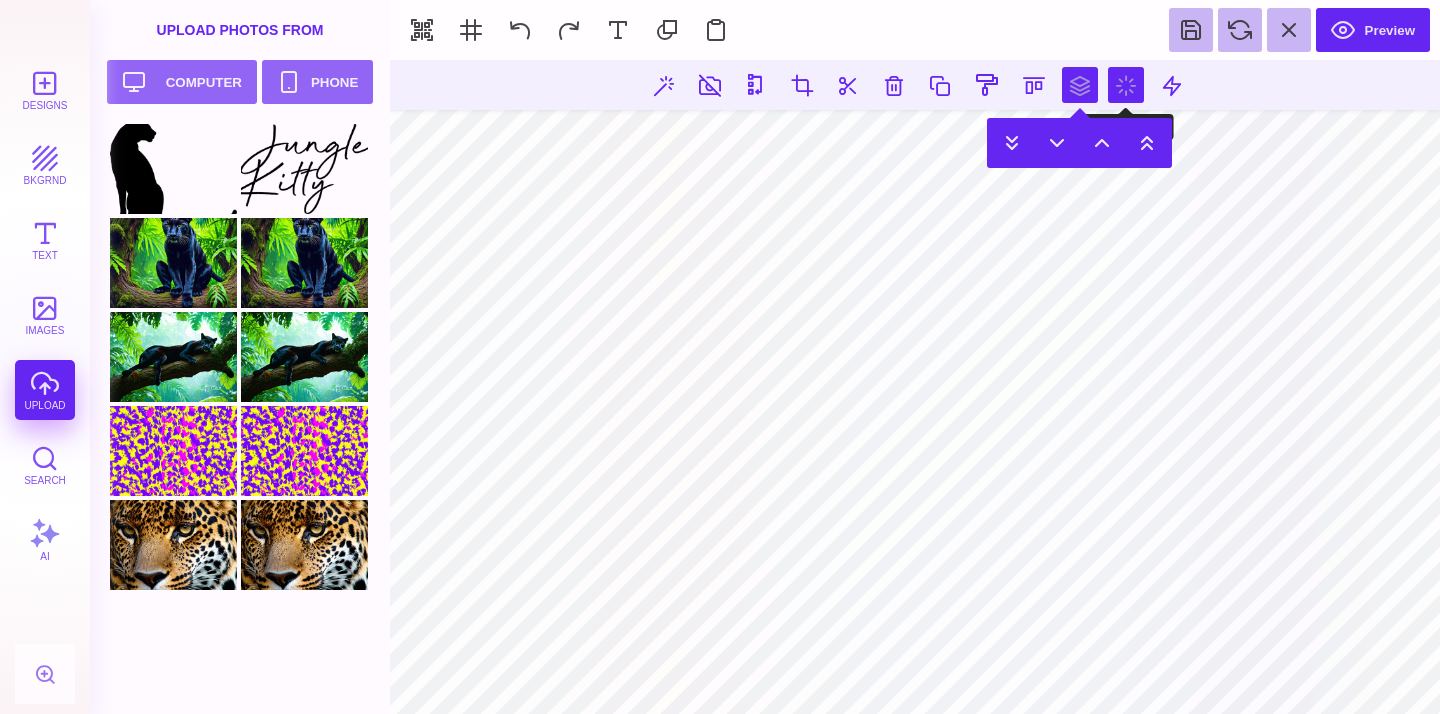 click at bounding box center [1126, 85] 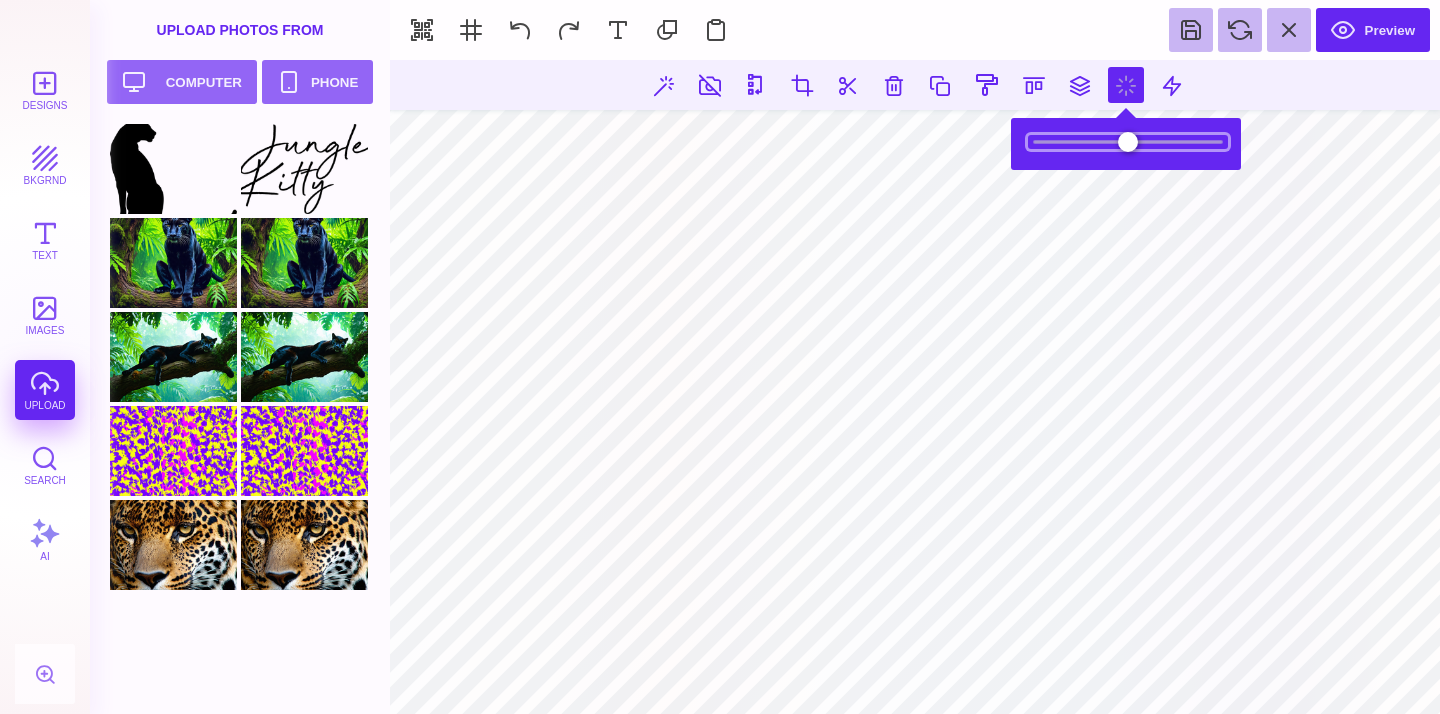 click at bounding box center (1128, 142) 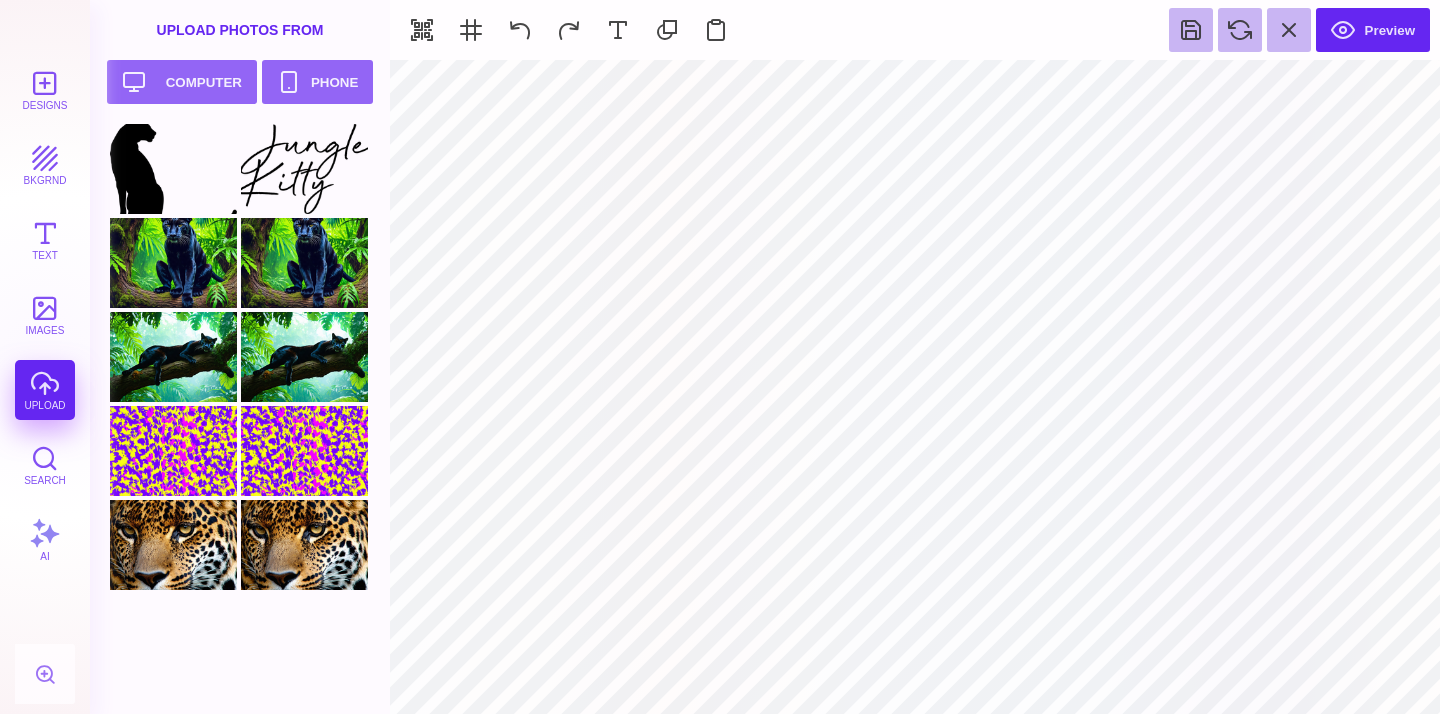 type on "#FFCF5B" 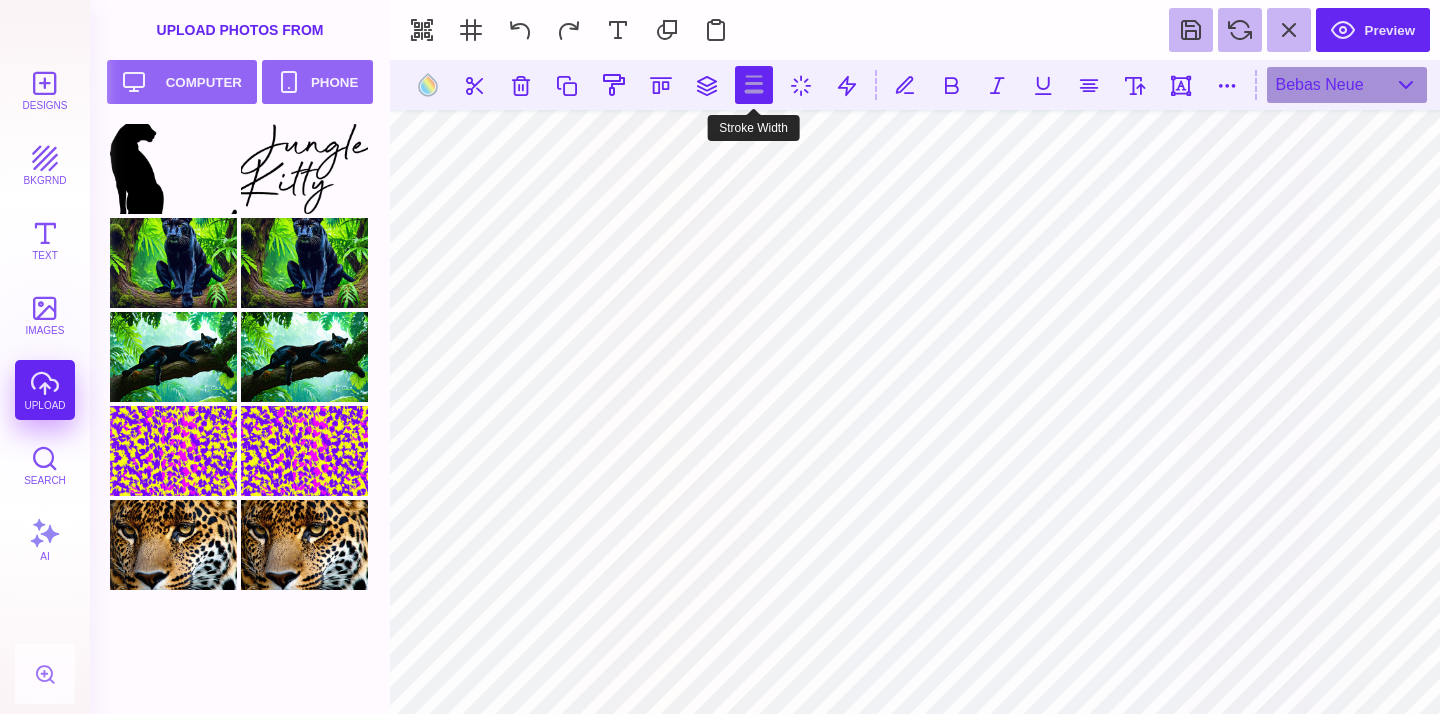 click at bounding box center [754, 85] 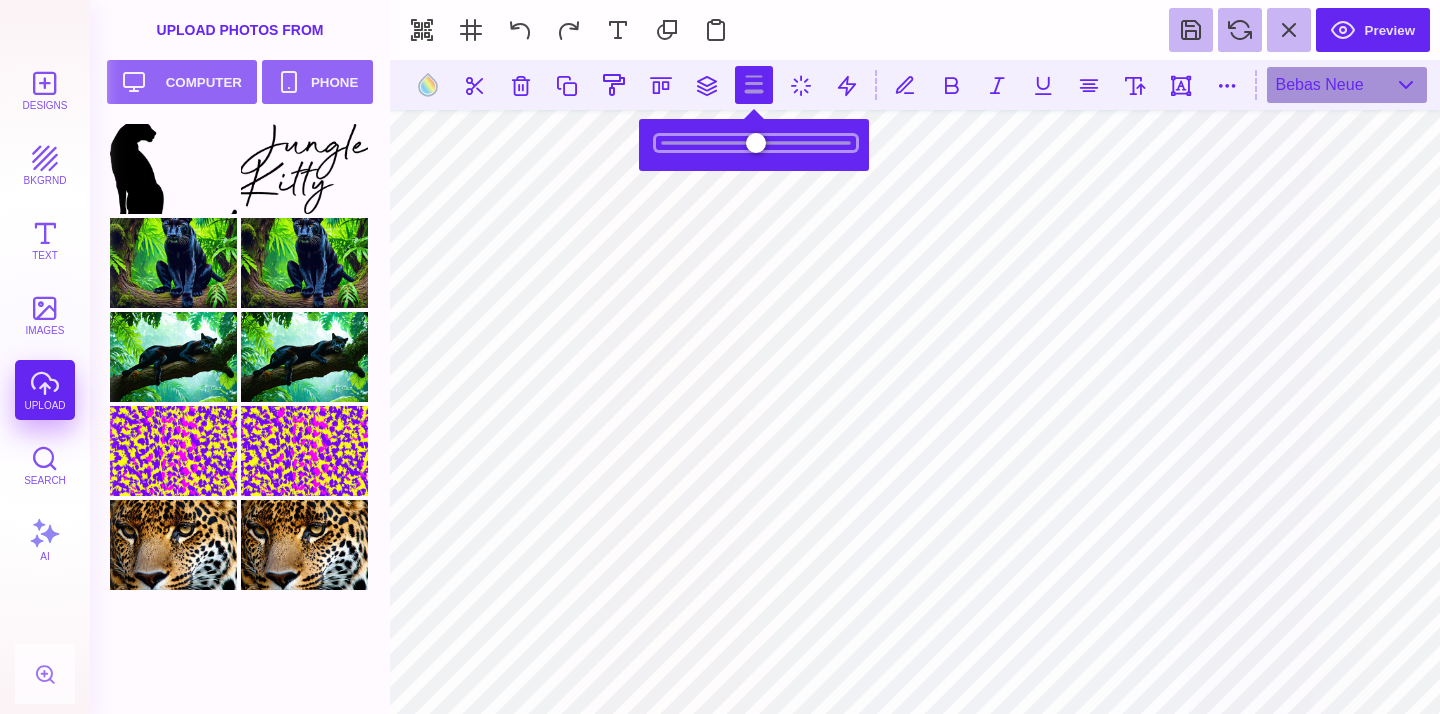 type on "***" 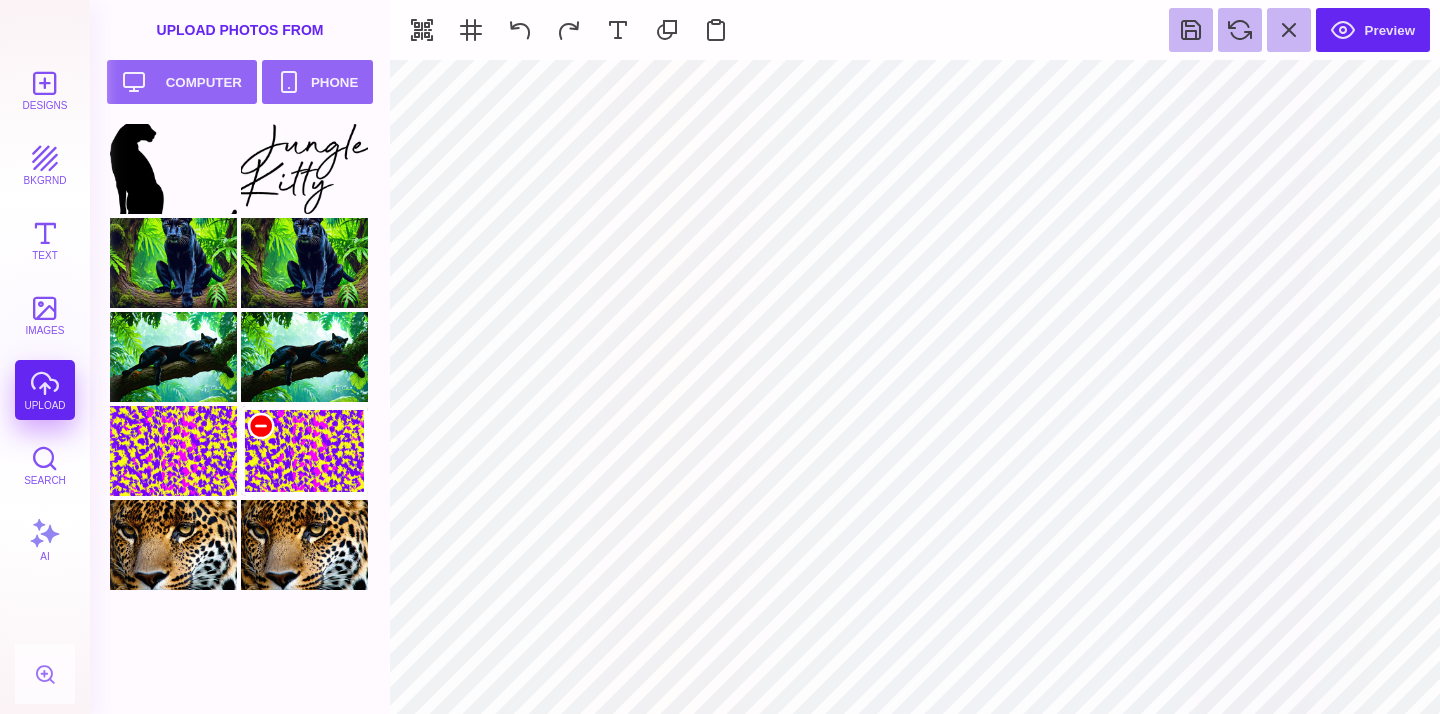 click at bounding box center (261, 426) 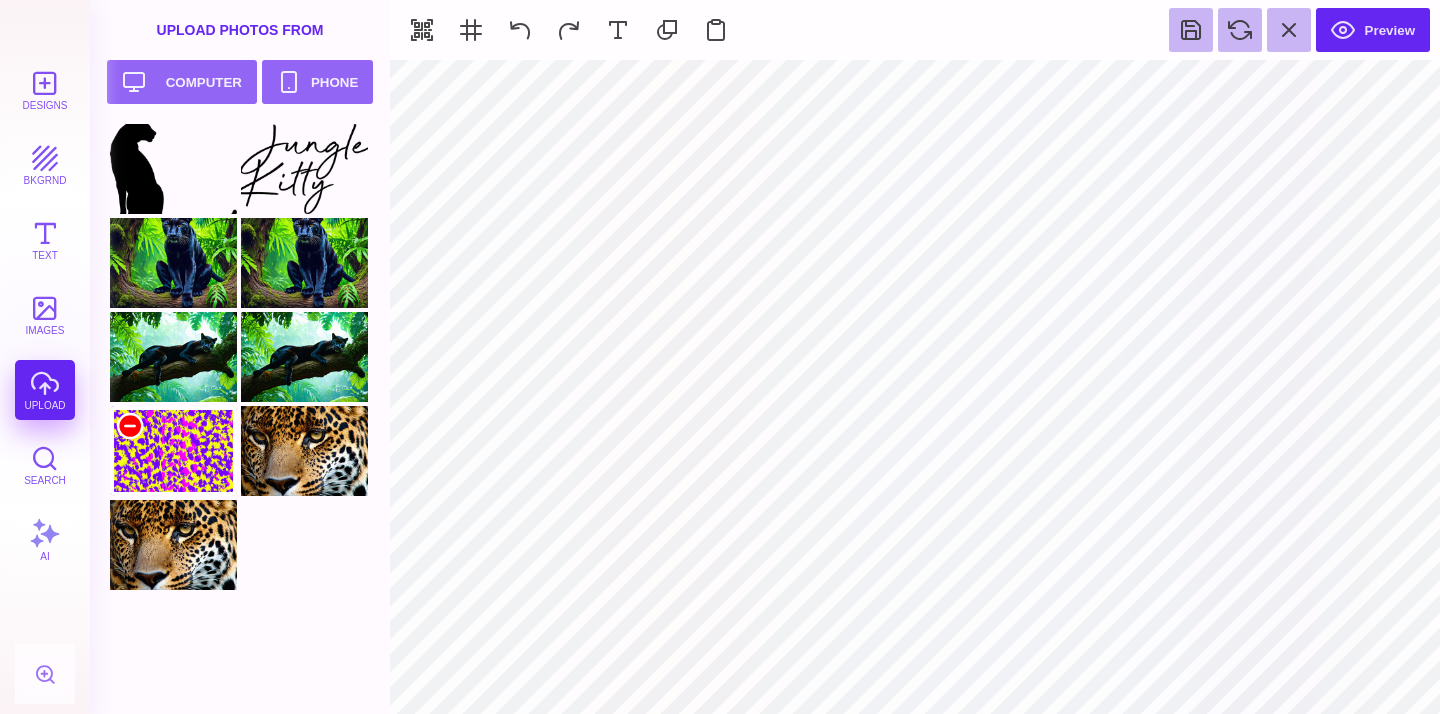 click at bounding box center (130, 426) 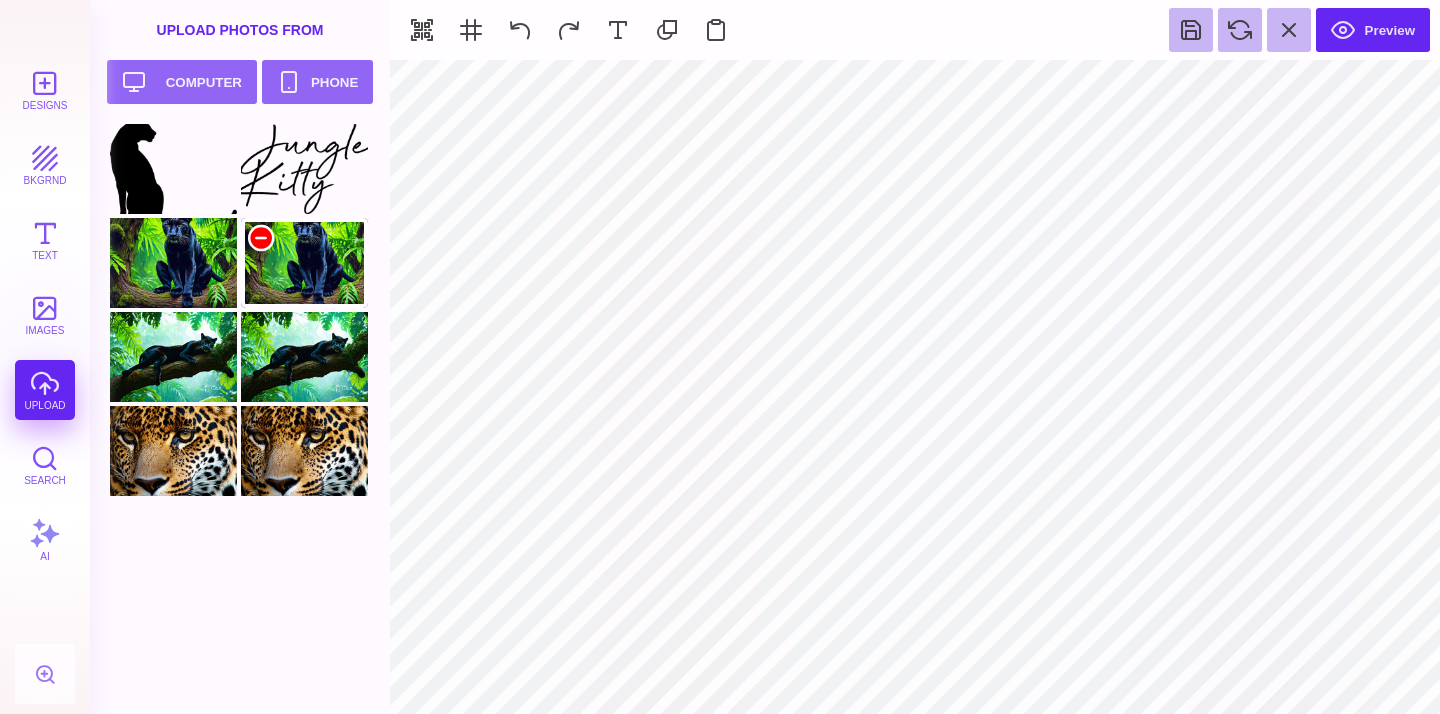 click at bounding box center (261, 238) 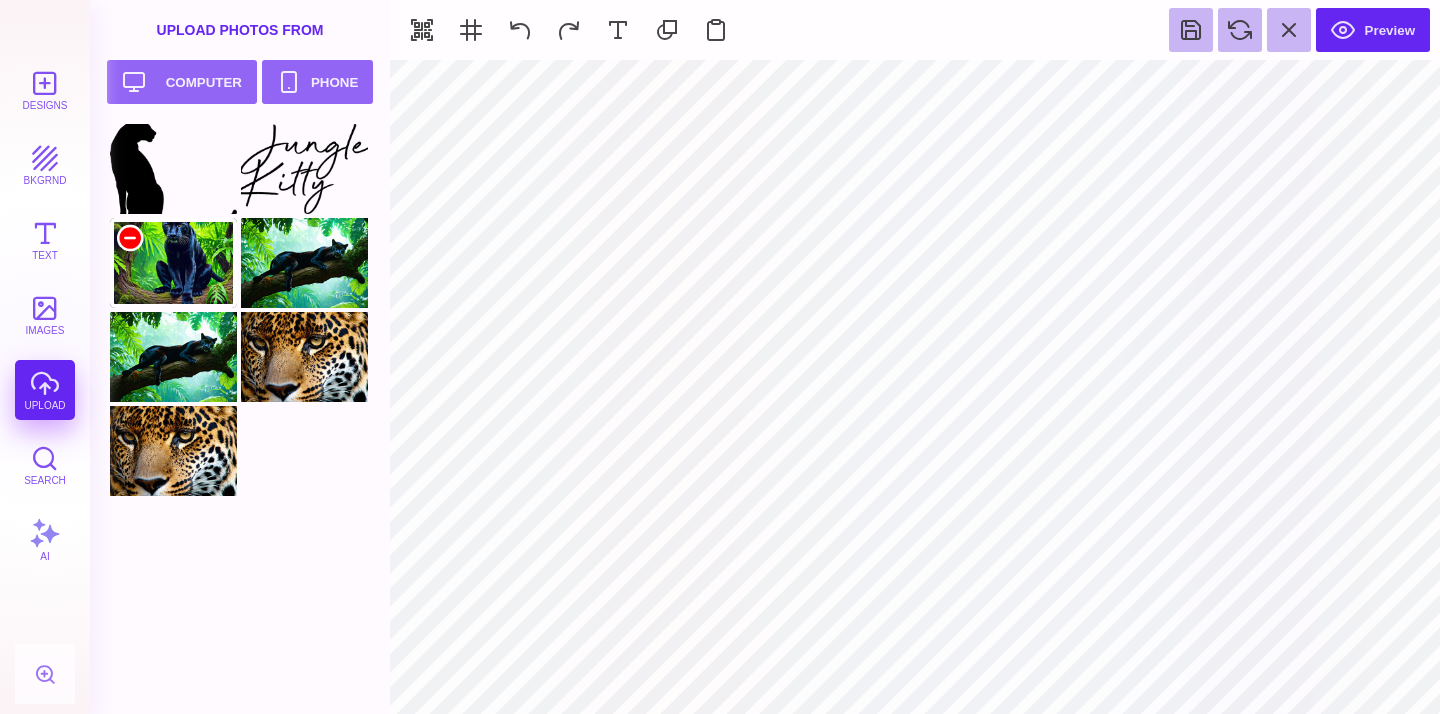 click at bounding box center (130, 238) 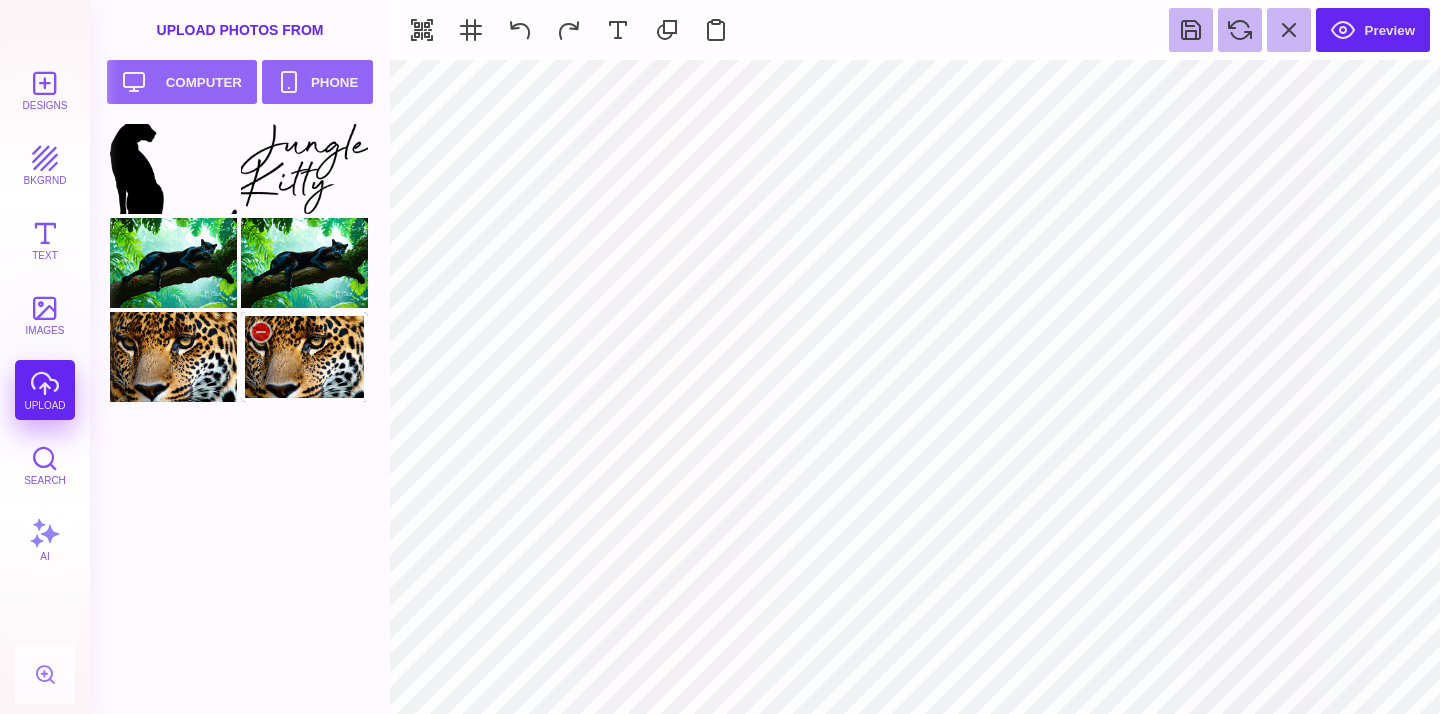 type on "#000000" 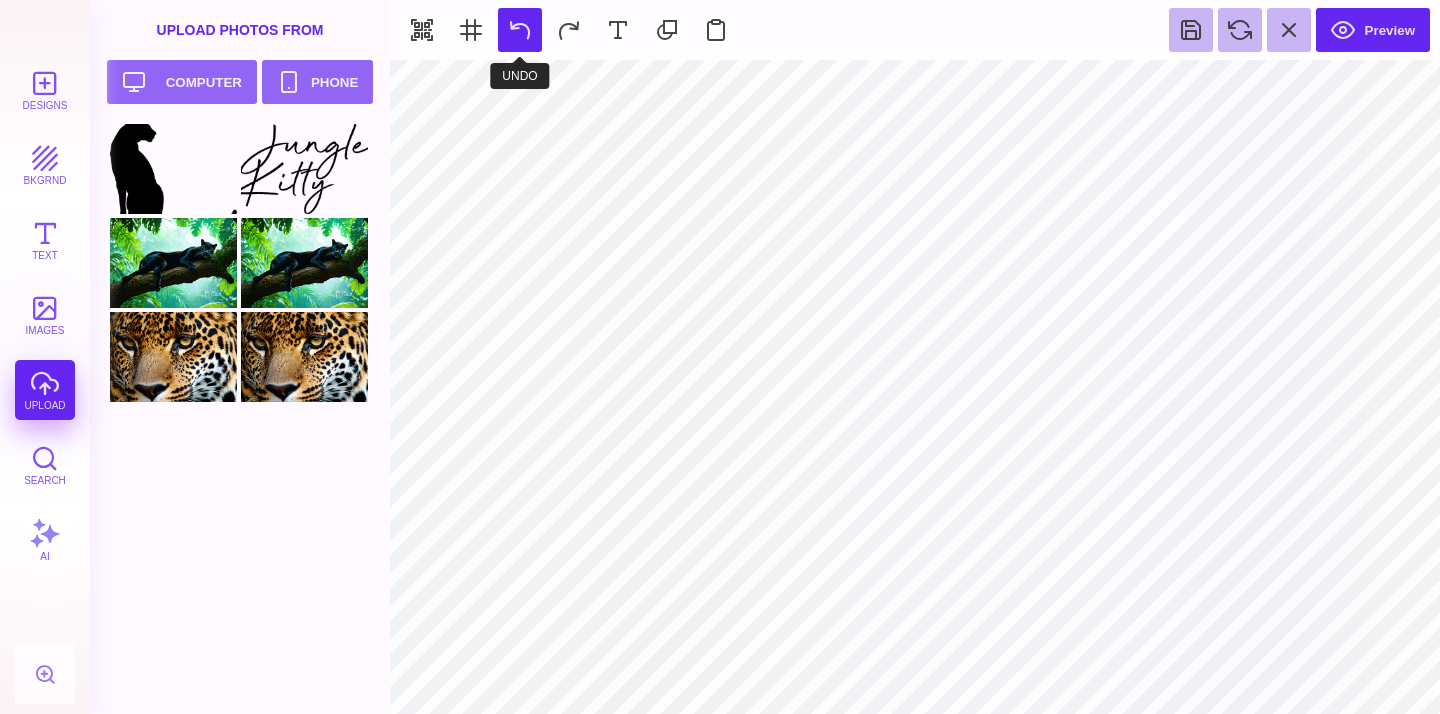 click at bounding box center (520, 30) 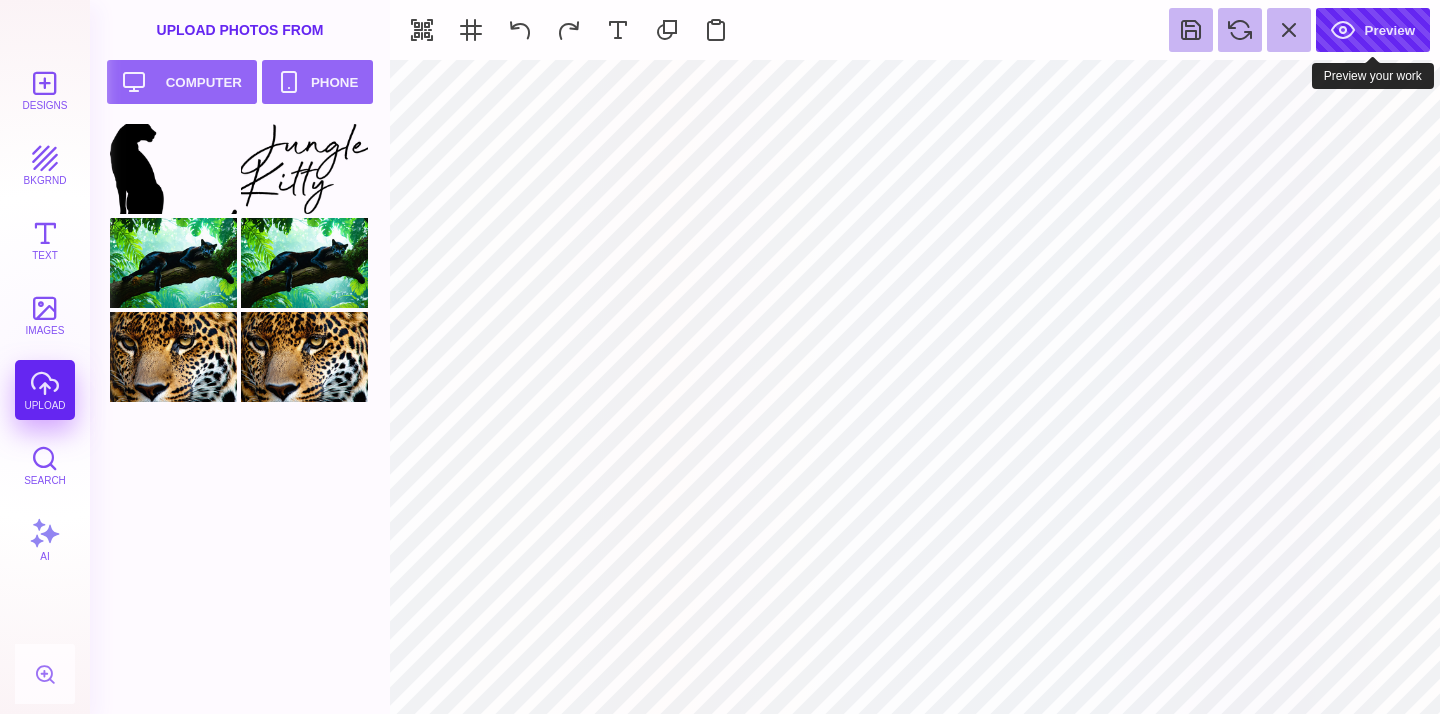 click on "Preview" at bounding box center (1373, 30) 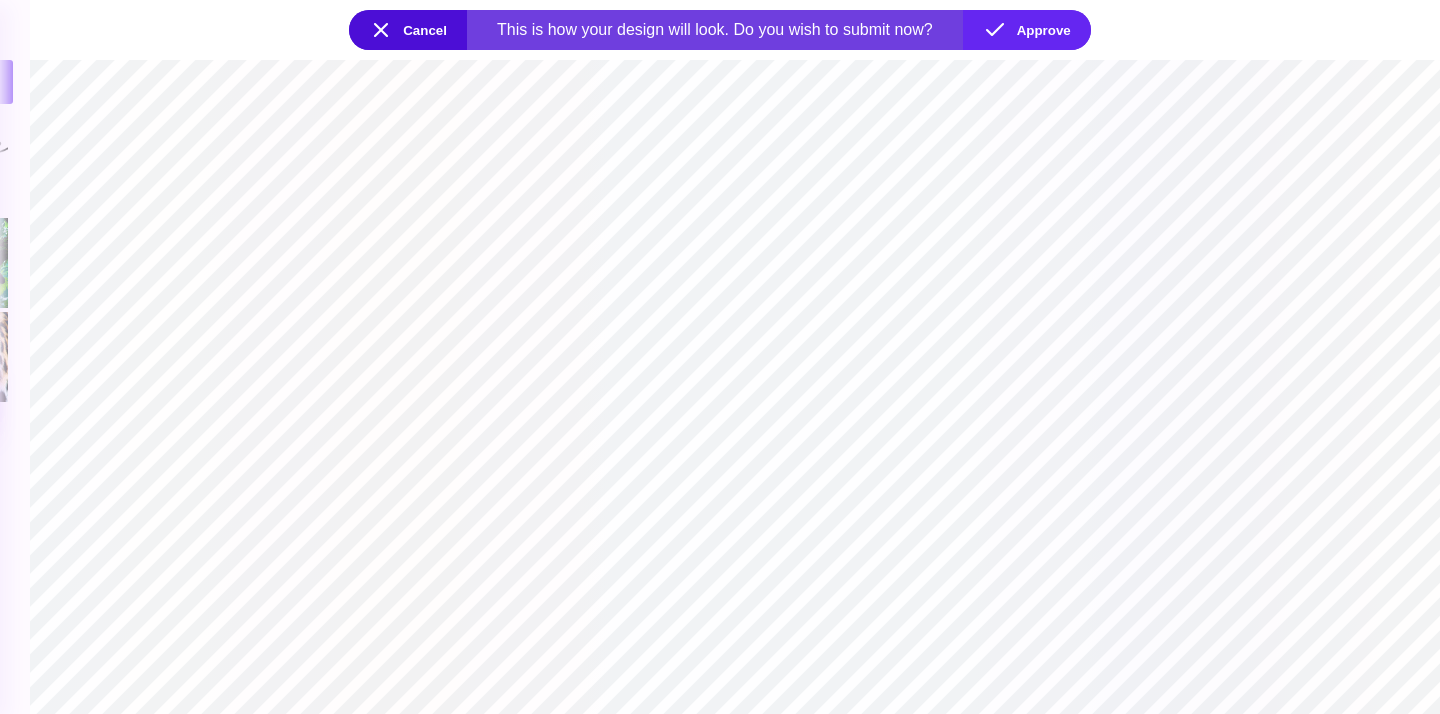 click on "Cancel" at bounding box center [408, 30] 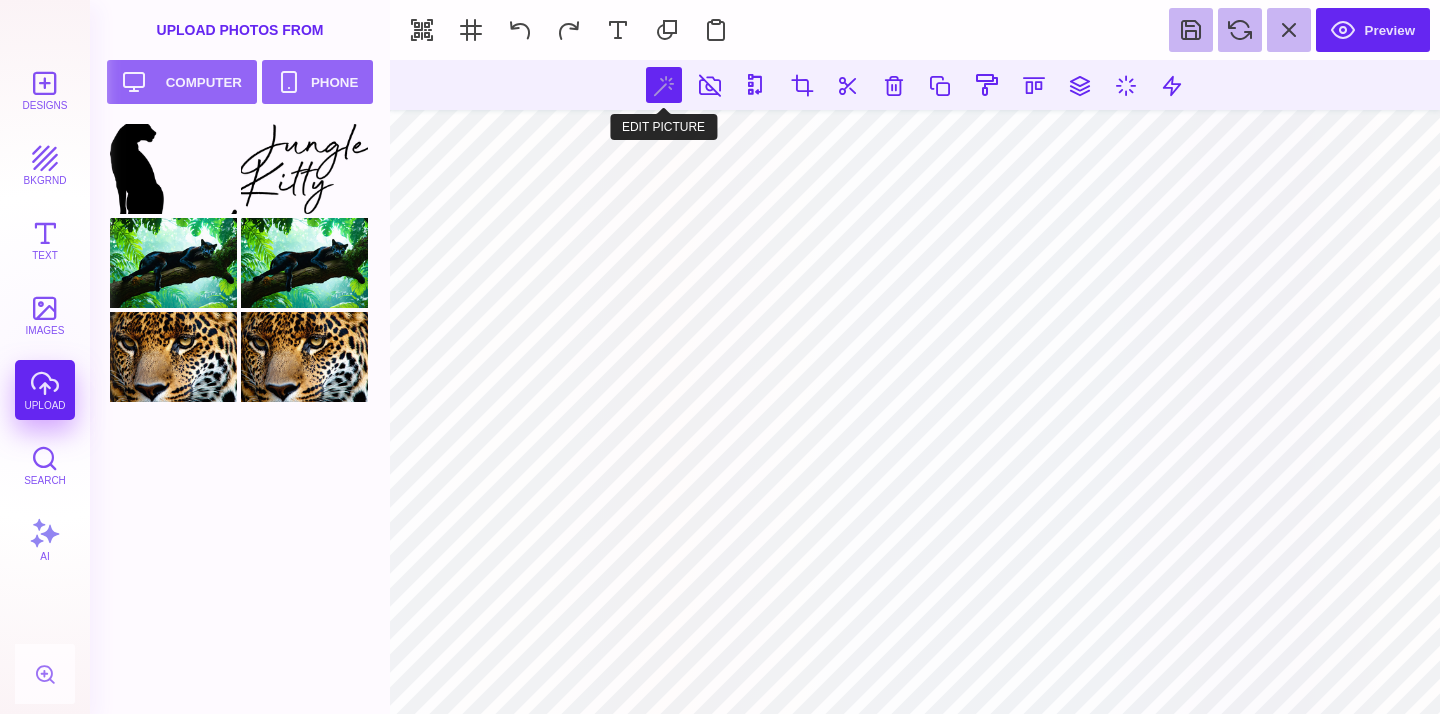 click at bounding box center [664, 85] 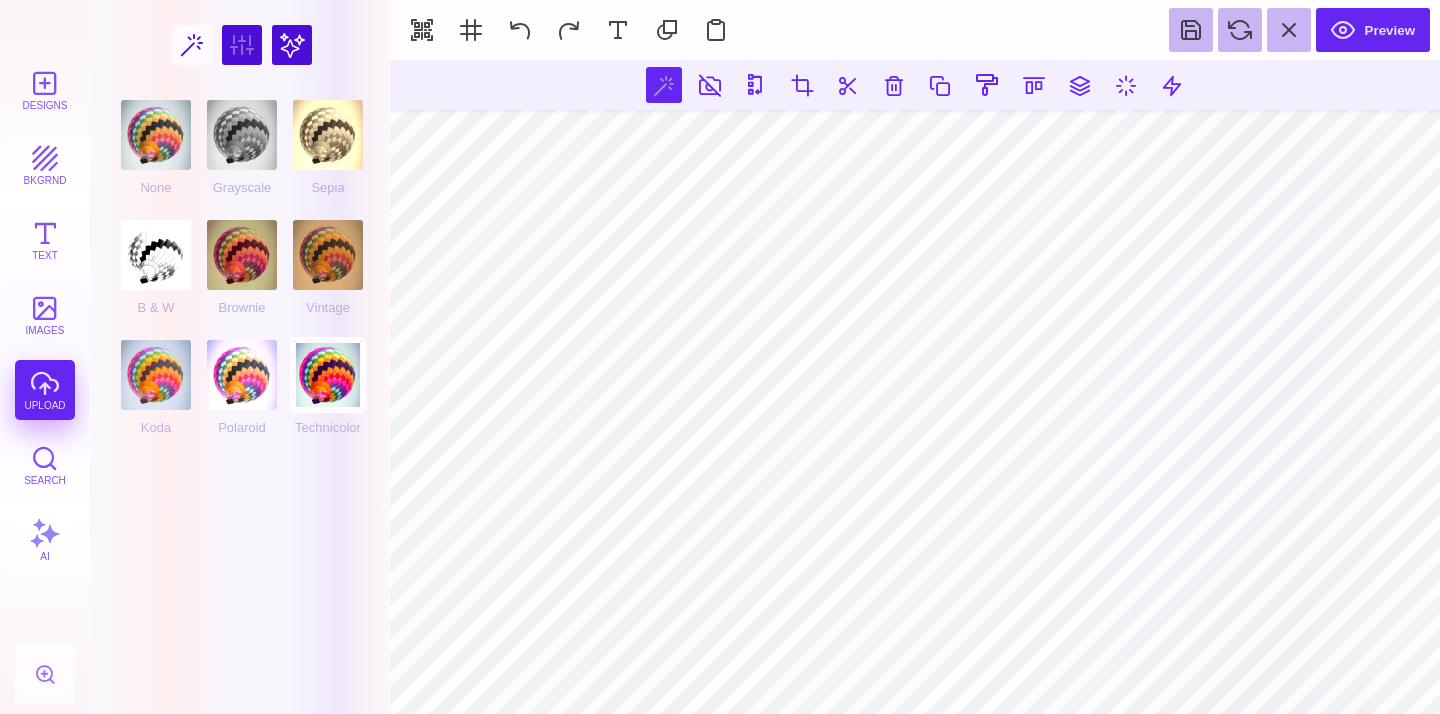 click on "Technicolor" at bounding box center [328, 387] 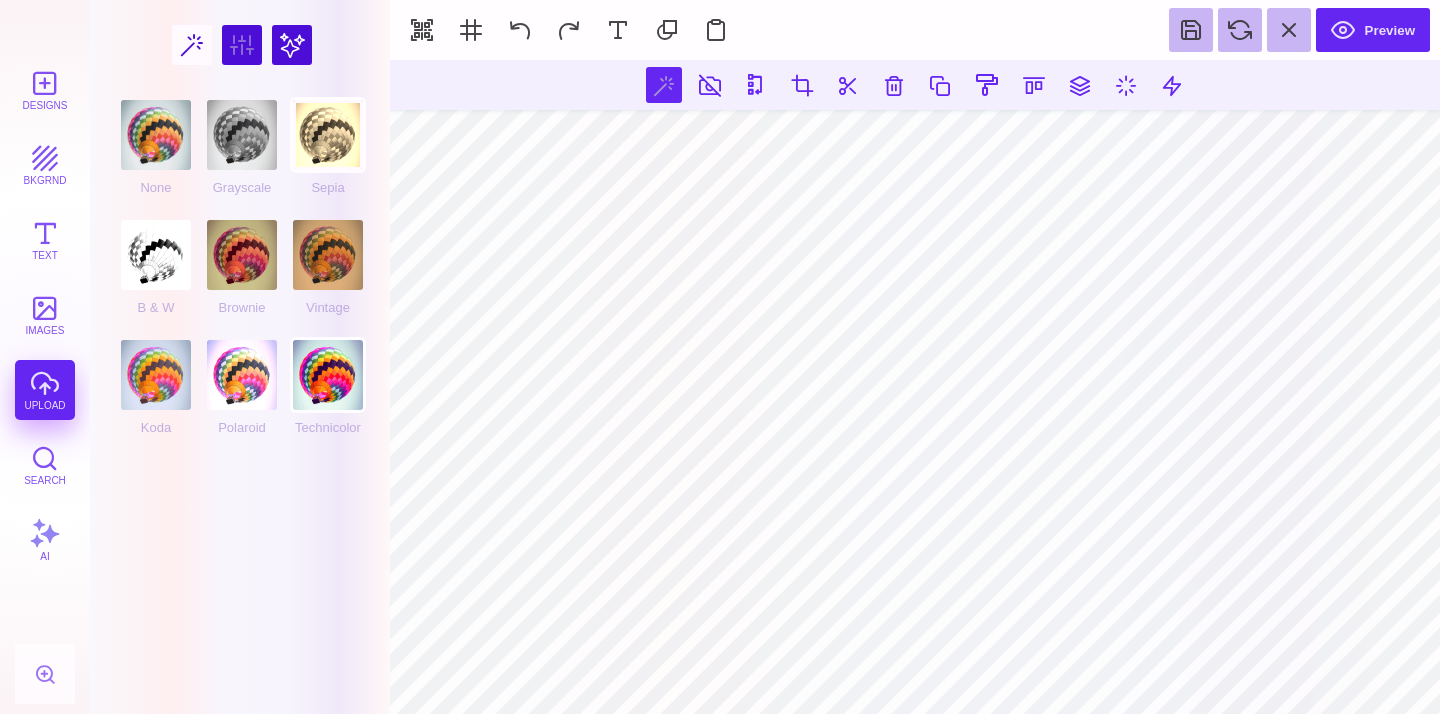 click on "Sepia" at bounding box center (328, 147) 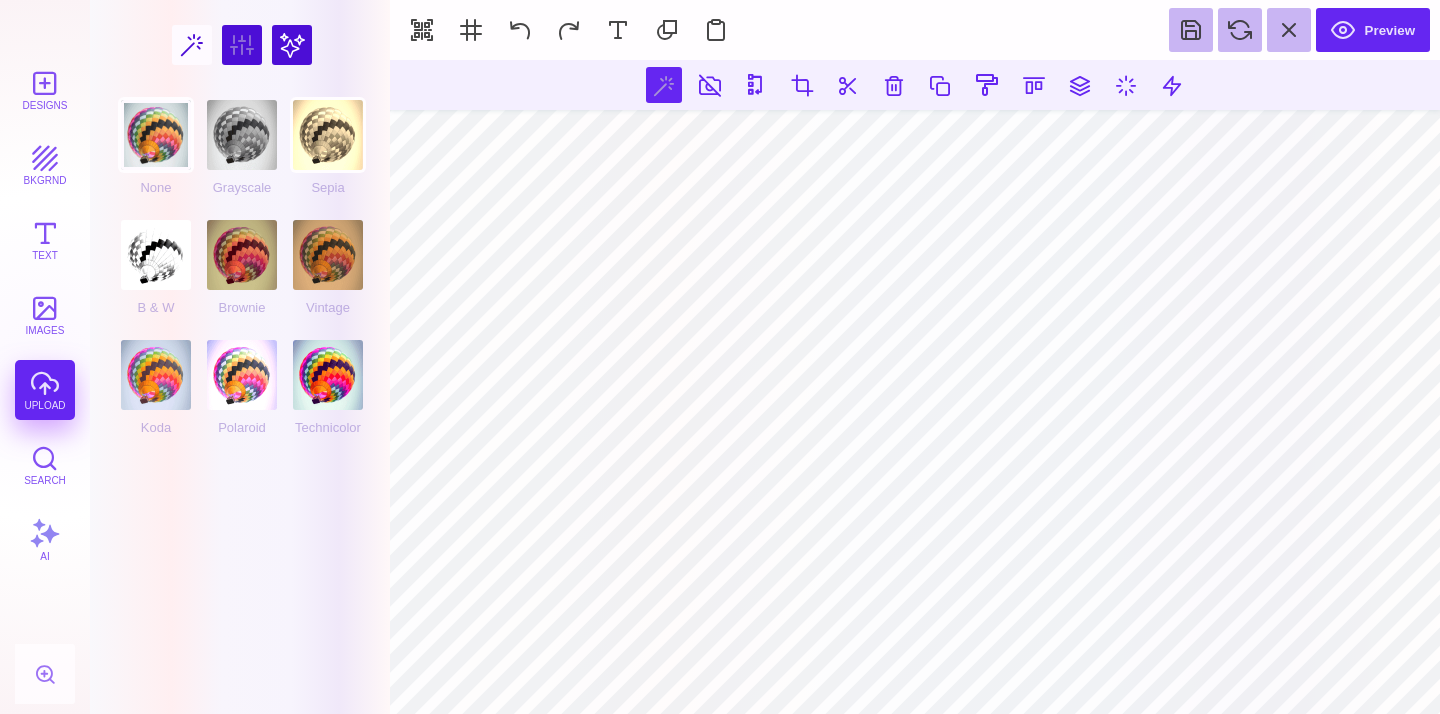 click on "None" at bounding box center [156, 147] 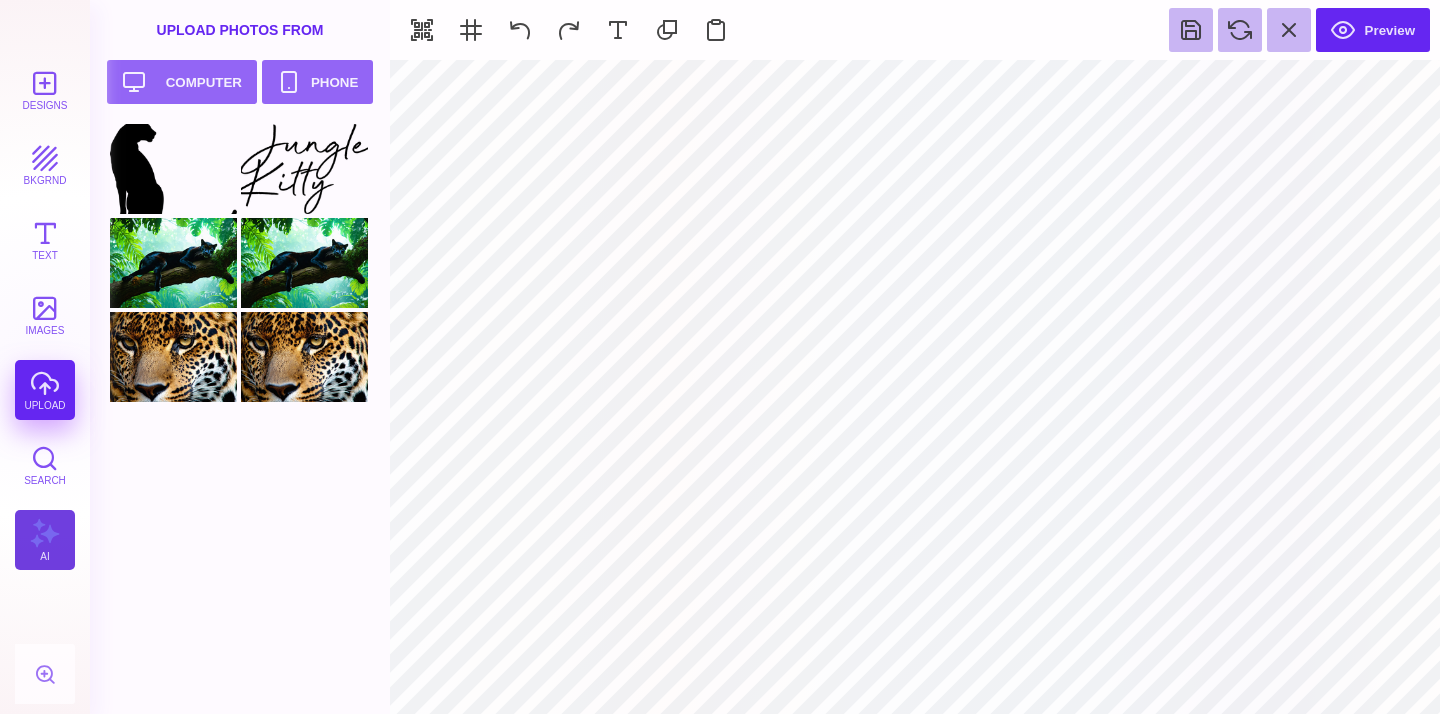 click on "AI" at bounding box center [45, 540] 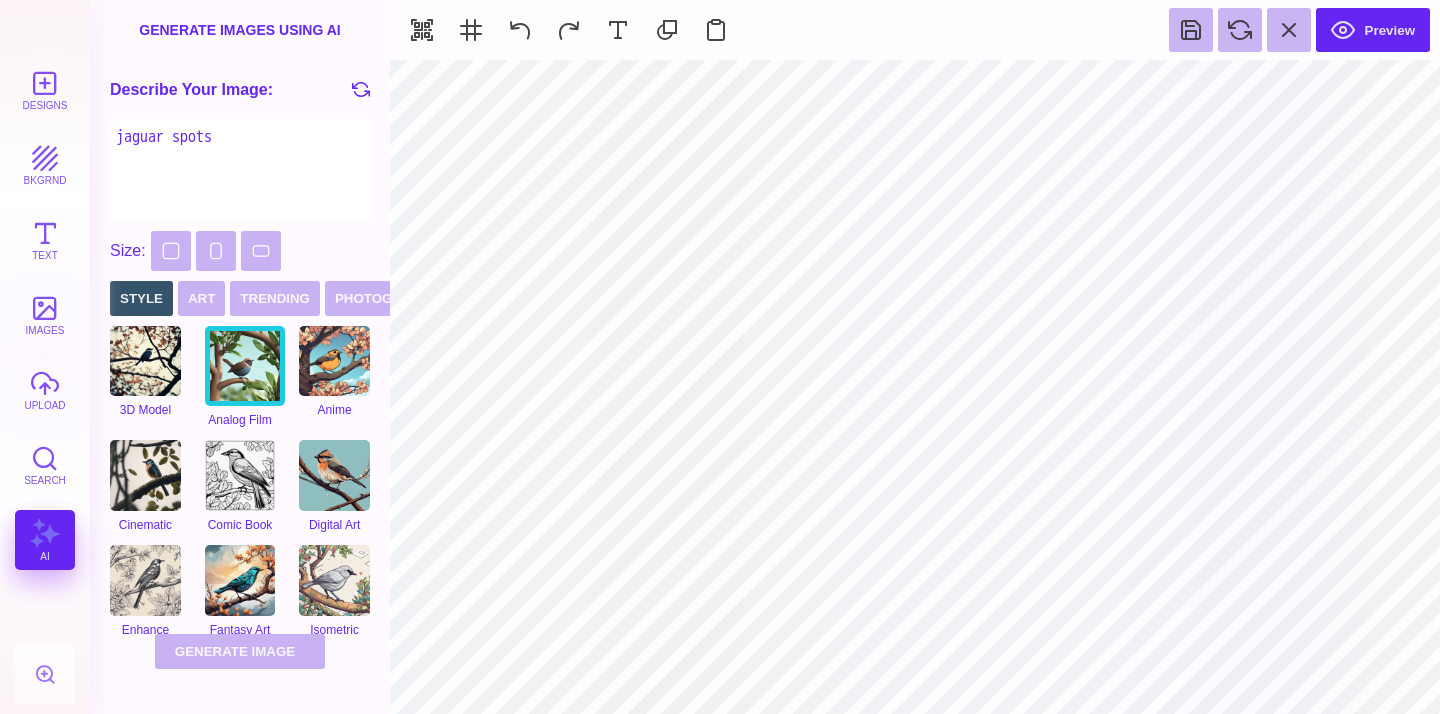 click on "jaguar spots" at bounding box center [240, 171] 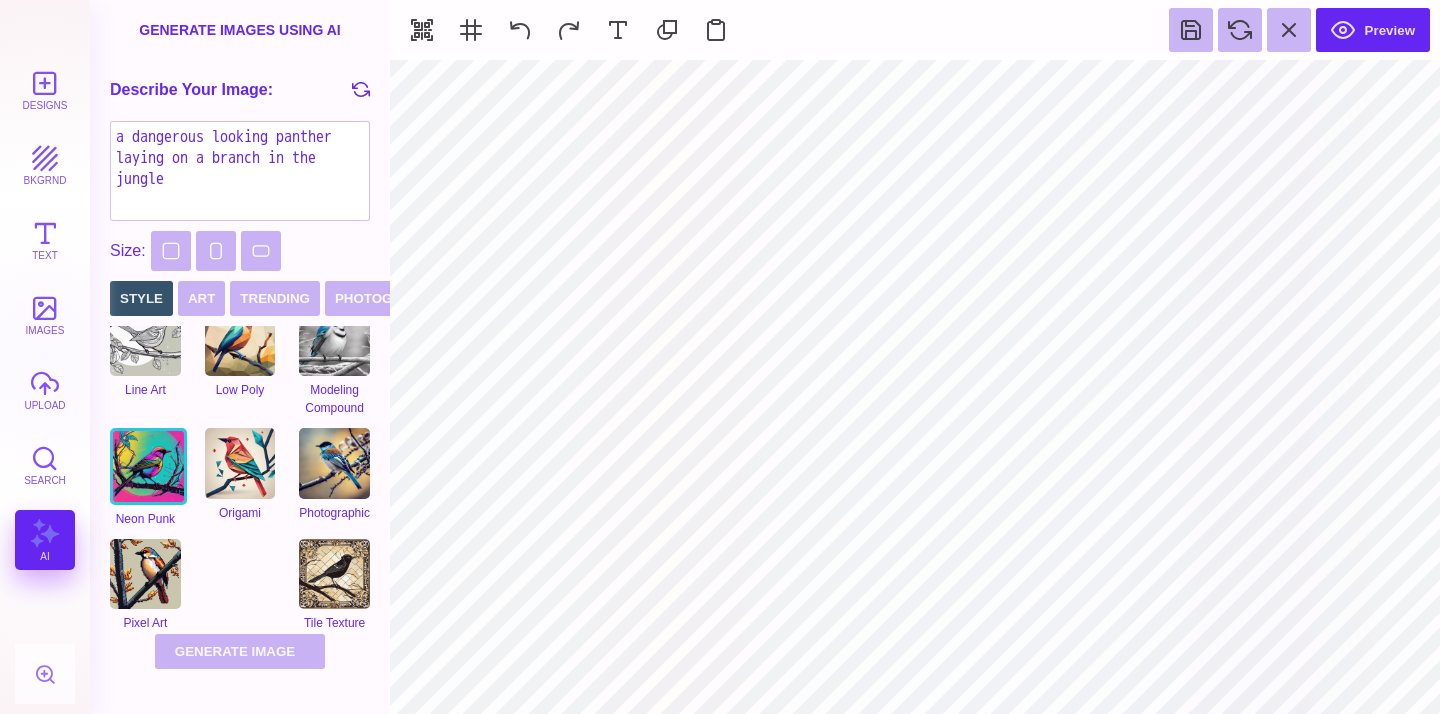click at bounding box center (148, 466) 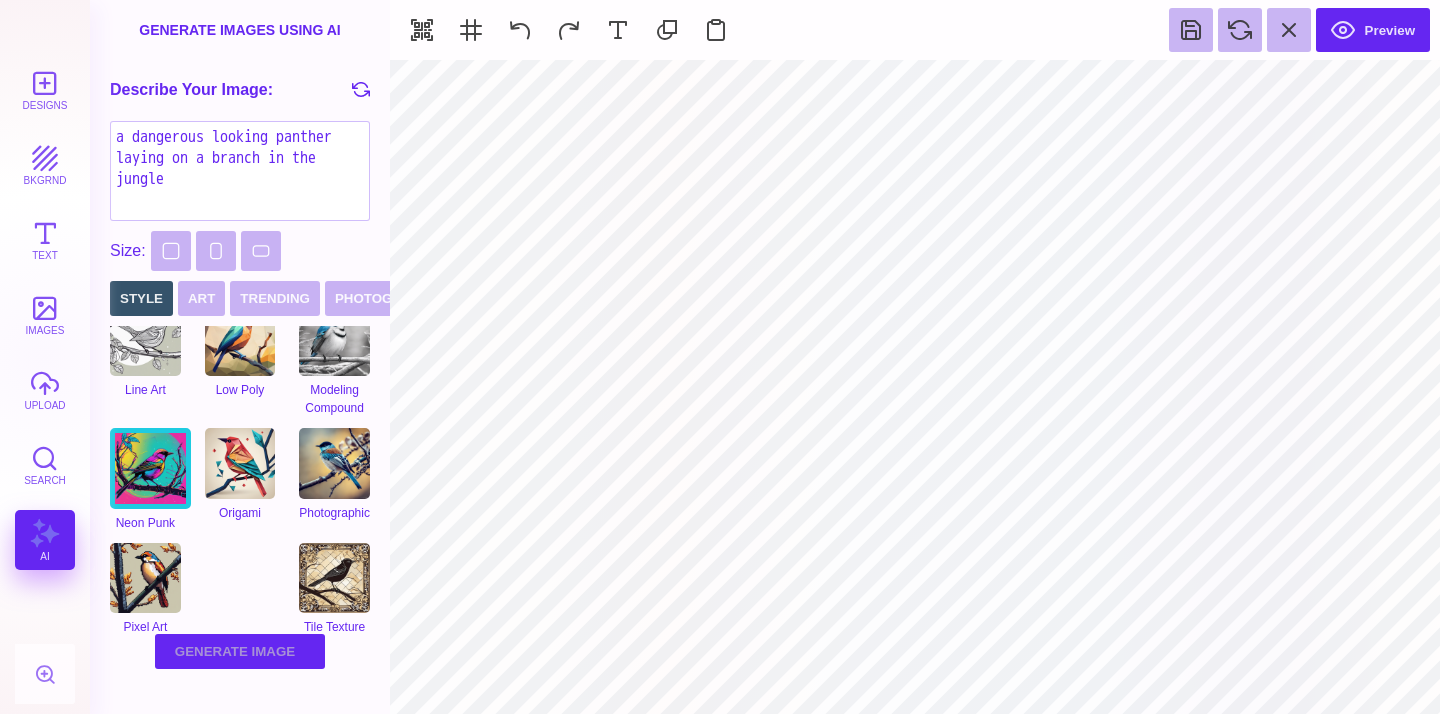 click on "Generate Image Generating Image" at bounding box center [240, 651] 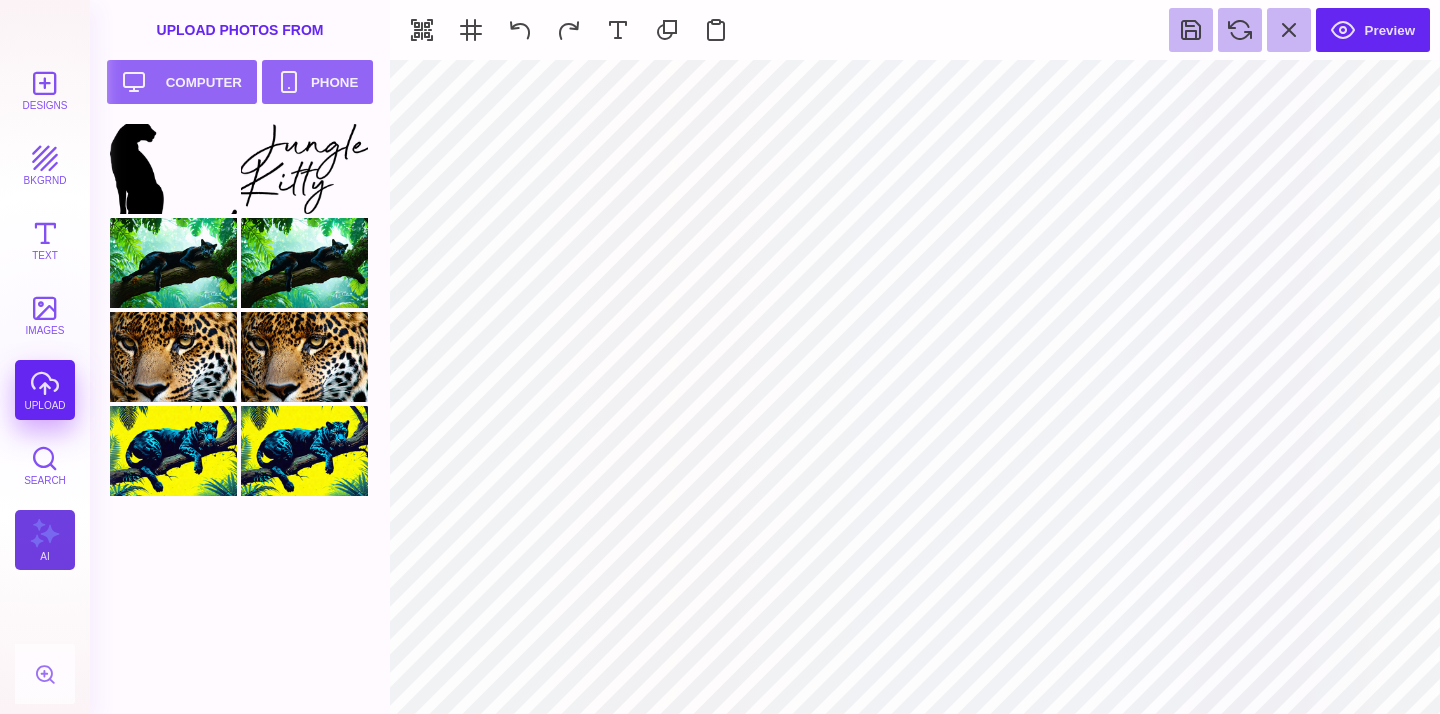 click on "AI" at bounding box center (45, 540) 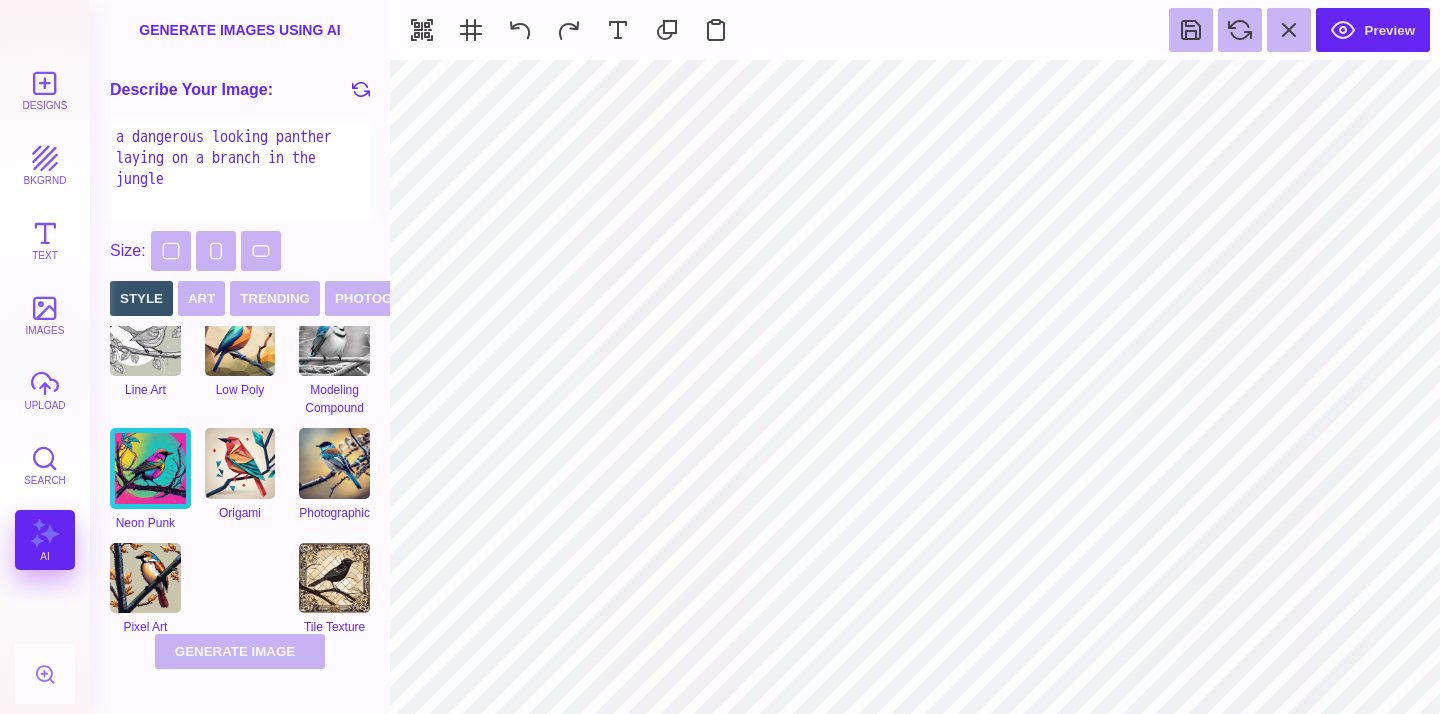click on "a dangerous looking panther laying on a branch in the jungle" at bounding box center (240, 171) 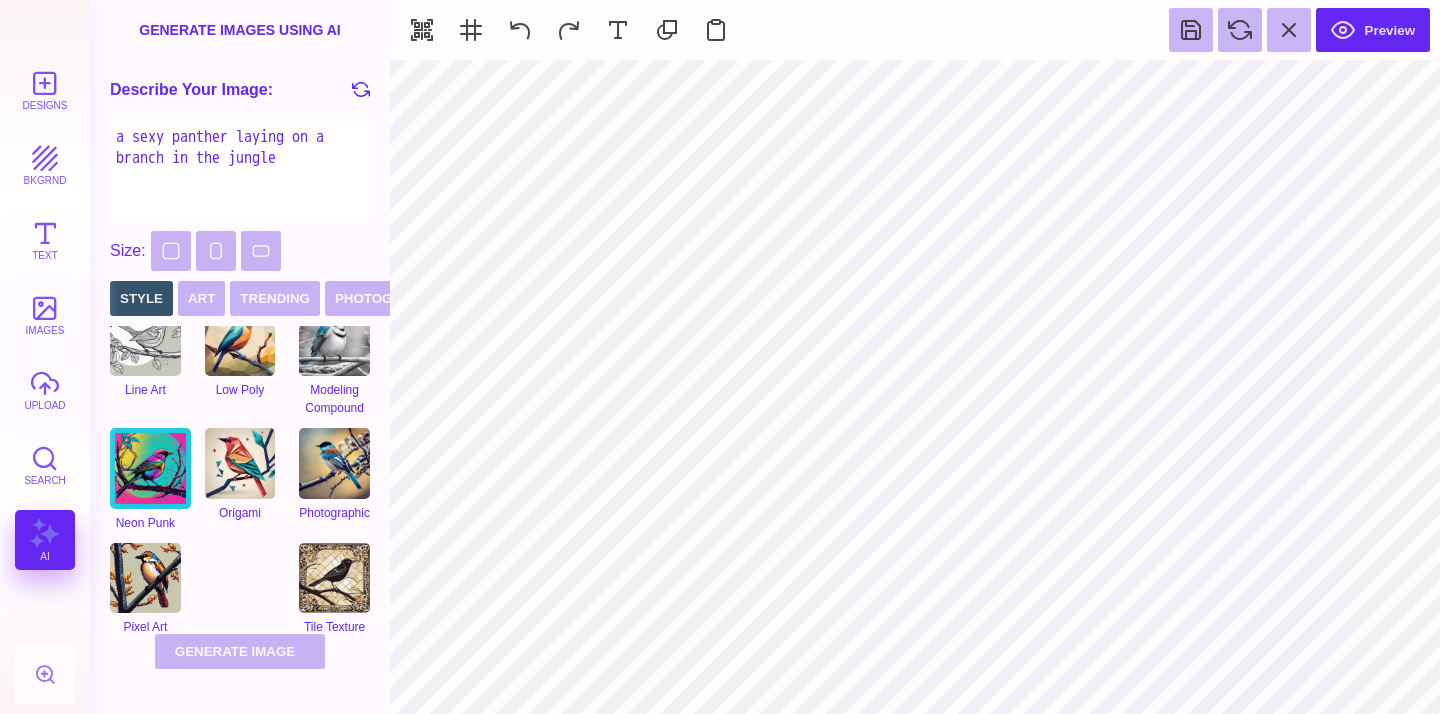click on "a sexy panther laying on a branch in the jungle" at bounding box center (240, 171) 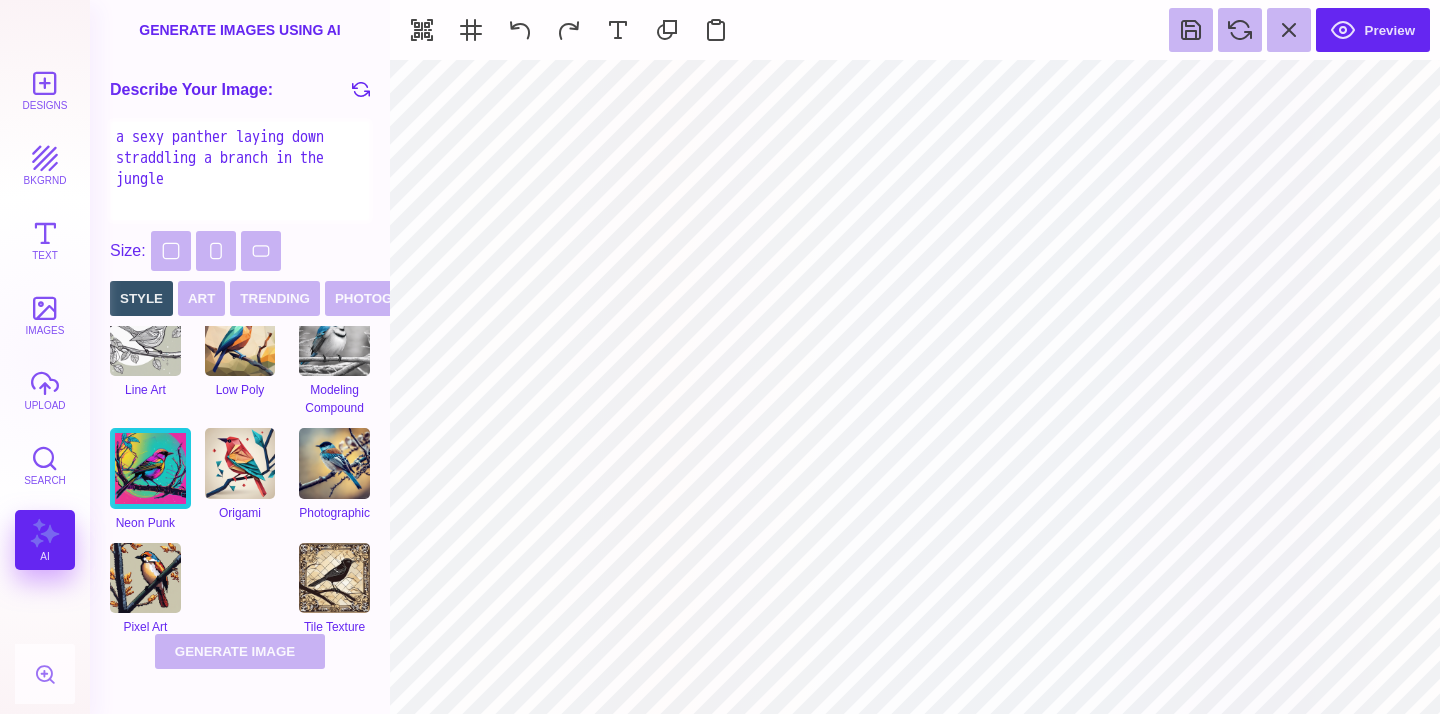 click on "a sexy panther laying down straddling a branch in the jungle" at bounding box center [240, 171] 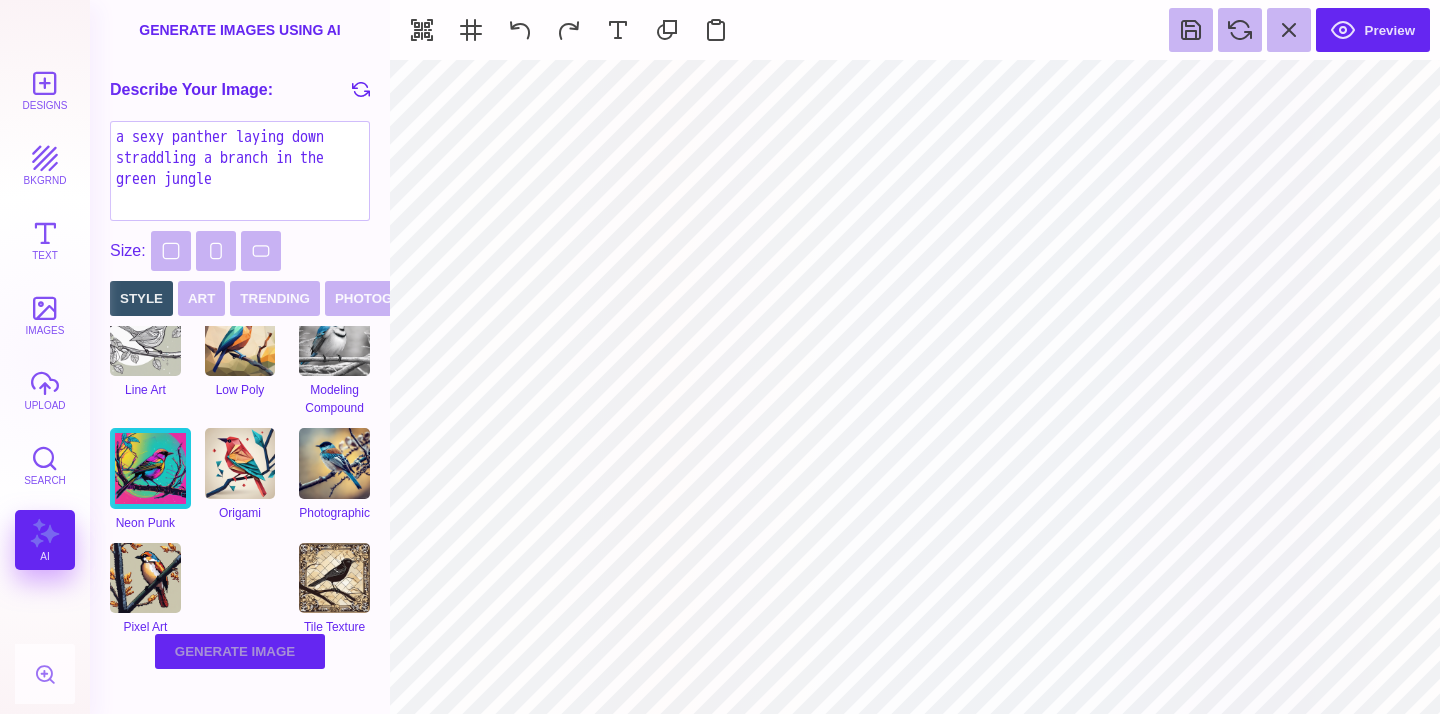 type on "a sexy panther laying down straddling a branch in the green jungle" 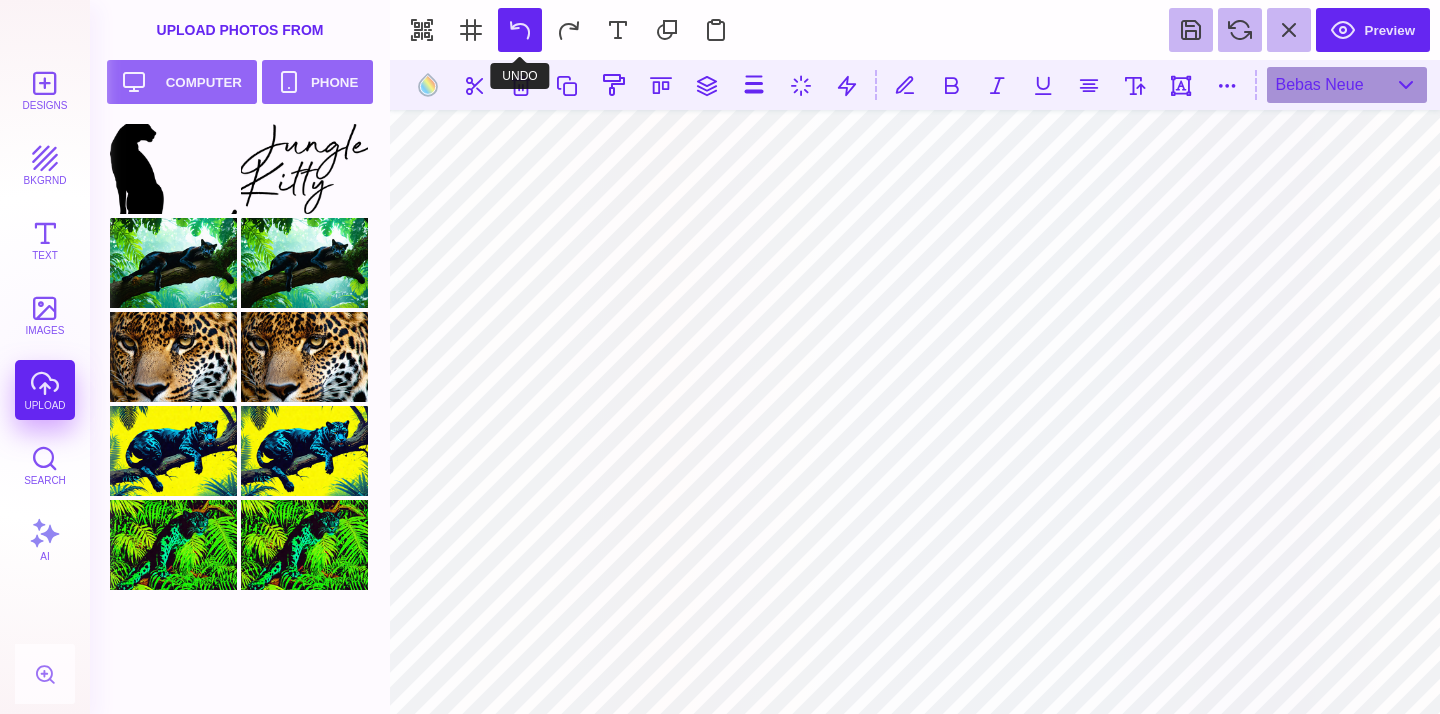 click at bounding box center [520, 30] 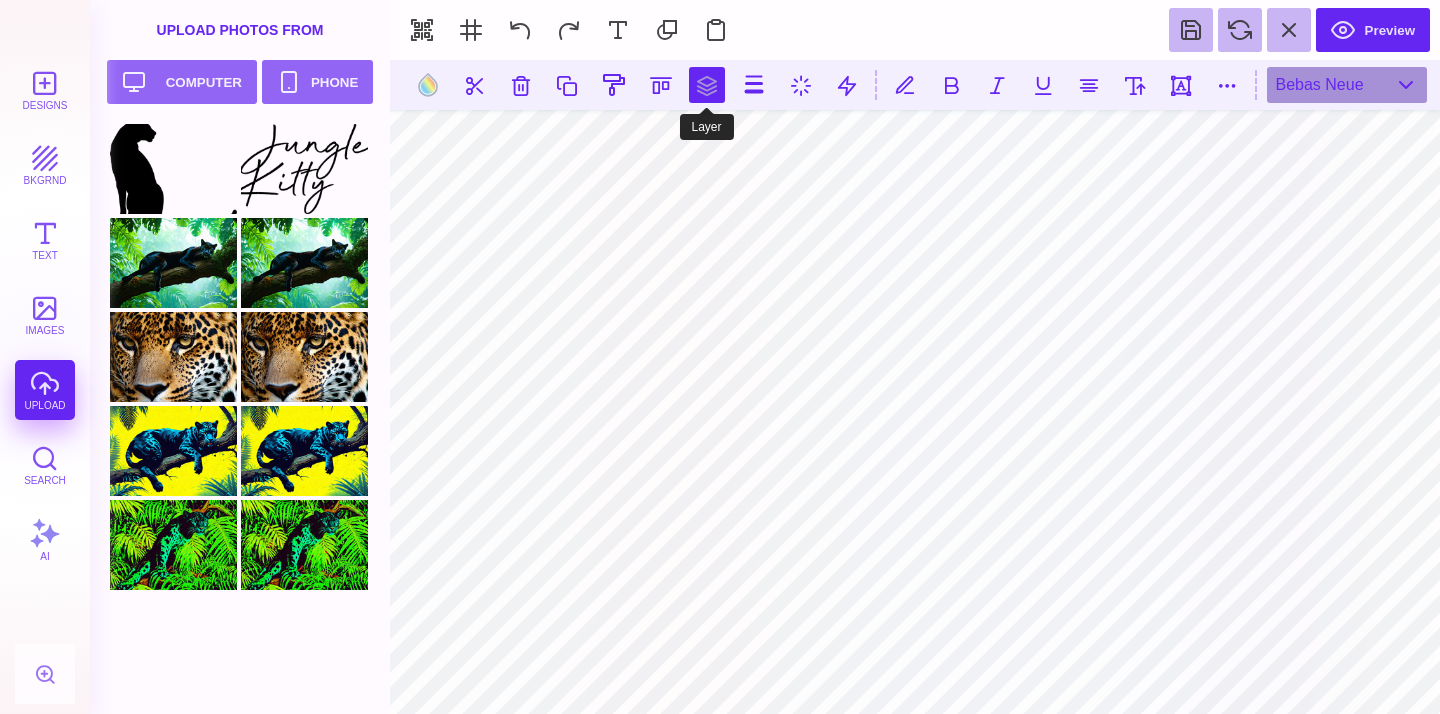 click at bounding box center (707, 85) 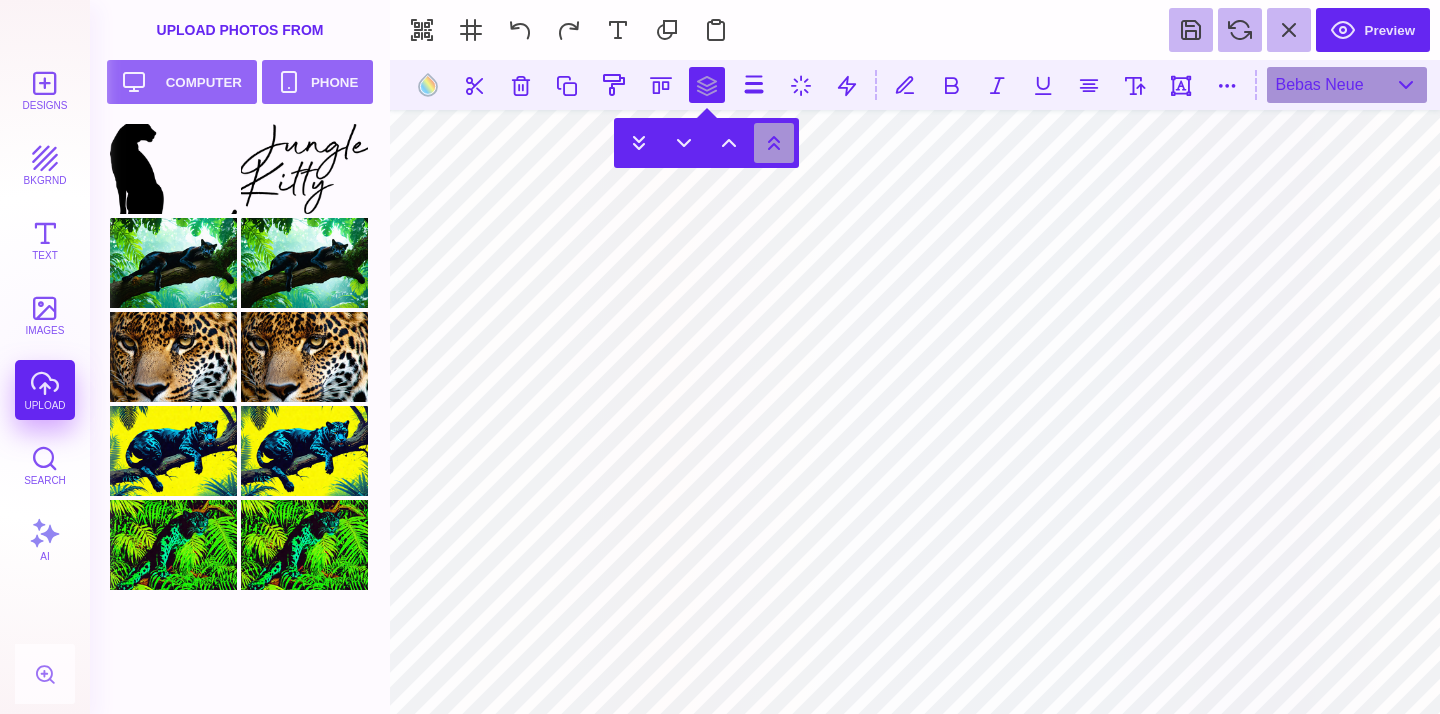 click at bounding box center (774, 143) 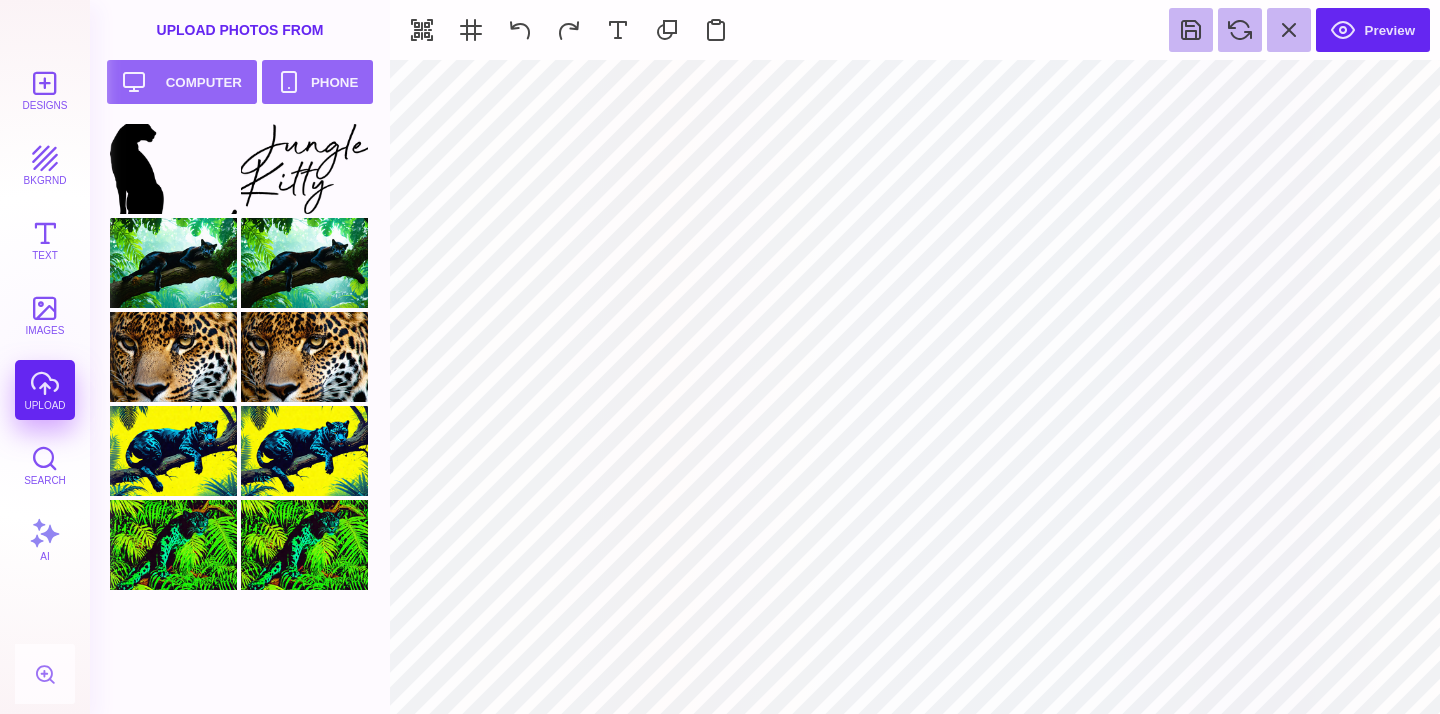 type on "#000000" 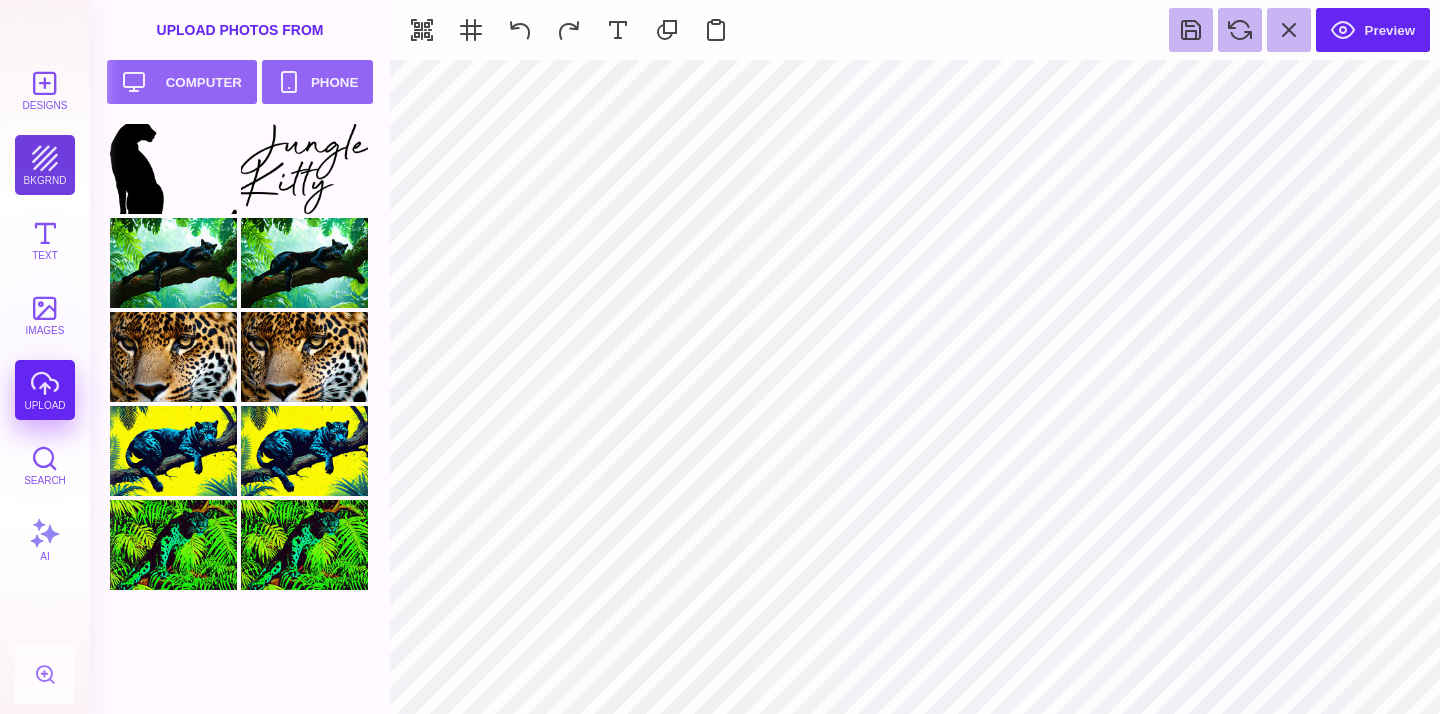 click on "bkgrnd" at bounding box center [45, 165] 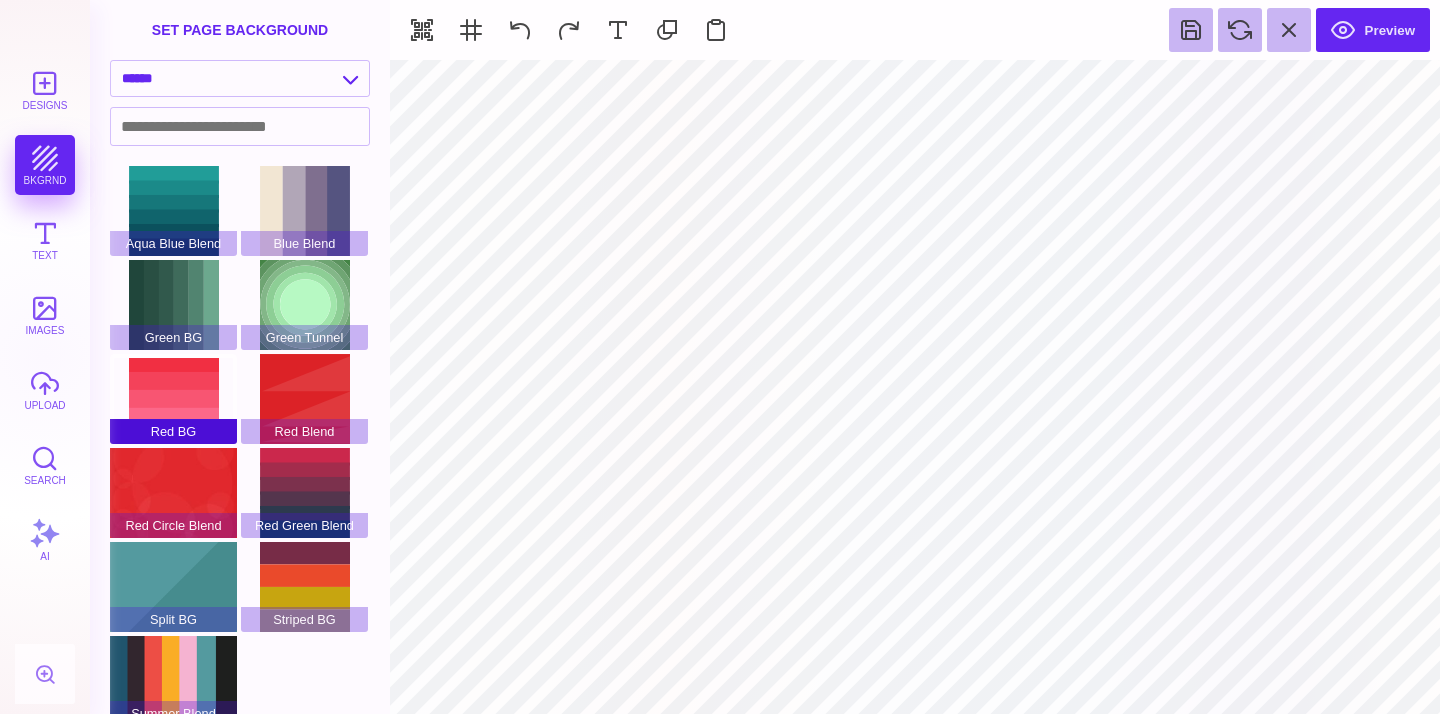 scroll, scrollTop: 19, scrollLeft: 0, axis: vertical 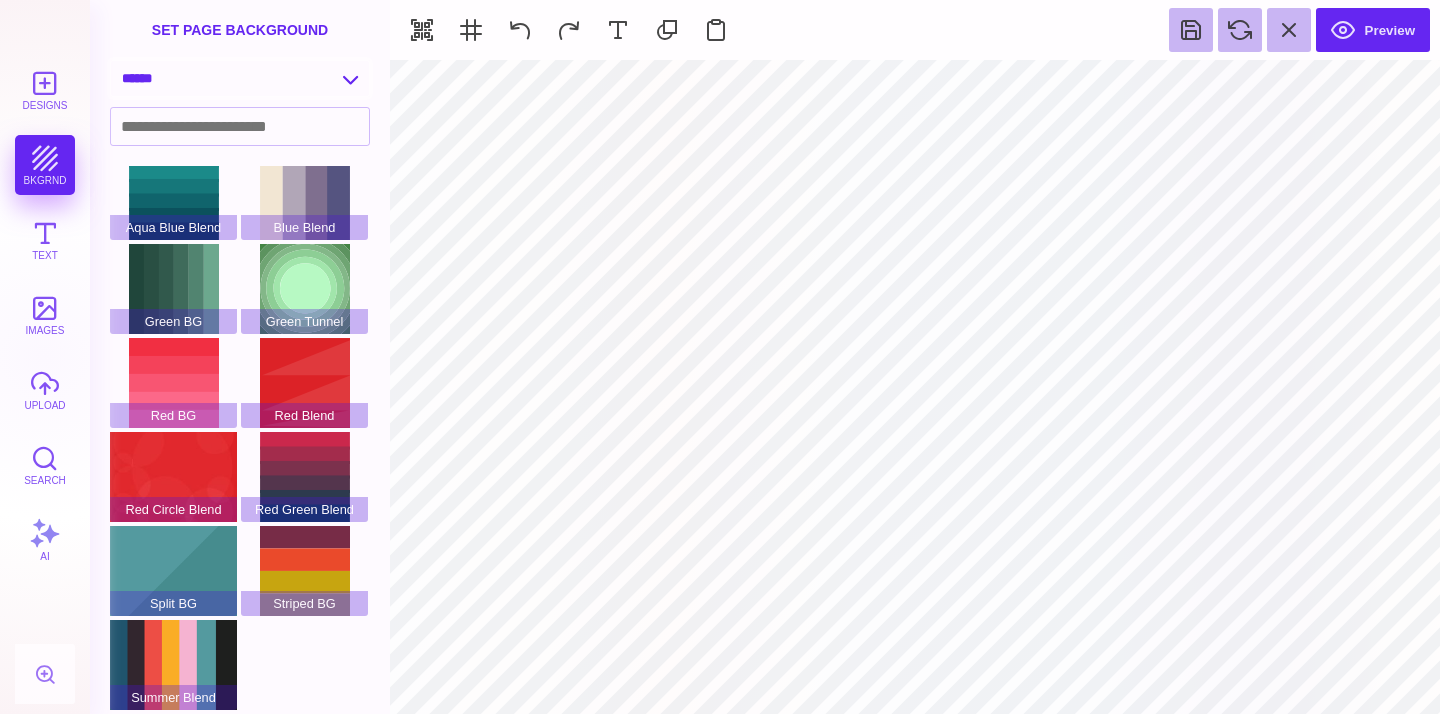 click on "**********" at bounding box center [240, 78] 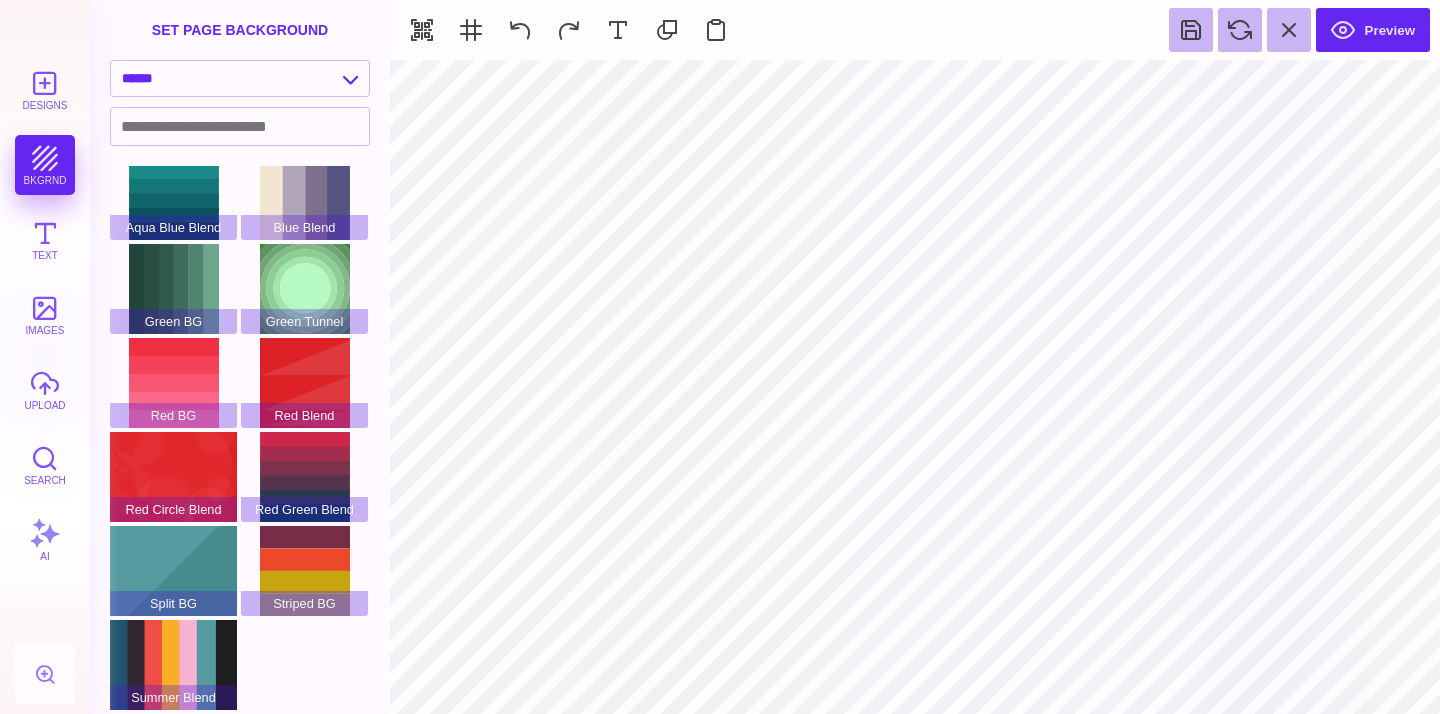 scroll, scrollTop: 0, scrollLeft: 0, axis: both 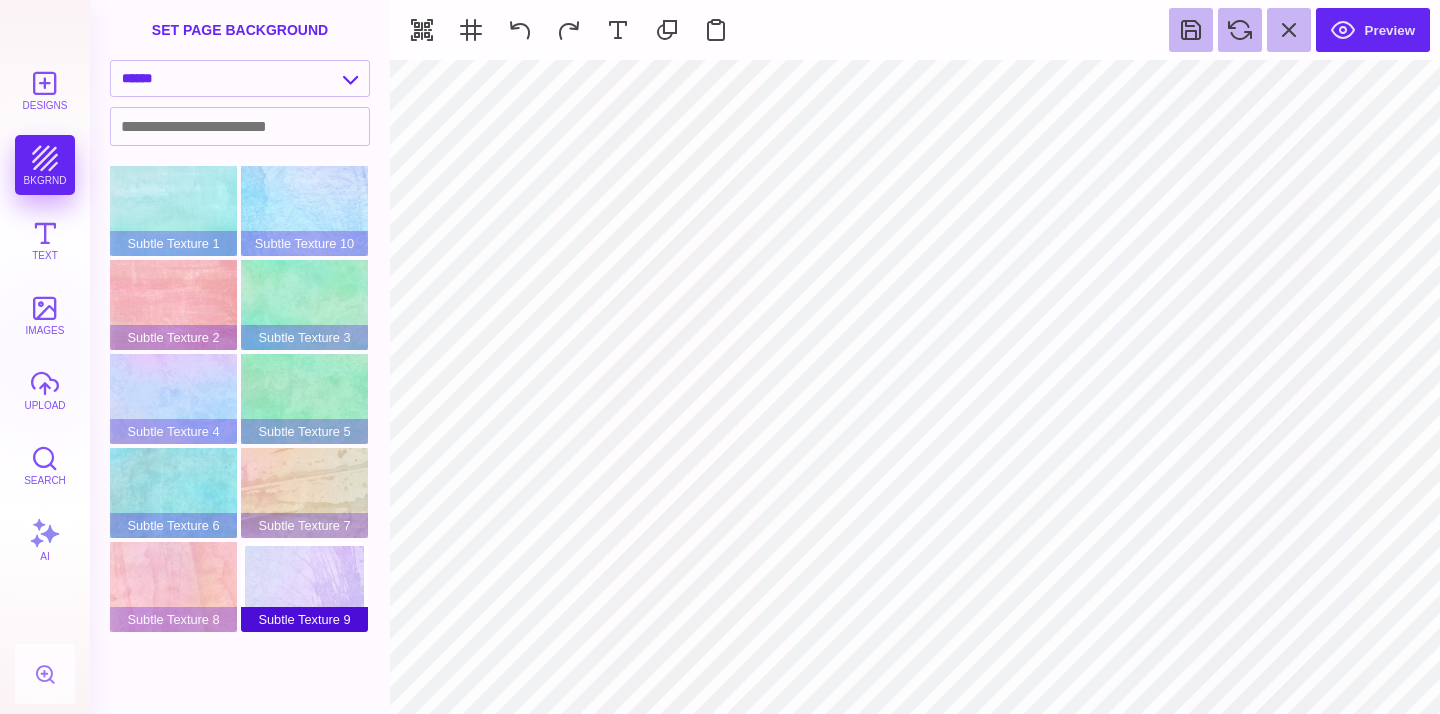click on "Subtle Texture 9" at bounding box center (304, 587) 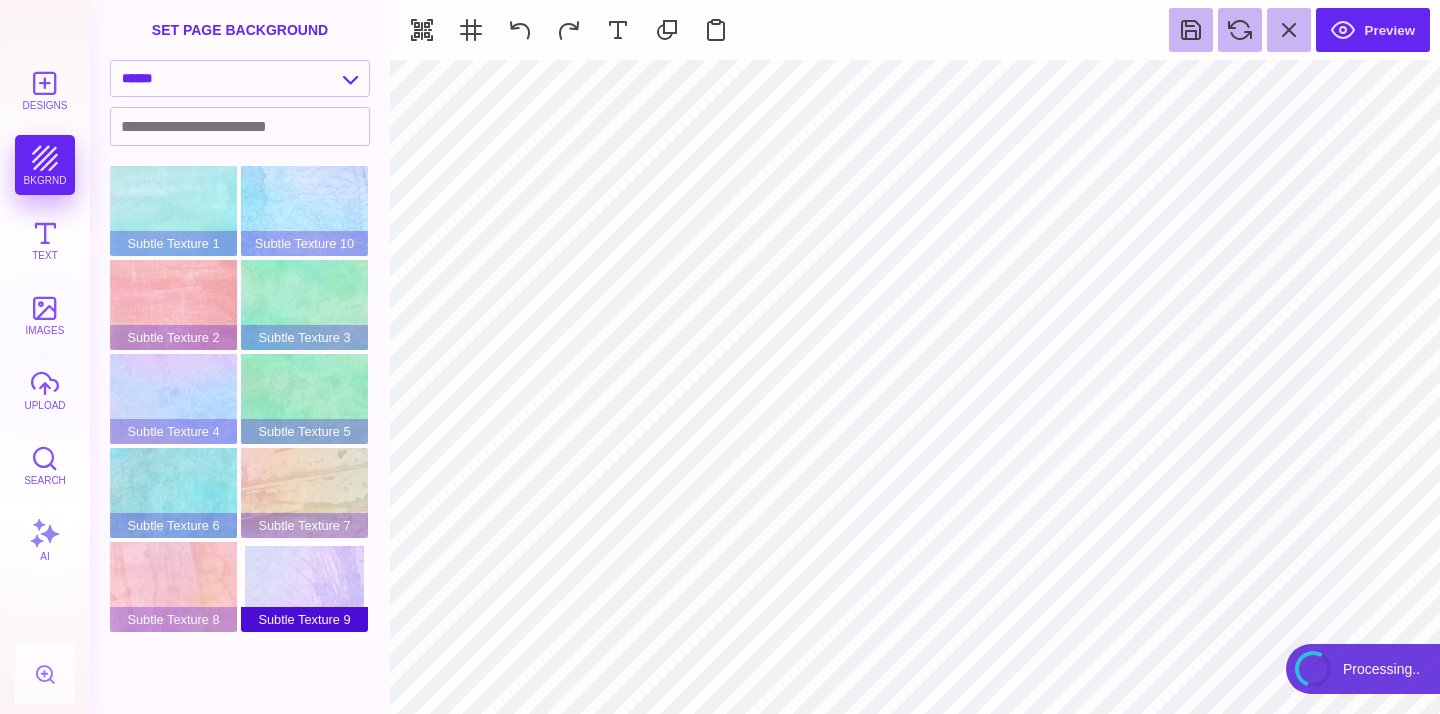 type on "#FFFFFF" 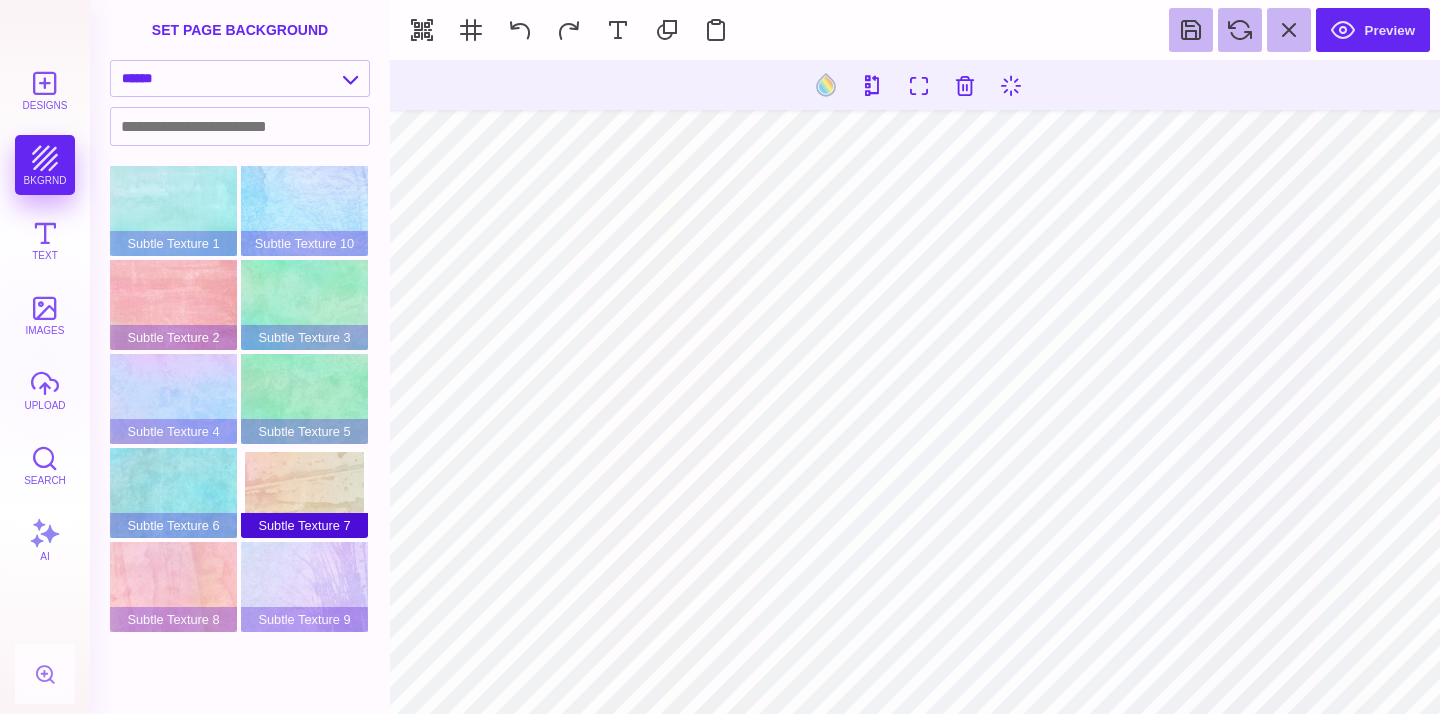 click on "Subtle Texture 7" at bounding box center (304, 493) 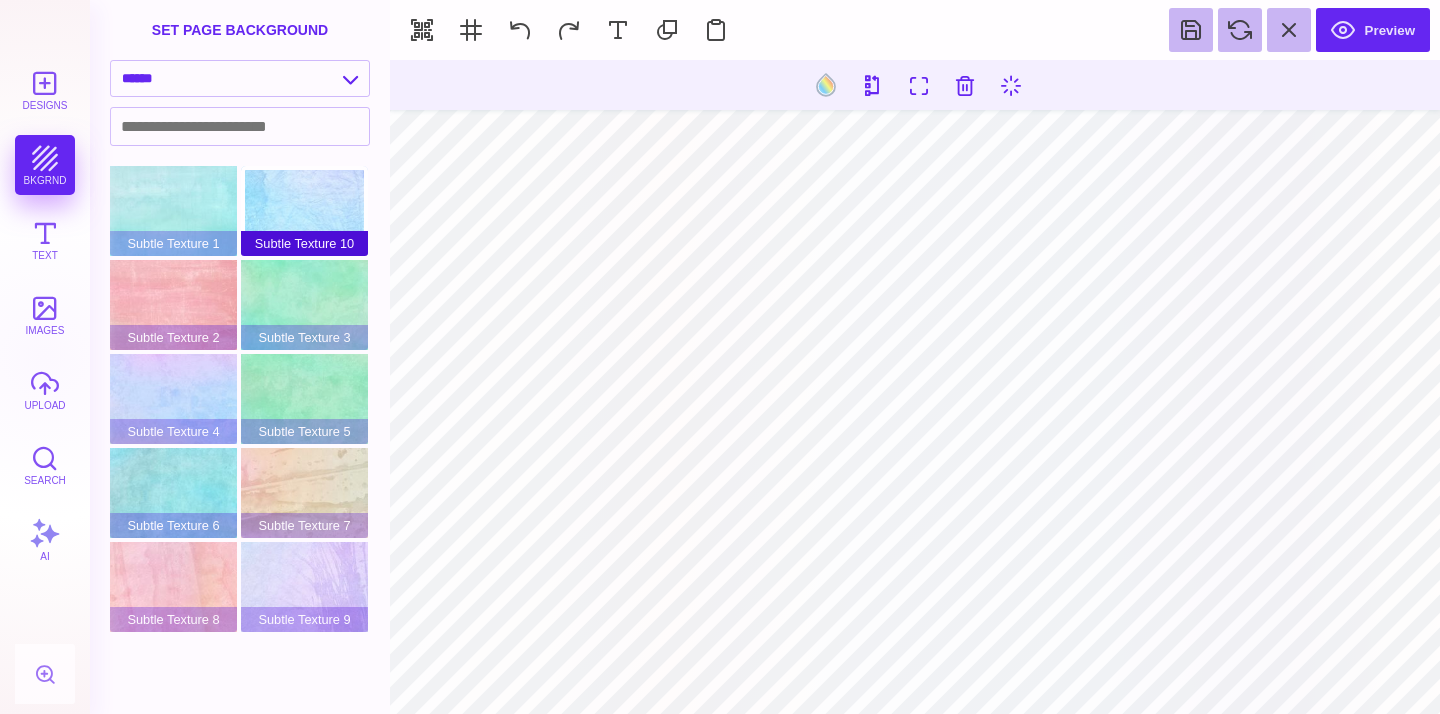 click on "Subtle Texture 10" at bounding box center (304, 211) 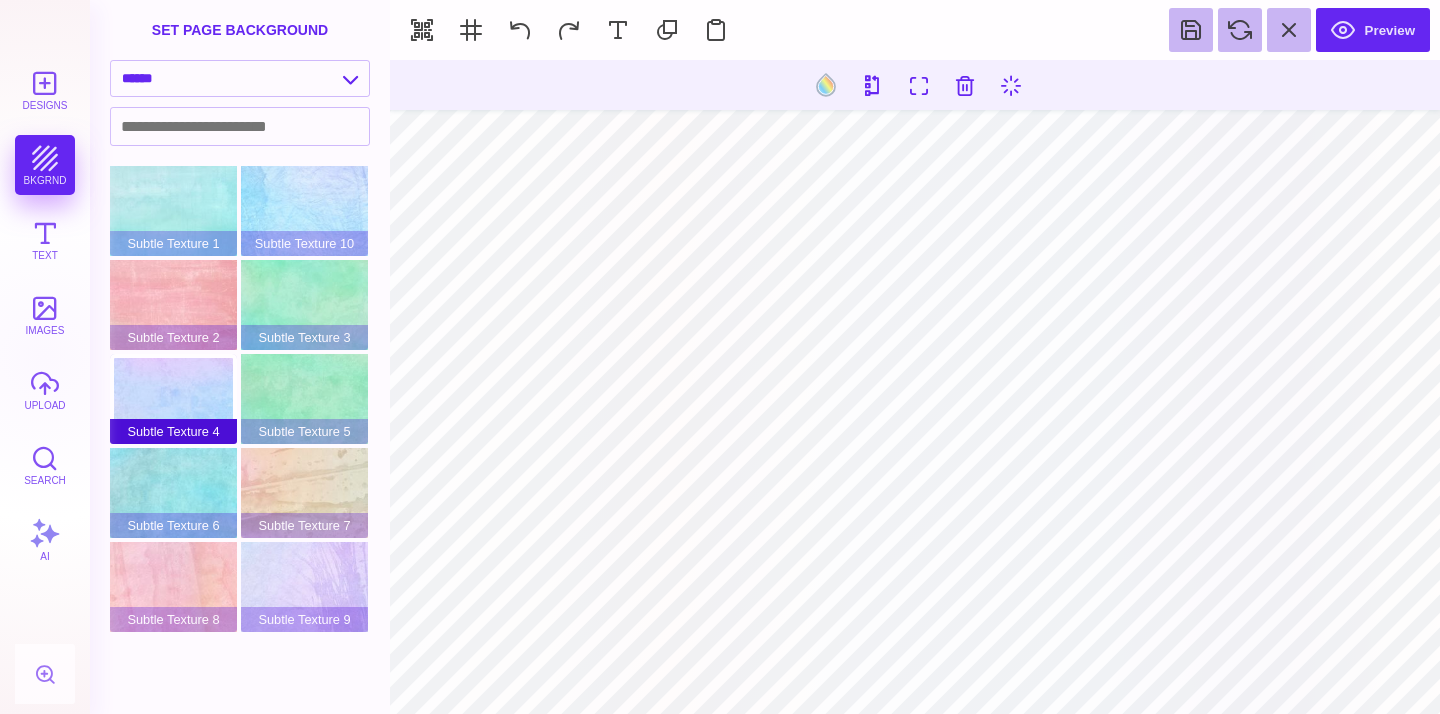 click on "Subtle Texture 4" at bounding box center (173, 399) 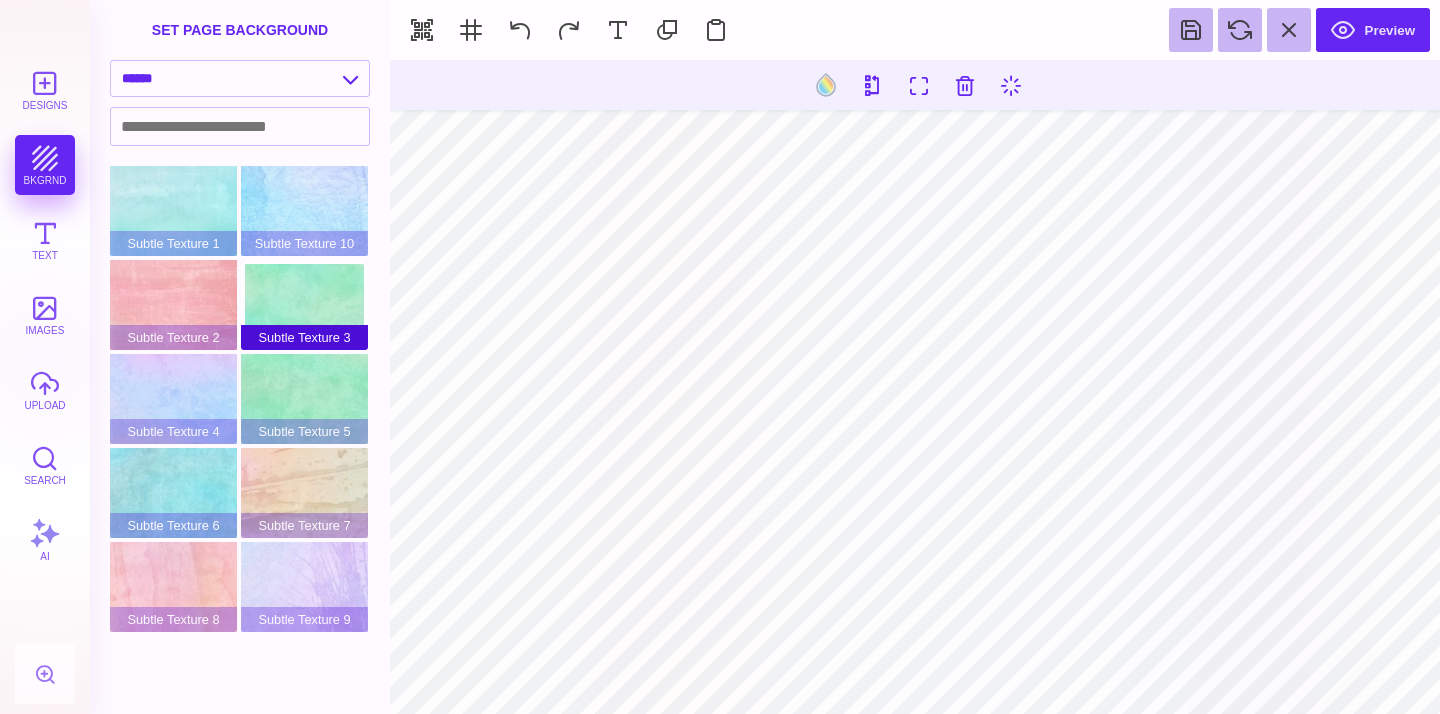 click on "Subtle Texture 3" at bounding box center [304, 305] 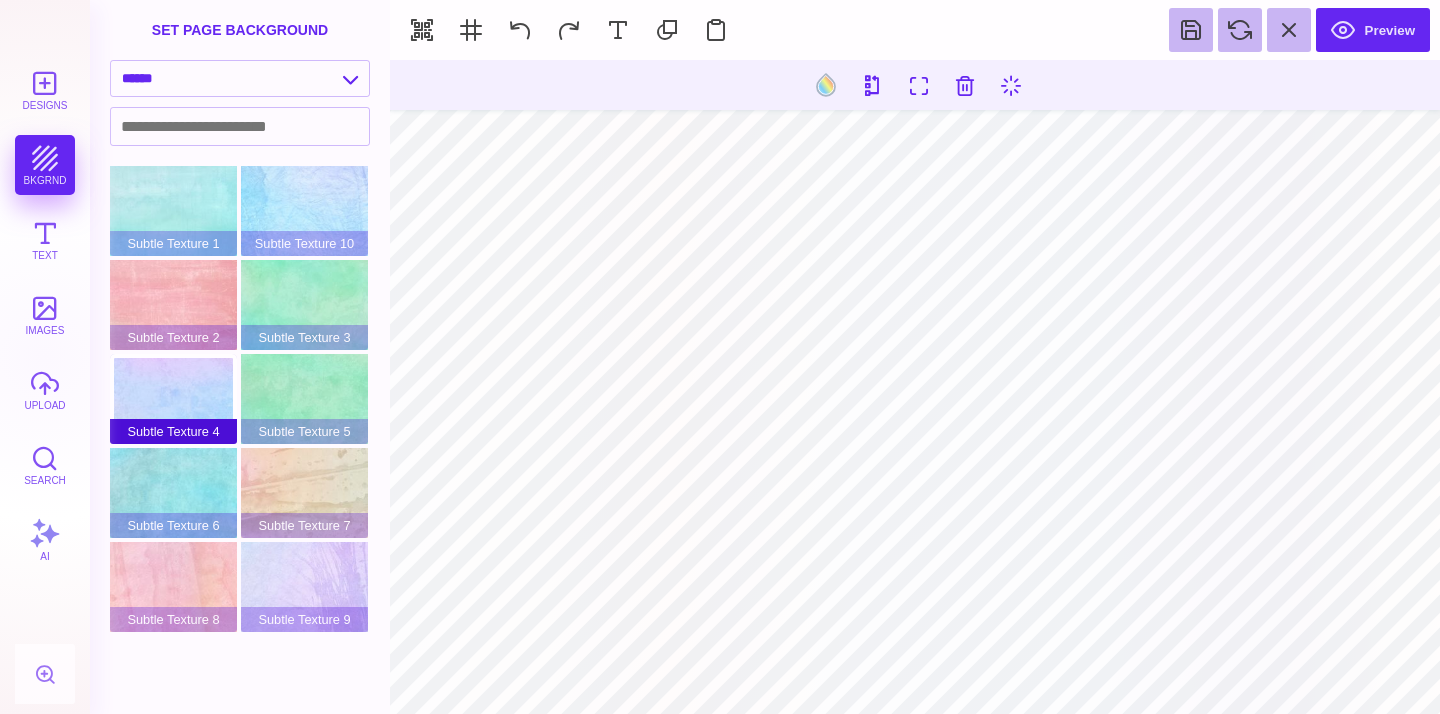 click on "Subtle Texture 4" at bounding box center (173, 399) 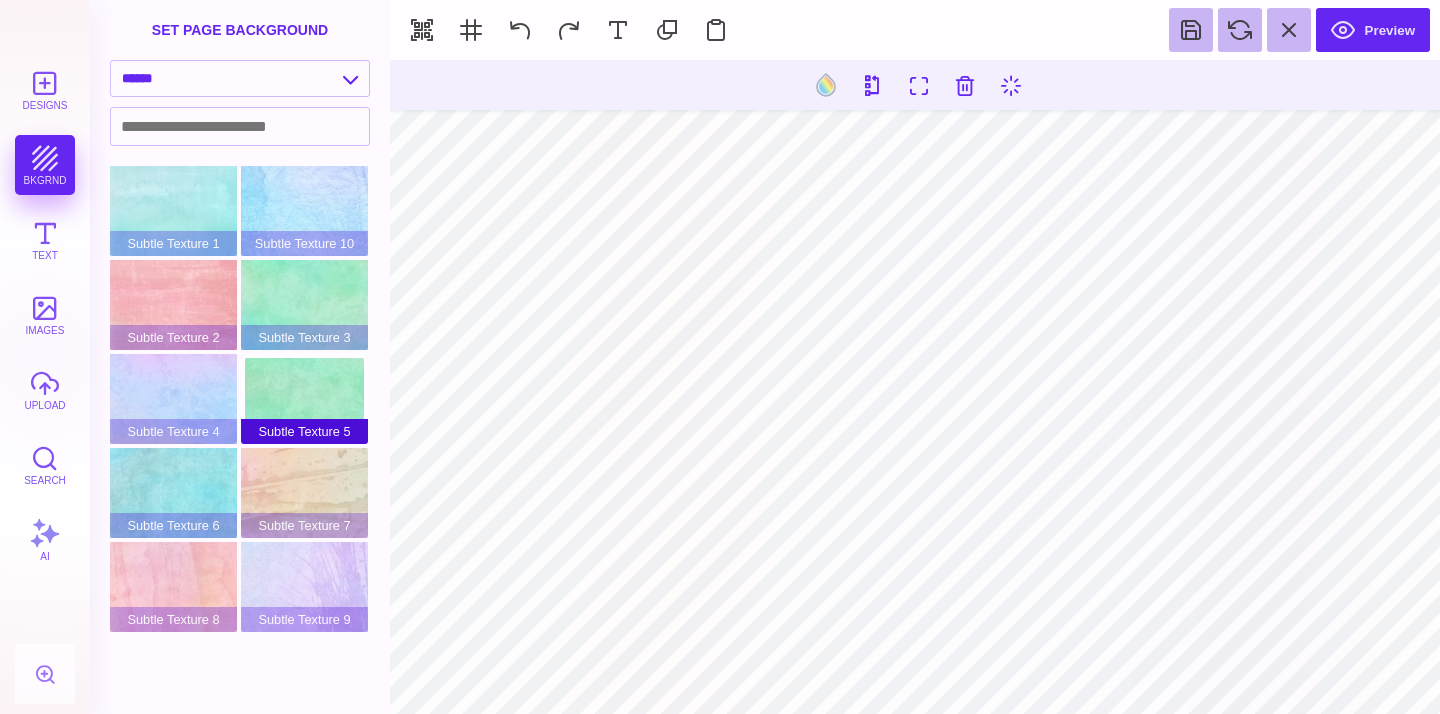 click on "Subtle Texture 5" at bounding box center (304, 399) 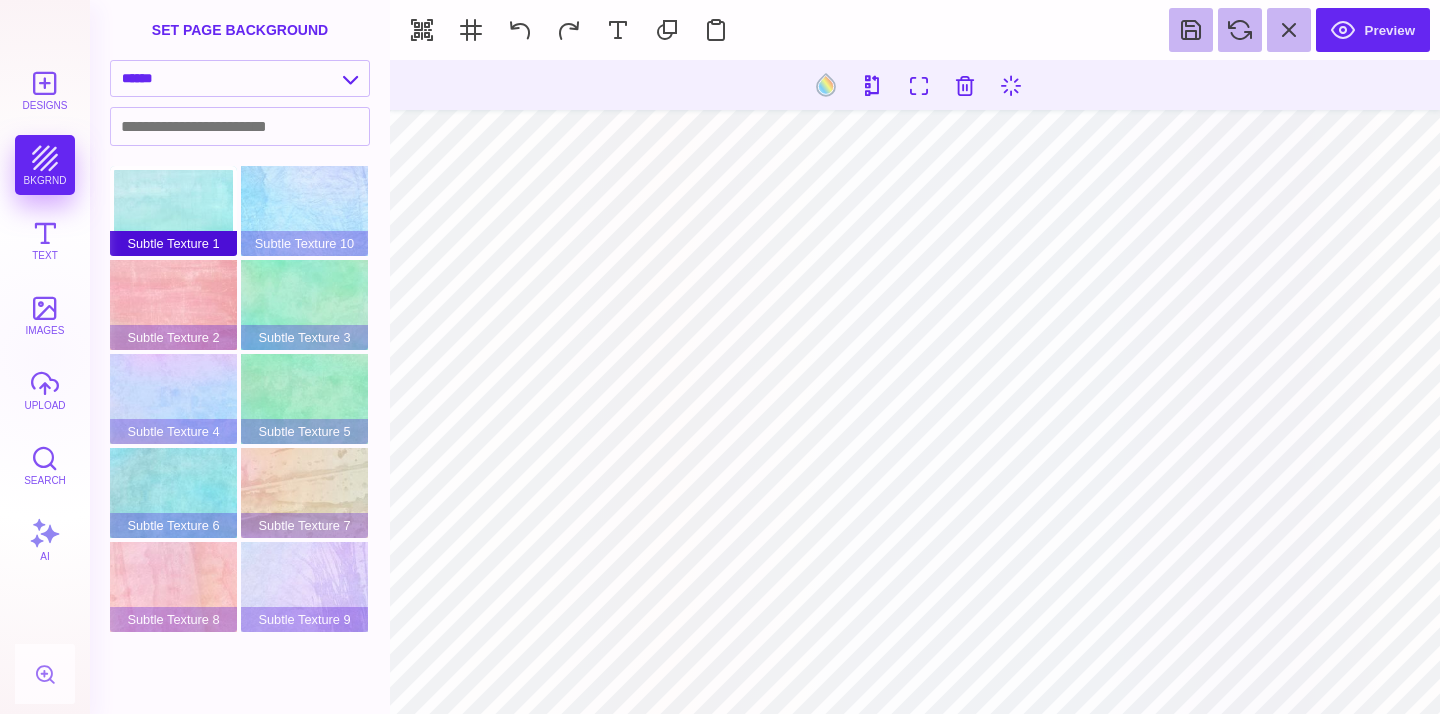 click on "Subtle Texture 1" at bounding box center (173, 211) 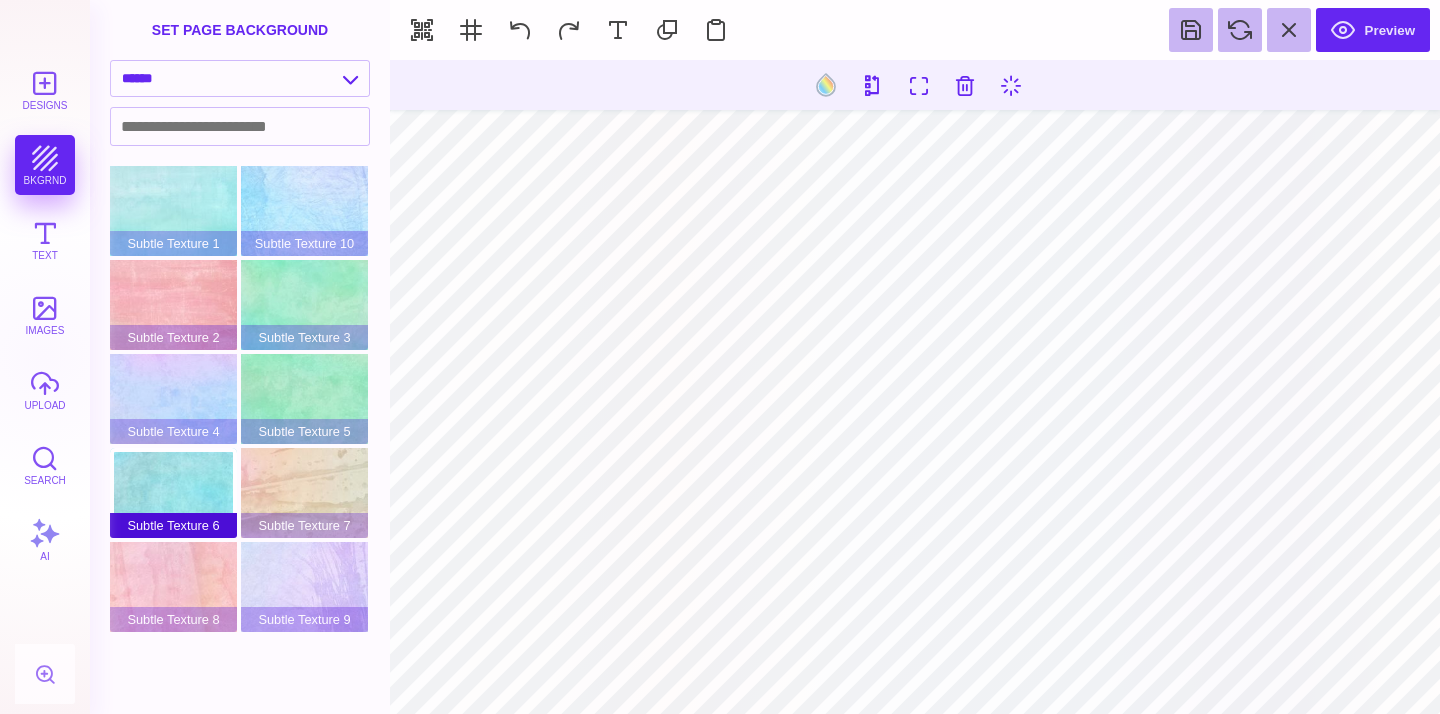 click on "Subtle Texture 6" at bounding box center (173, 493) 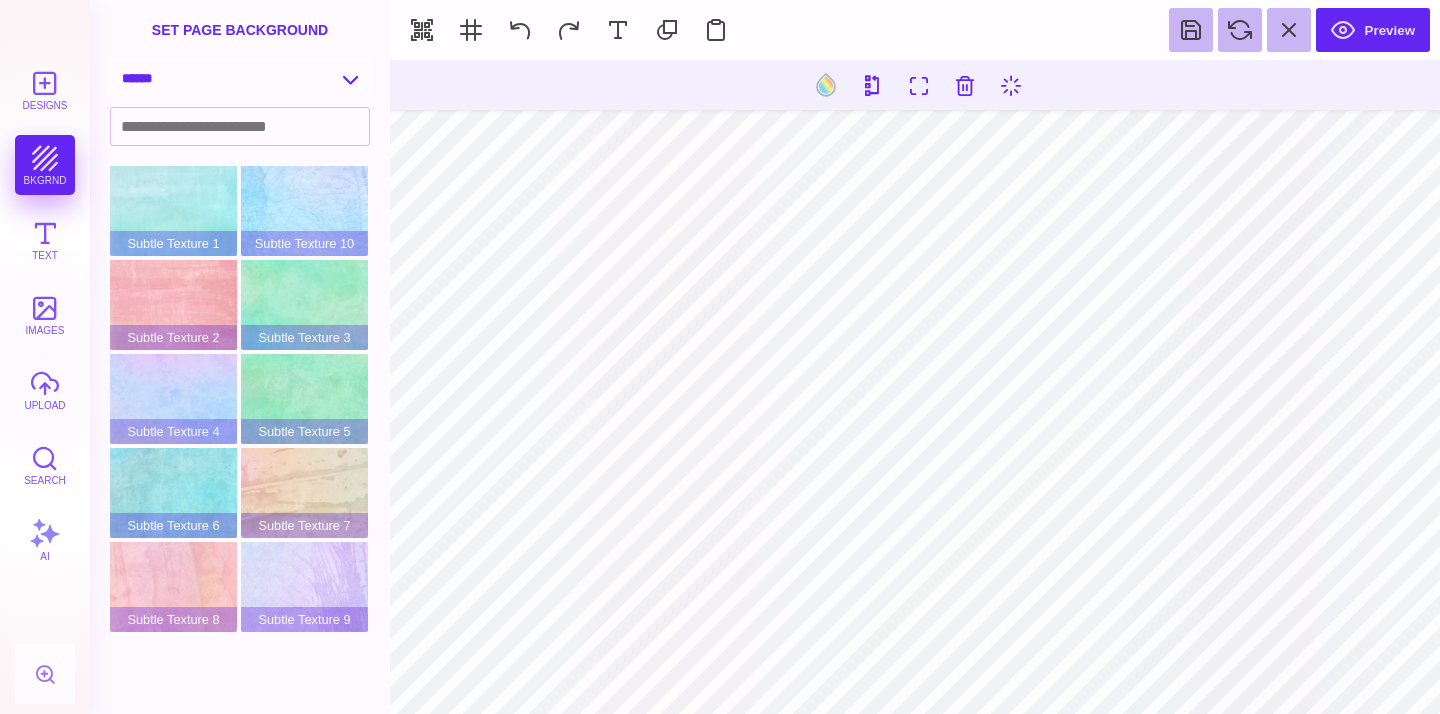 click on "**********" at bounding box center [240, 78] 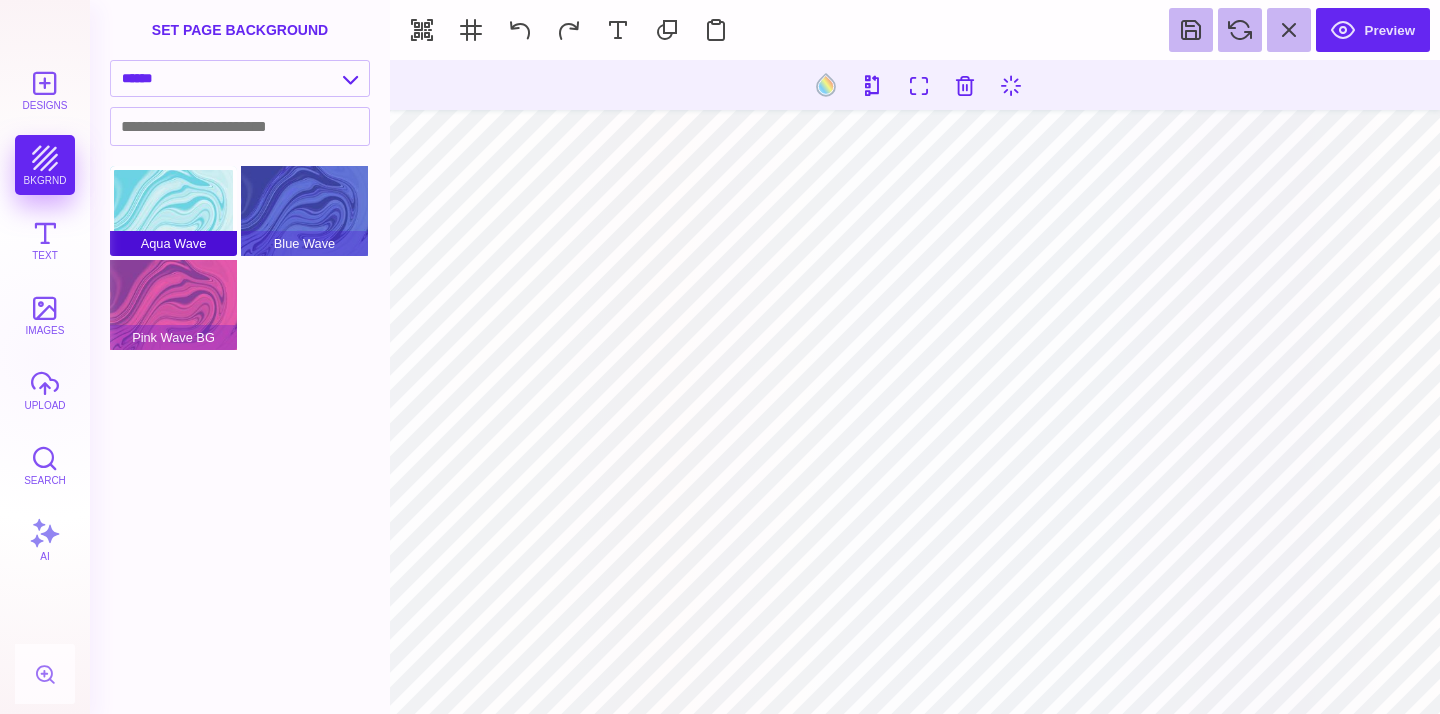 click on "Aqua Wave" at bounding box center [173, 211] 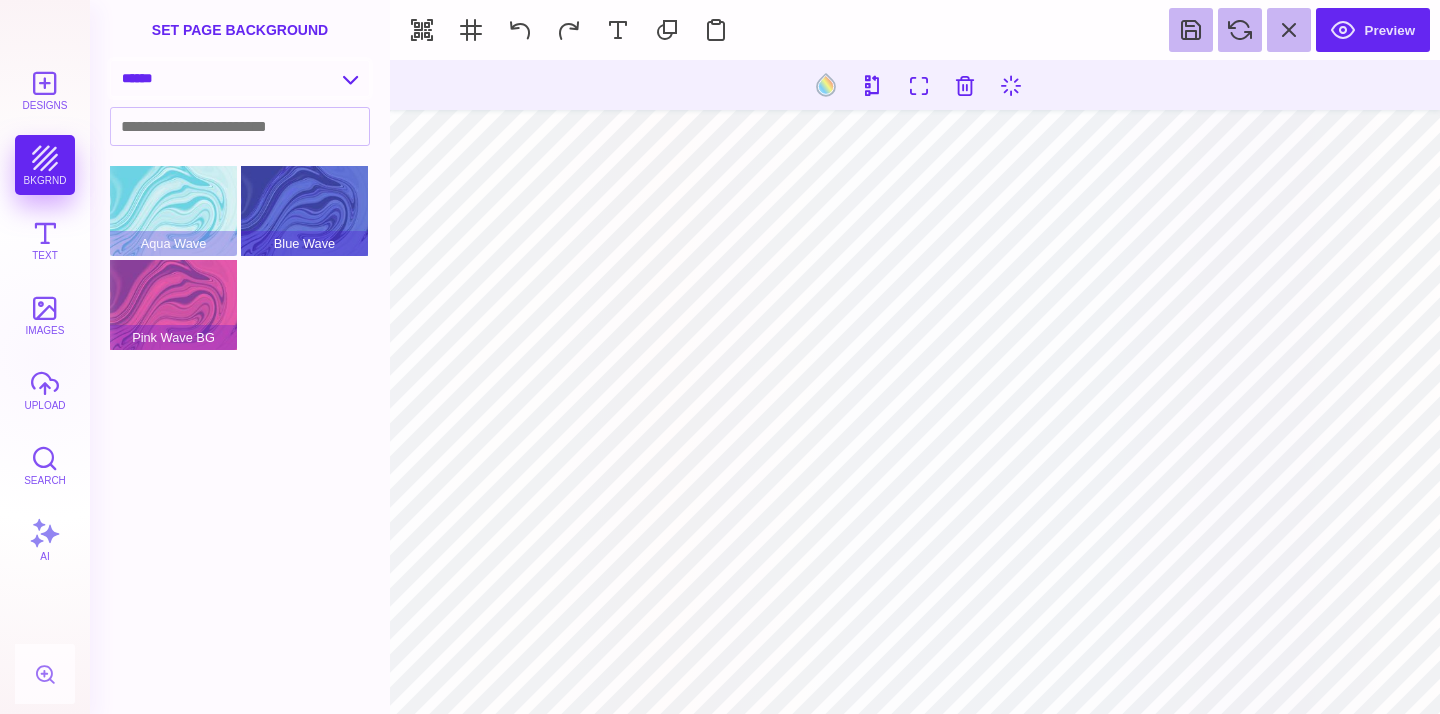 click on "**********" at bounding box center (240, 78) 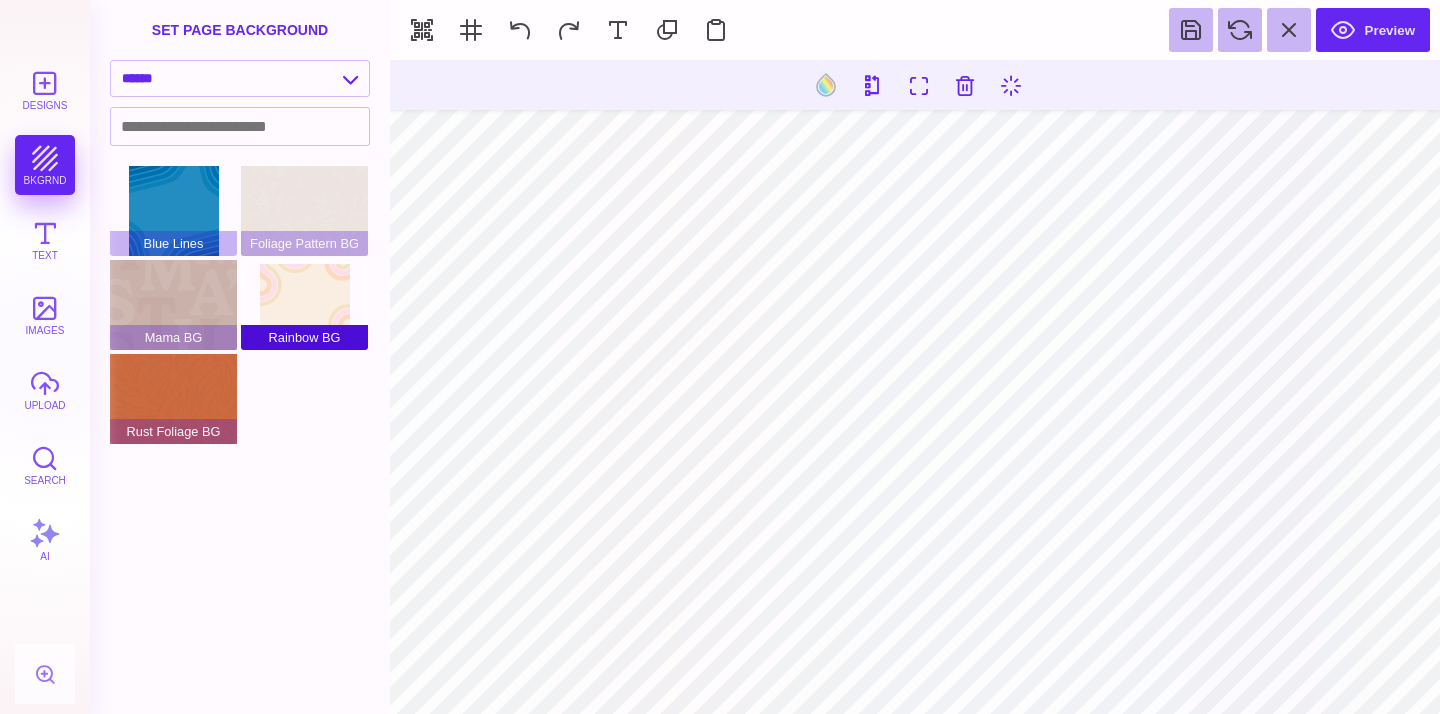 click on "Rainbow BG" at bounding box center (304, 305) 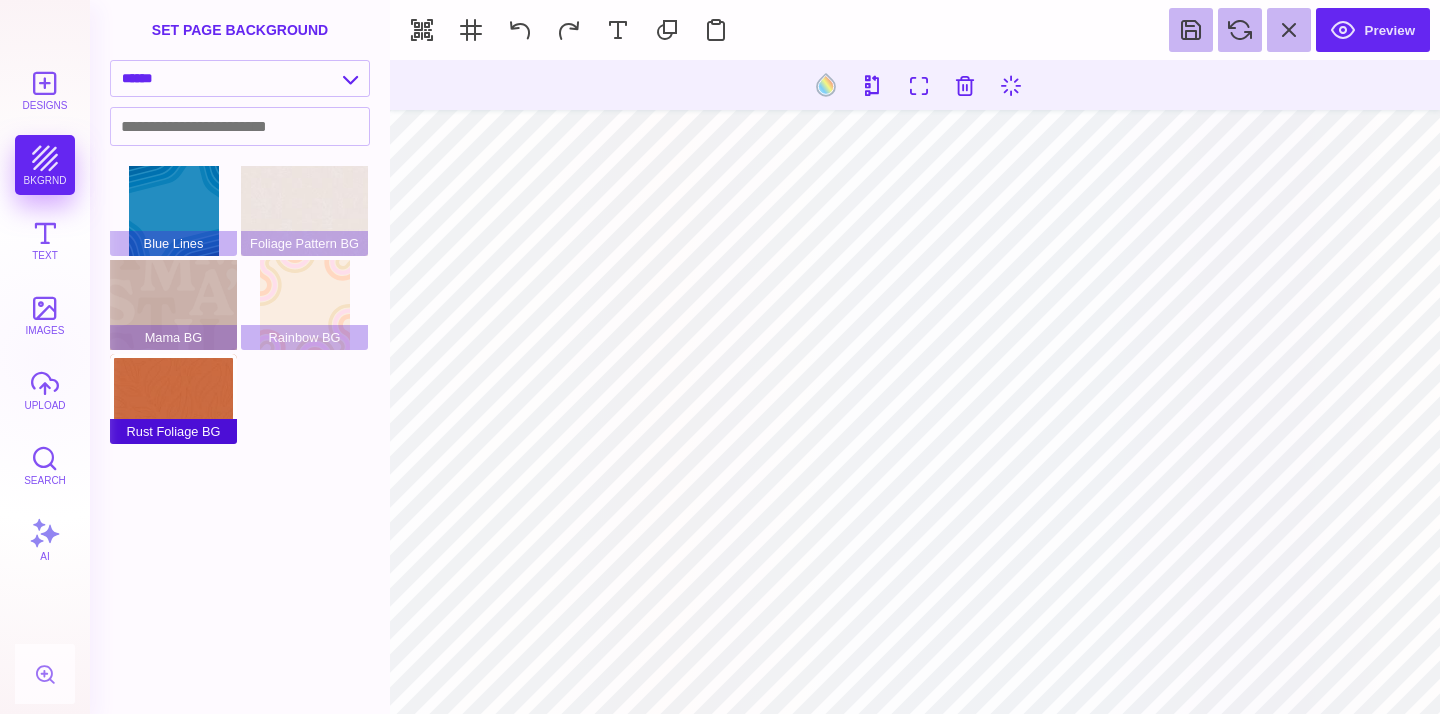 click on "Rust Foliage BG" at bounding box center [173, 399] 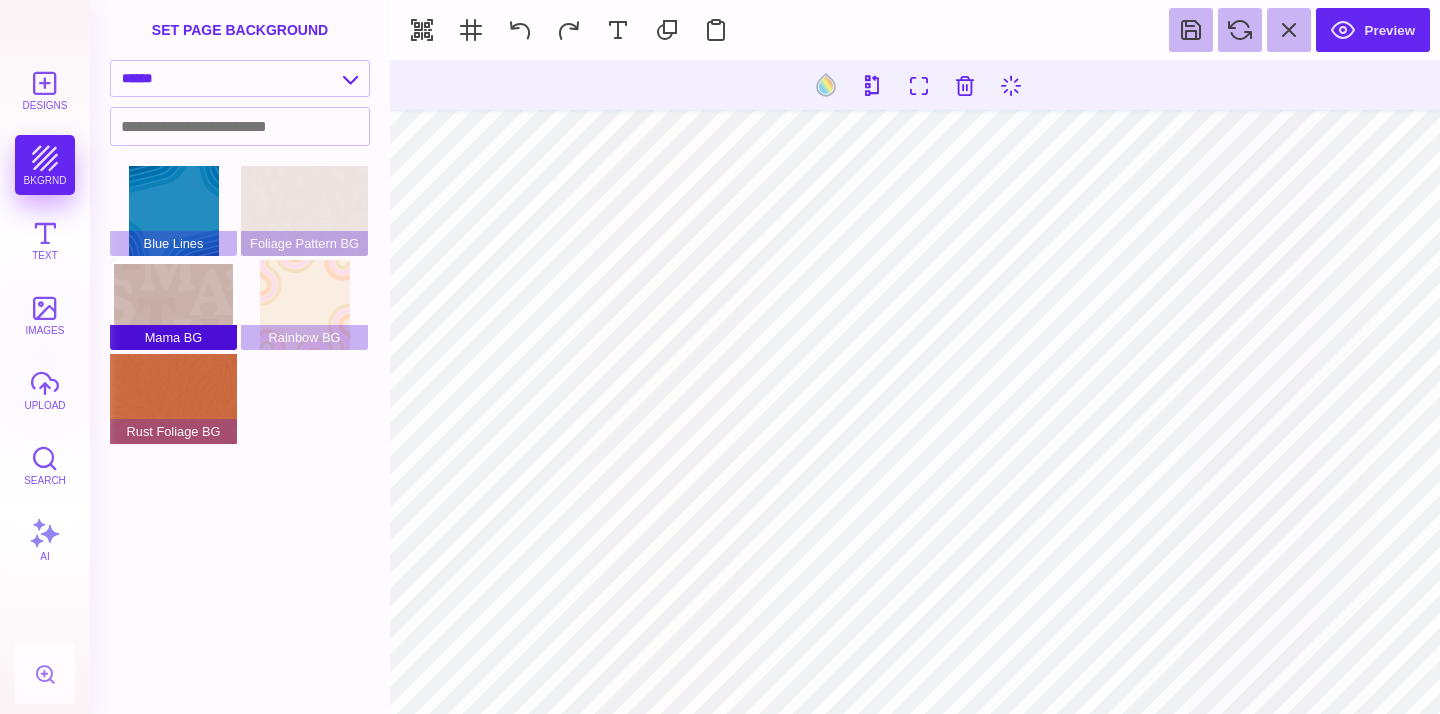 click on "Mama BG" at bounding box center [173, 305] 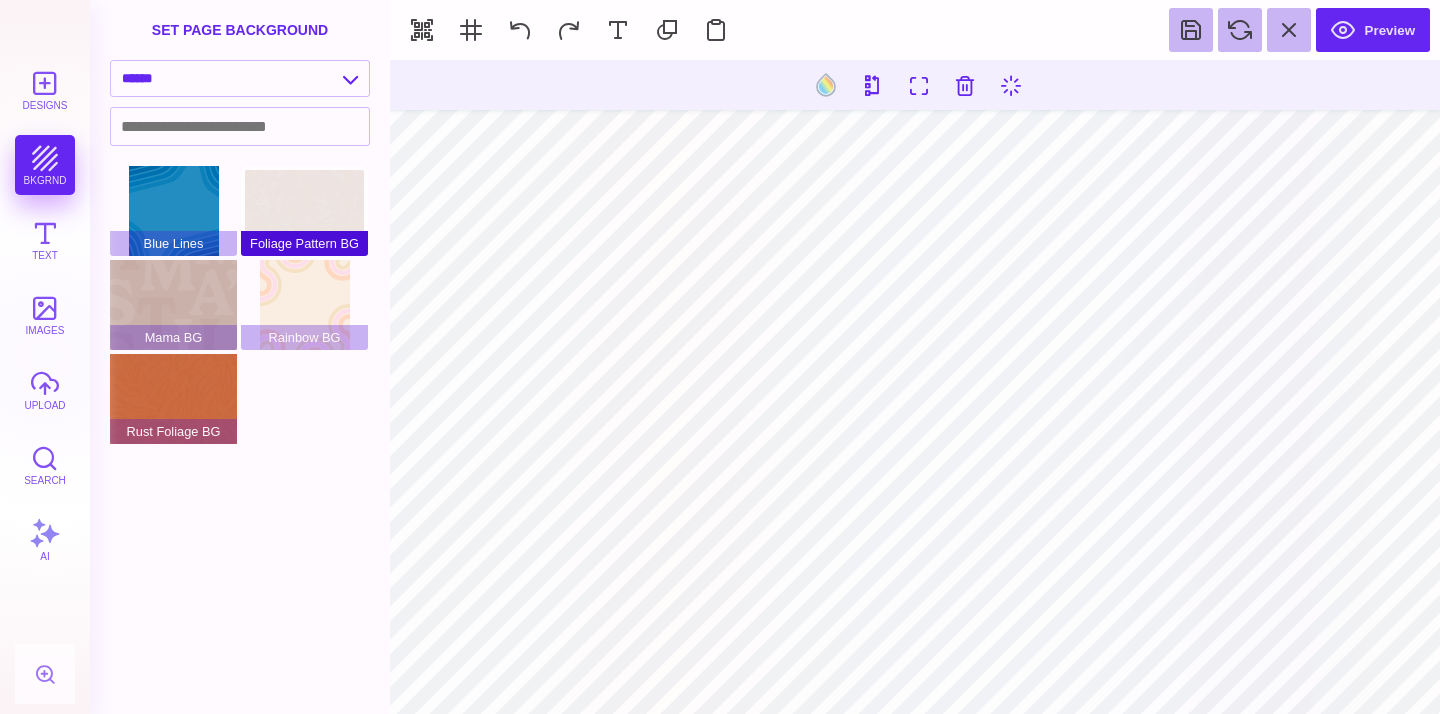 click on "Foliage Pattern BG" at bounding box center (304, 211) 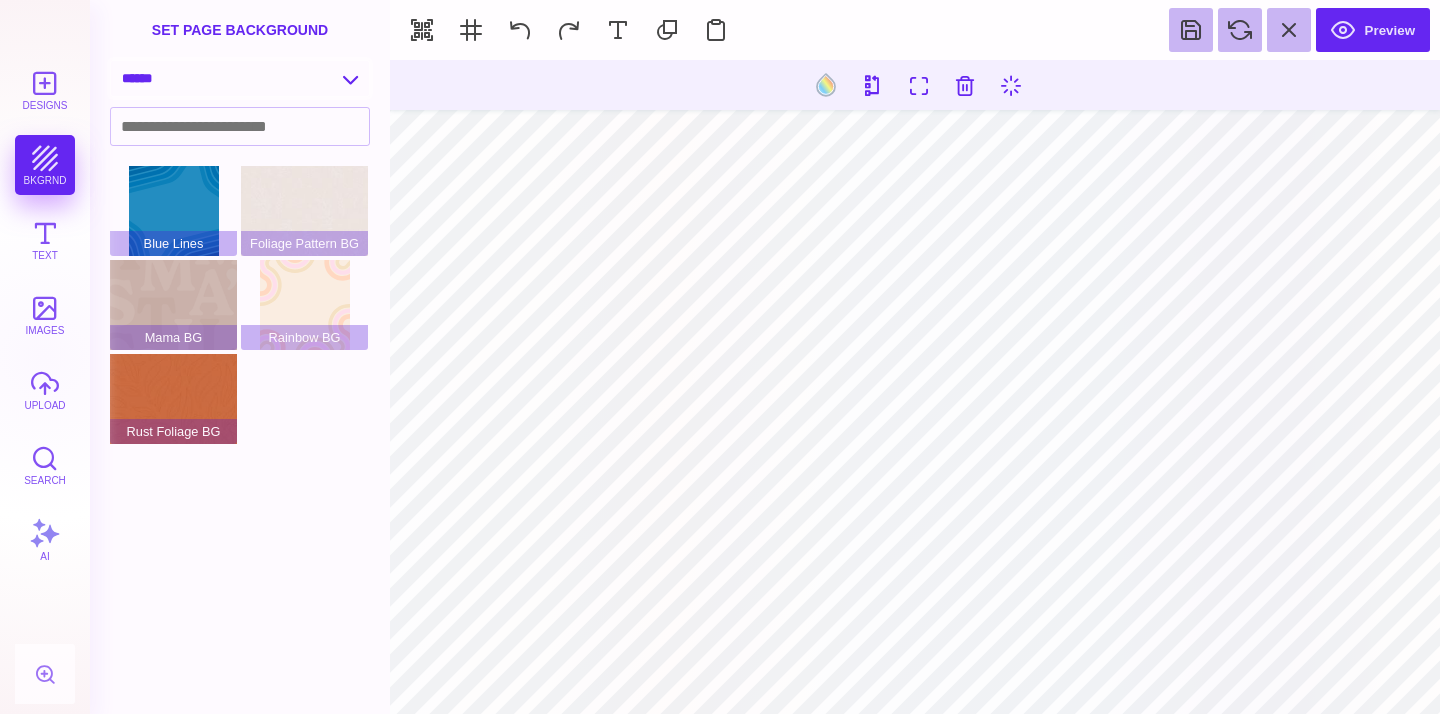 click on "**********" at bounding box center (240, 78) 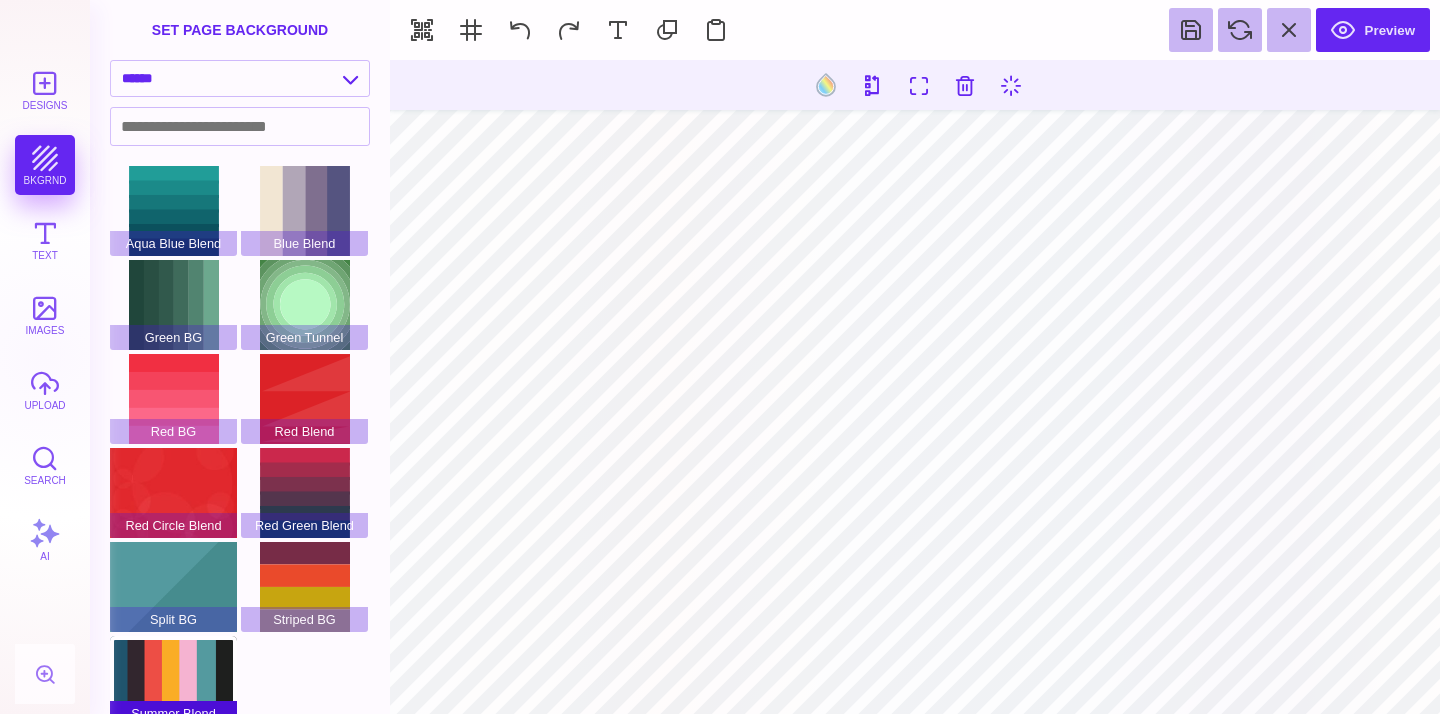 click on "Summer Blend" at bounding box center [173, 681] 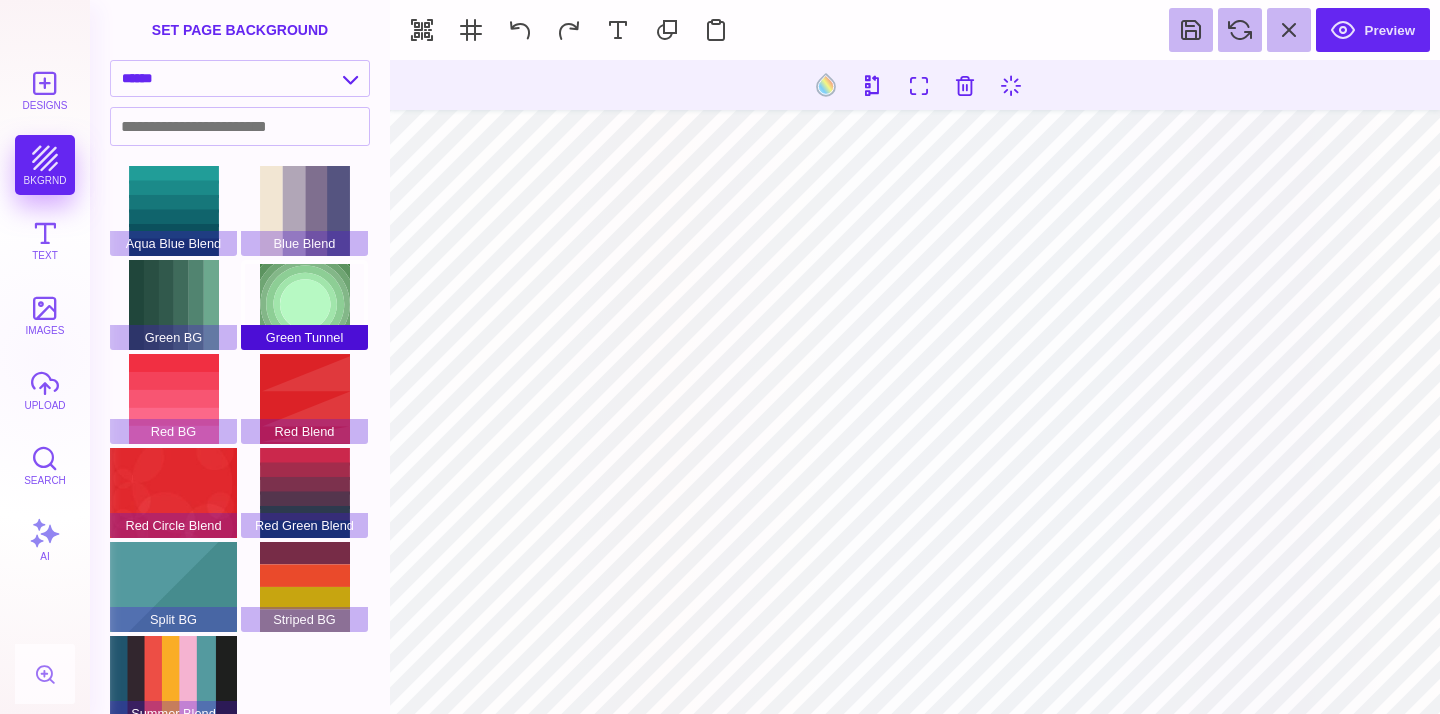 click on "Green Tunnel" at bounding box center (304, 305) 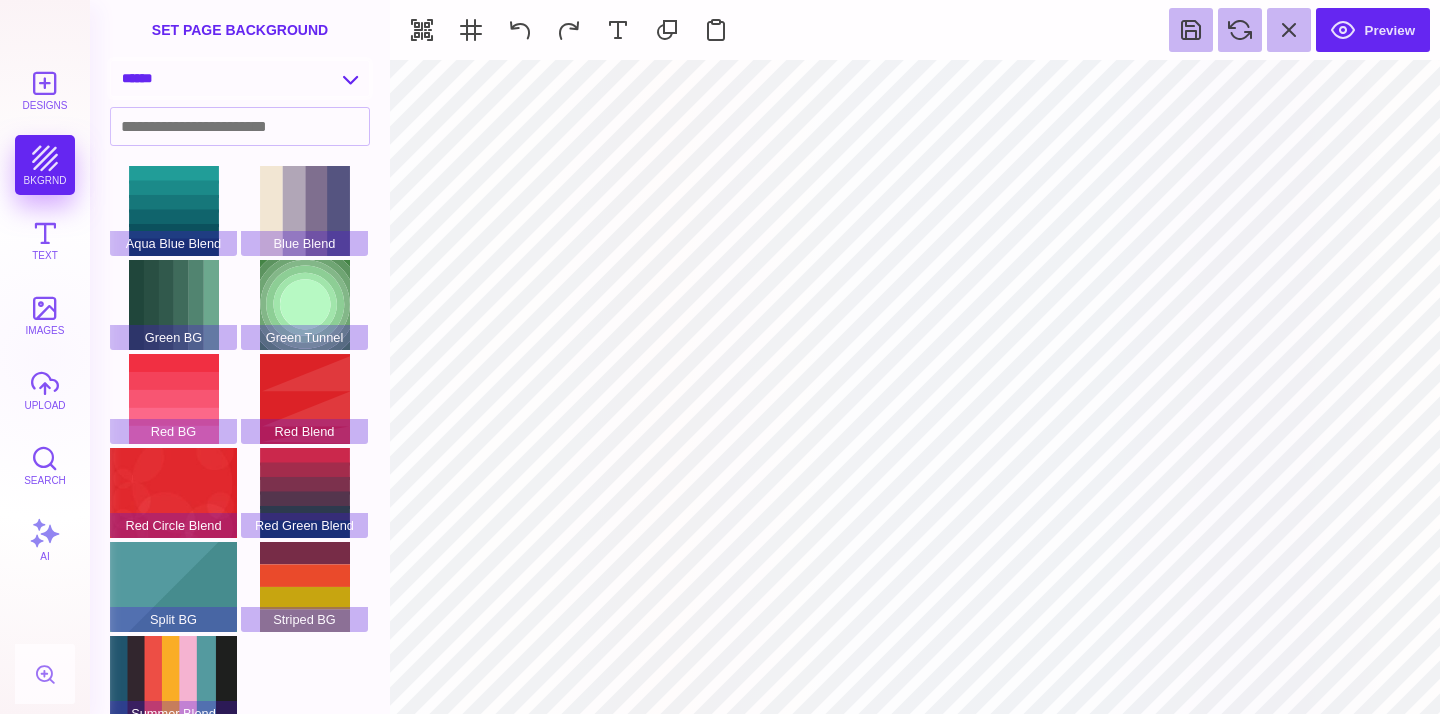 click on "**********" at bounding box center [240, 78] 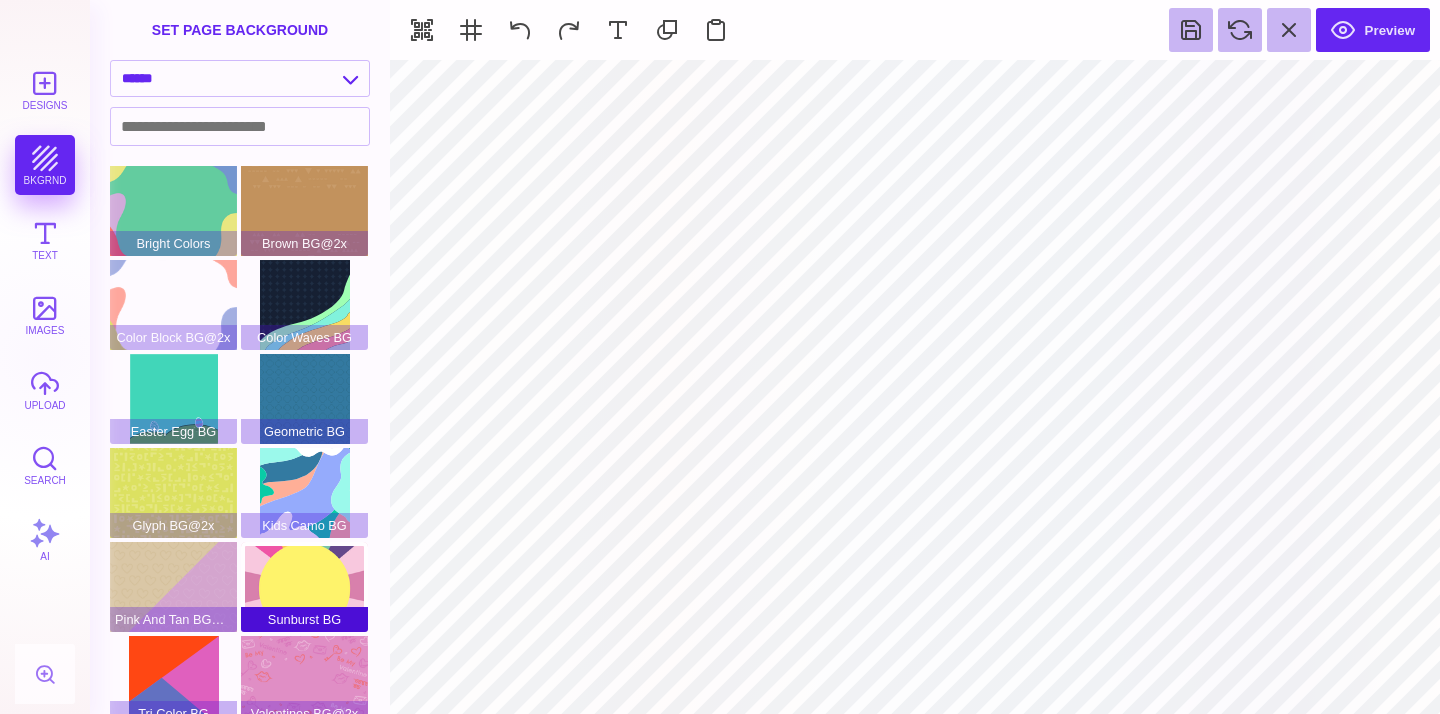 click on "Sunburst BG" at bounding box center (304, 587) 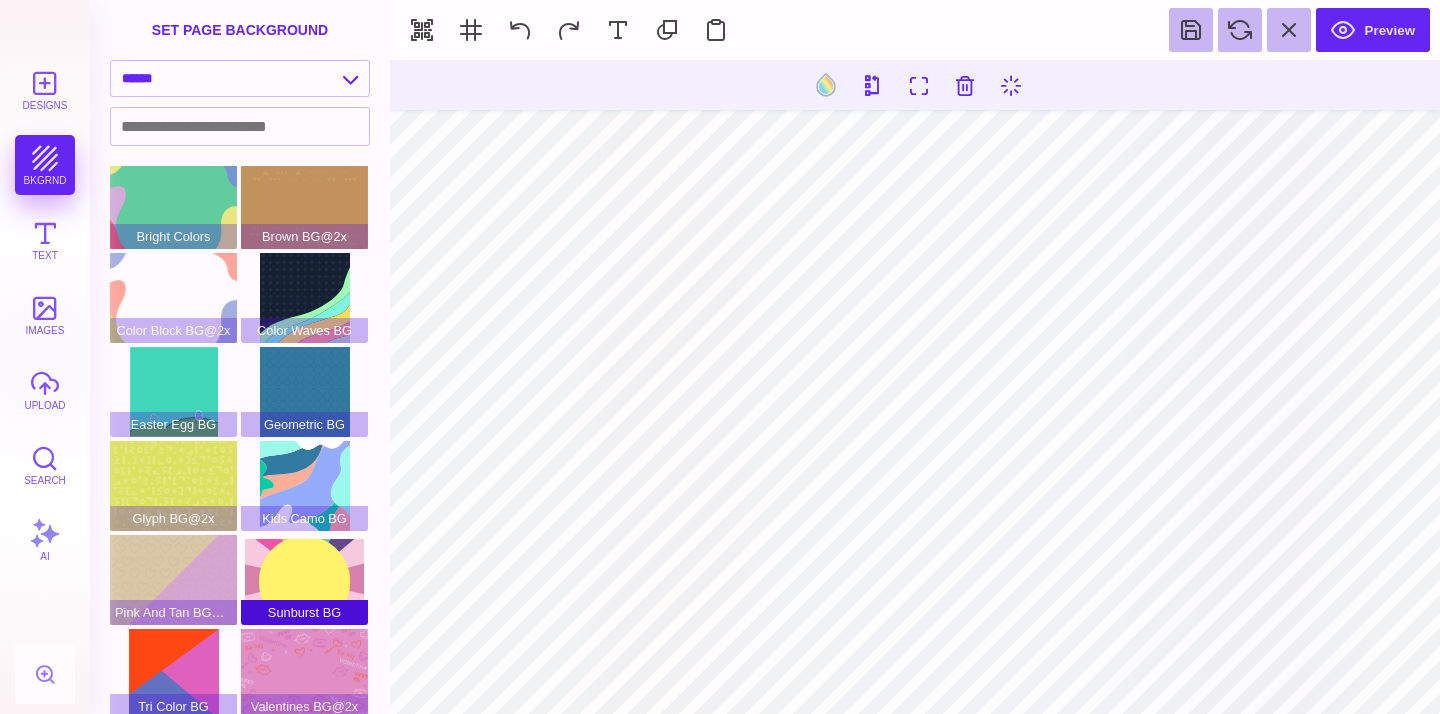 scroll, scrollTop: 0, scrollLeft: 0, axis: both 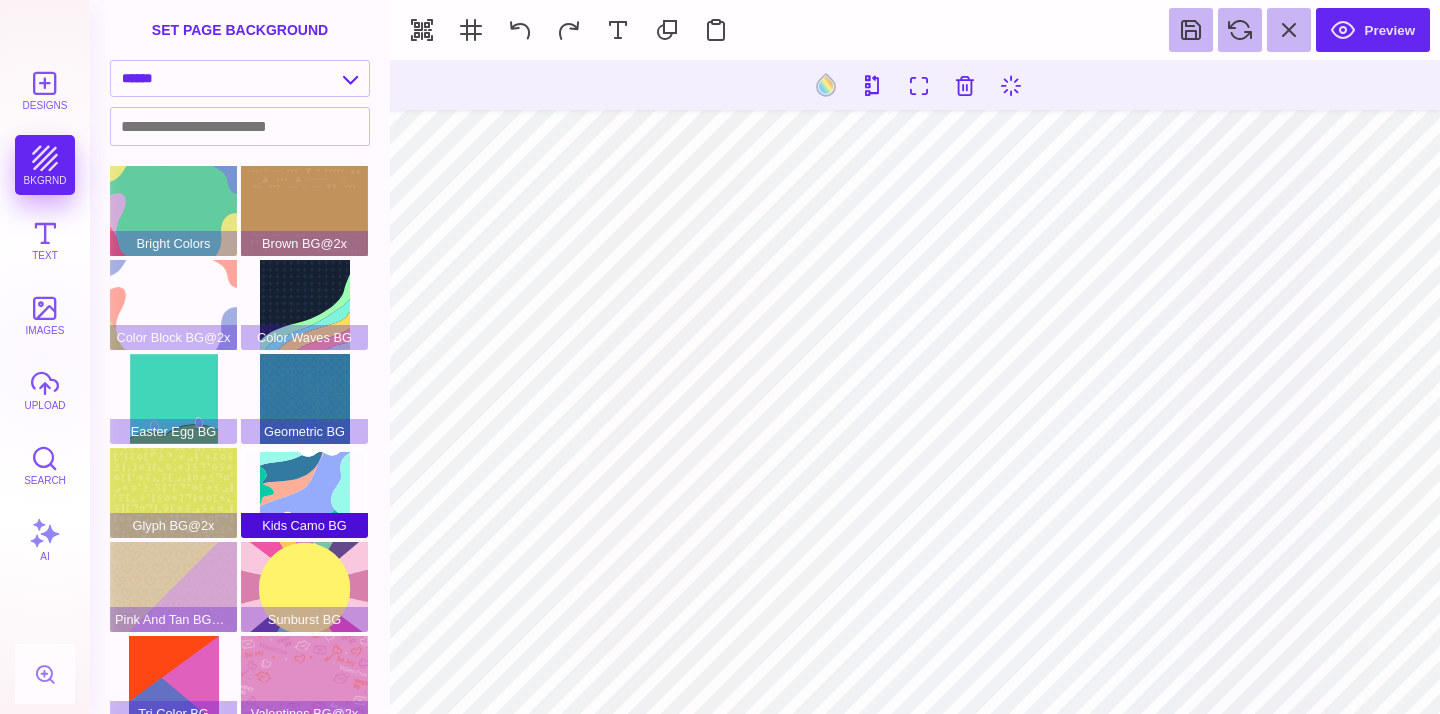 click on "Kids Camo BG" at bounding box center (304, 493) 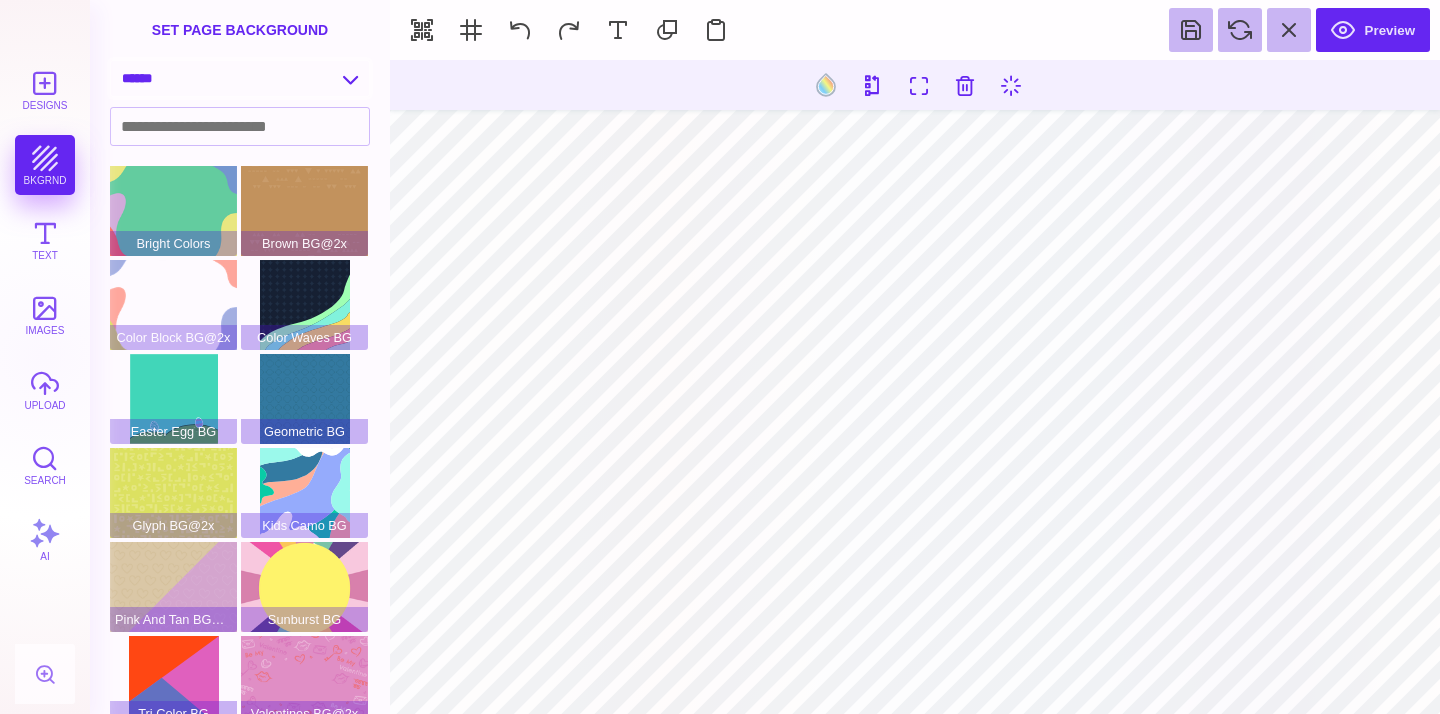 click on "**********" at bounding box center [240, 78] 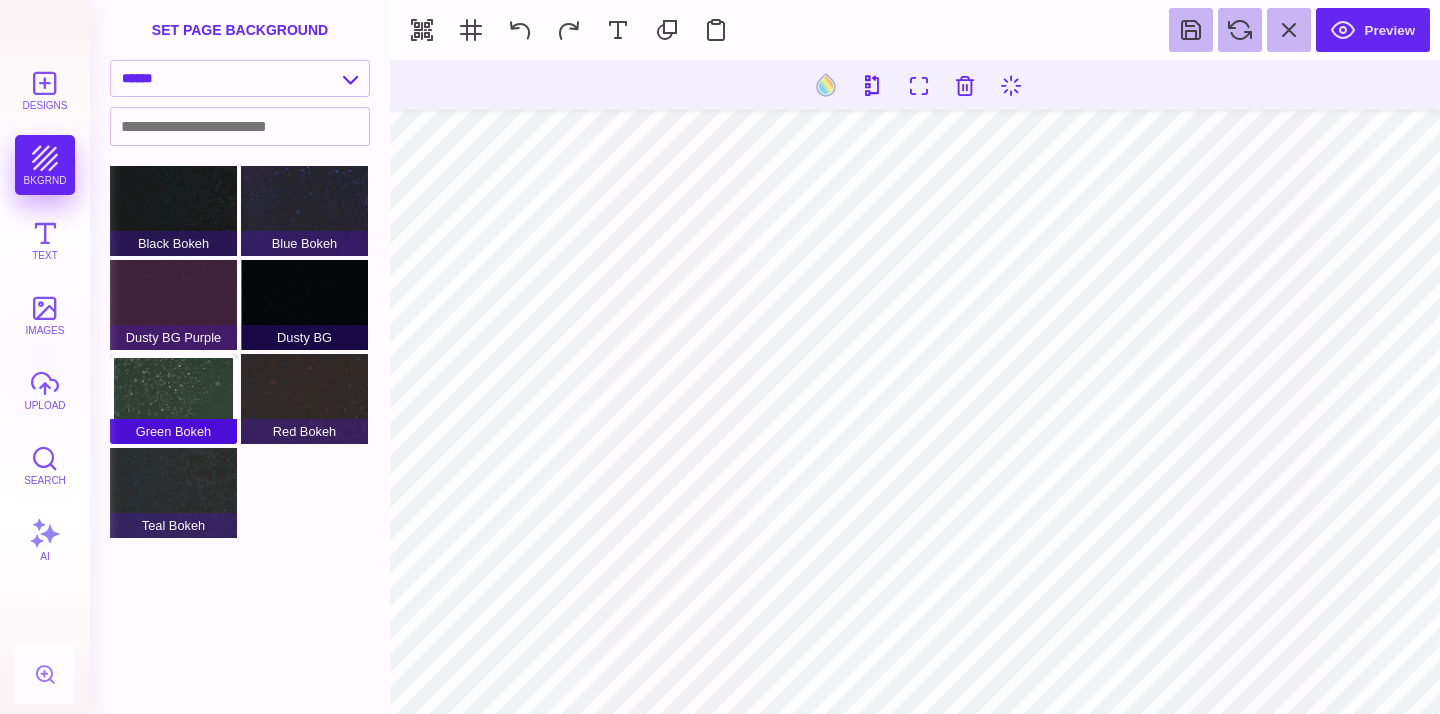 click on "Green Bokeh" at bounding box center [173, 399] 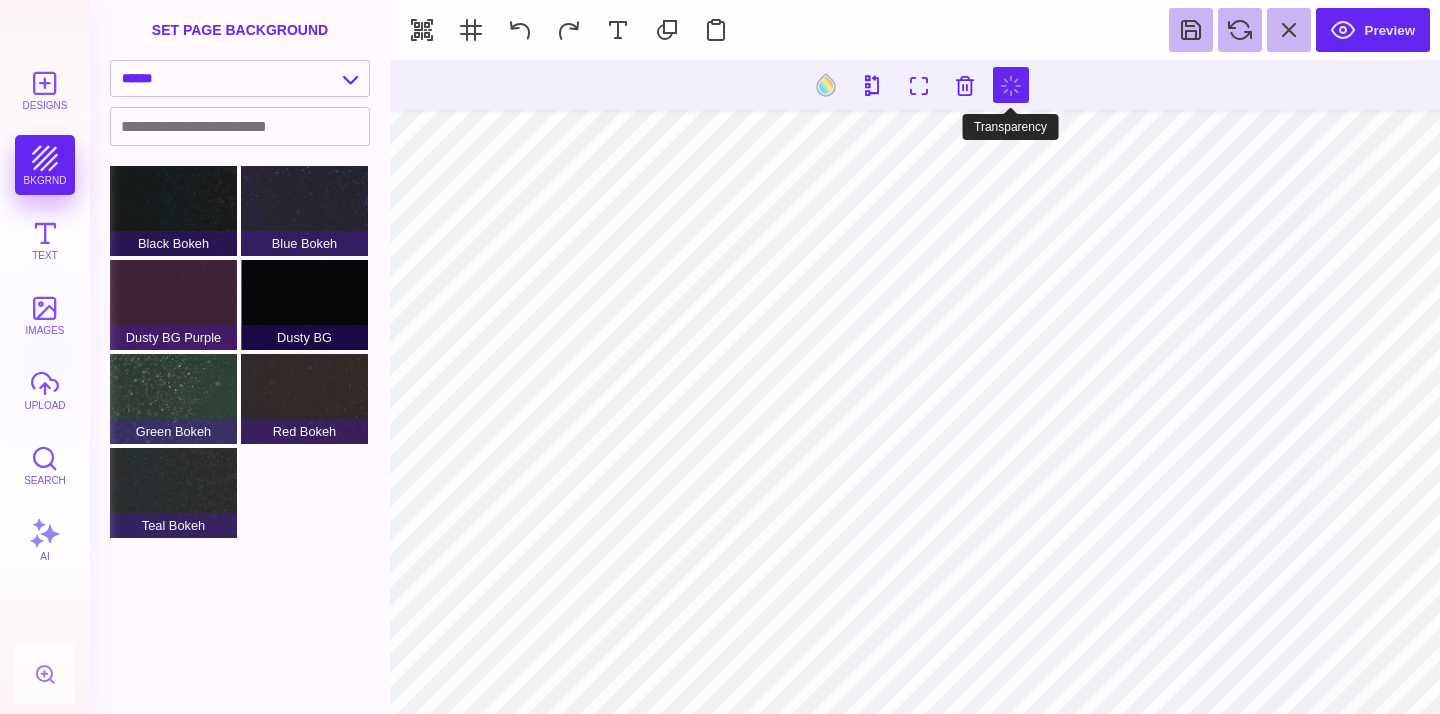 click at bounding box center [1011, 85] 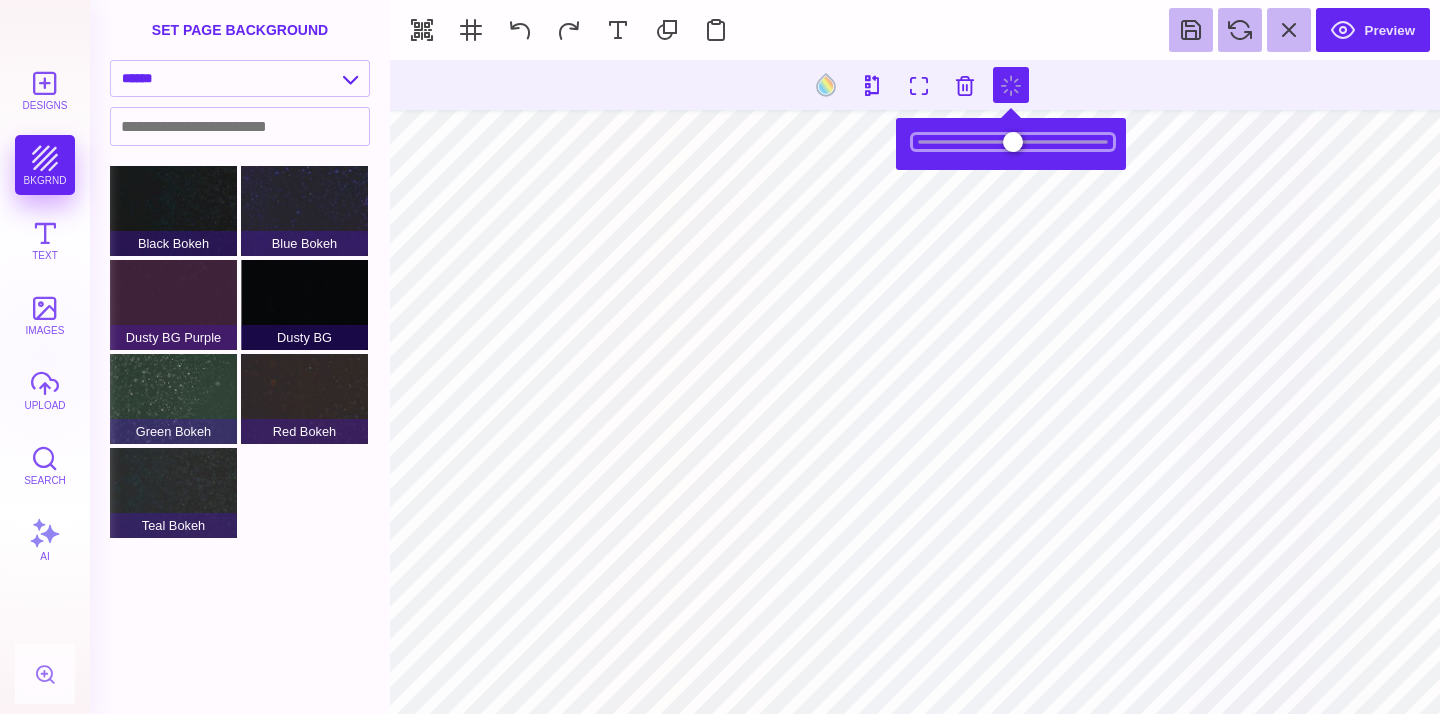 click at bounding box center [1013, 142] 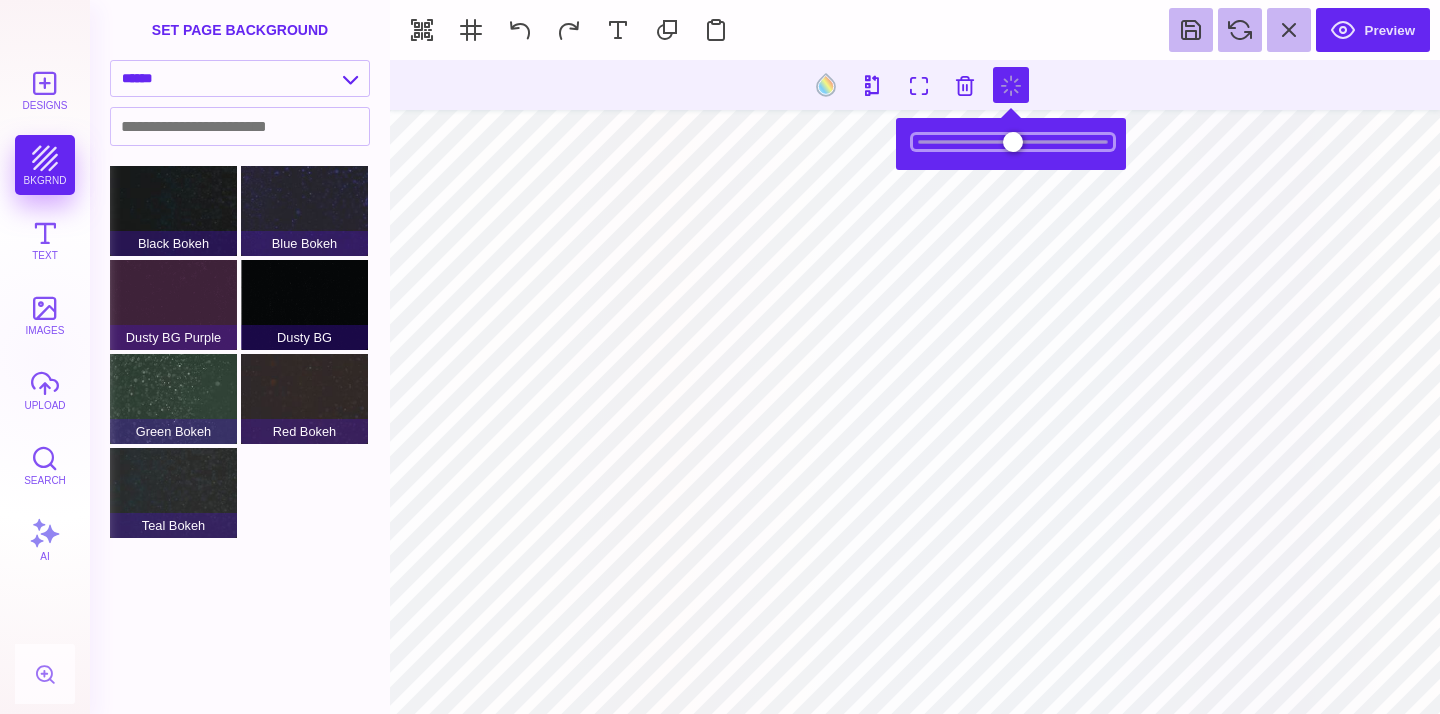 click at bounding box center (1013, 142) 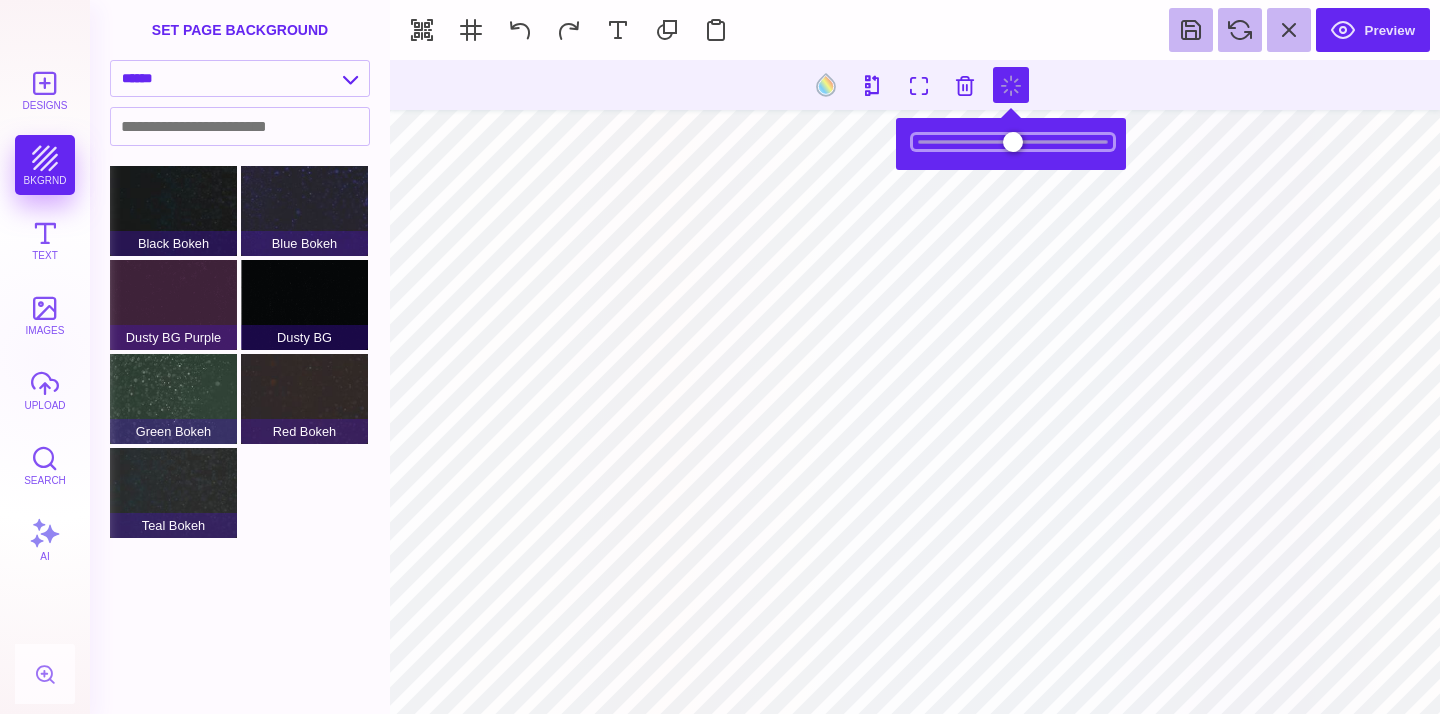 type on "***" 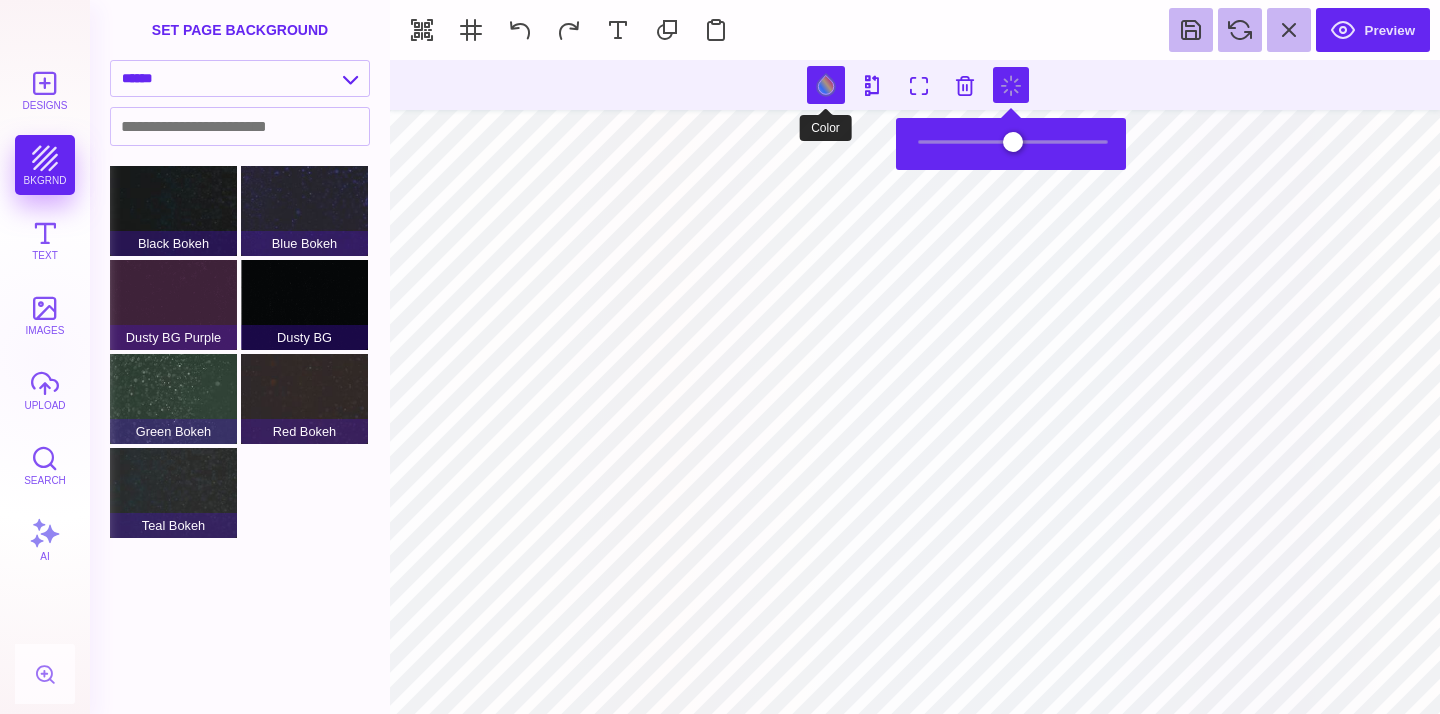 click at bounding box center [826, 85] 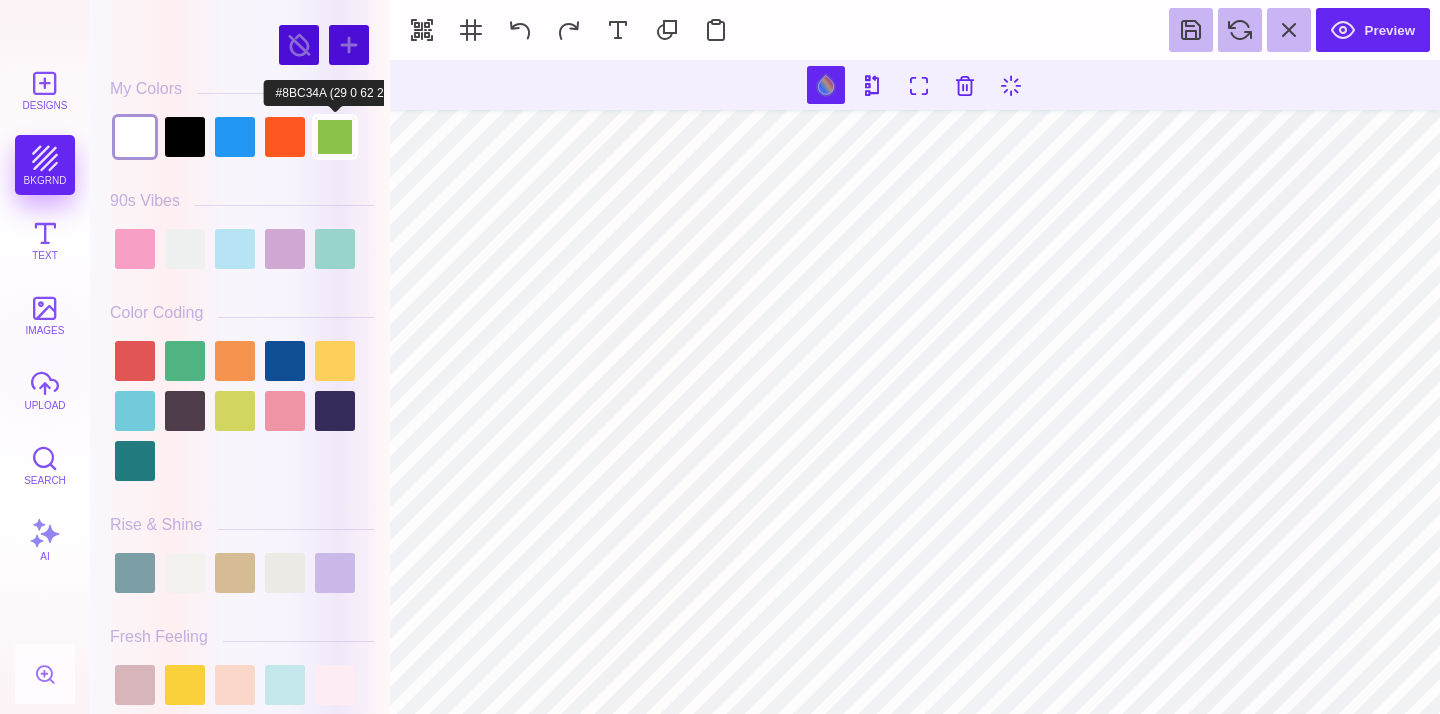 click at bounding box center (335, 137) 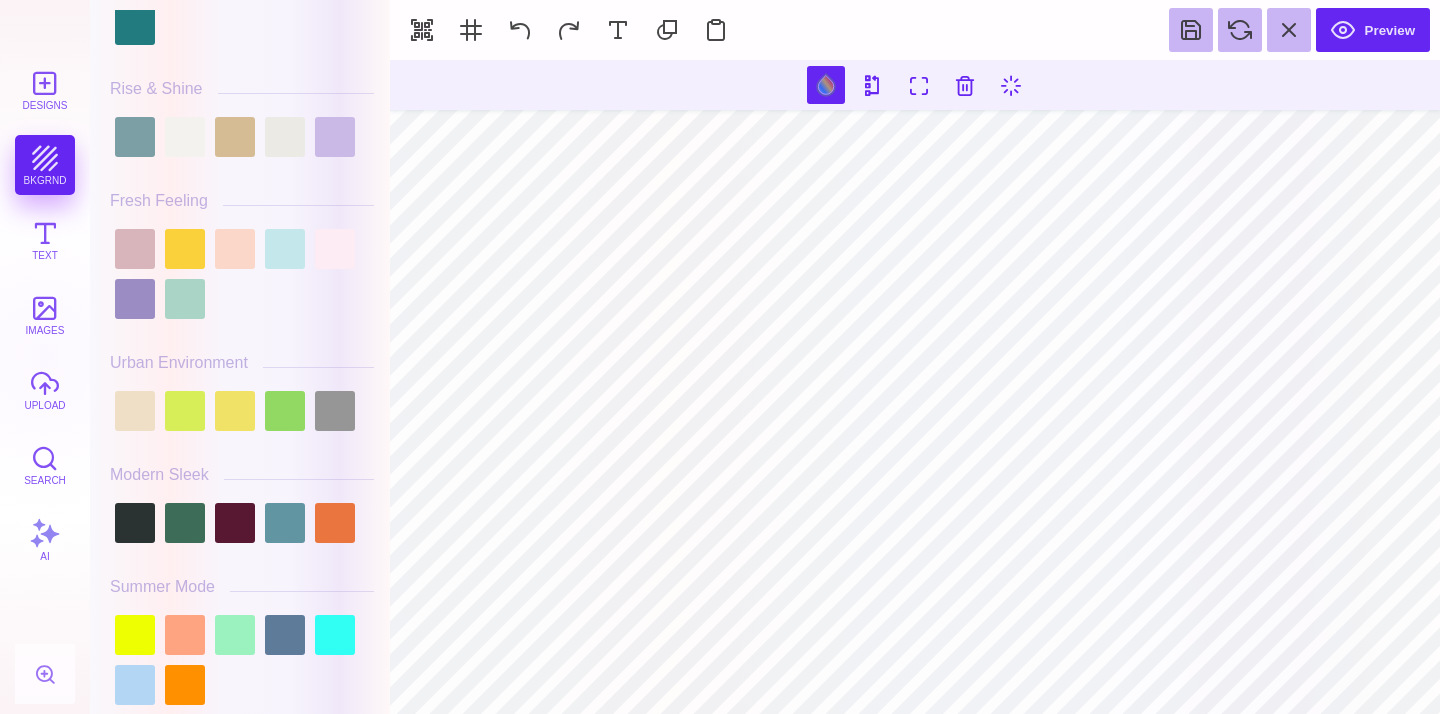 scroll, scrollTop: 452, scrollLeft: 0, axis: vertical 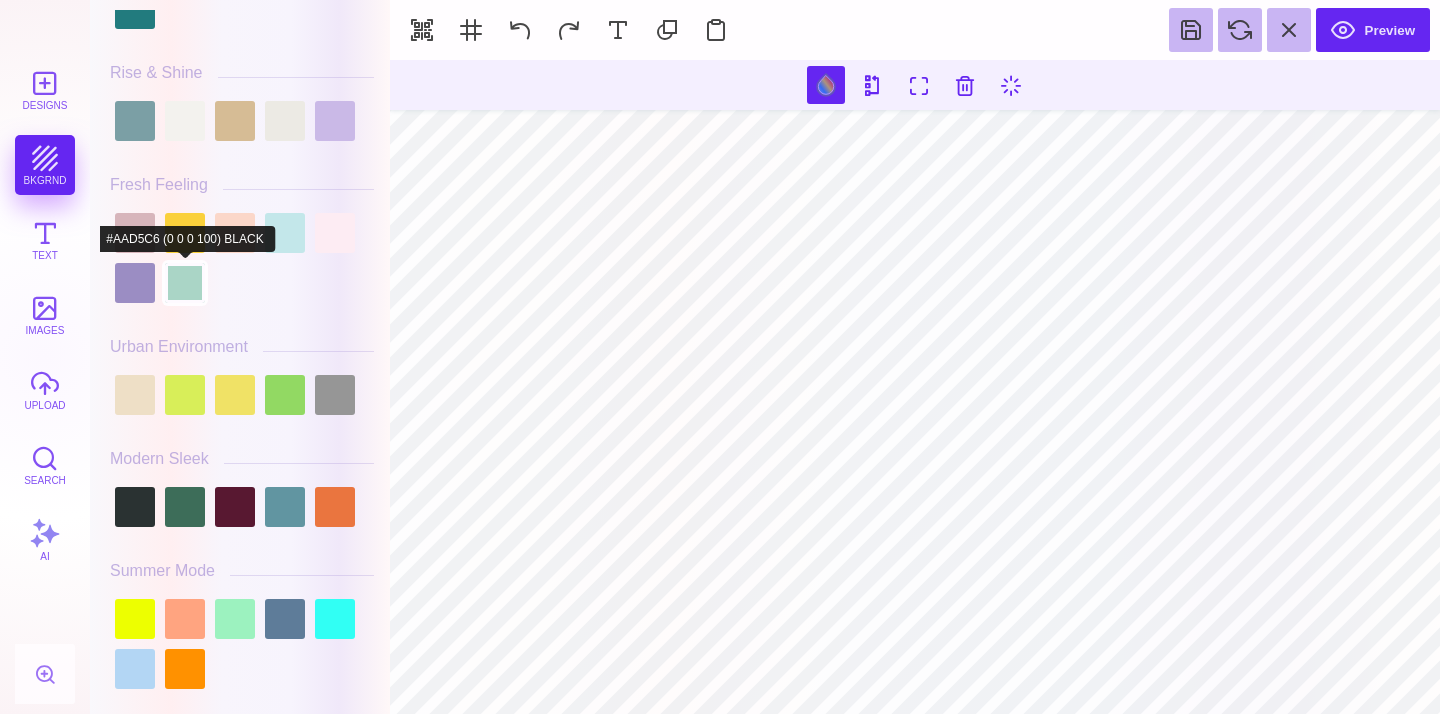 click at bounding box center [185, 283] 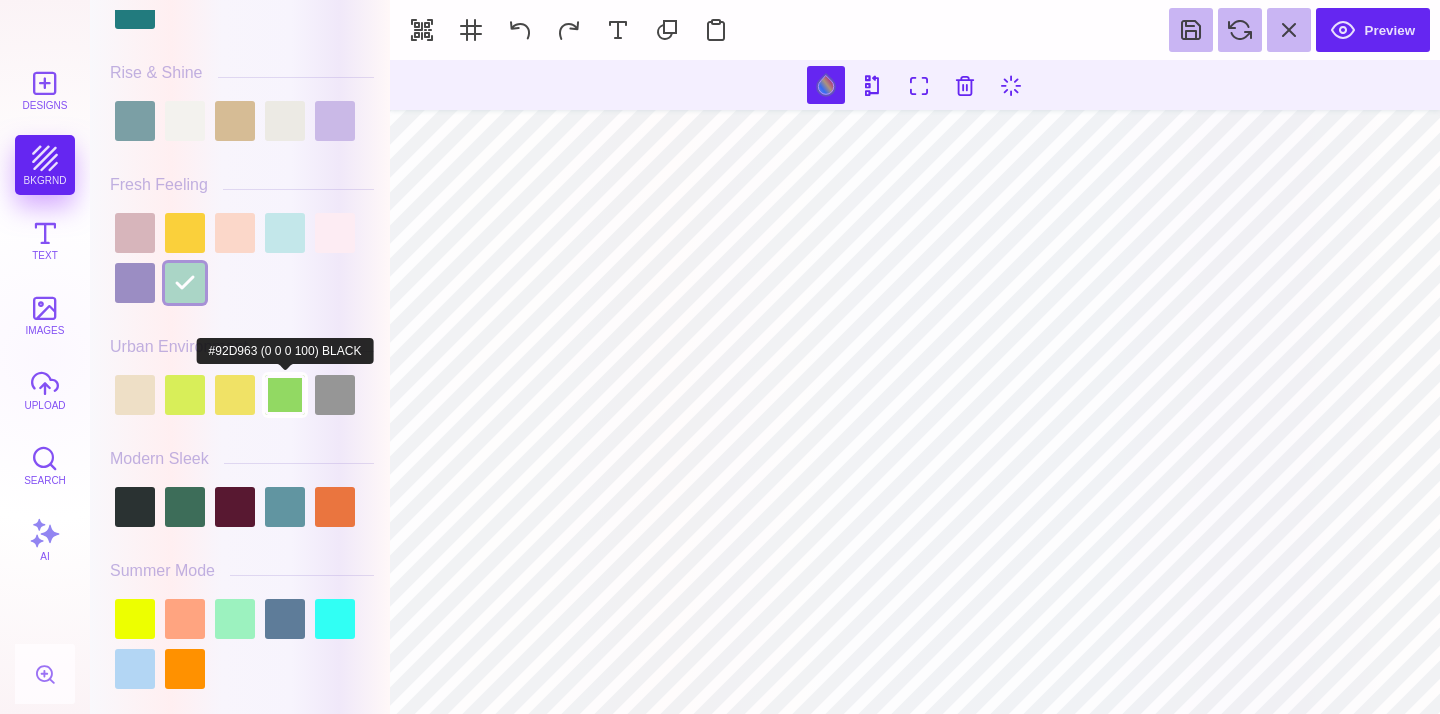 click at bounding box center [285, 395] 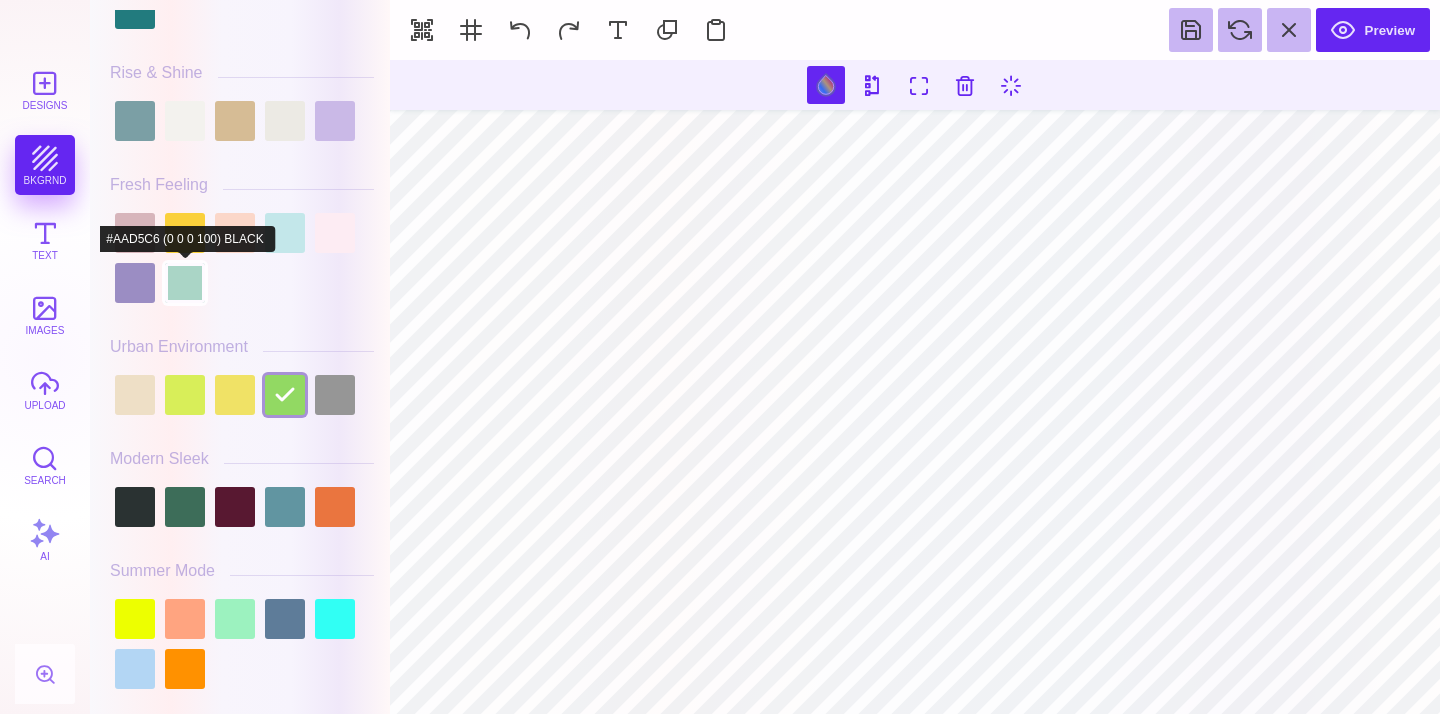 click at bounding box center (185, 283) 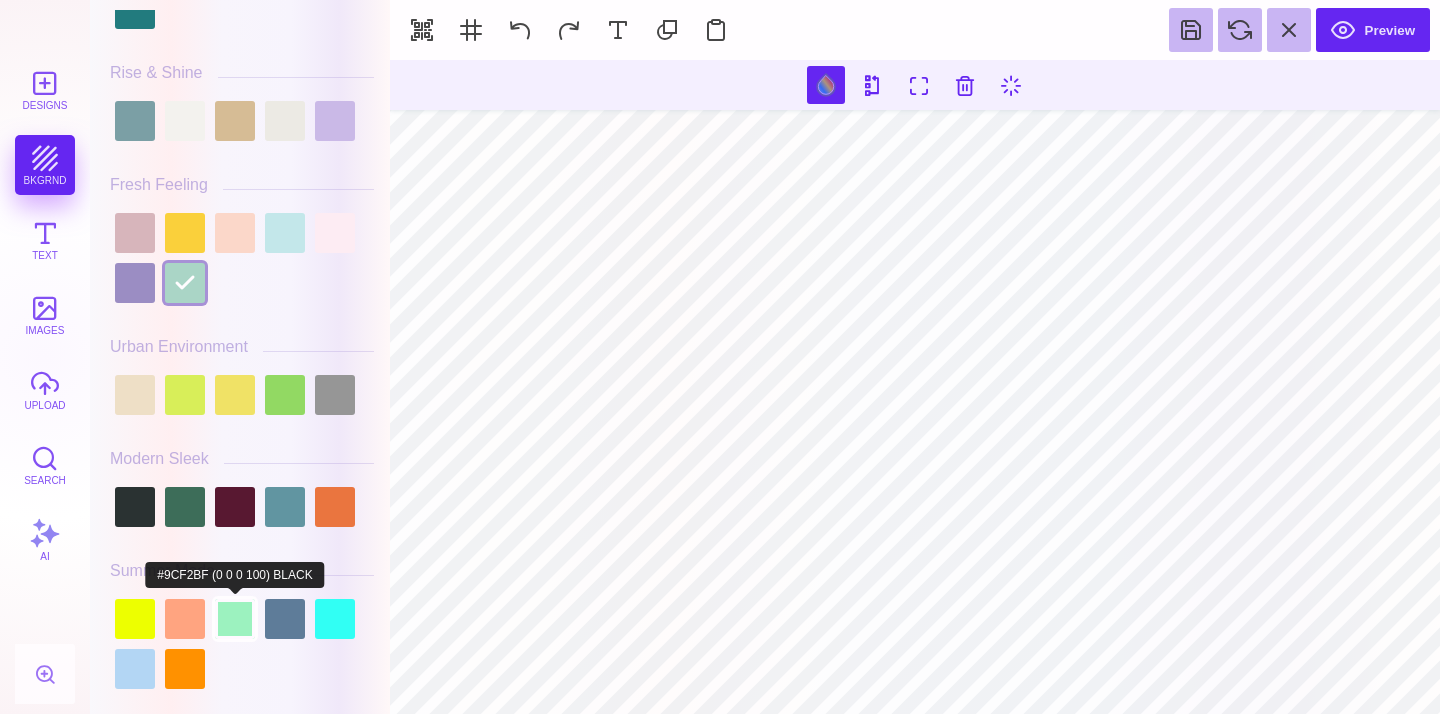 click at bounding box center (235, 619) 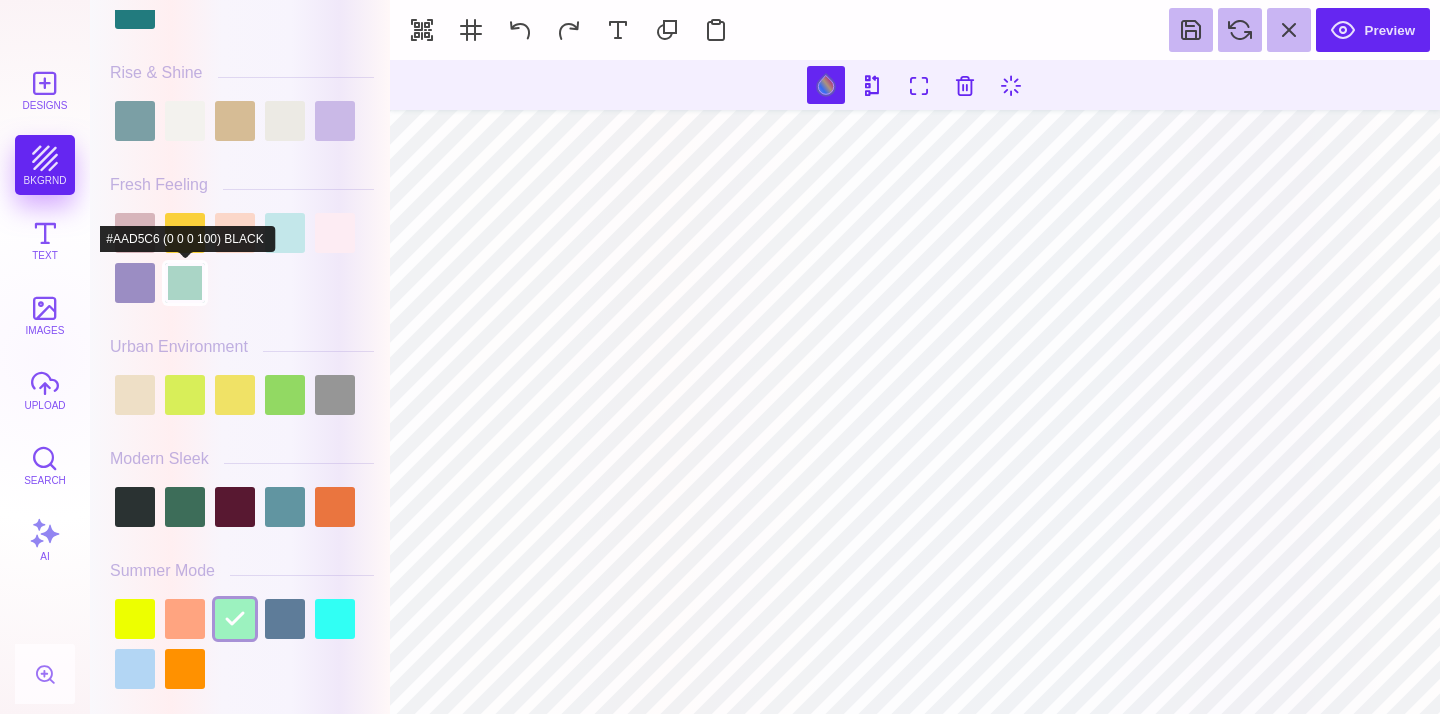 click at bounding box center (185, 283) 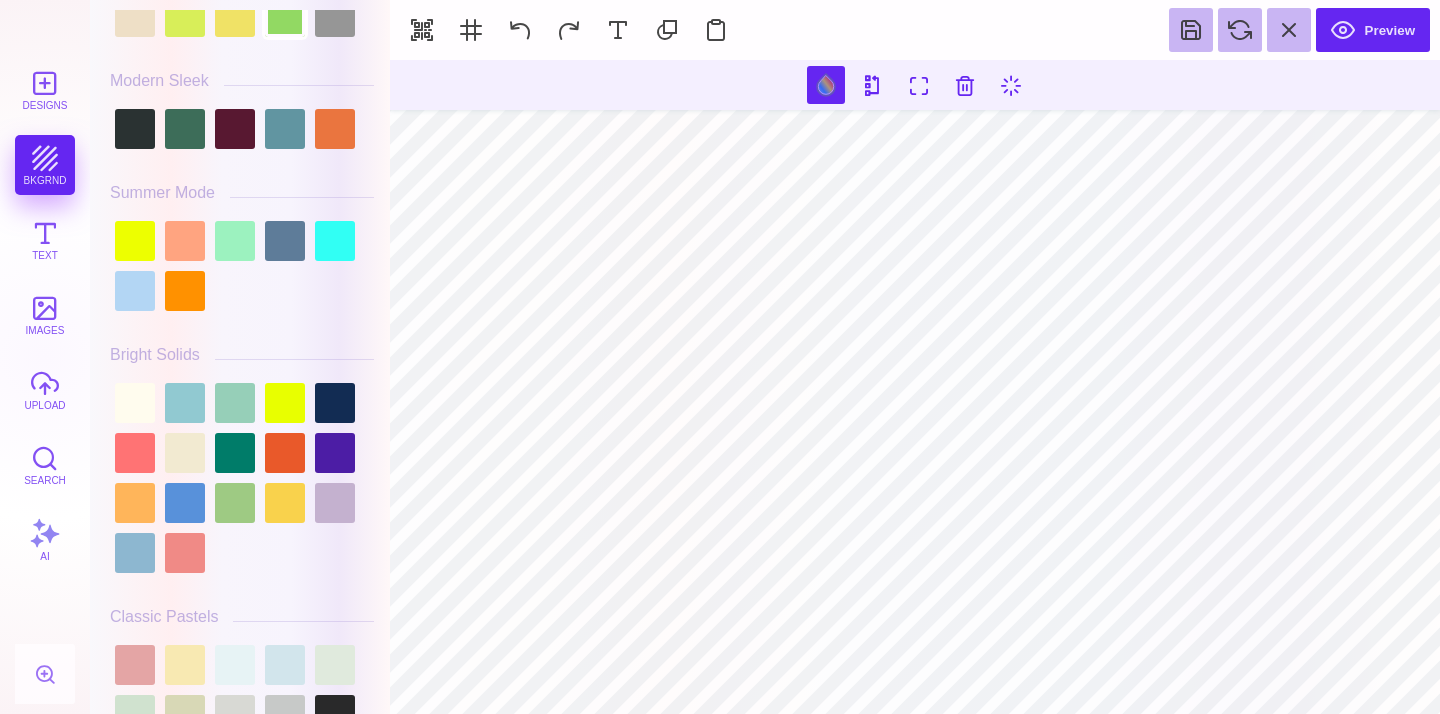 scroll, scrollTop: 838, scrollLeft: 0, axis: vertical 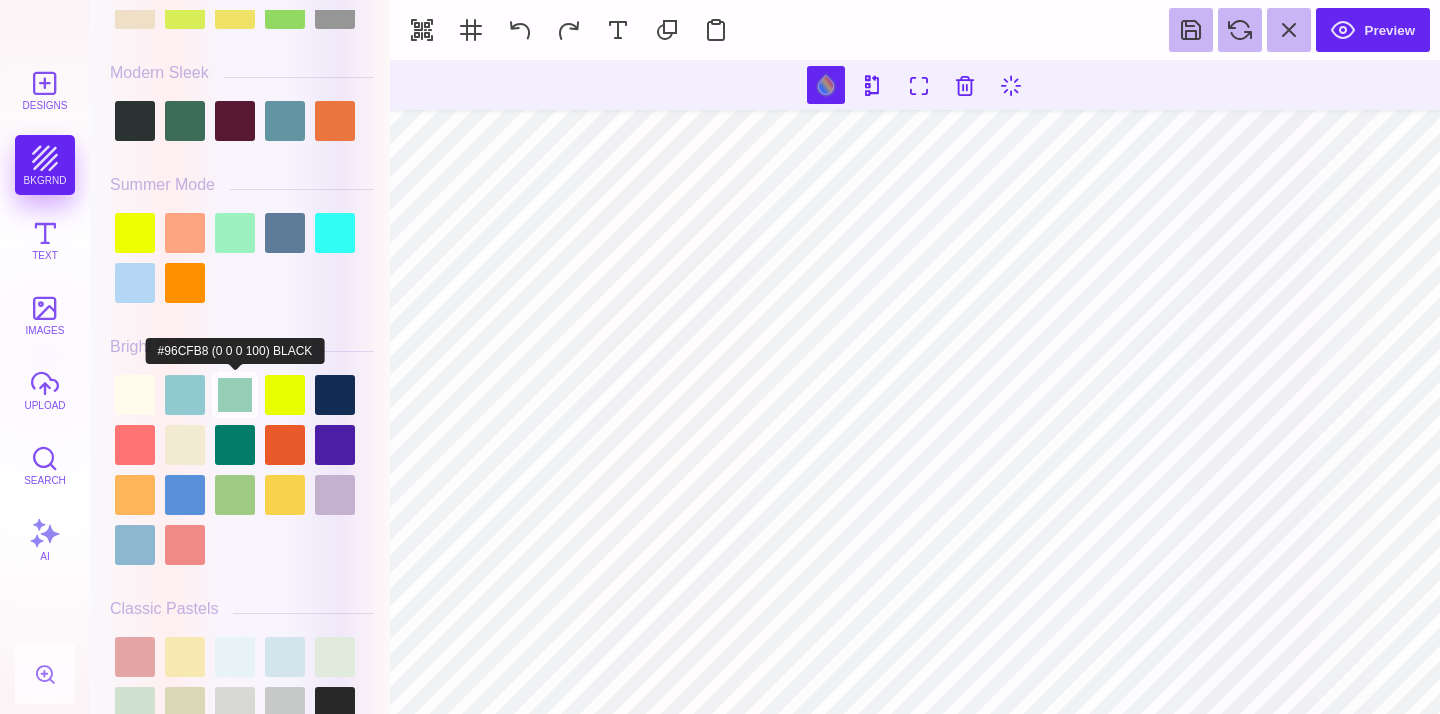 click at bounding box center [235, 395] 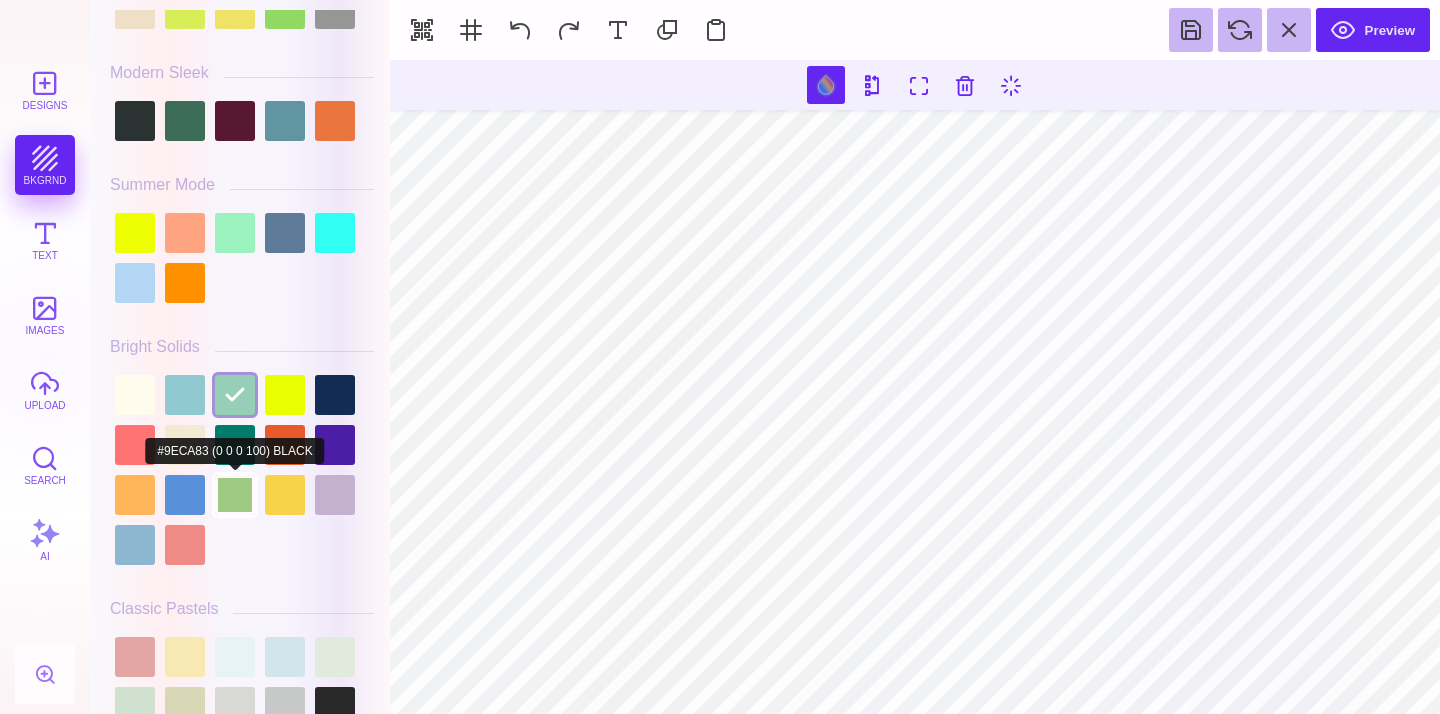 click at bounding box center [235, 495] 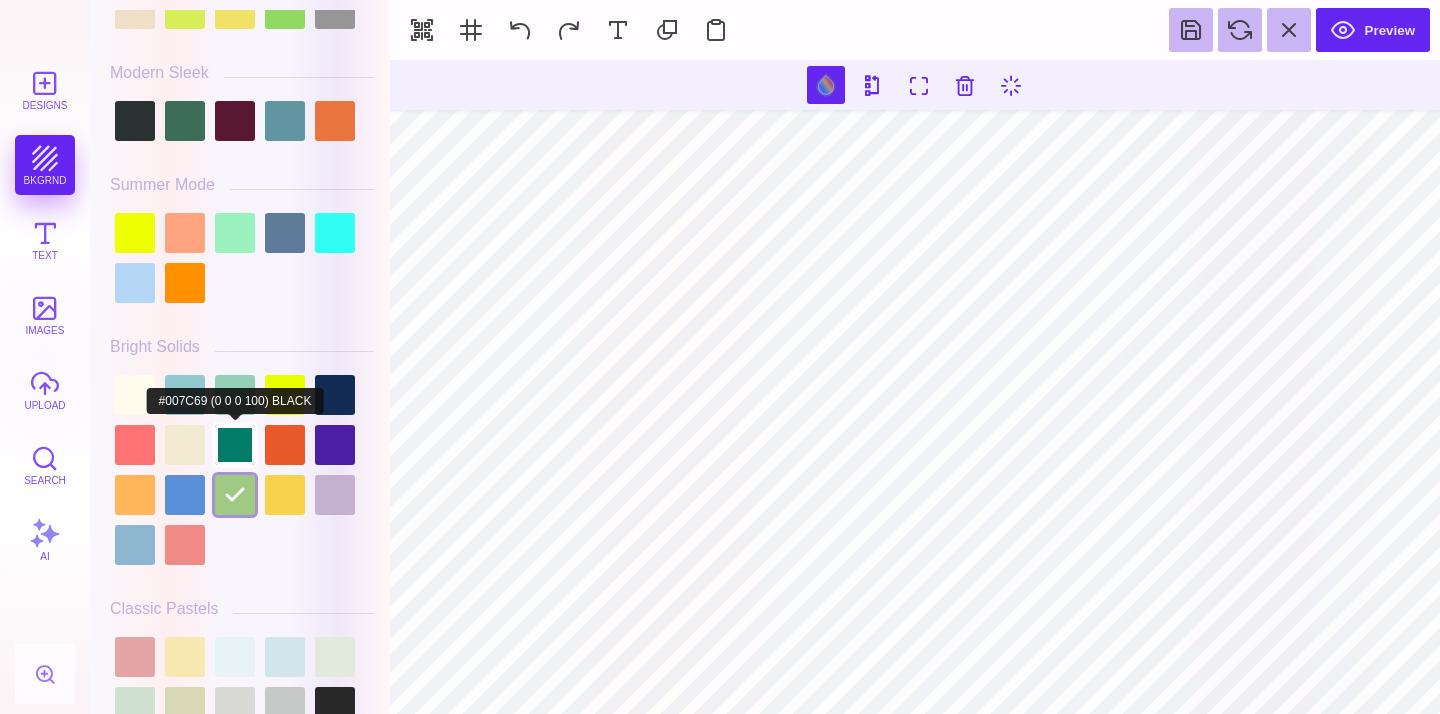 click at bounding box center (235, 445) 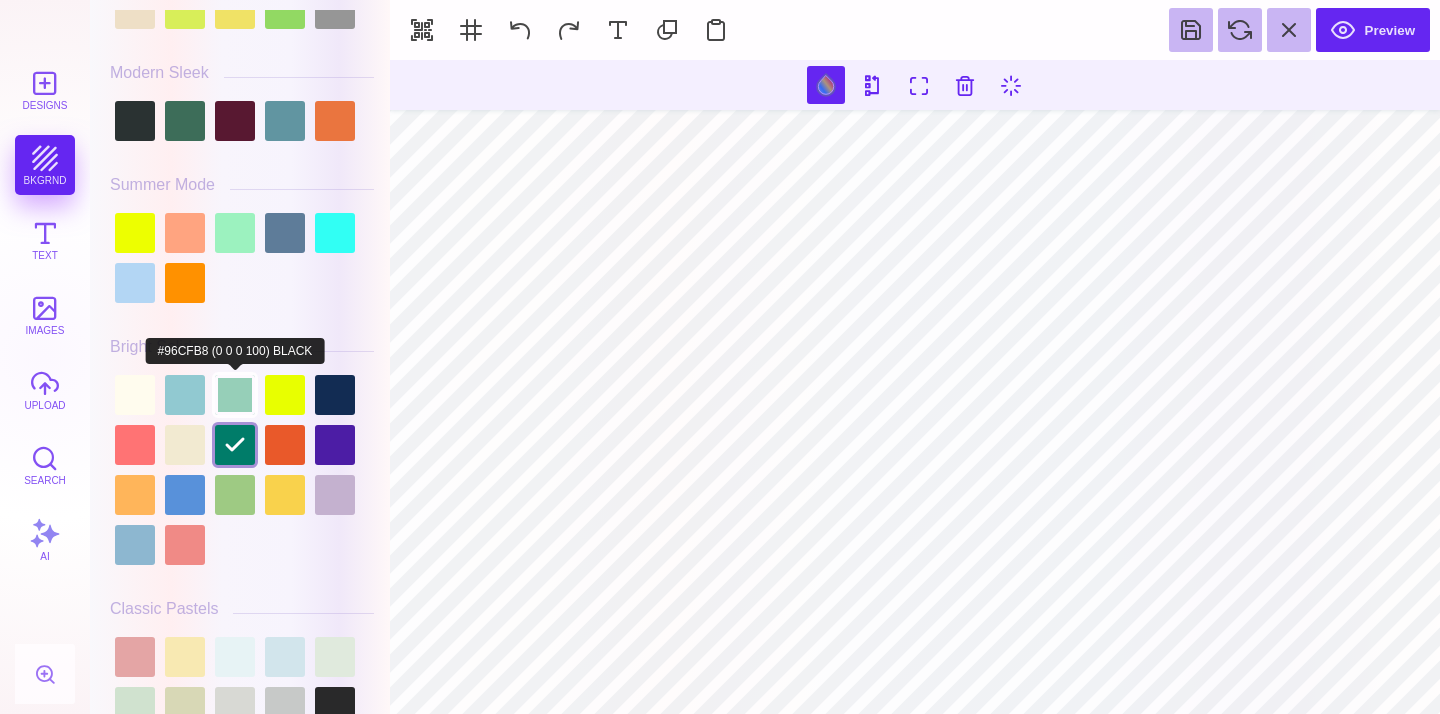 click at bounding box center [235, 395] 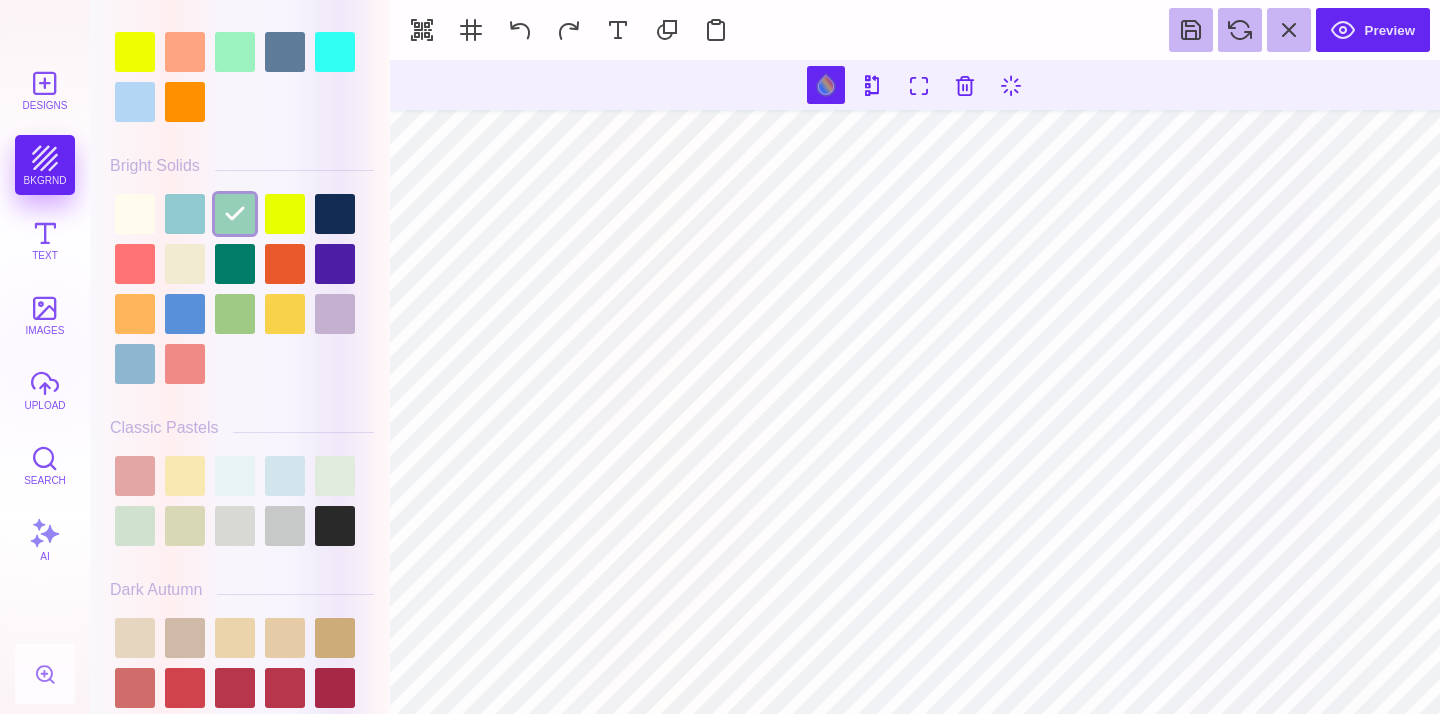 scroll, scrollTop: 1024, scrollLeft: 0, axis: vertical 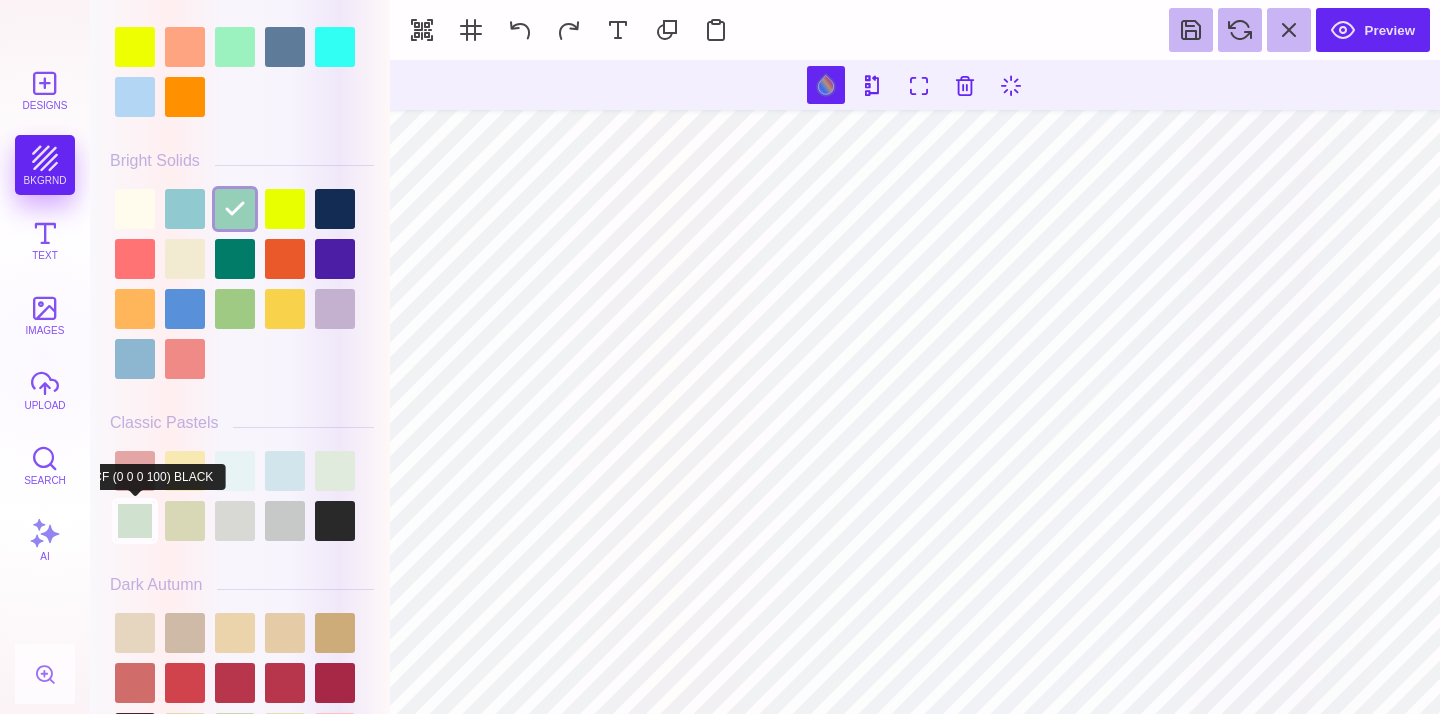 click at bounding box center [135, 521] 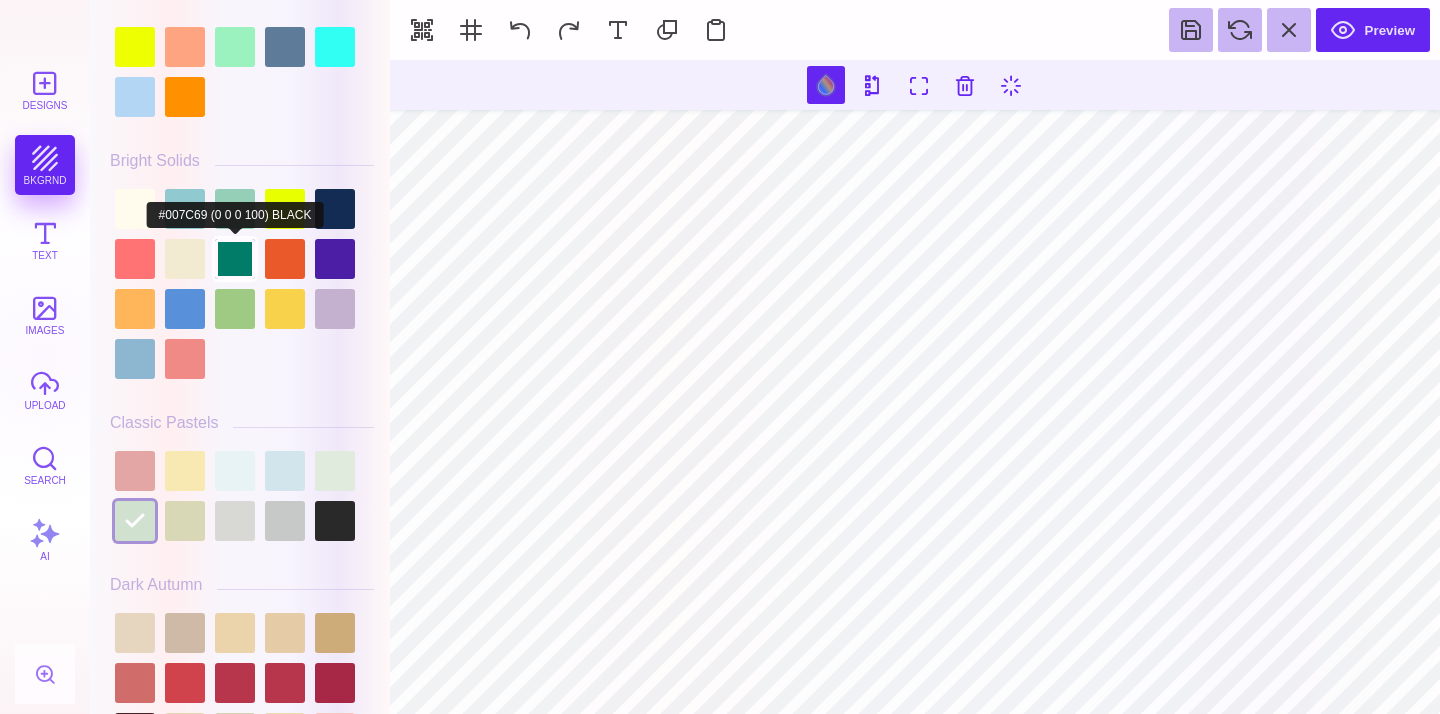 click at bounding box center [235, 259] 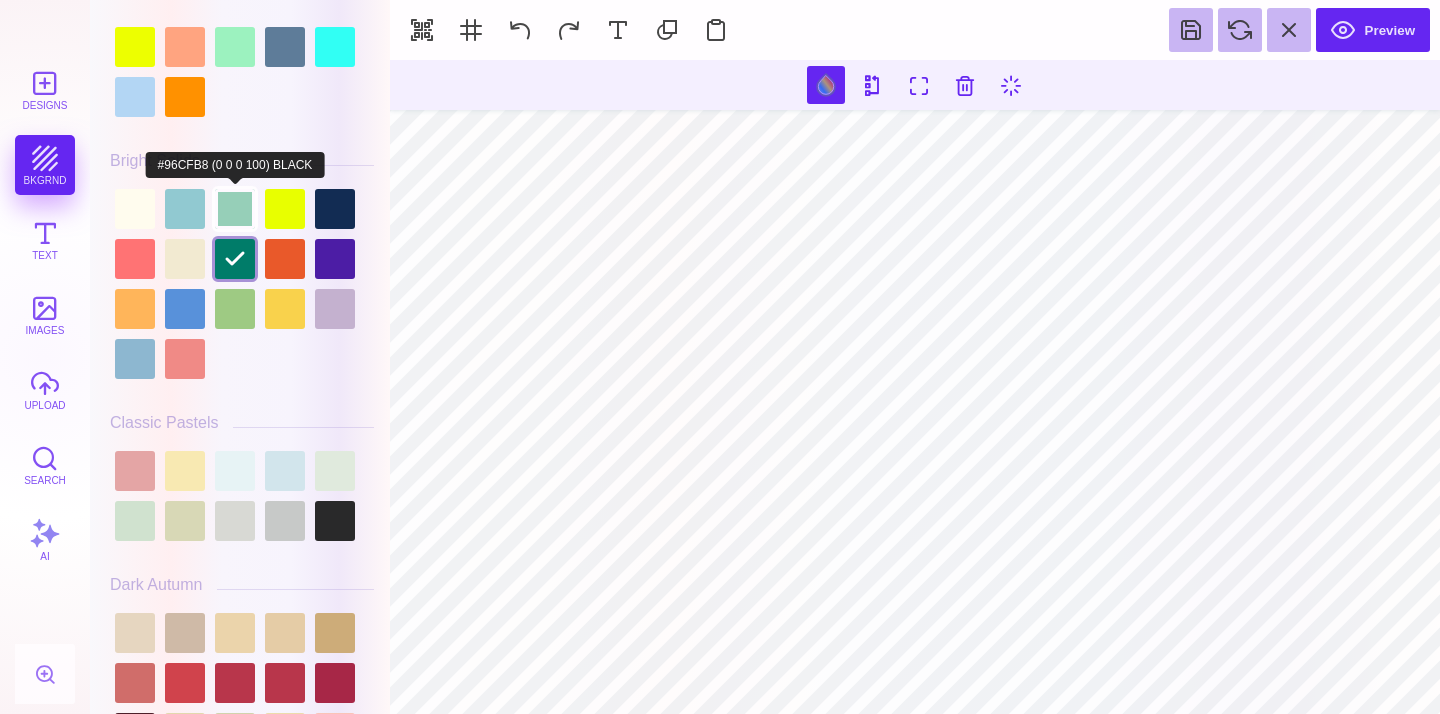 click at bounding box center [235, 209] 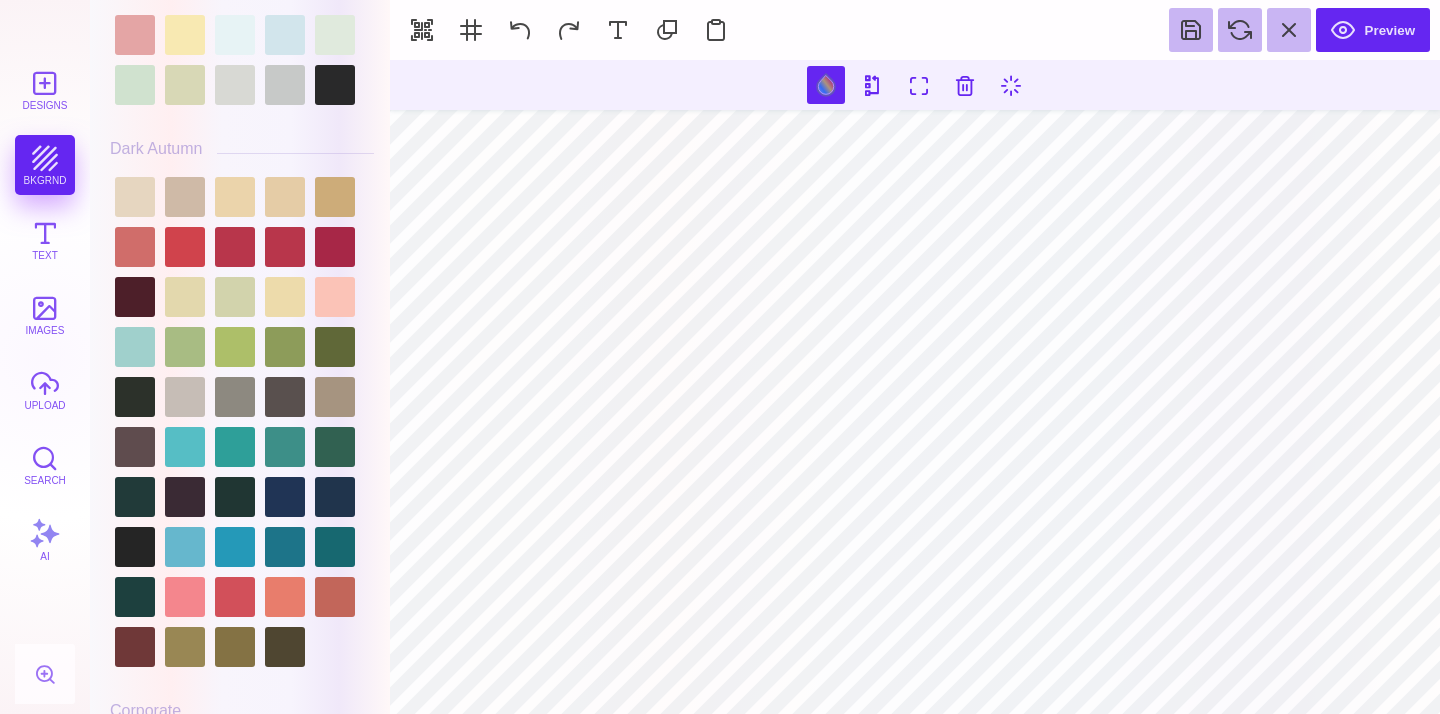 scroll, scrollTop: 1464, scrollLeft: 0, axis: vertical 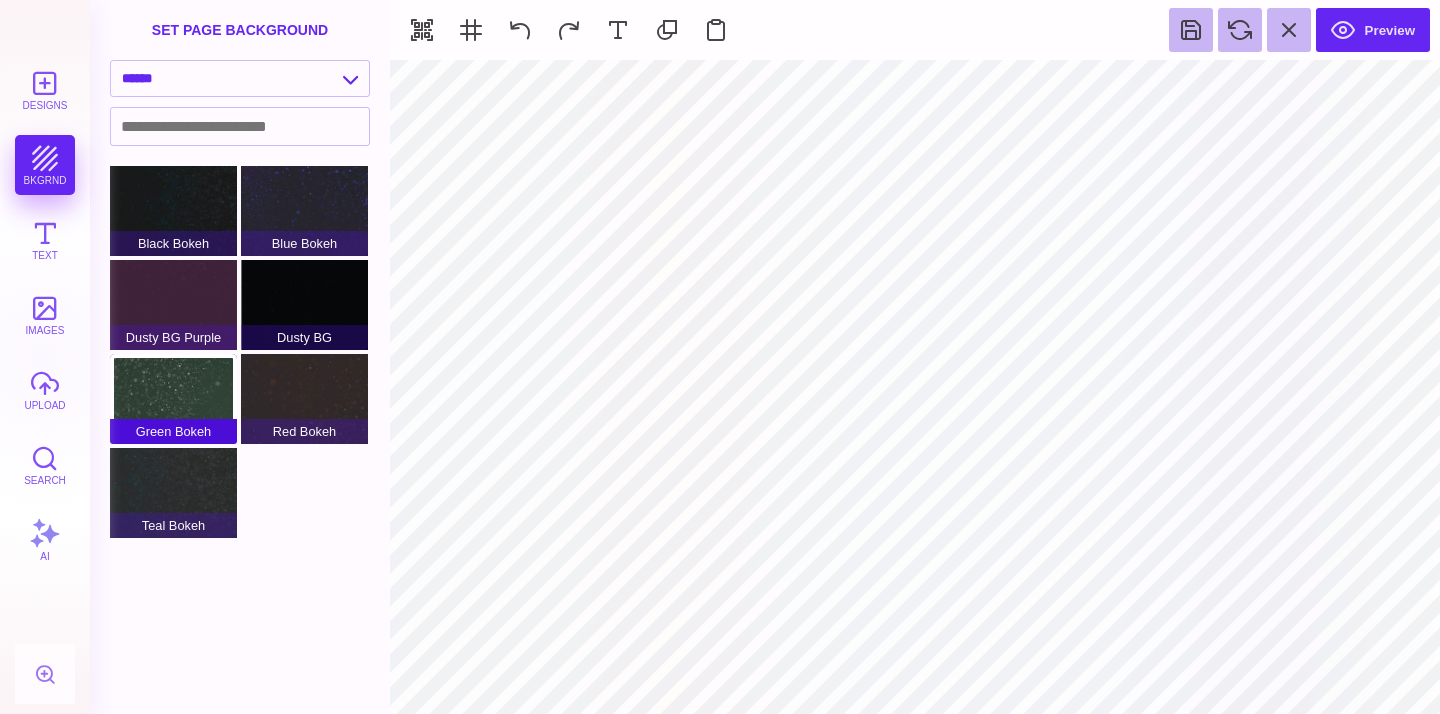 click on "Green Bokeh" at bounding box center [173, 399] 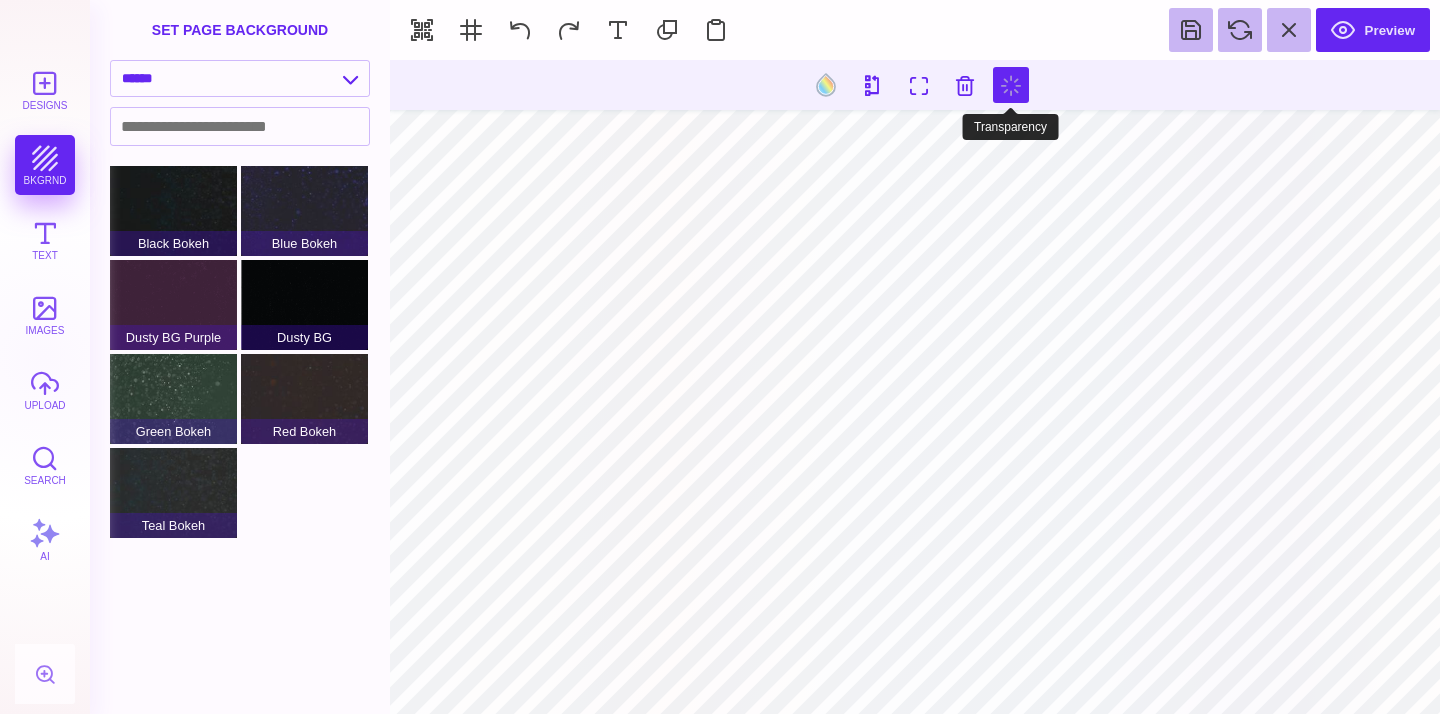 click at bounding box center (1011, 85) 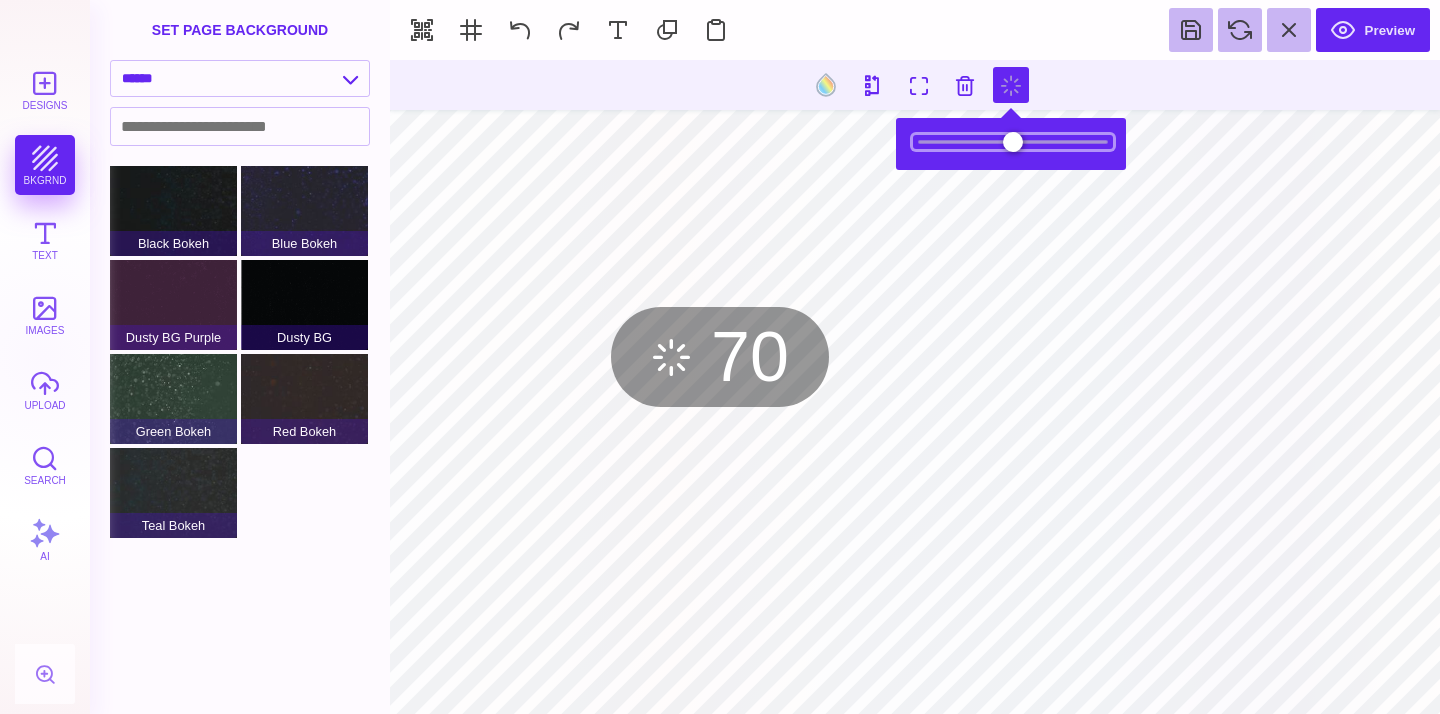 drag, startPoint x: 1009, startPoint y: 143, endPoint x: 1040, endPoint y: 146, distance: 31.144823 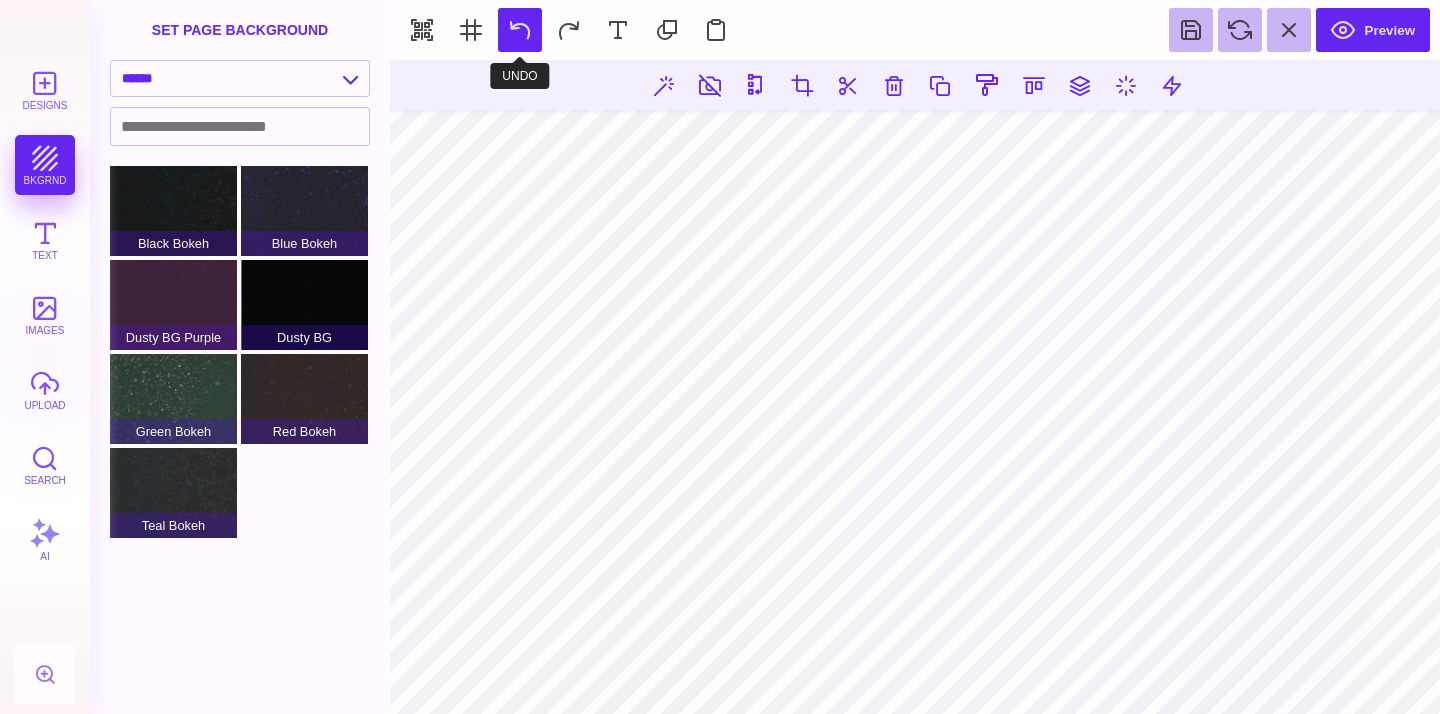 click at bounding box center (520, 30) 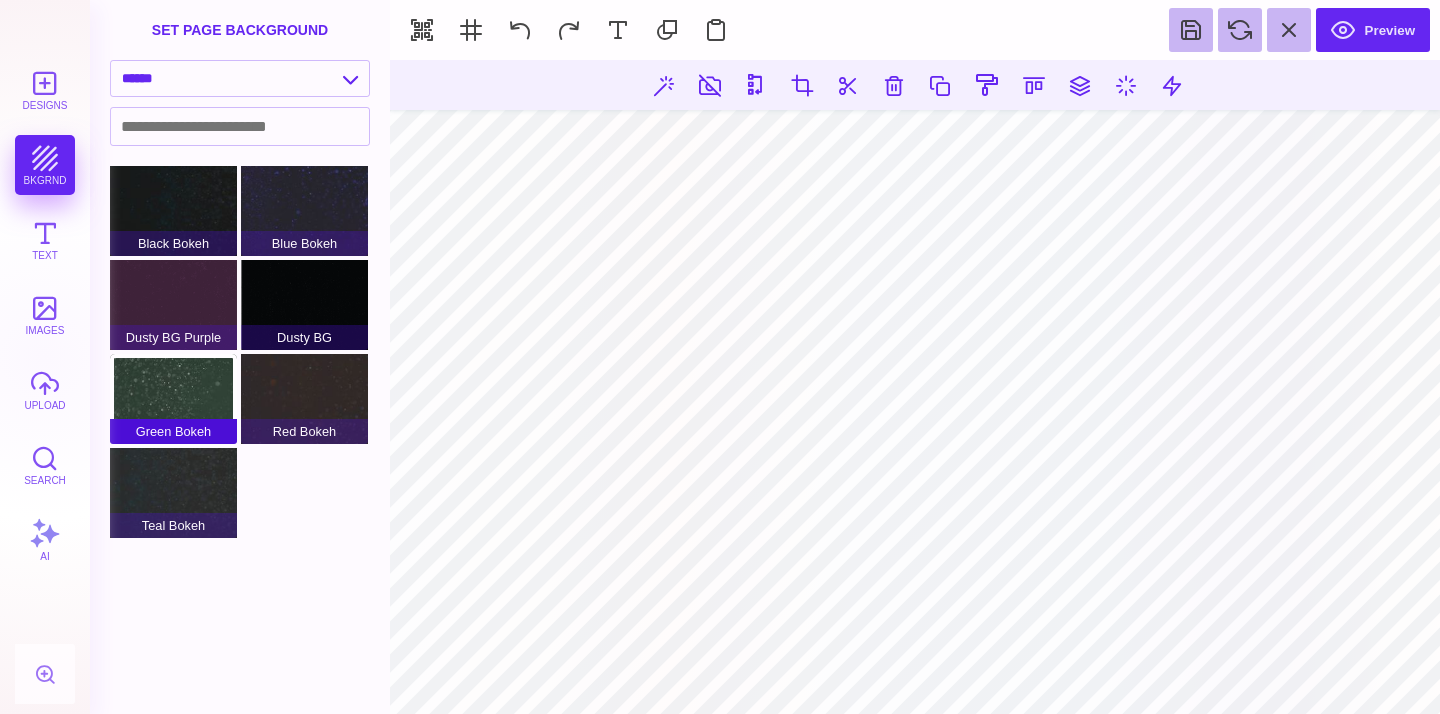 click on "Green Bokeh" at bounding box center [173, 399] 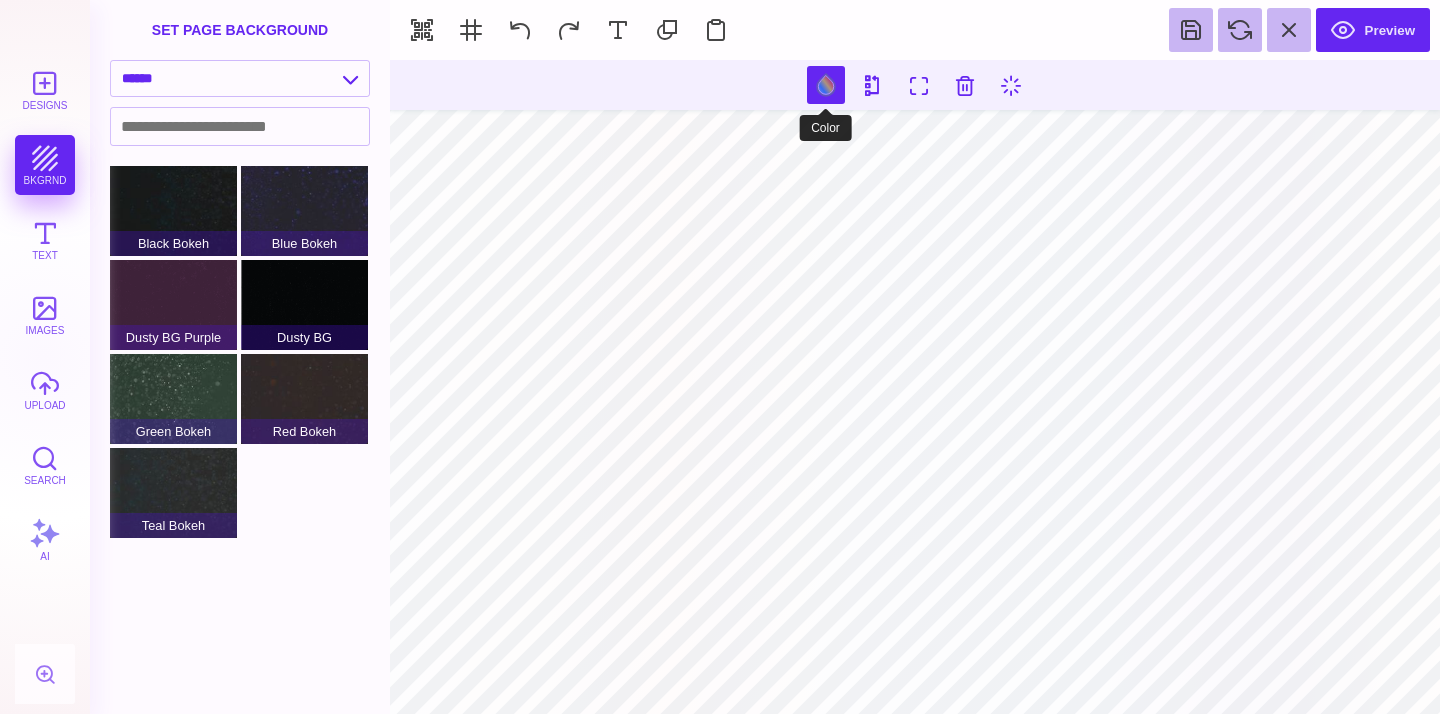 click at bounding box center (826, 85) 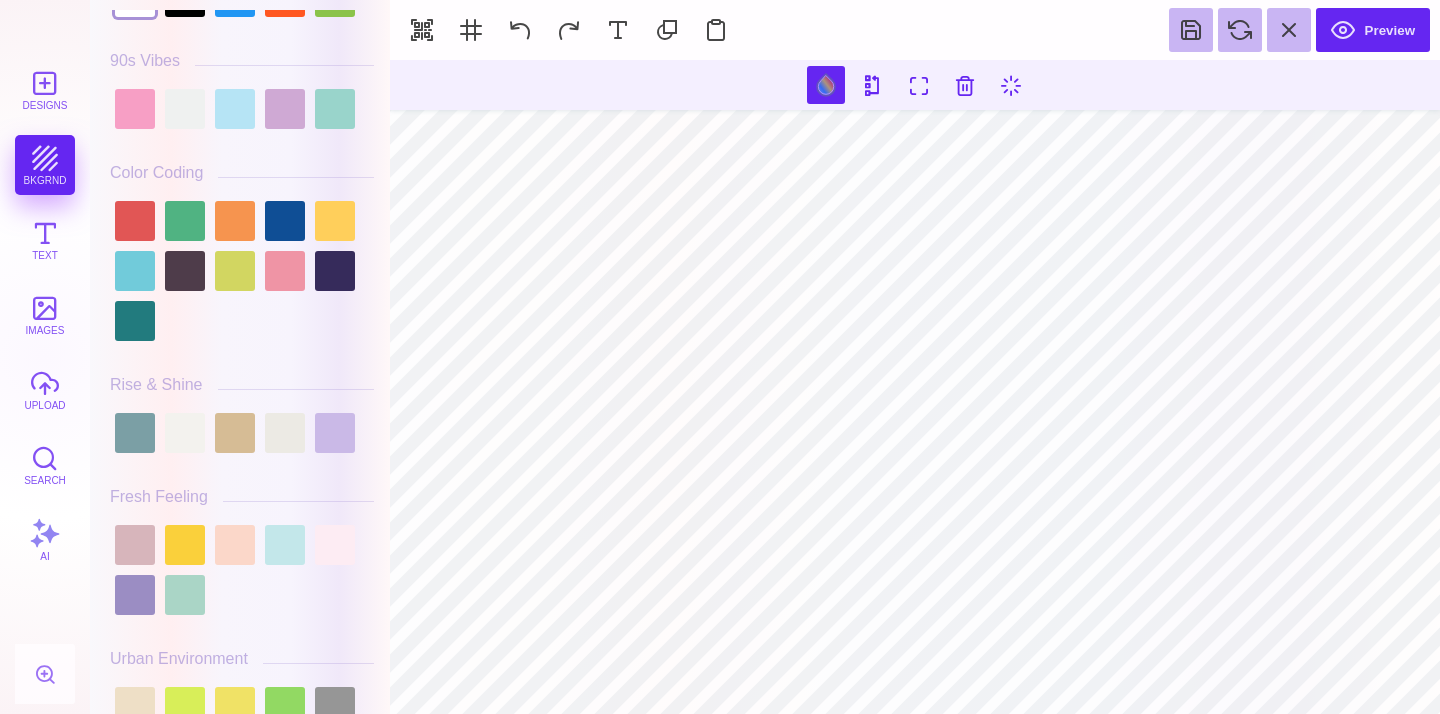 scroll, scrollTop: 144, scrollLeft: 0, axis: vertical 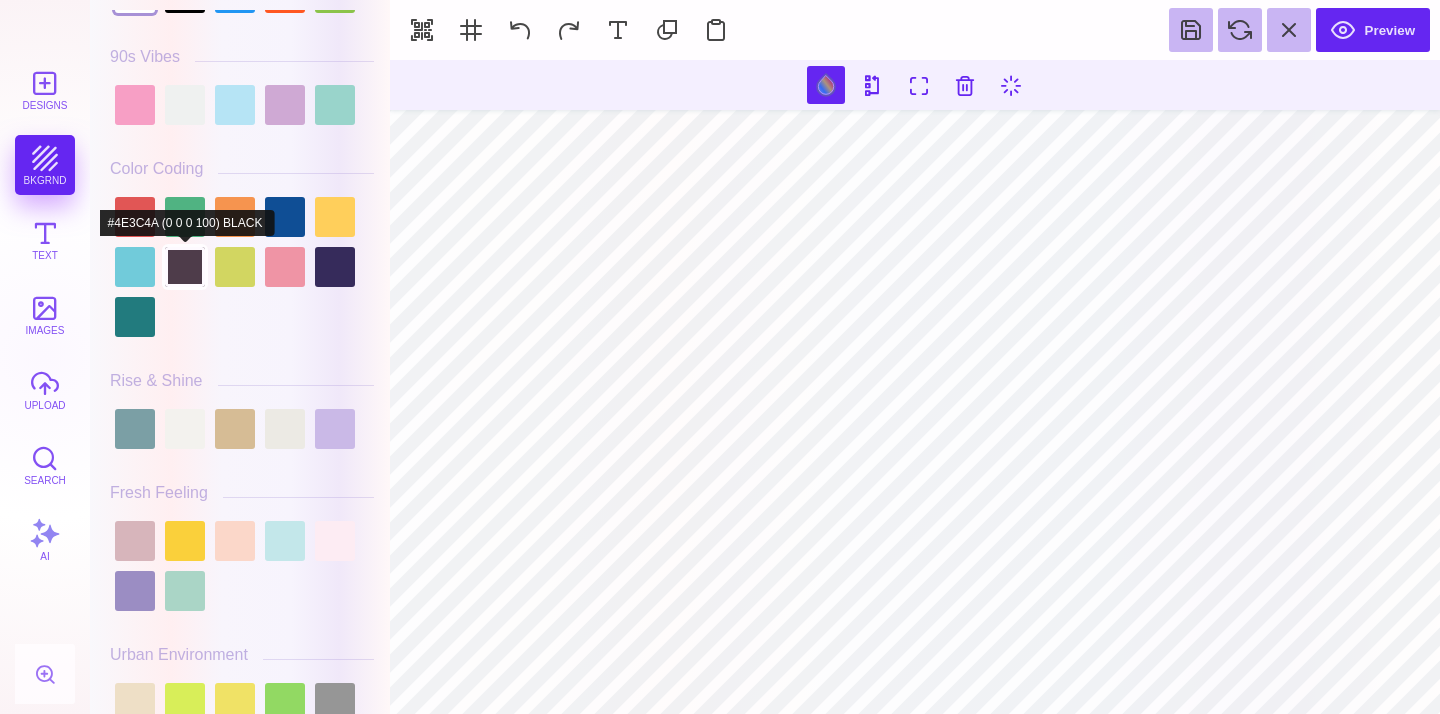 click at bounding box center (185, 267) 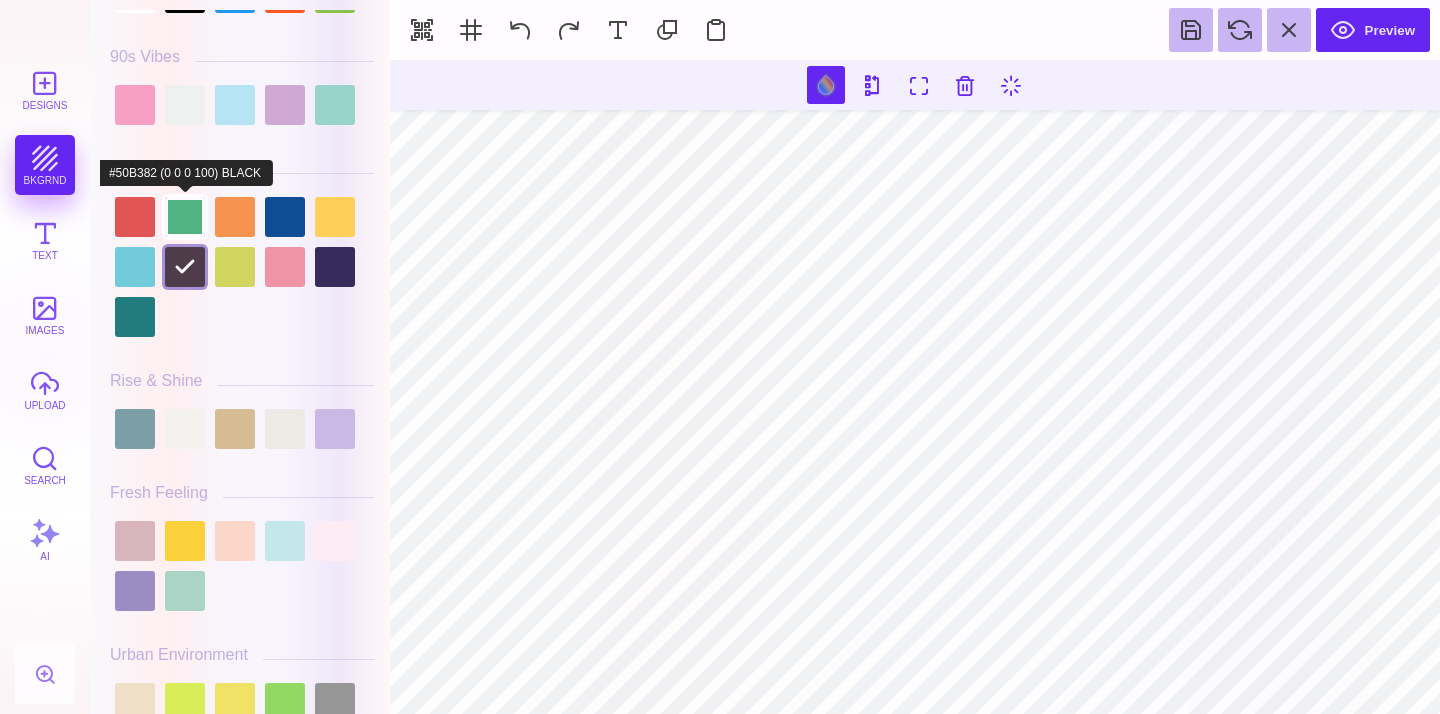 click at bounding box center (185, 217) 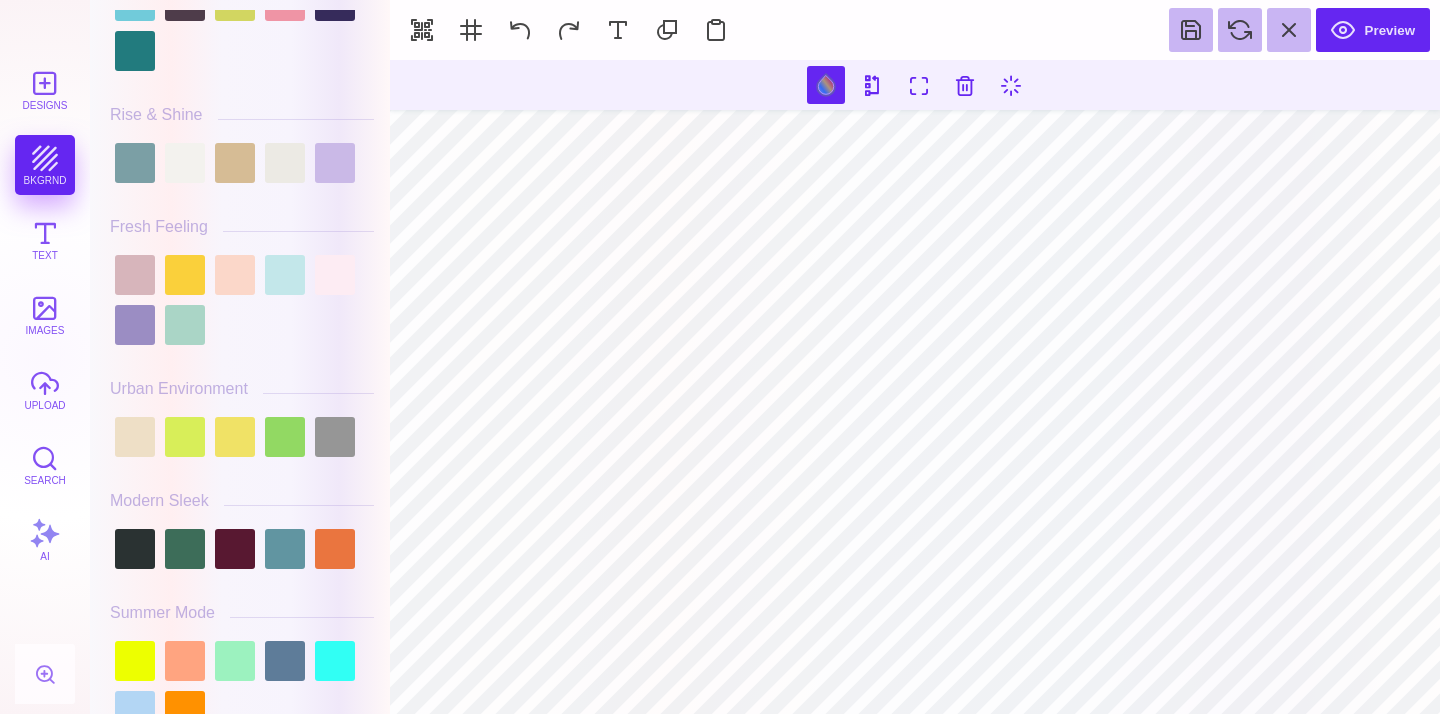 scroll, scrollTop: 420, scrollLeft: 0, axis: vertical 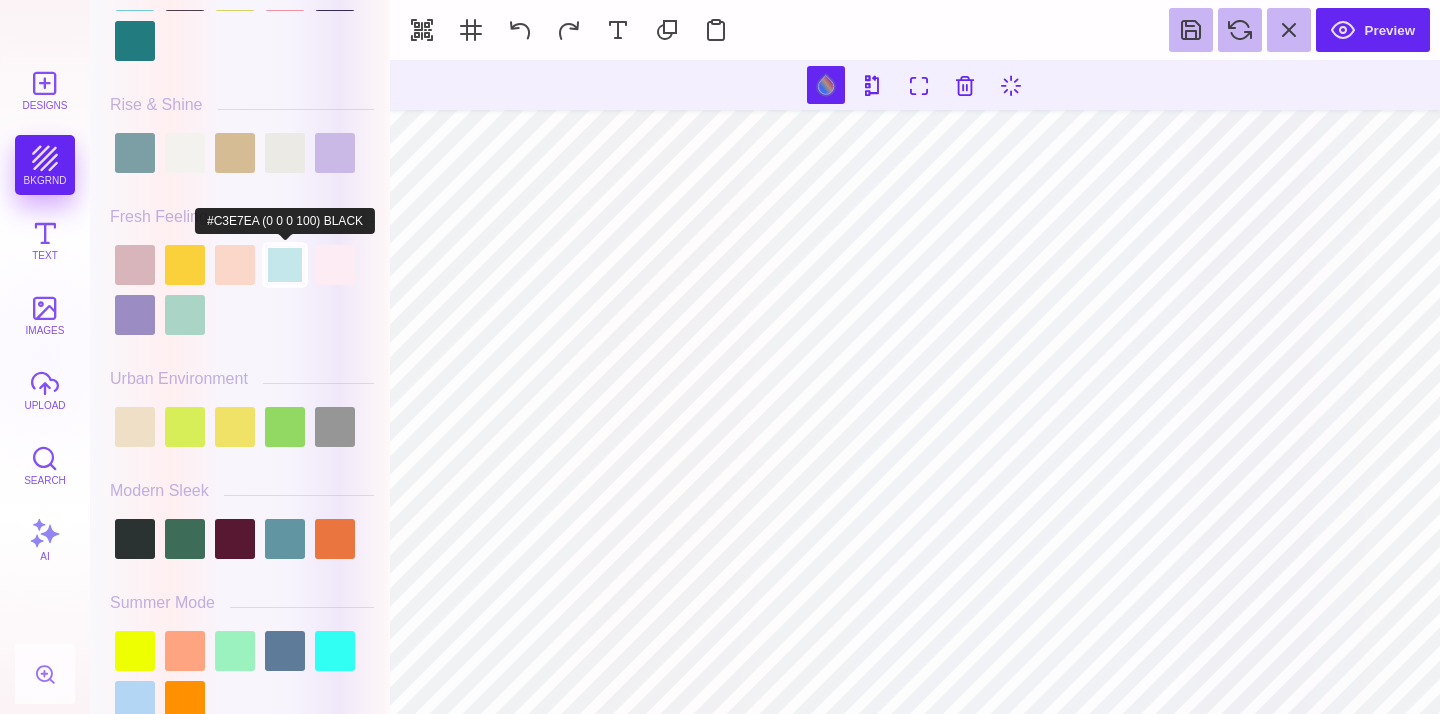 click at bounding box center [285, 265] 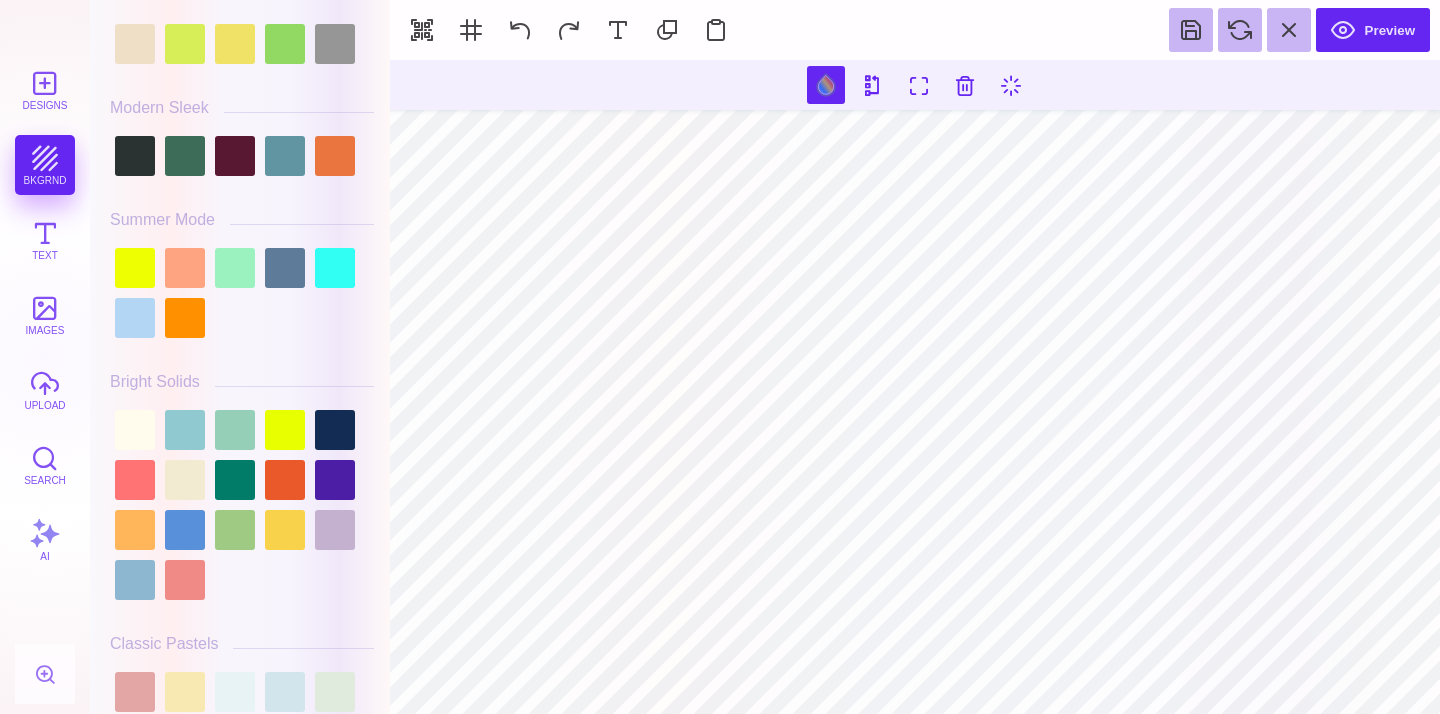 scroll, scrollTop: 808, scrollLeft: 0, axis: vertical 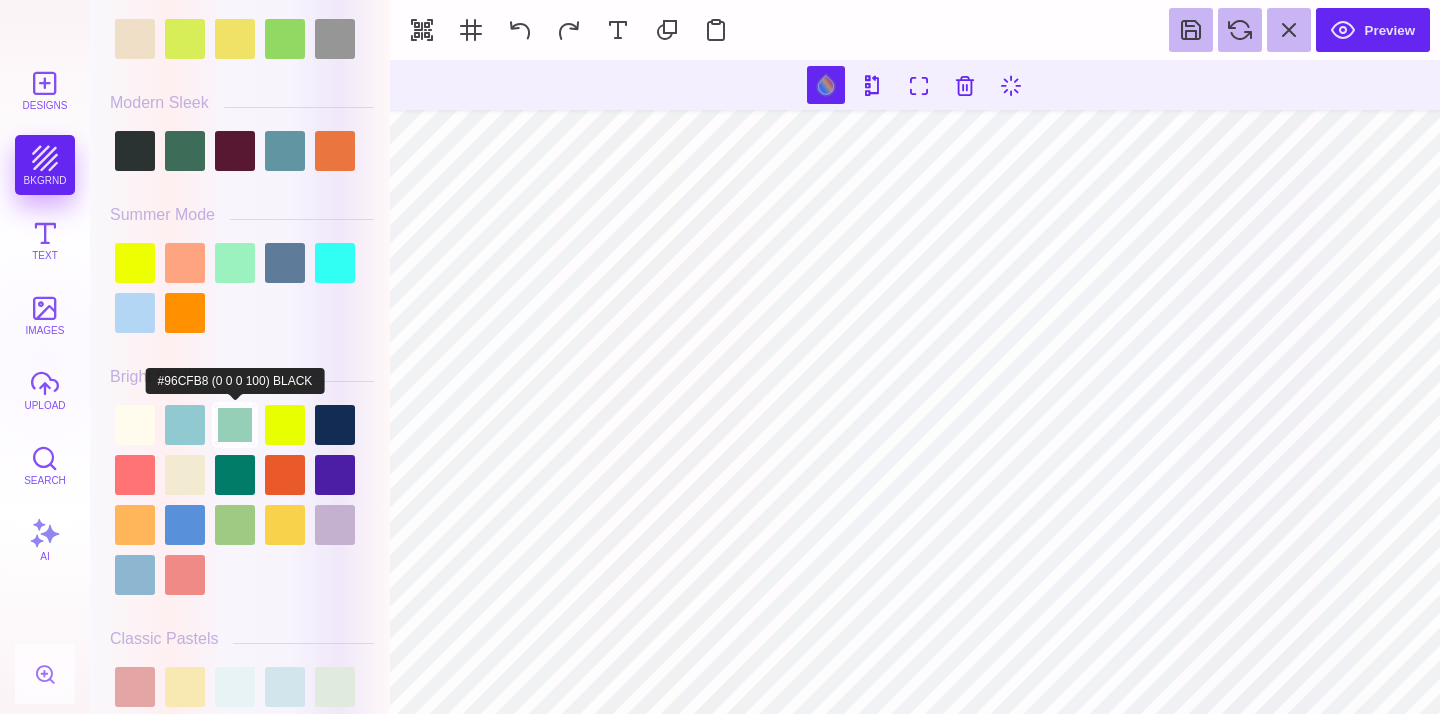 click at bounding box center (235, 425) 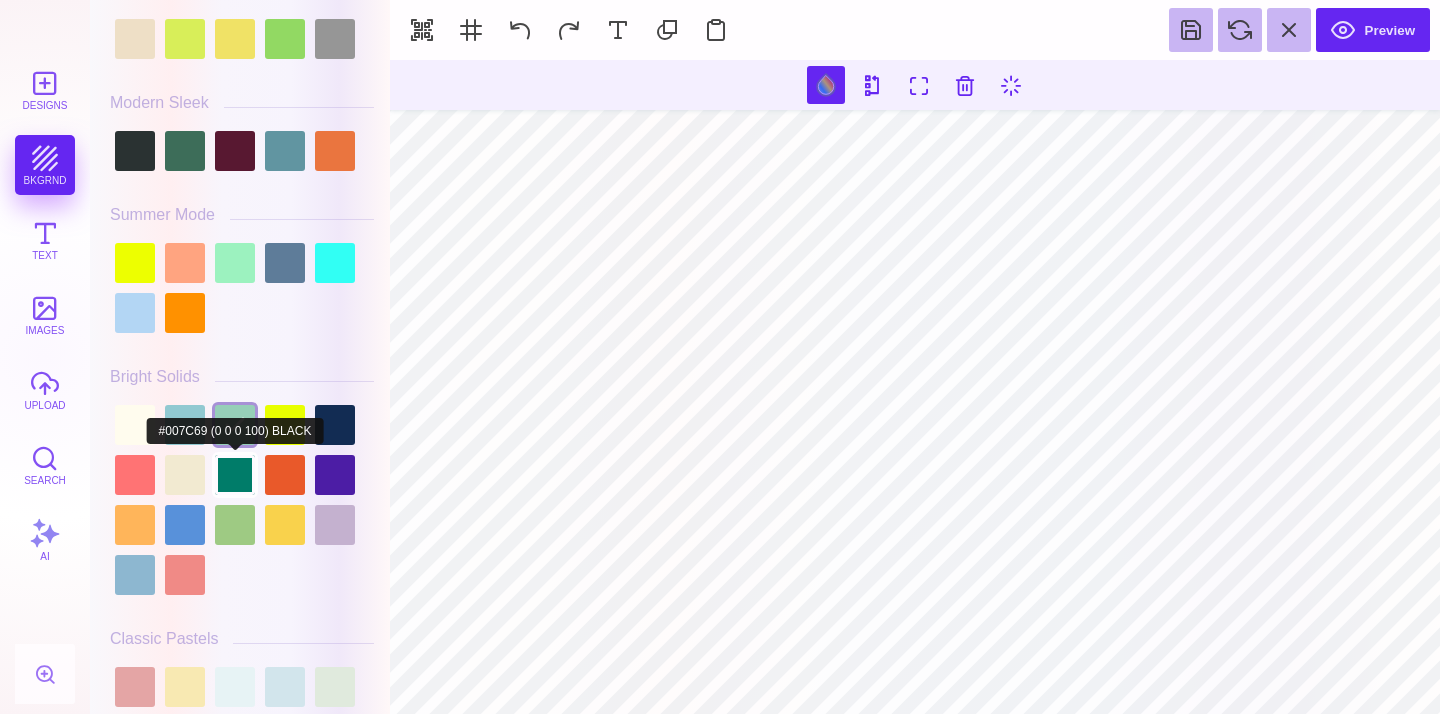 click at bounding box center [235, 475] 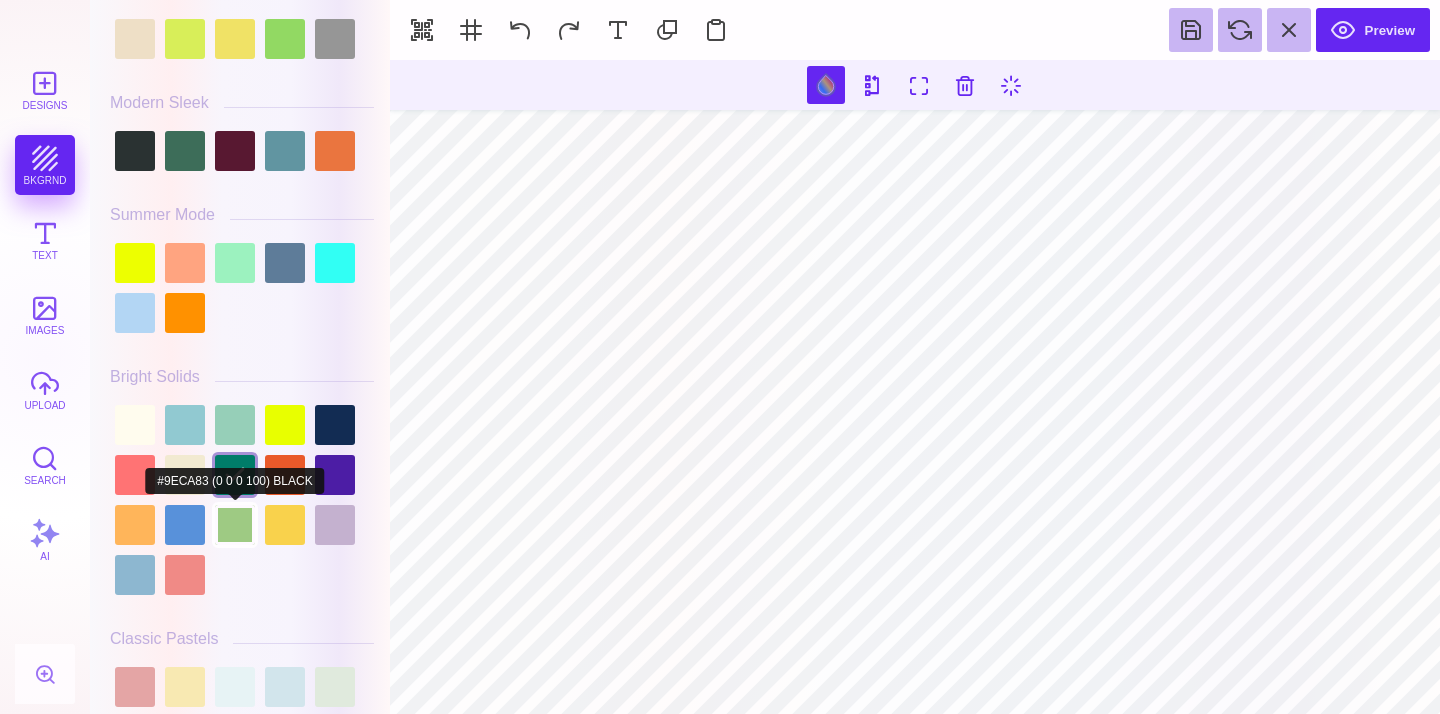 click at bounding box center [235, 525] 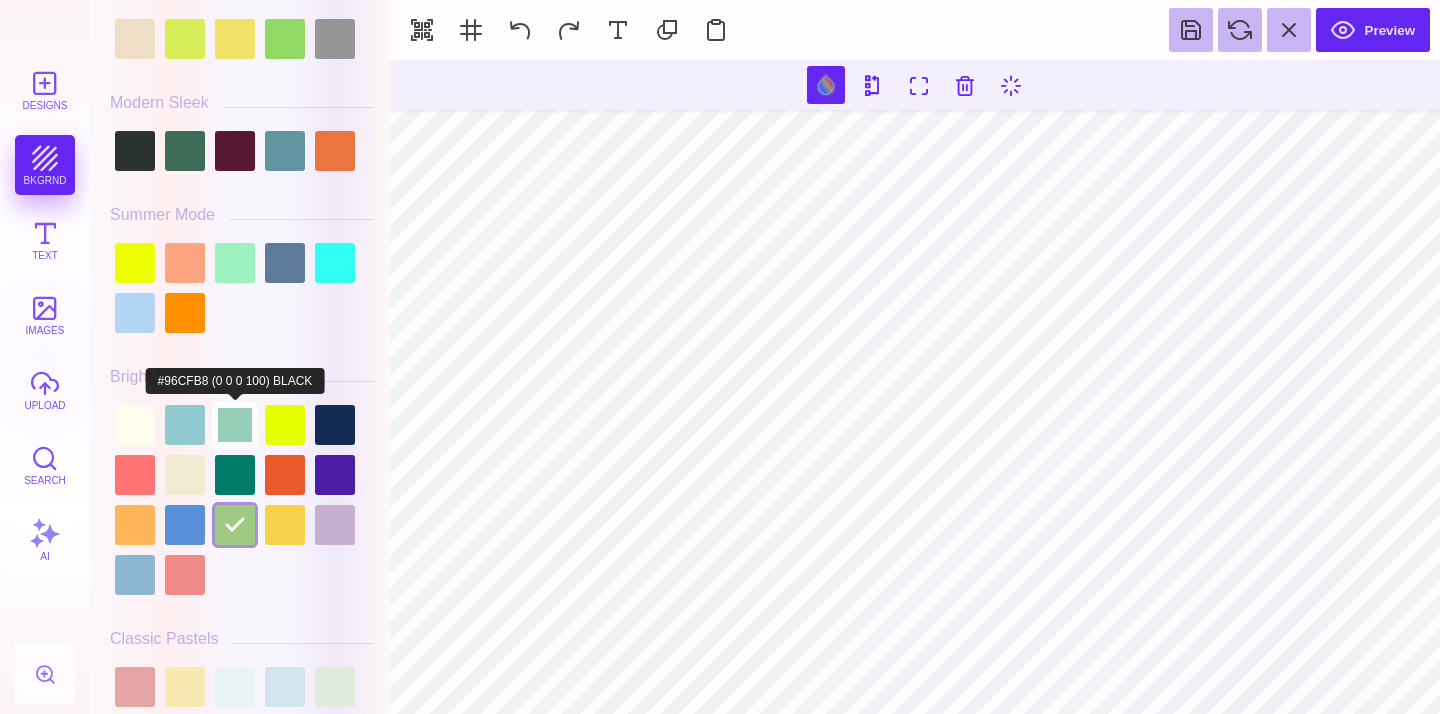 click at bounding box center (235, 425) 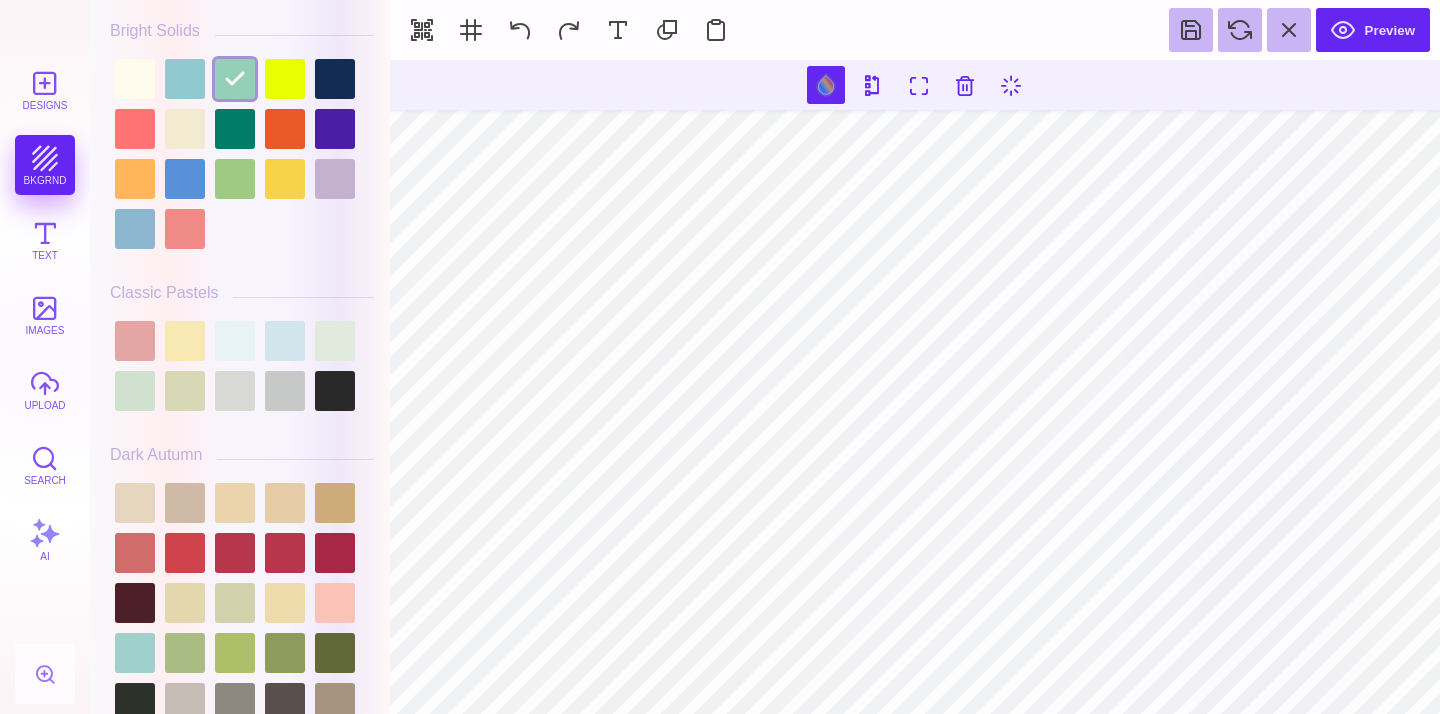 scroll, scrollTop: 1155, scrollLeft: 0, axis: vertical 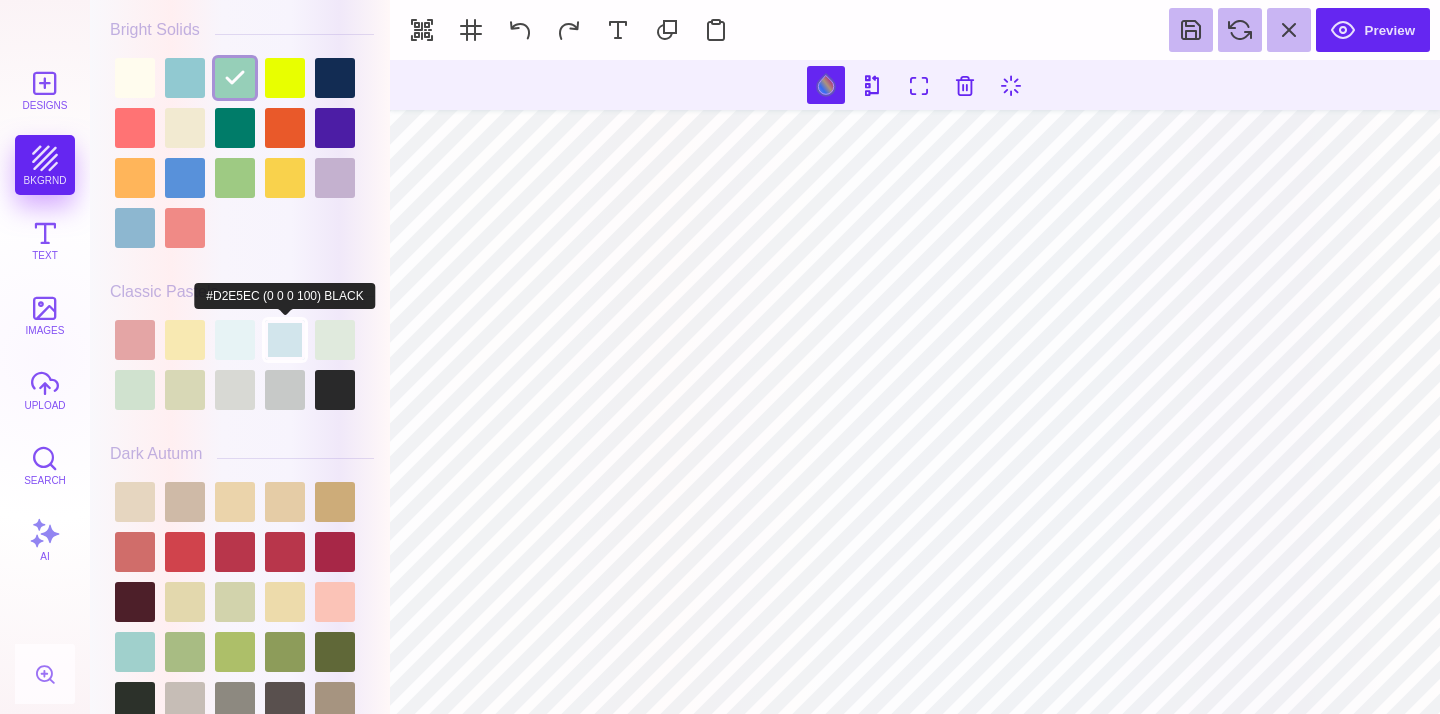 click at bounding box center [285, 340] 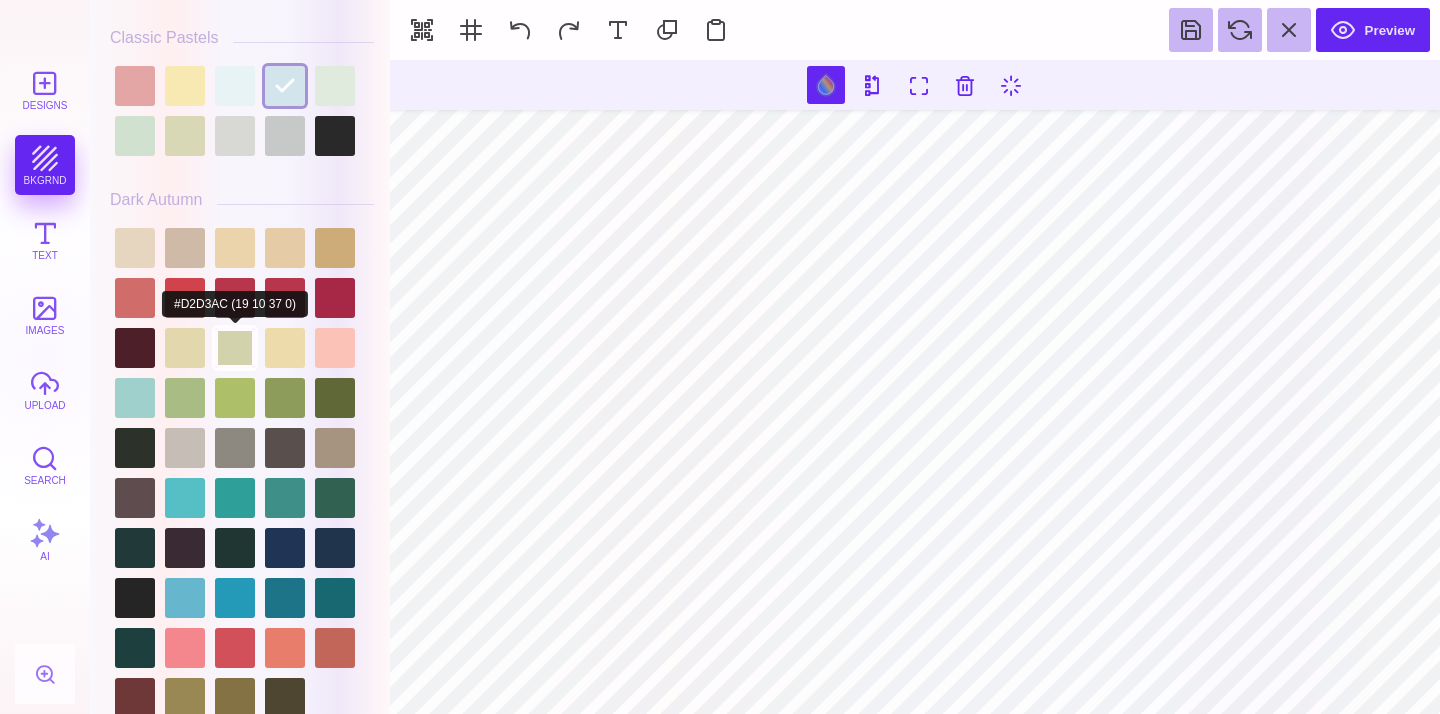 scroll, scrollTop: 1412, scrollLeft: 0, axis: vertical 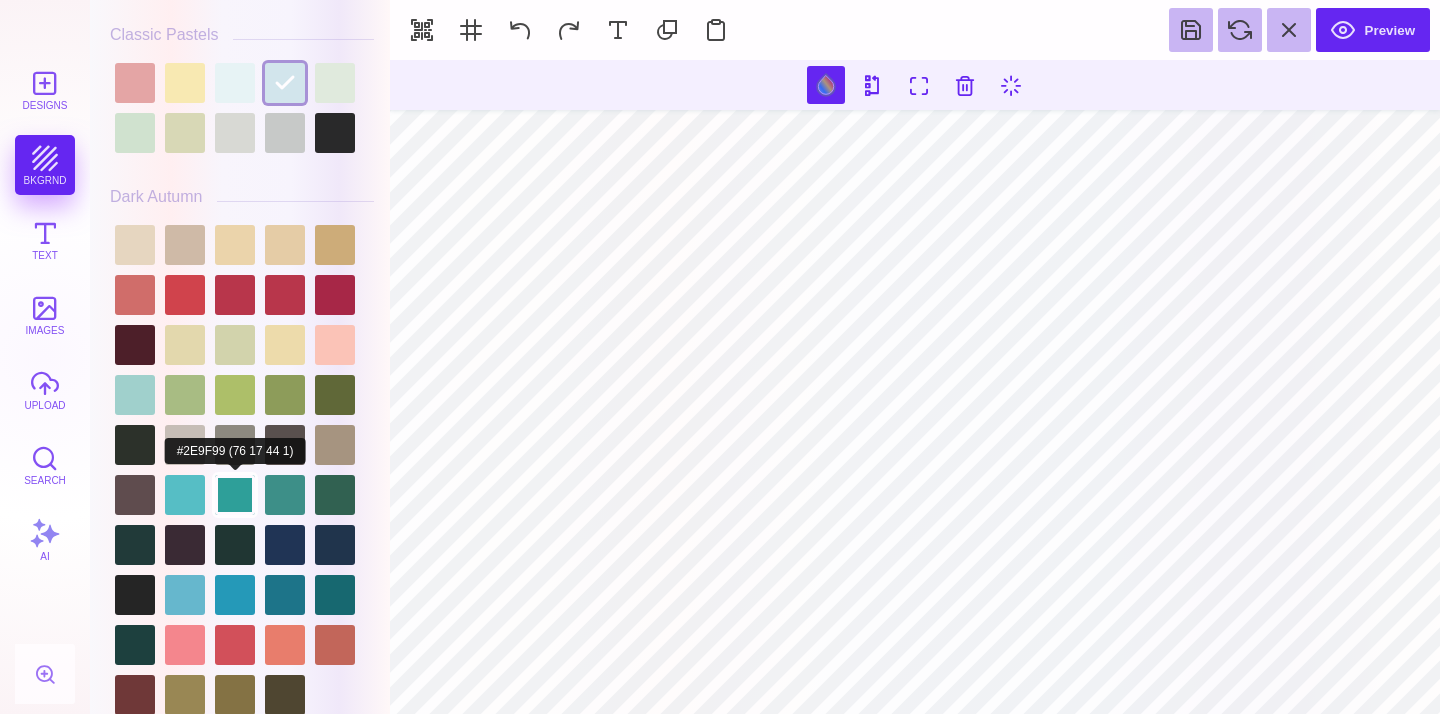 click at bounding box center (235, 495) 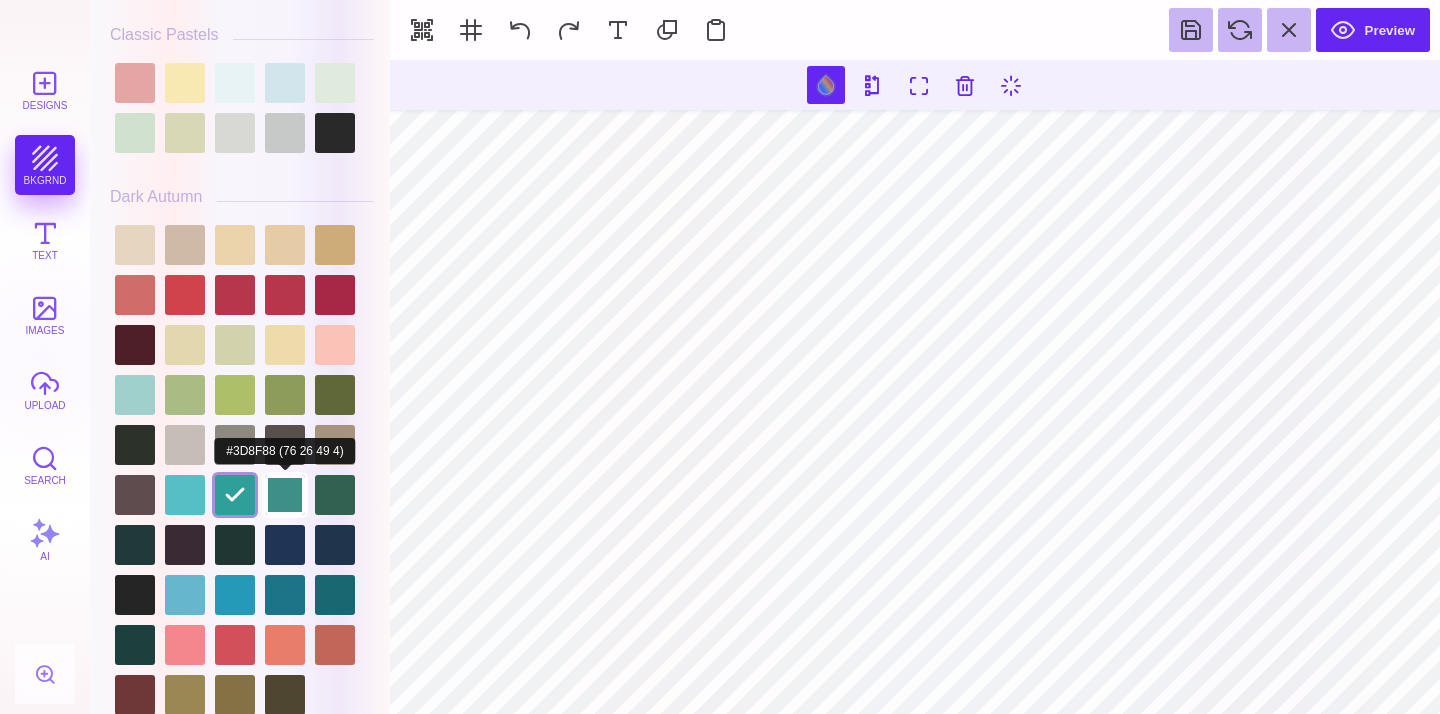 click at bounding box center [285, 495] 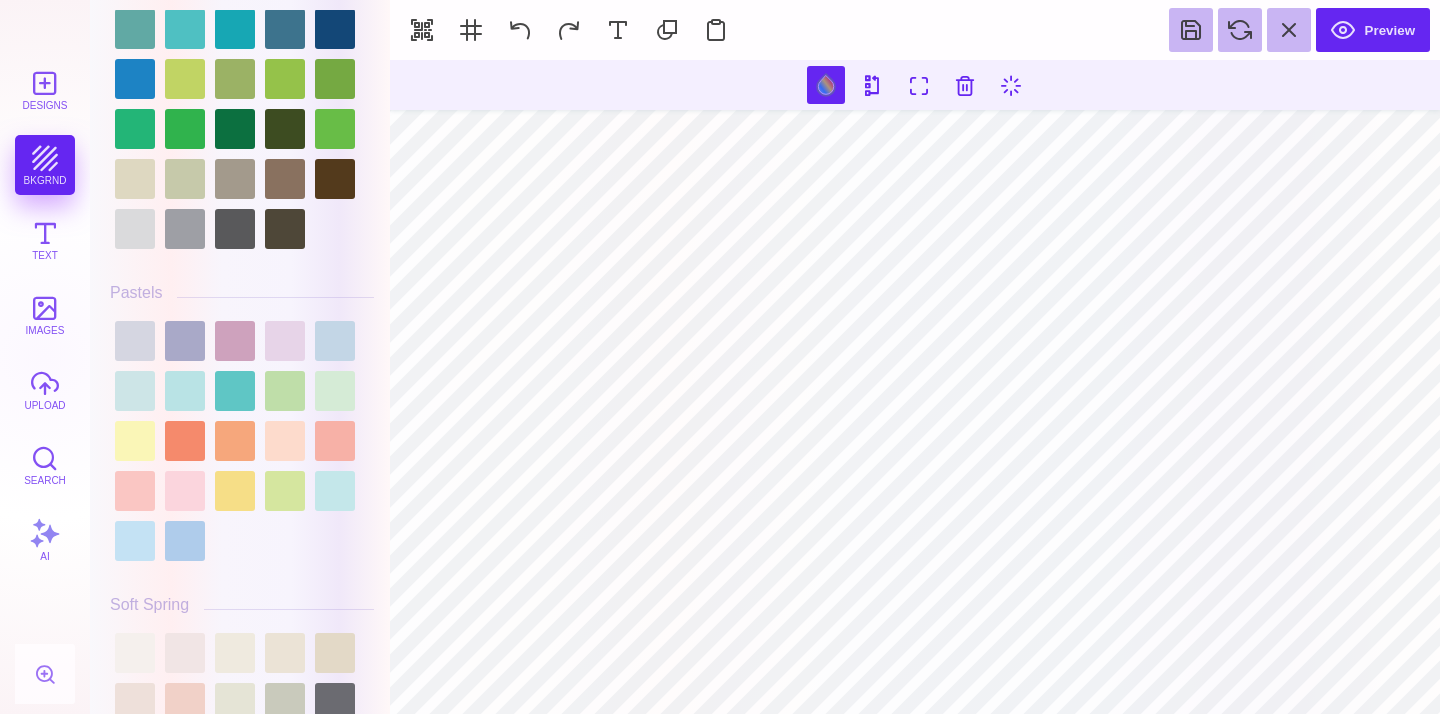 scroll, scrollTop: 2910, scrollLeft: 0, axis: vertical 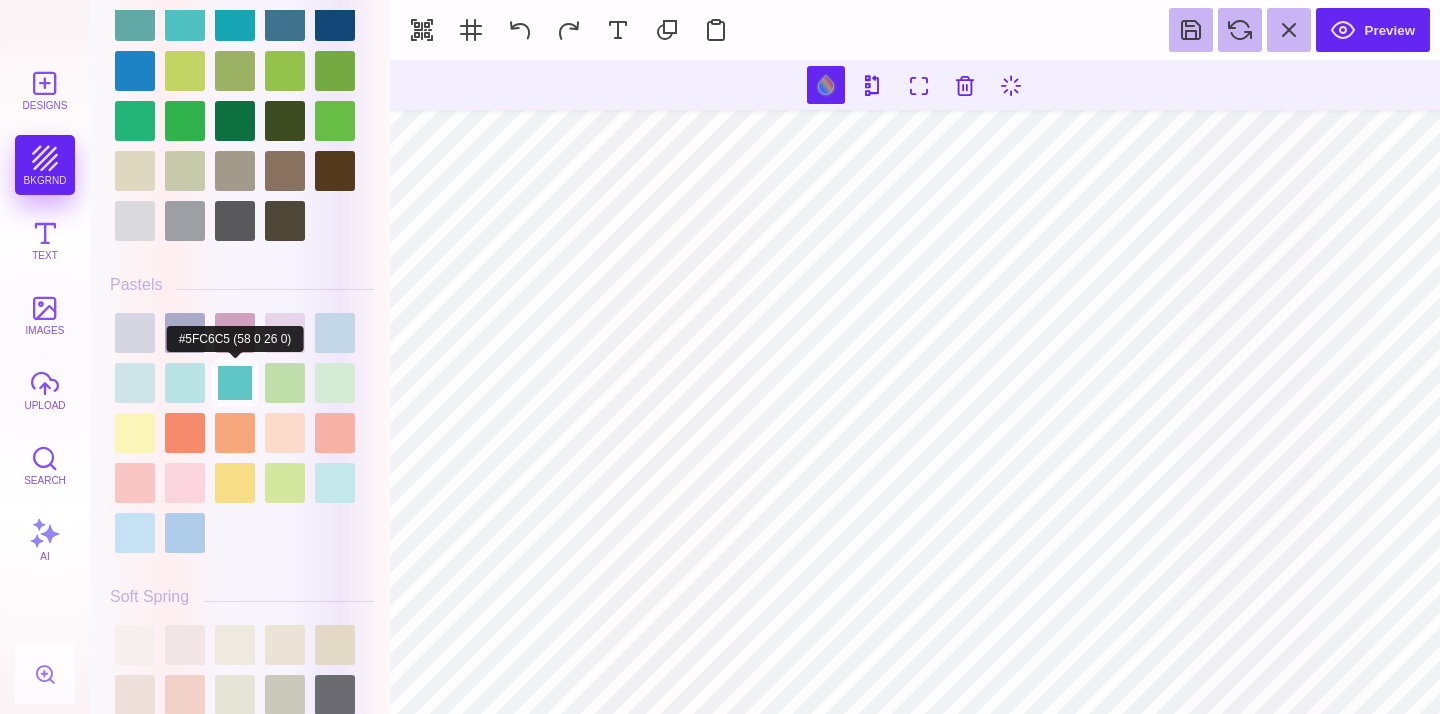 click at bounding box center (235, 383) 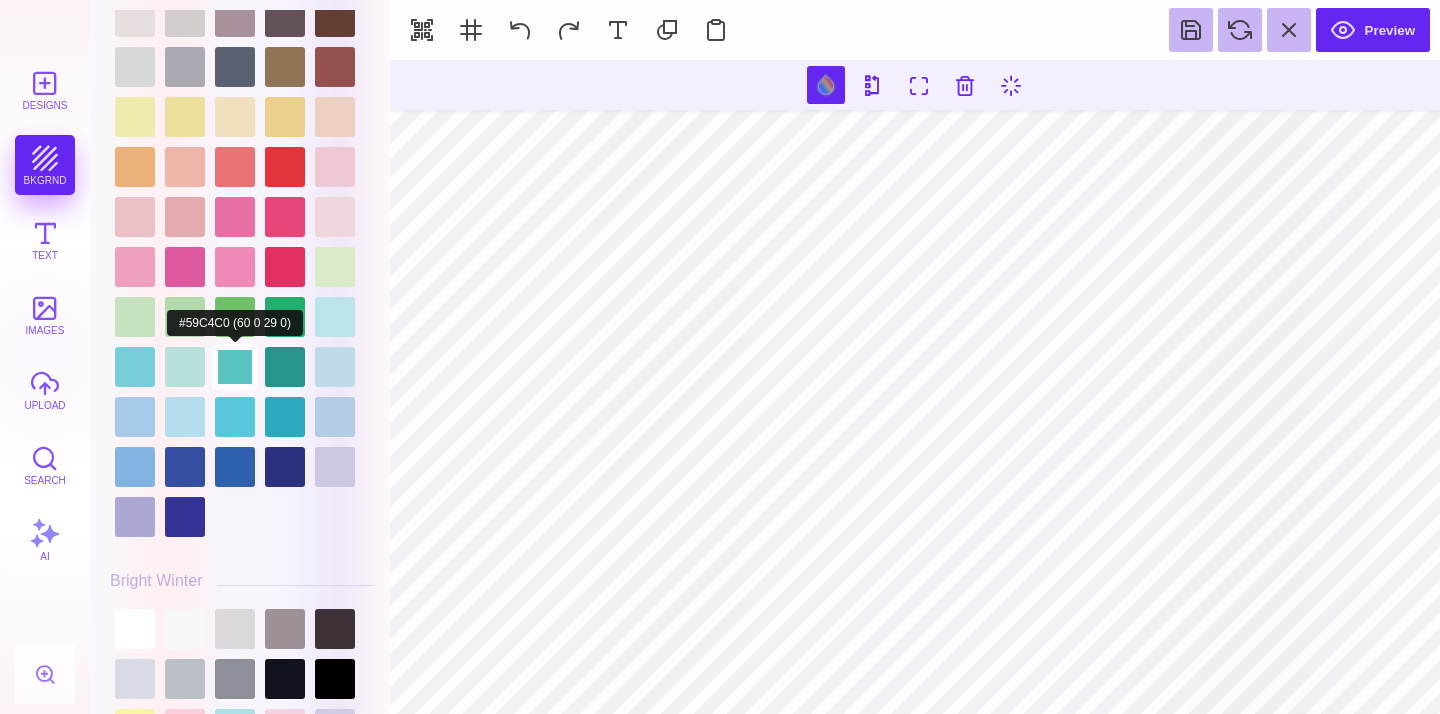 scroll, scrollTop: 3644, scrollLeft: 0, axis: vertical 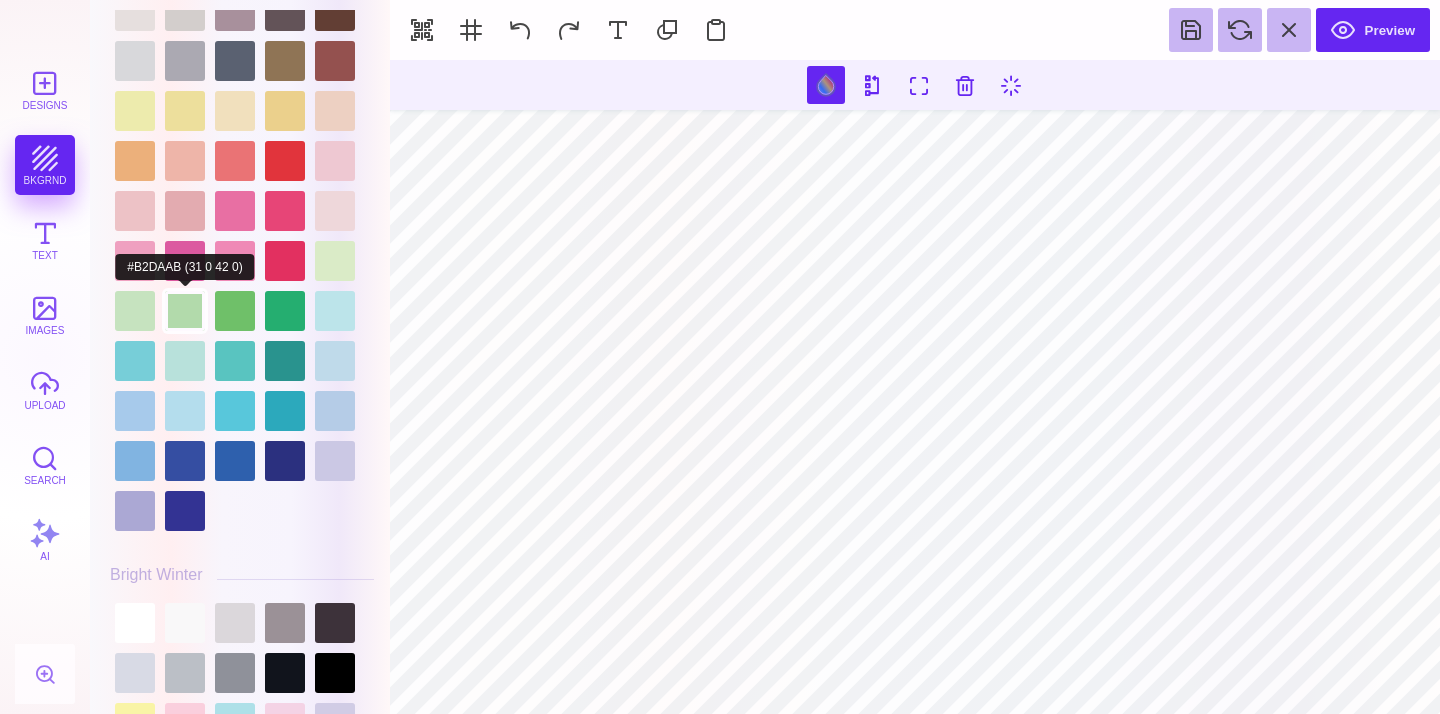click at bounding box center [185, 311] 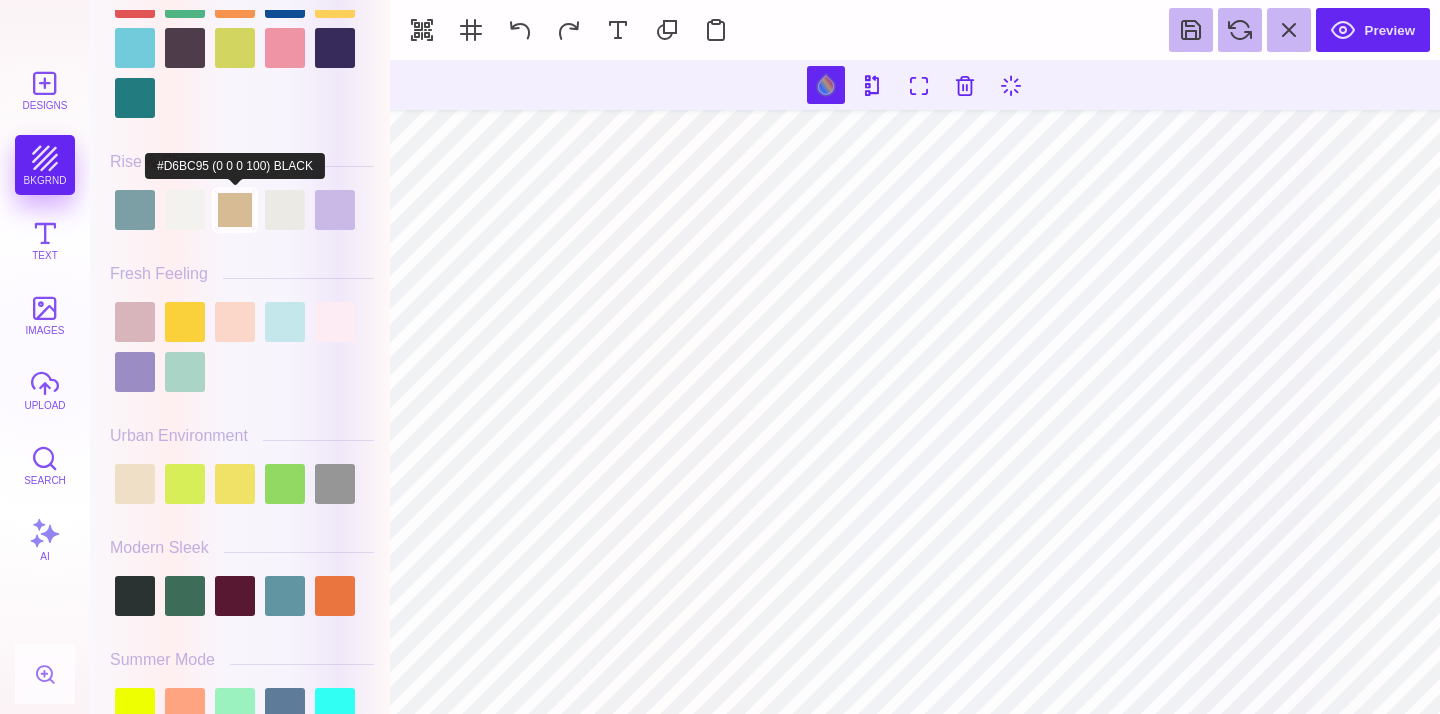 scroll, scrollTop: 0, scrollLeft: 0, axis: both 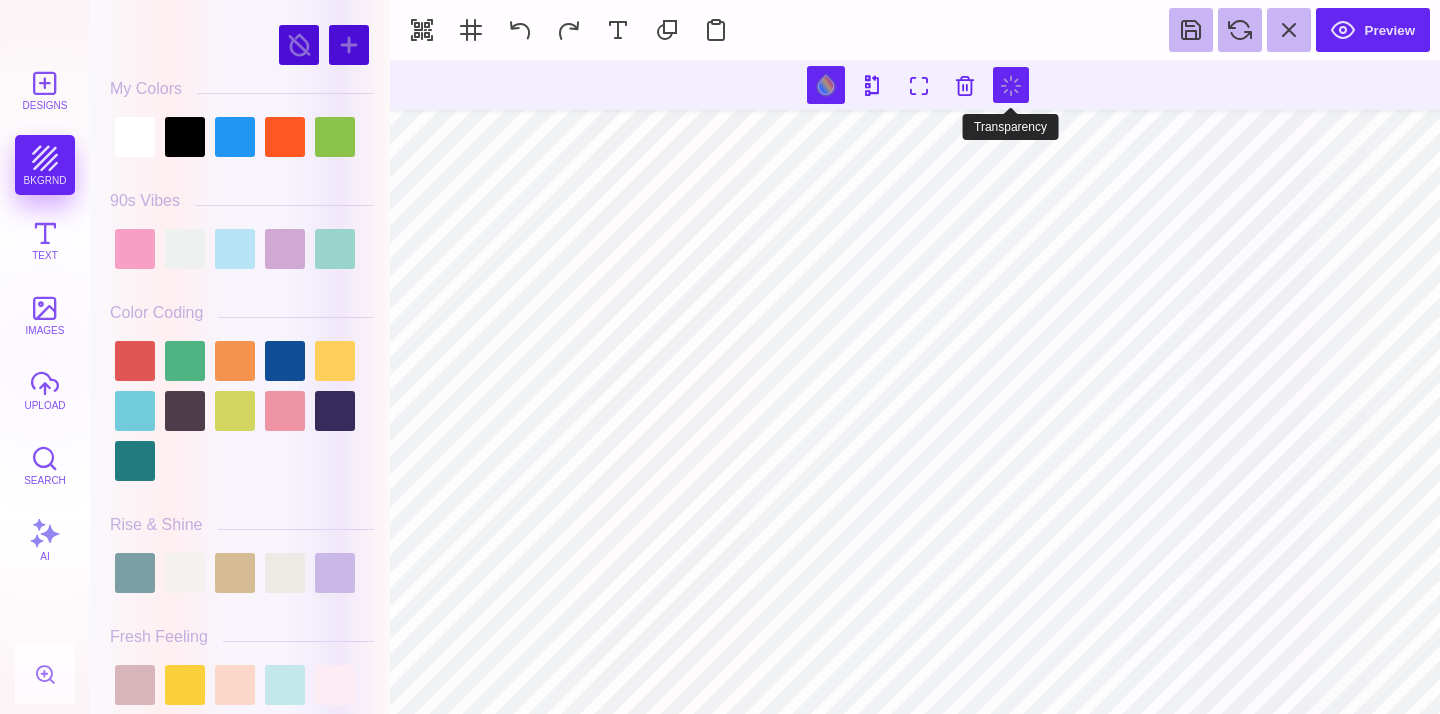 click at bounding box center (1011, 85) 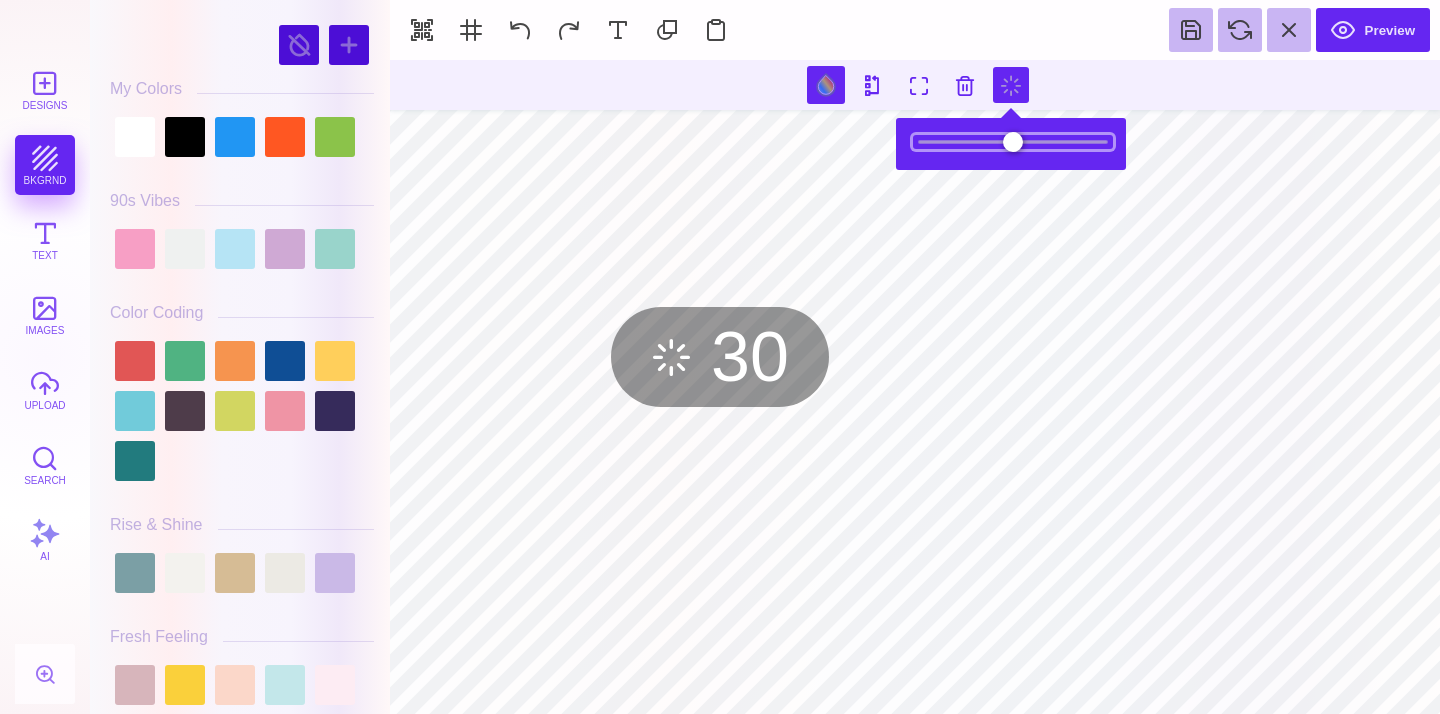 drag, startPoint x: 1094, startPoint y: 142, endPoint x: 971, endPoint y: 140, distance: 123.01626 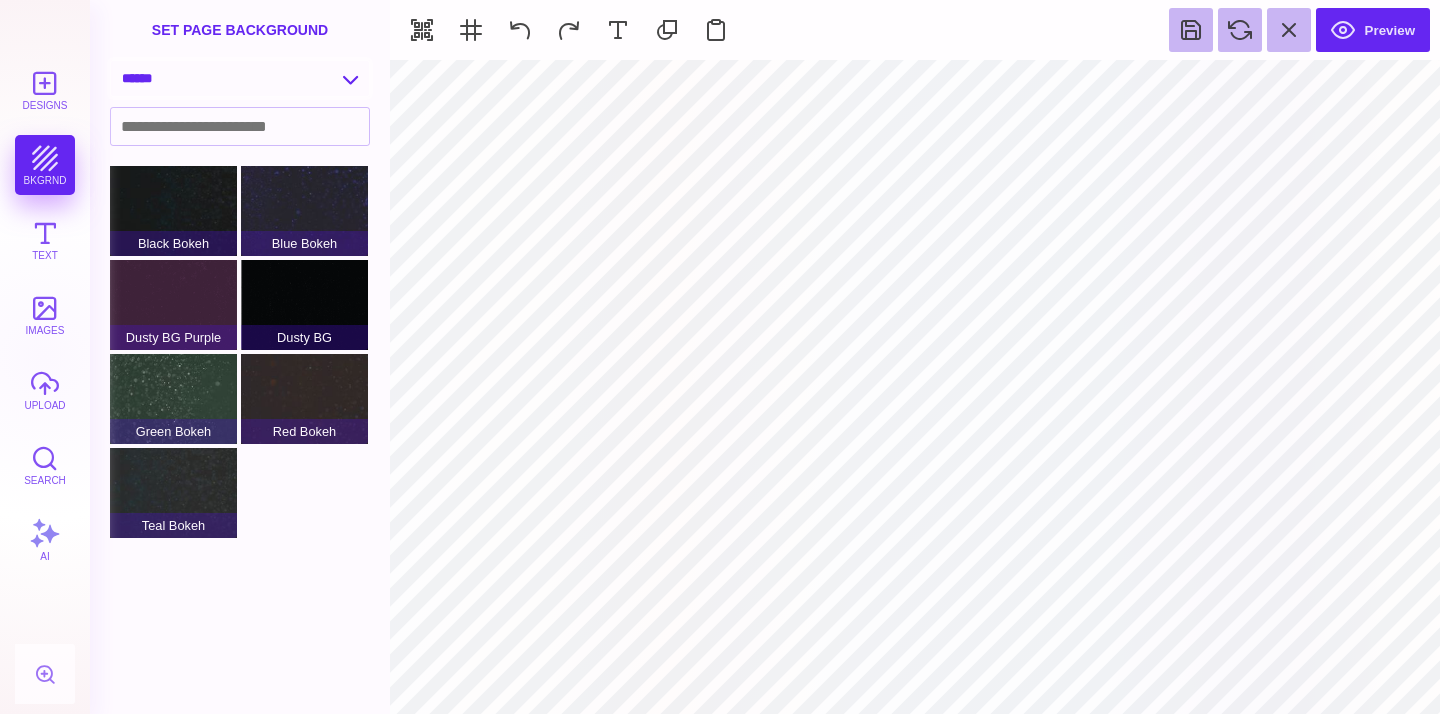 click on "**********" at bounding box center [240, 78] 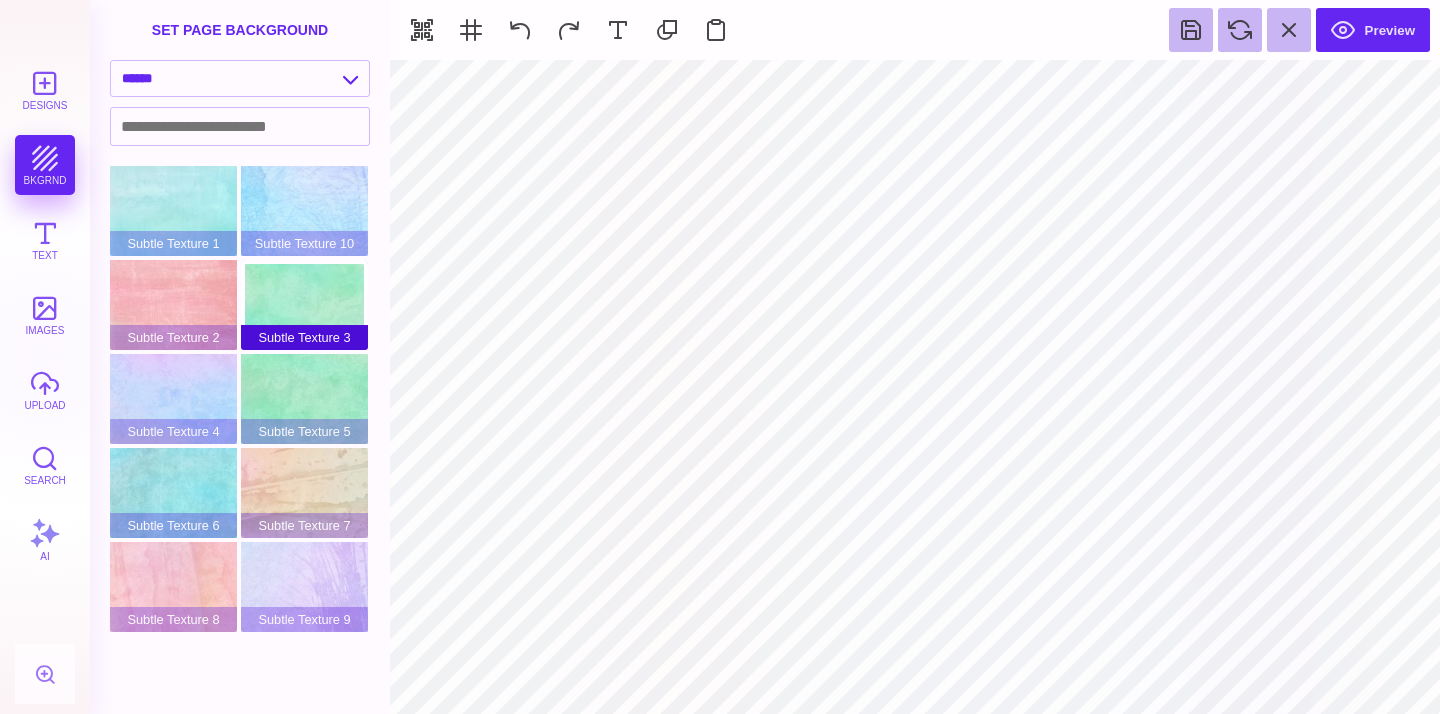 click on "Subtle Texture 3" at bounding box center [304, 305] 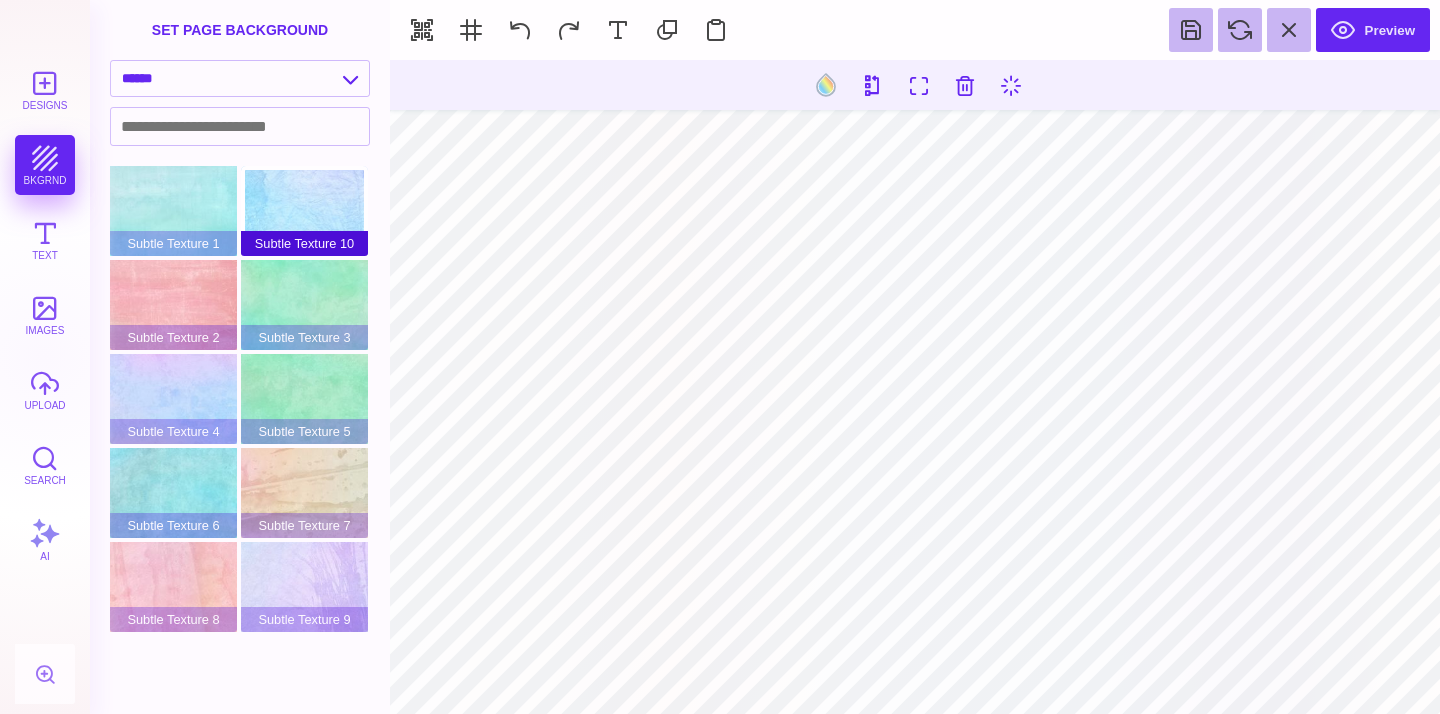 click on "Subtle Texture 10" at bounding box center [304, 211] 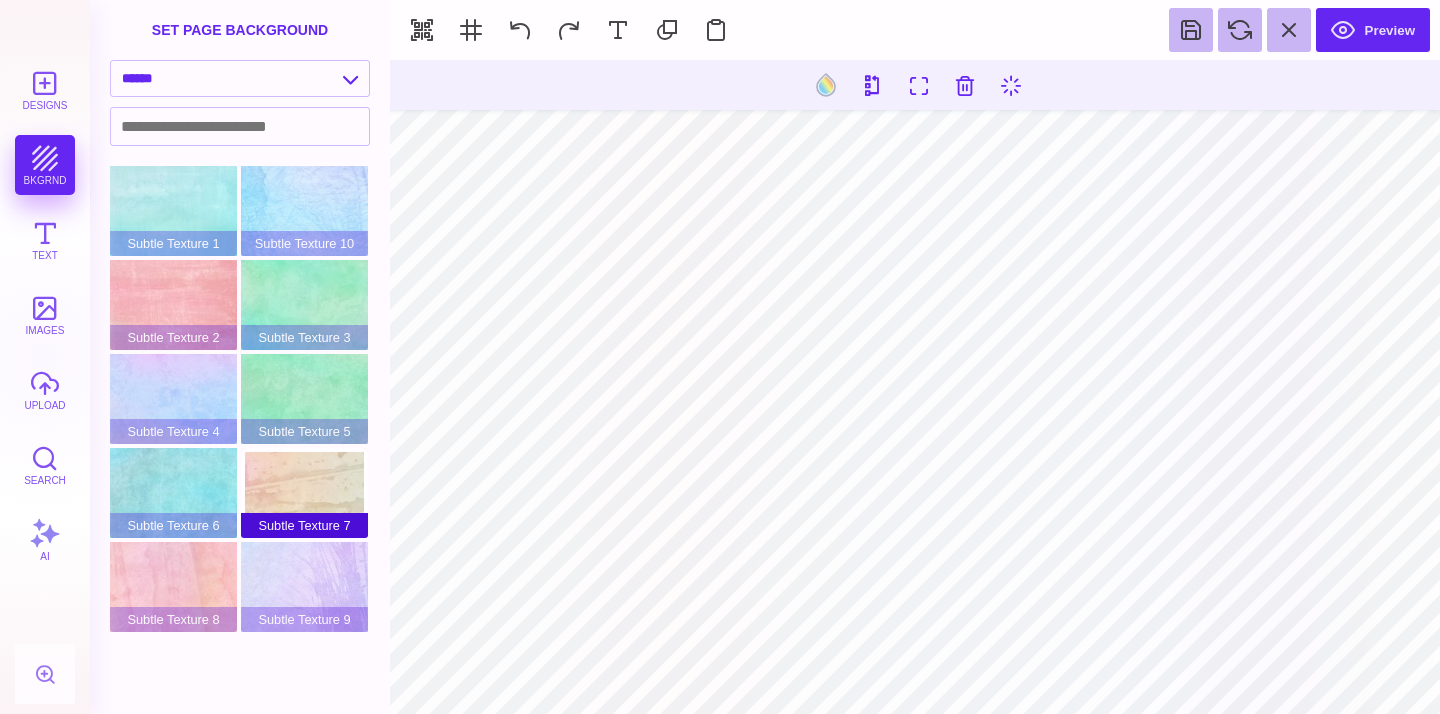 click on "Subtle Texture 7" at bounding box center (304, 493) 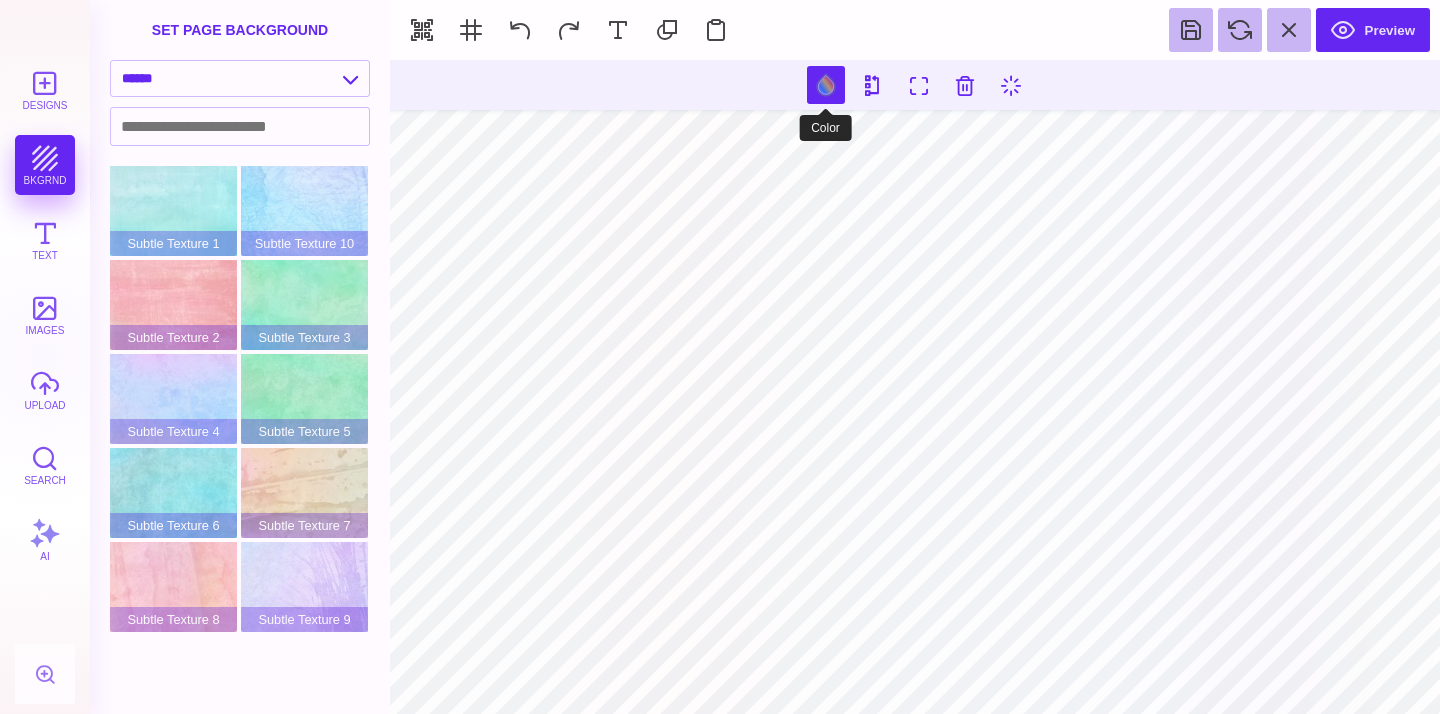 click at bounding box center [826, 85] 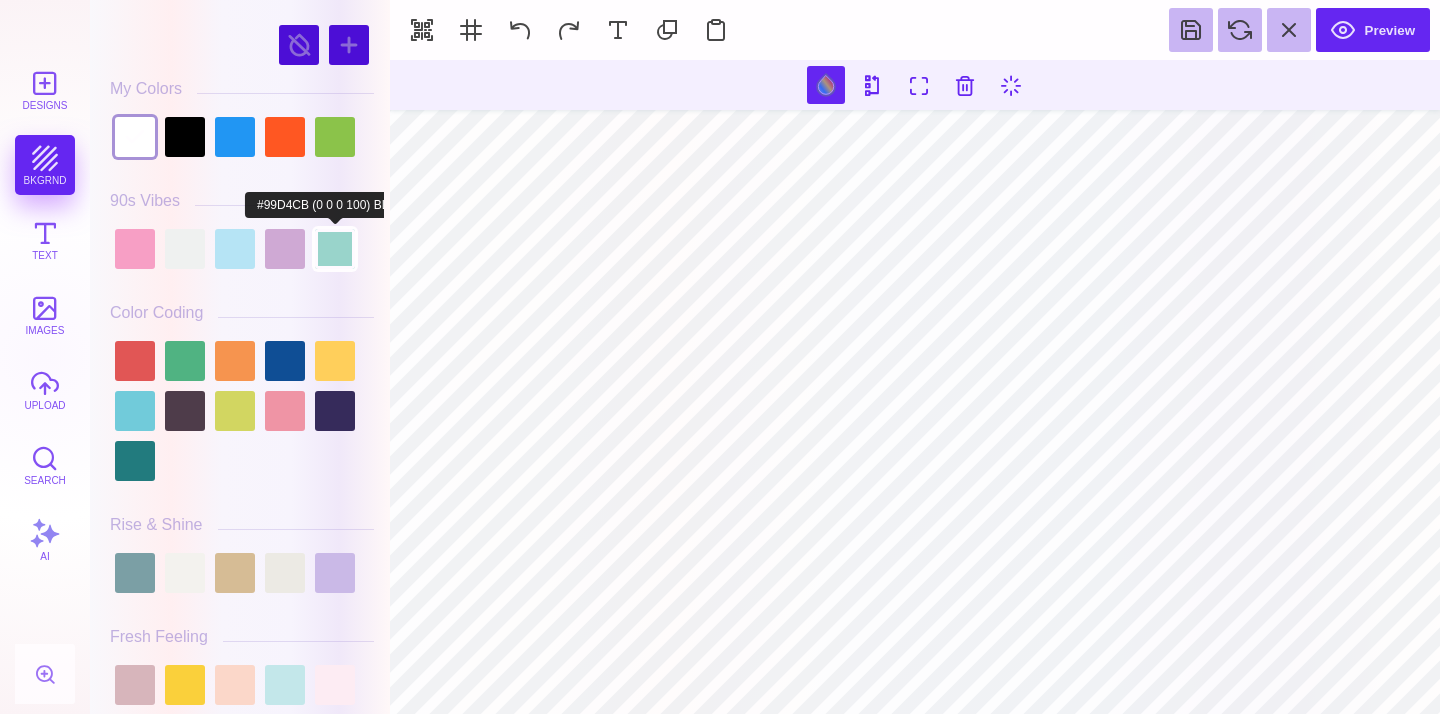 click at bounding box center [335, 249] 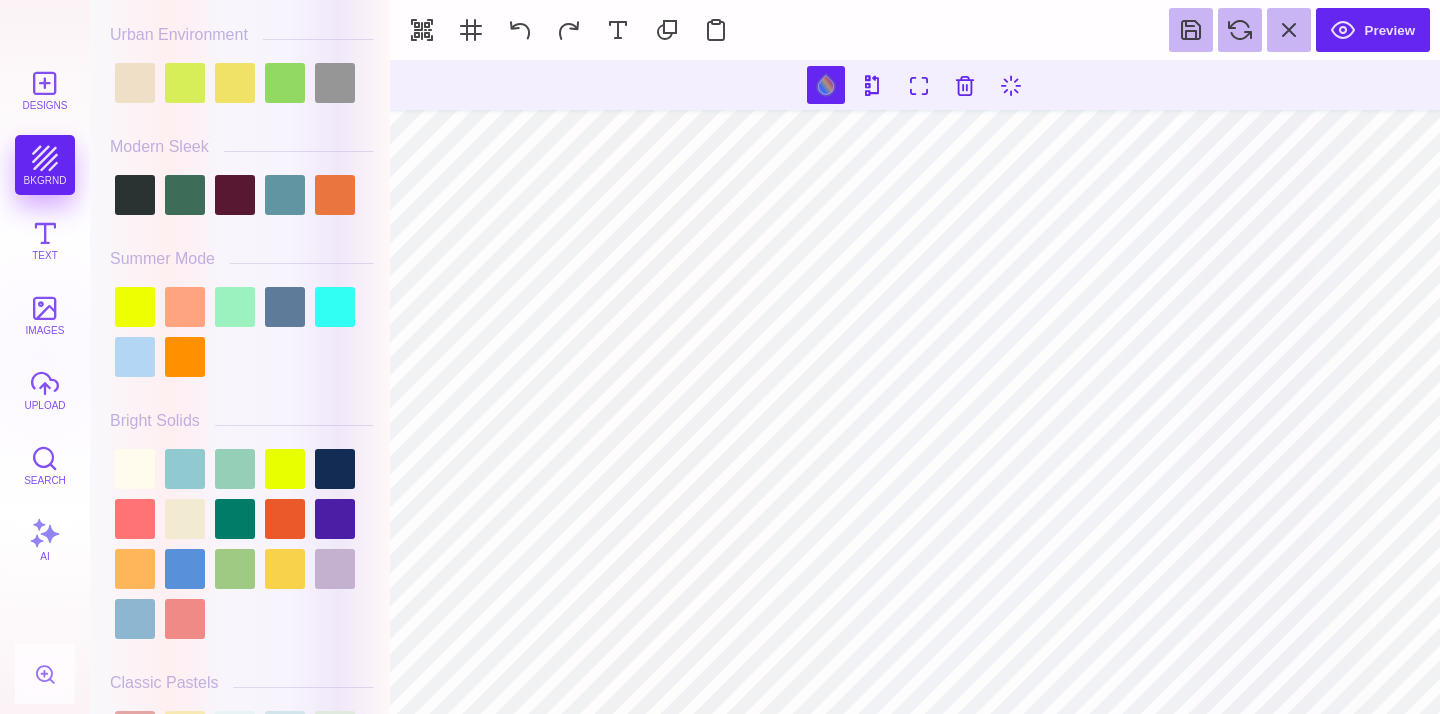 scroll, scrollTop: 791, scrollLeft: 0, axis: vertical 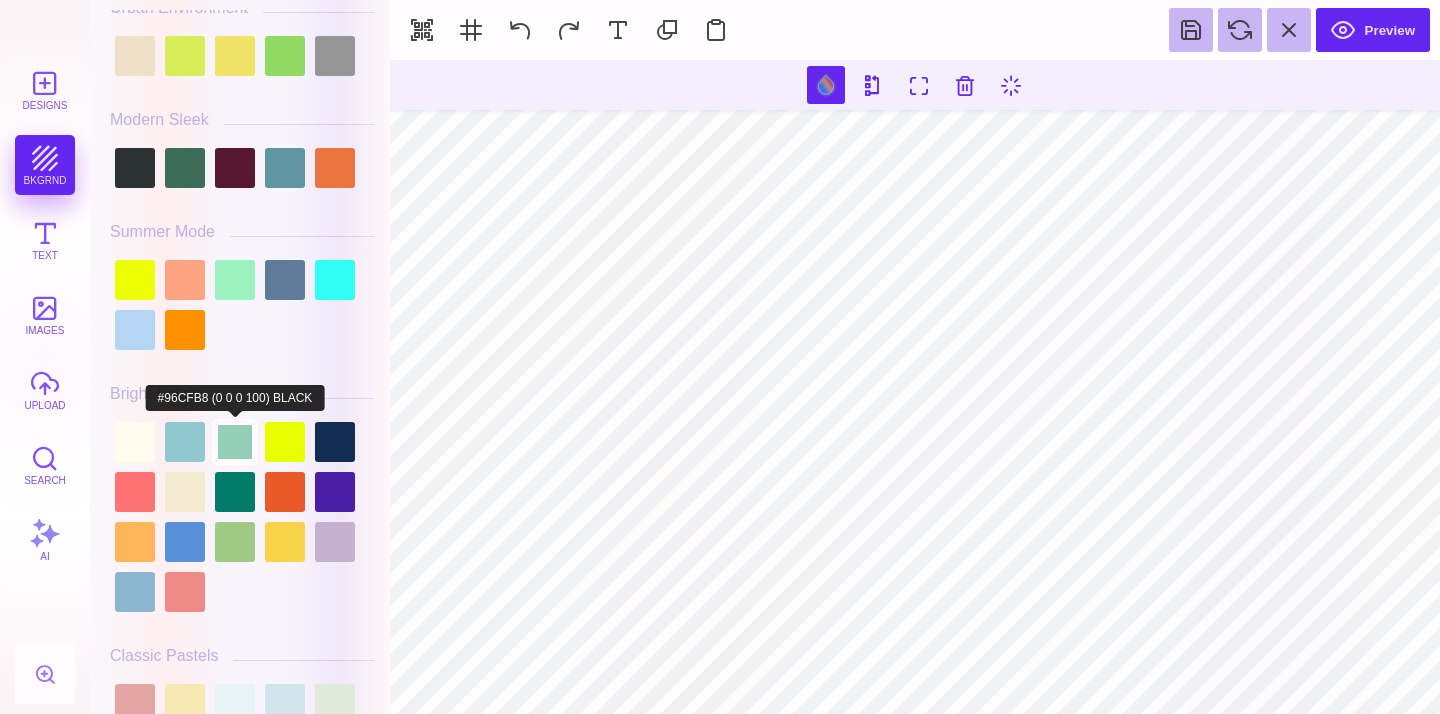 click at bounding box center (235, 442) 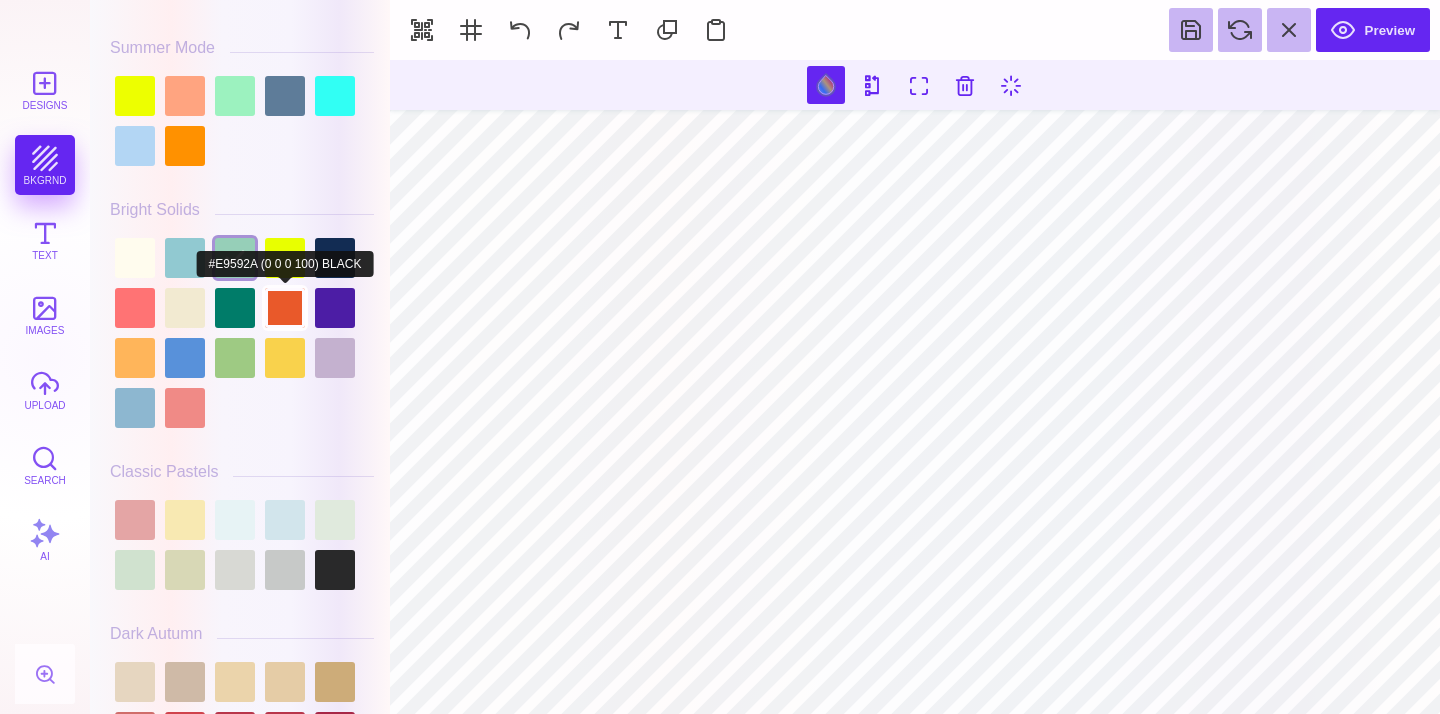 scroll, scrollTop: 980, scrollLeft: 0, axis: vertical 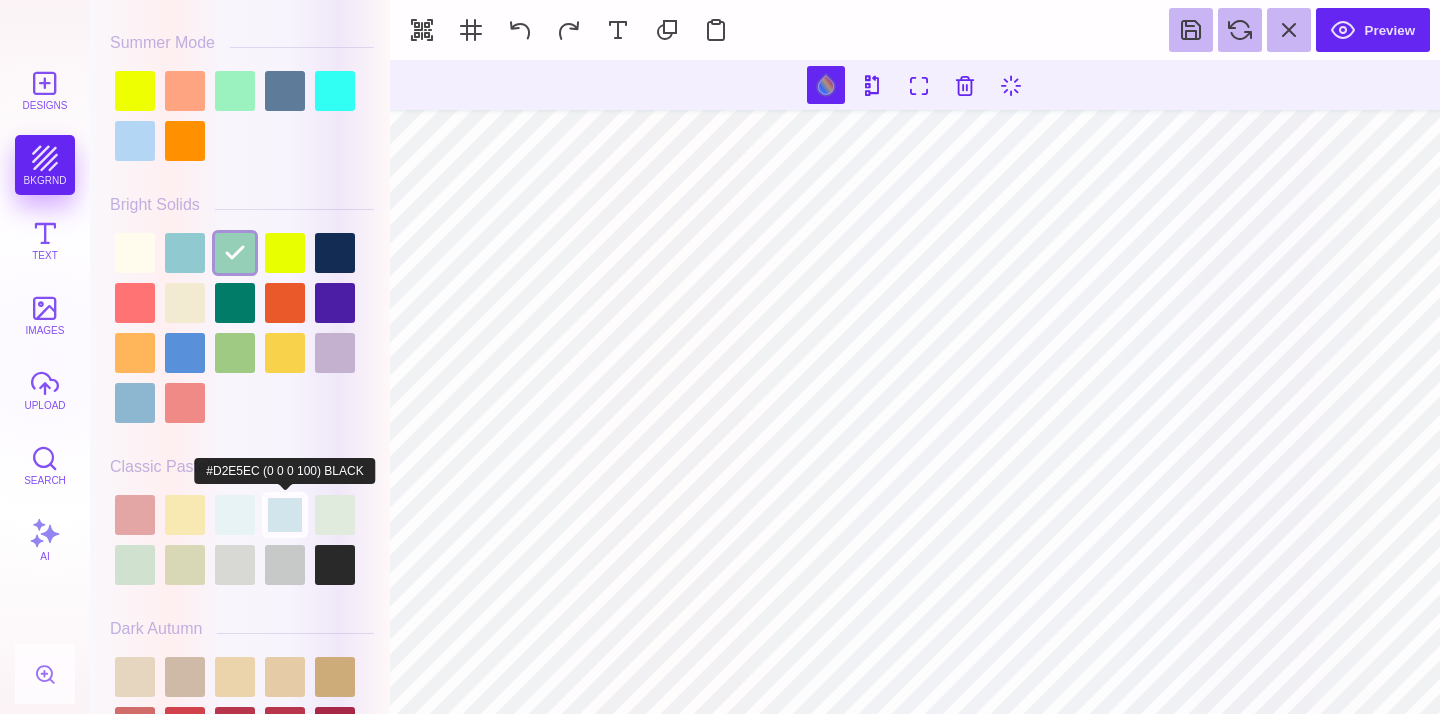 click at bounding box center [285, 515] 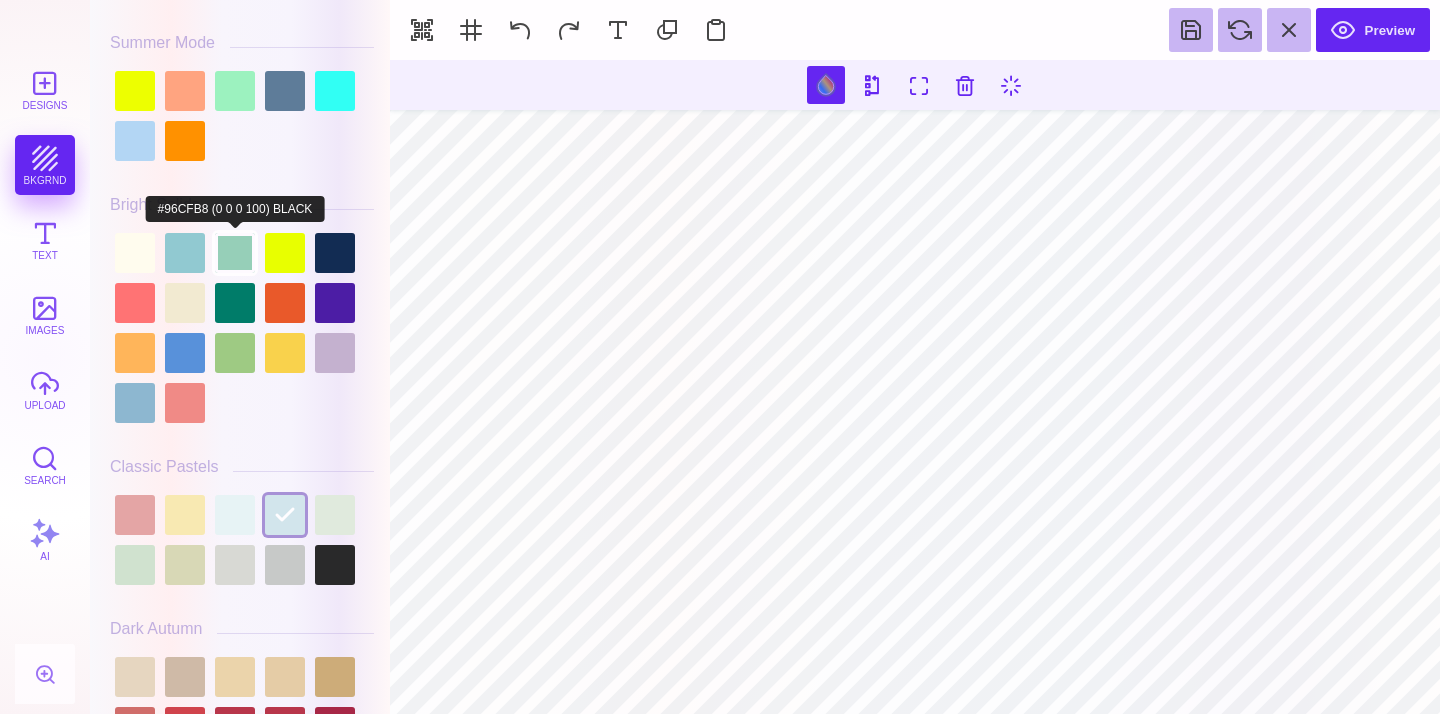 click at bounding box center [235, 253] 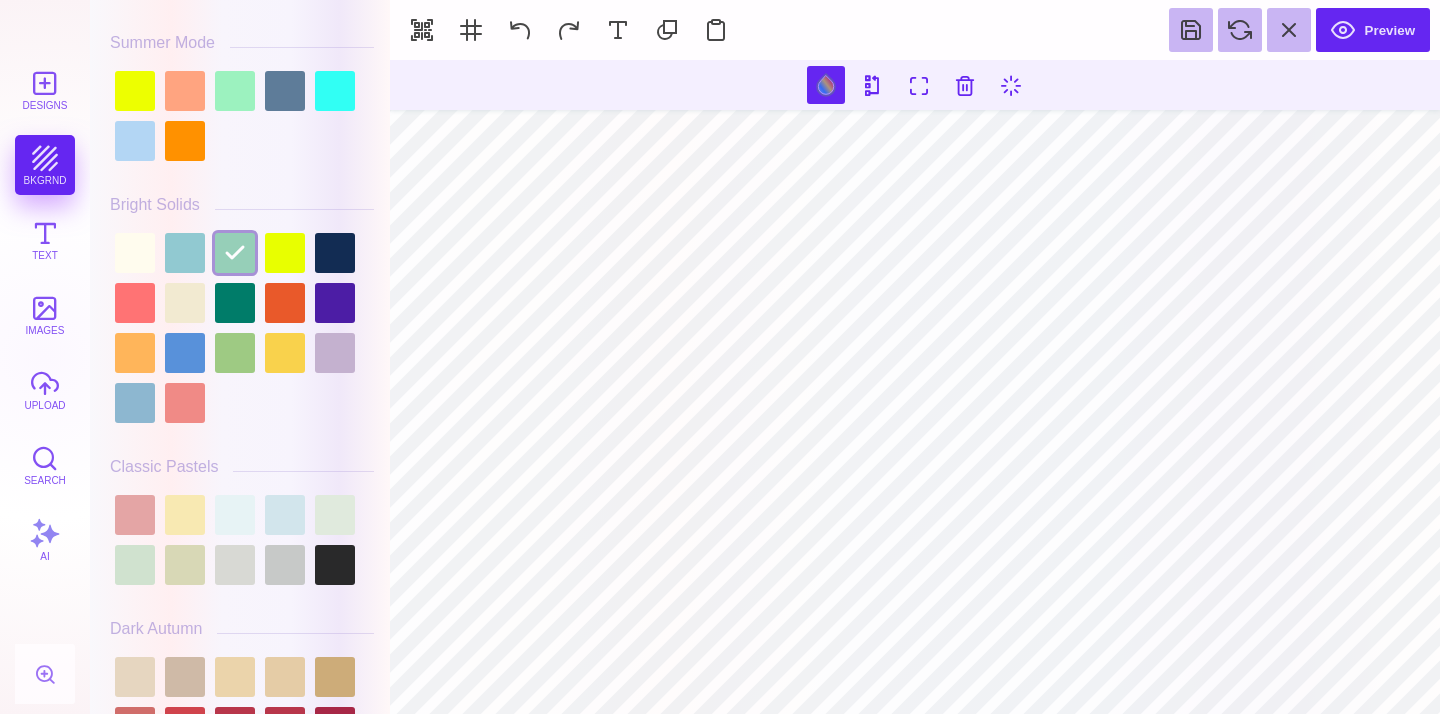 click on "Designs
bkgrnd
Text
images
upload
Search
AI" at bounding box center [45, 387] 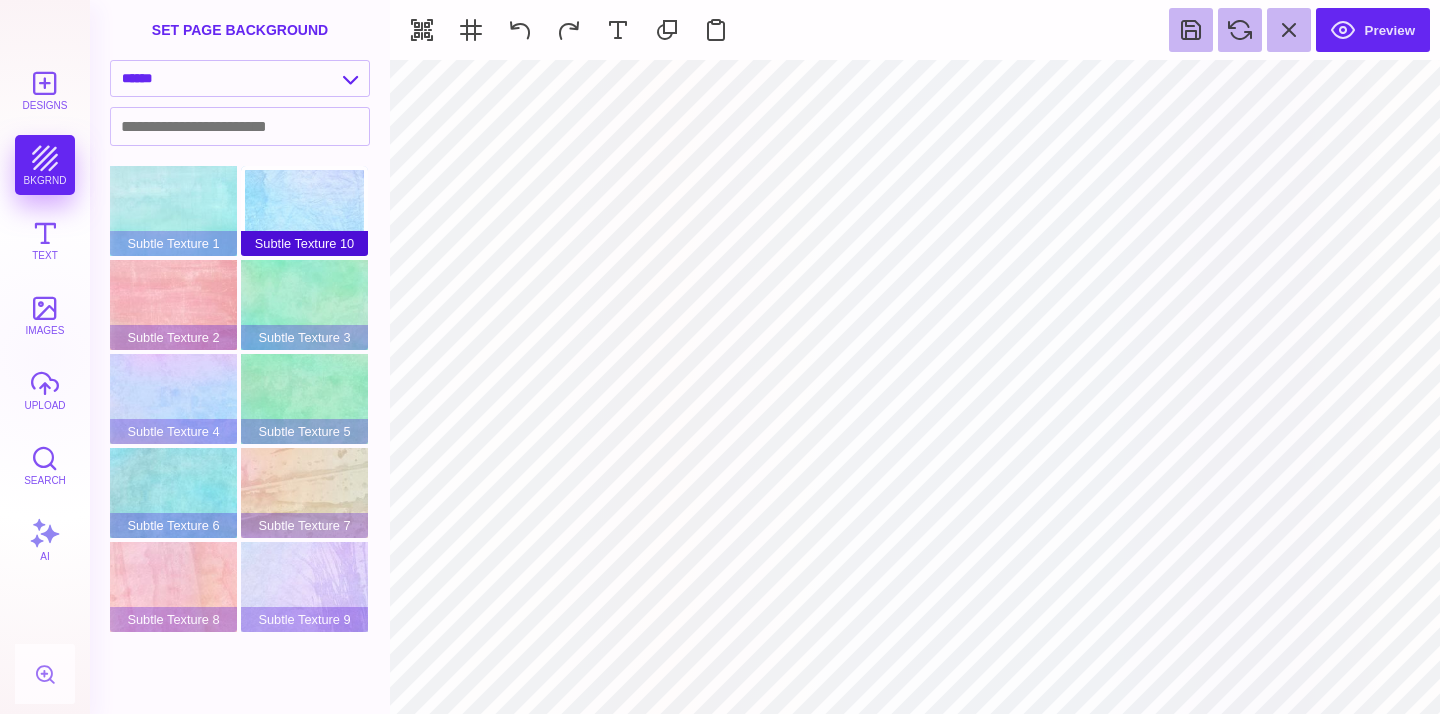 click on "Subtle Texture 10" at bounding box center [304, 211] 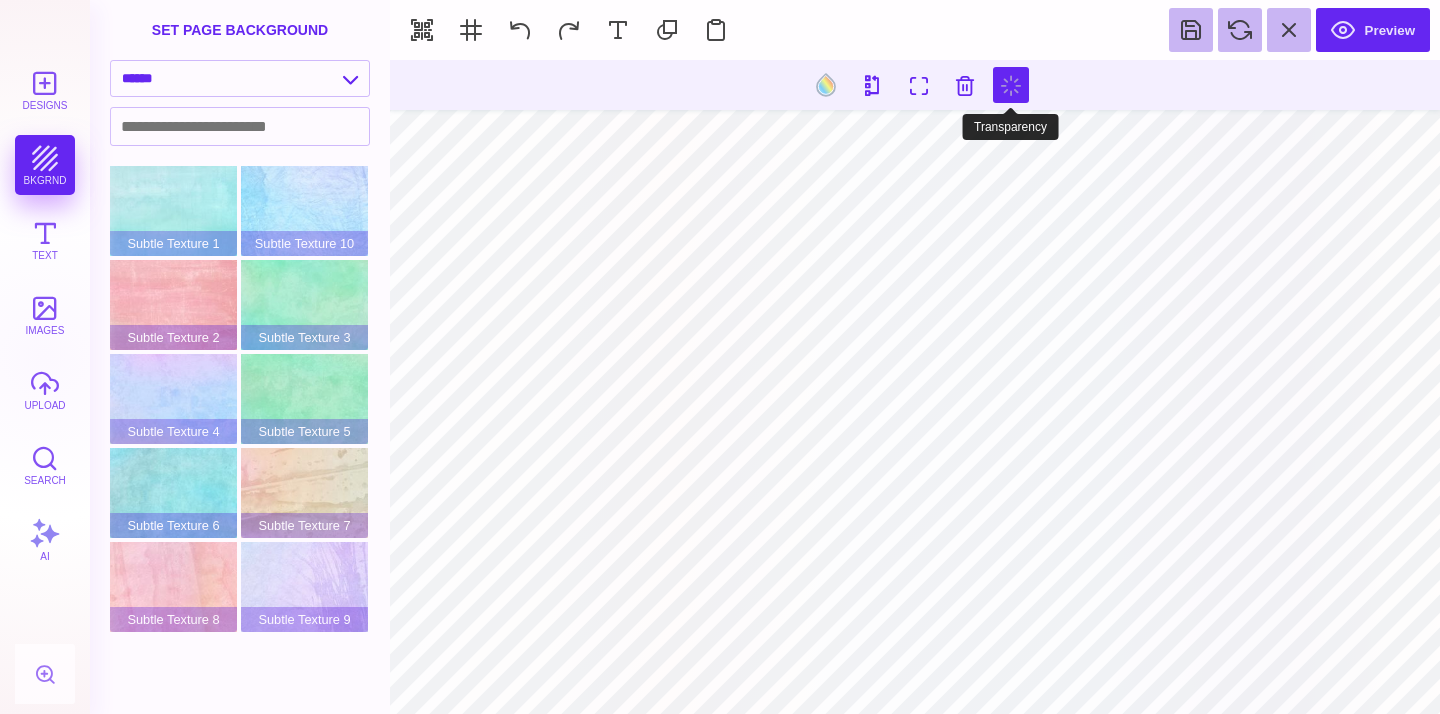 click at bounding box center [1011, 85] 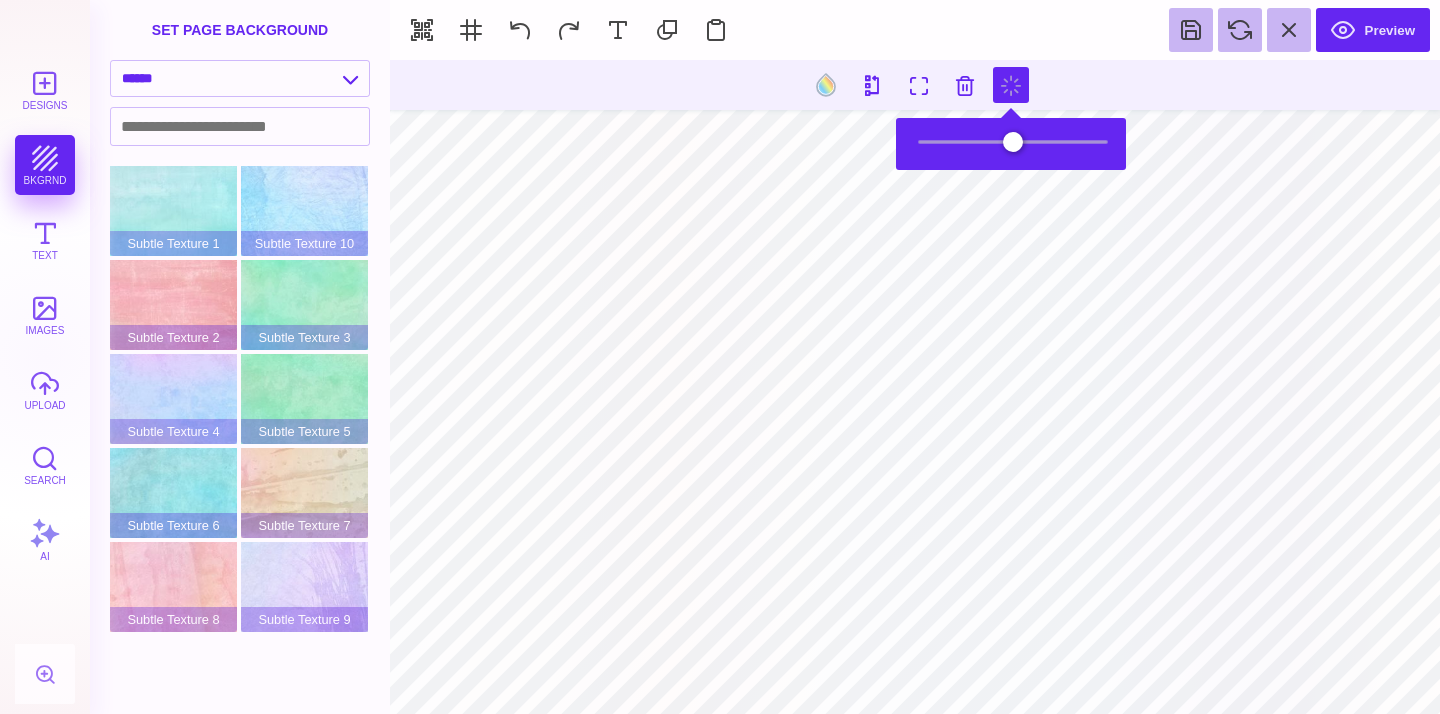 type on "***" 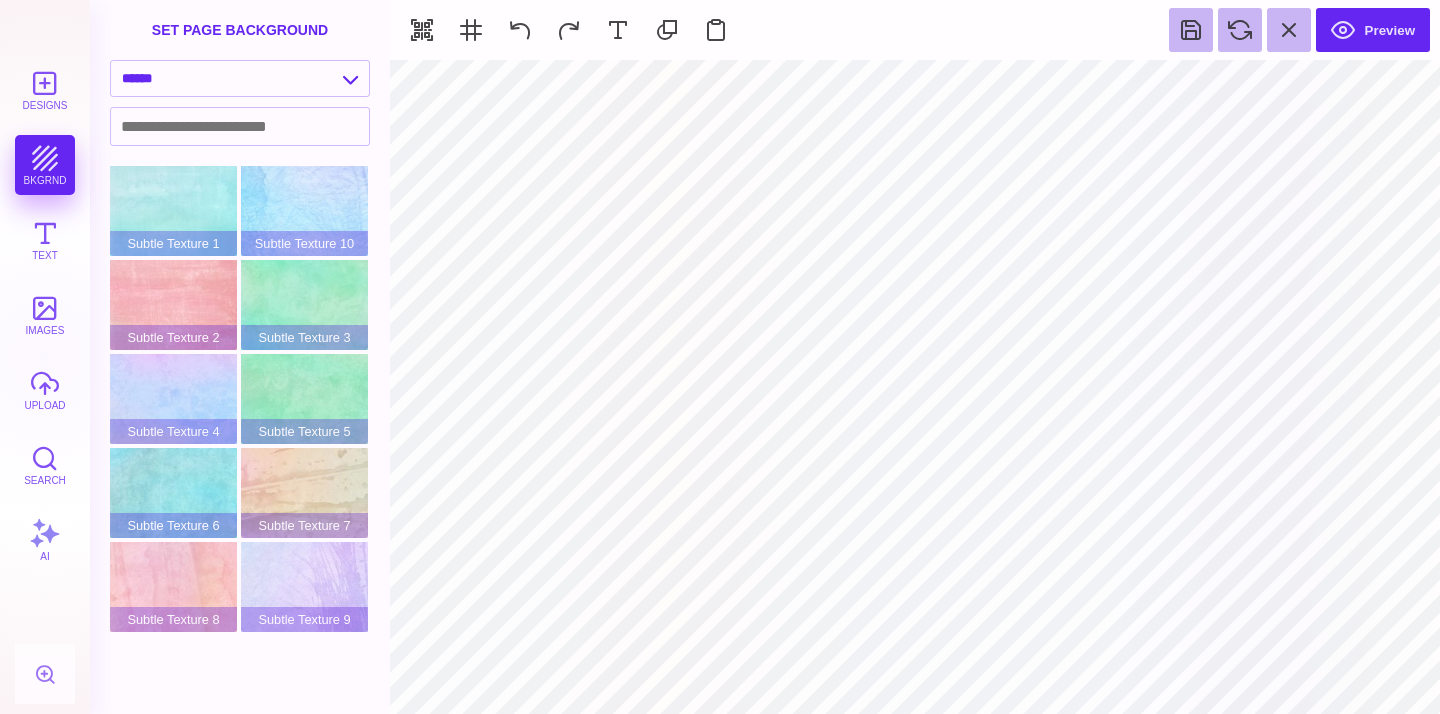 type on "#000000" 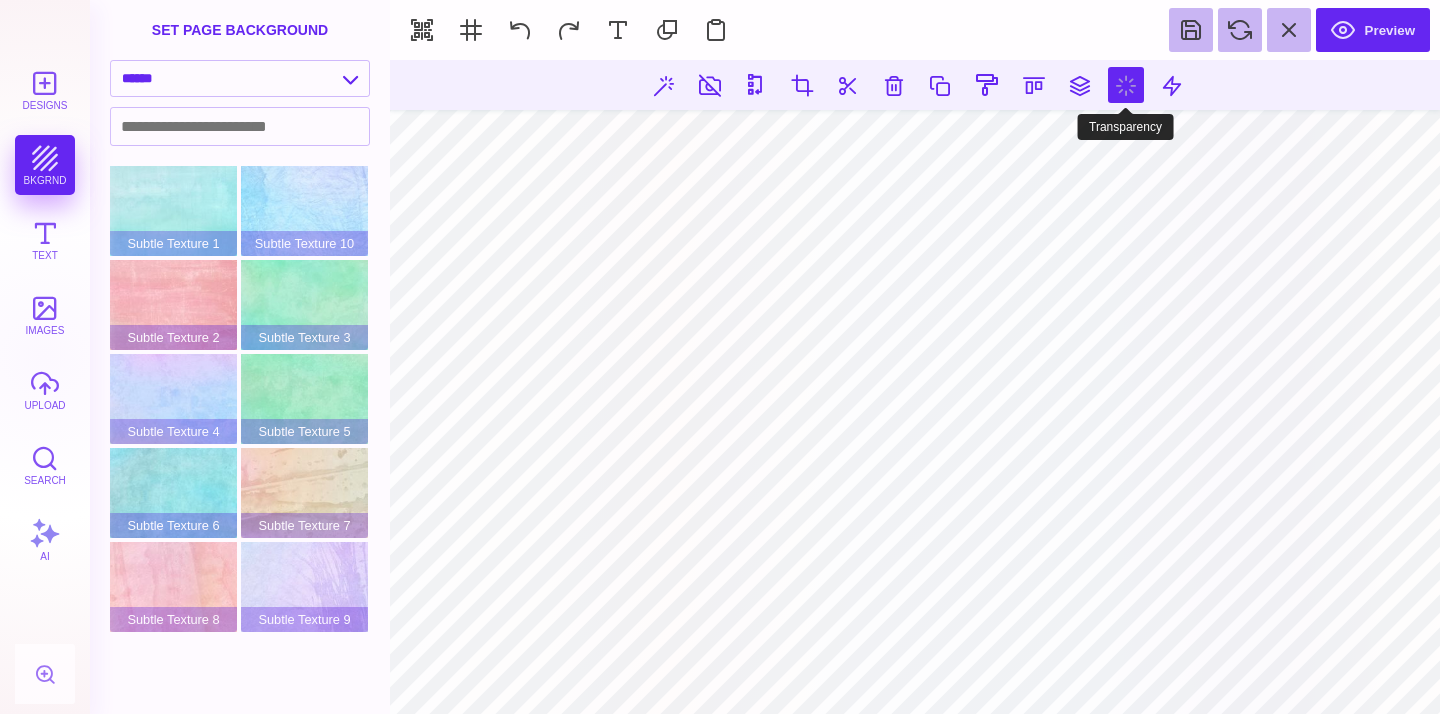 click at bounding box center [1126, 85] 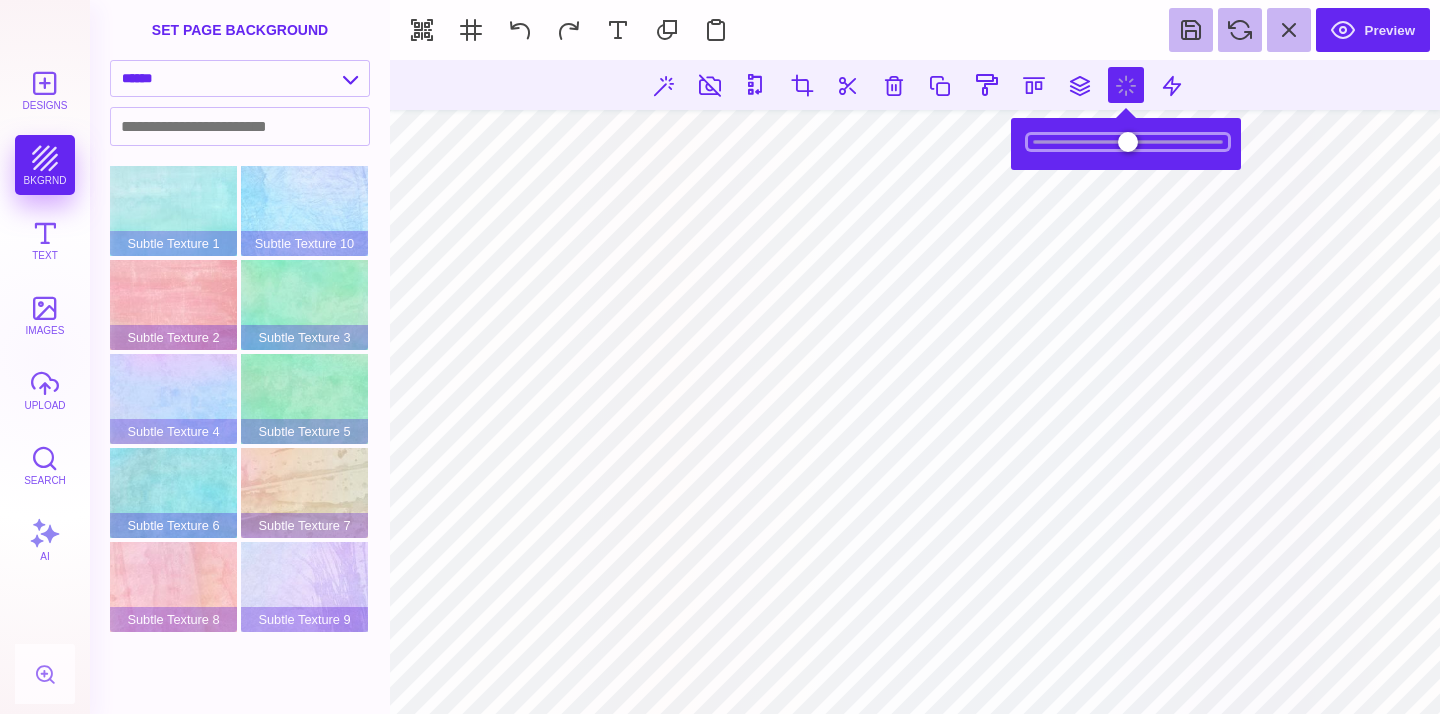 drag, startPoint x: 1109, startPoint y: 142, endPoint x: 1121, endPoint y: 152, distance: 15.6205 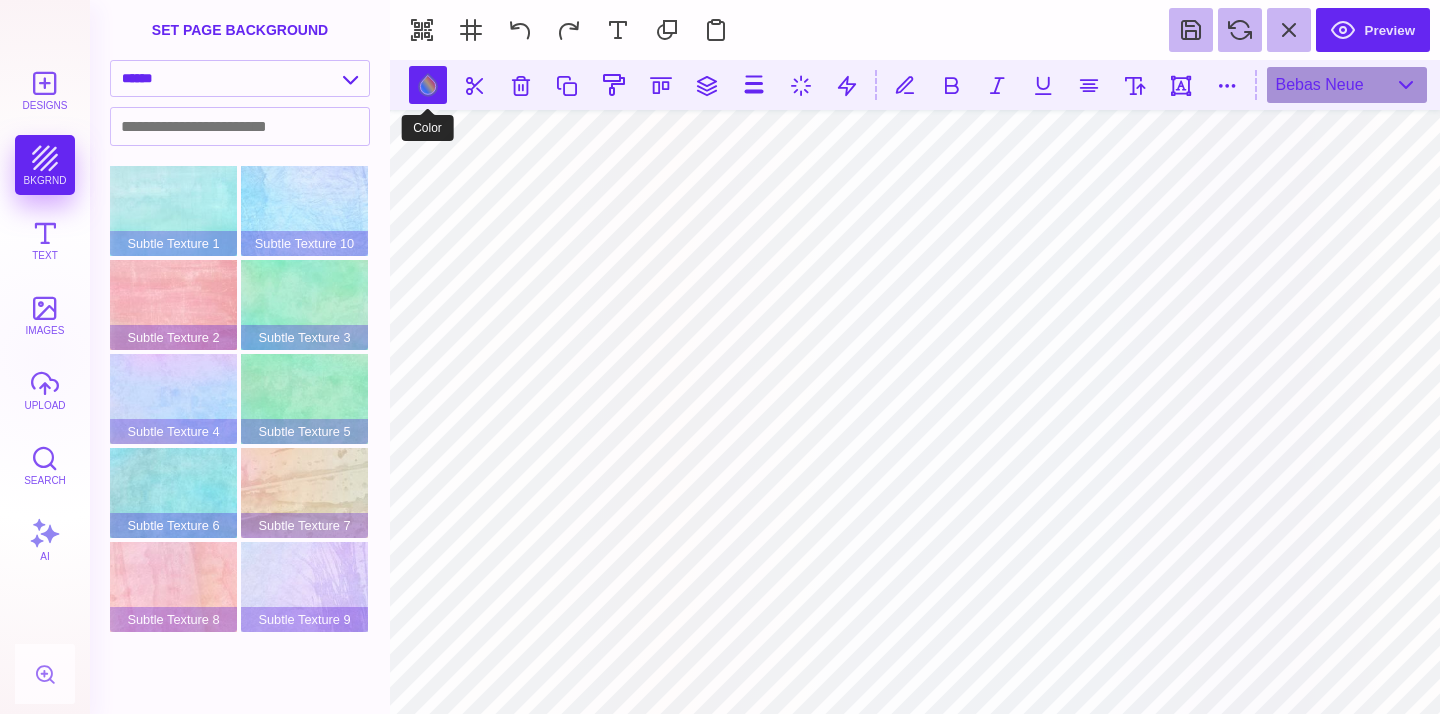 click at bounding box center (428, 85) 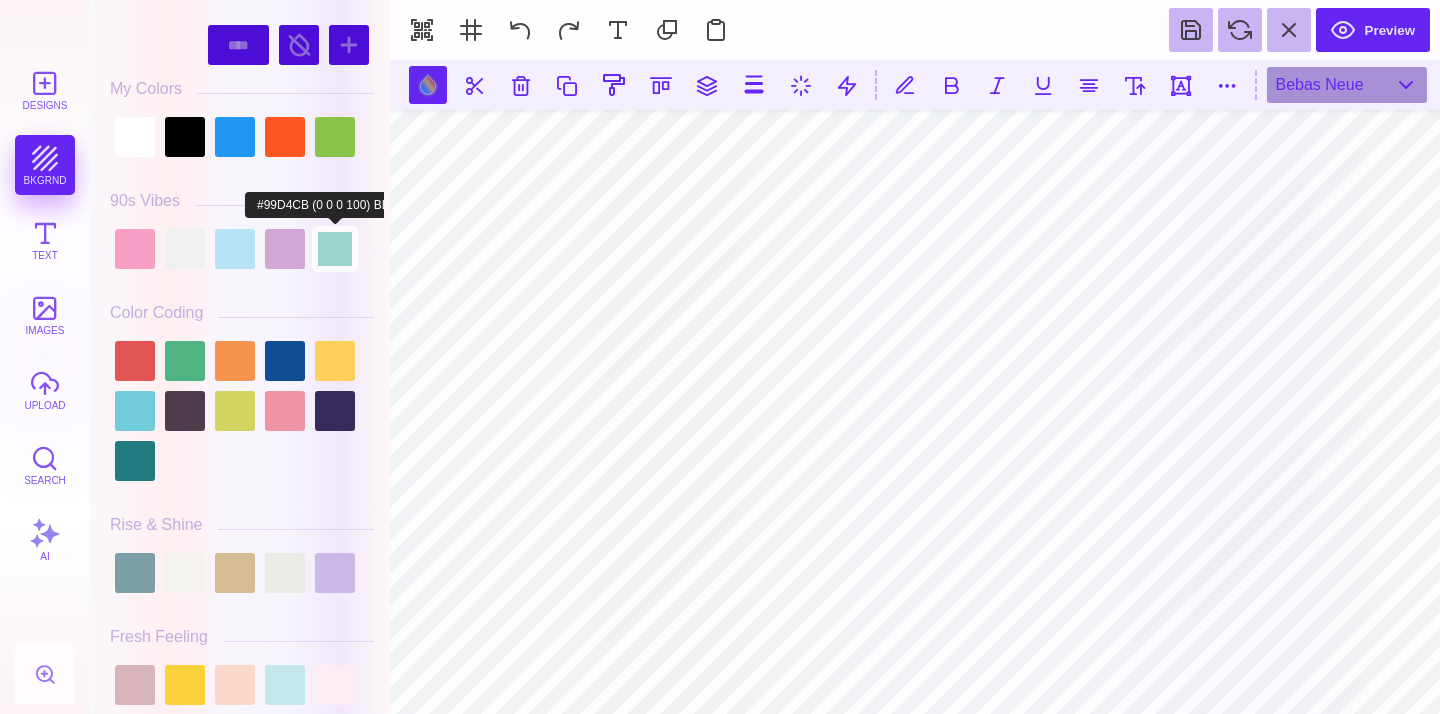 click at bounding box center (335, 249) 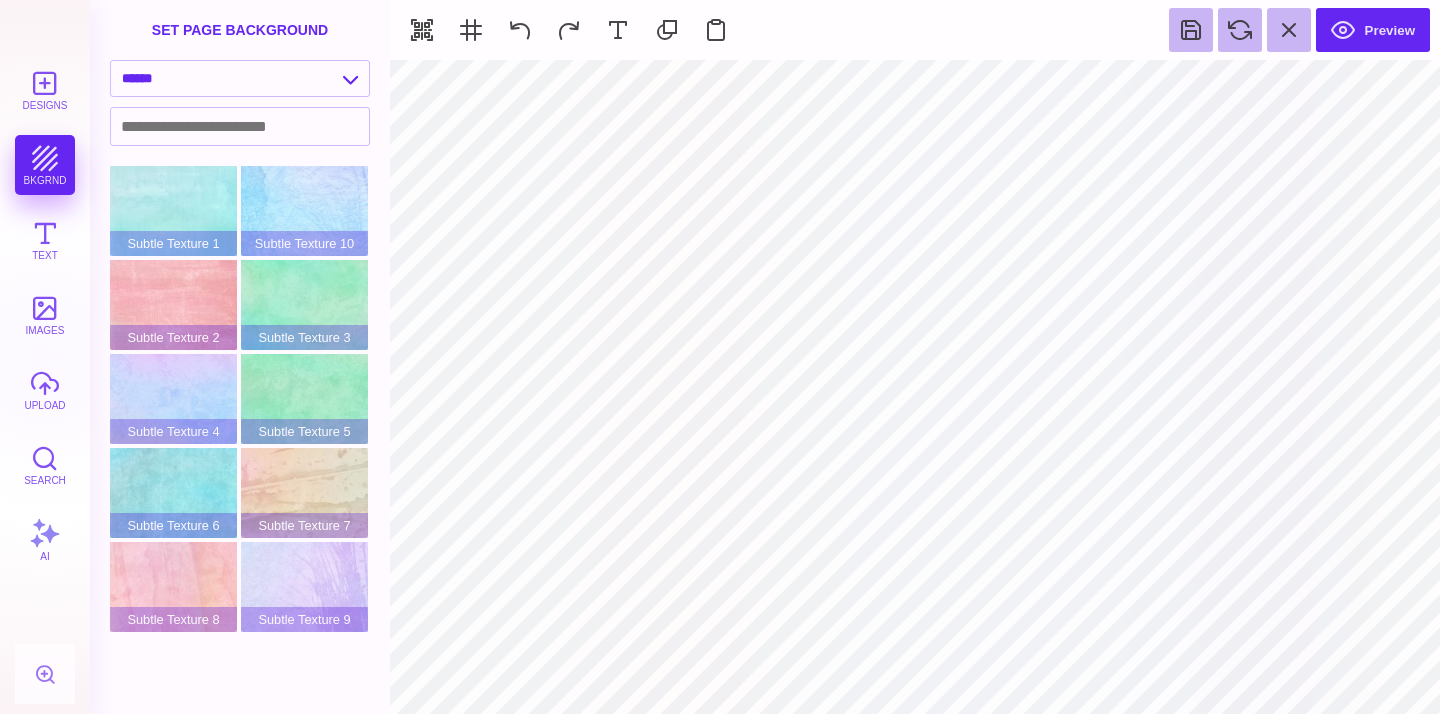 type on "#FFCF5B" 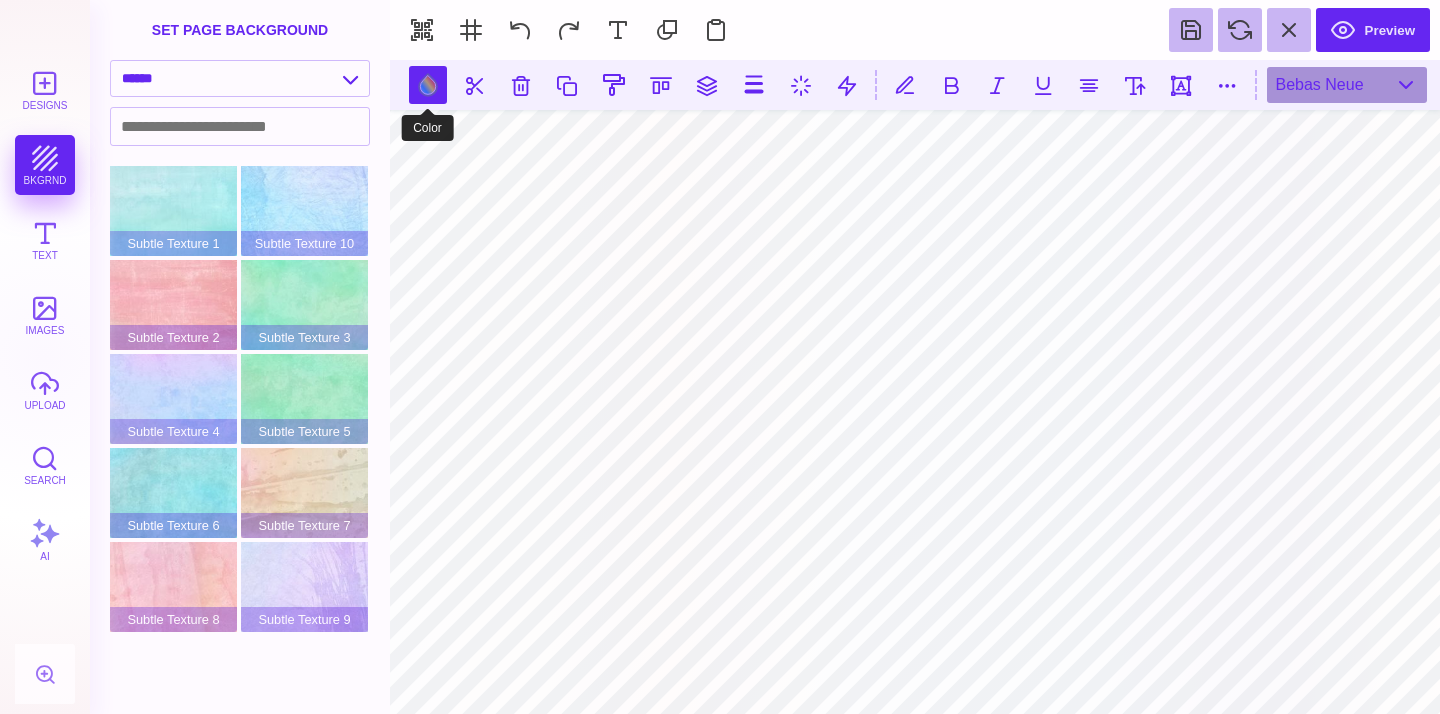 click at bounding box center [428, 85] 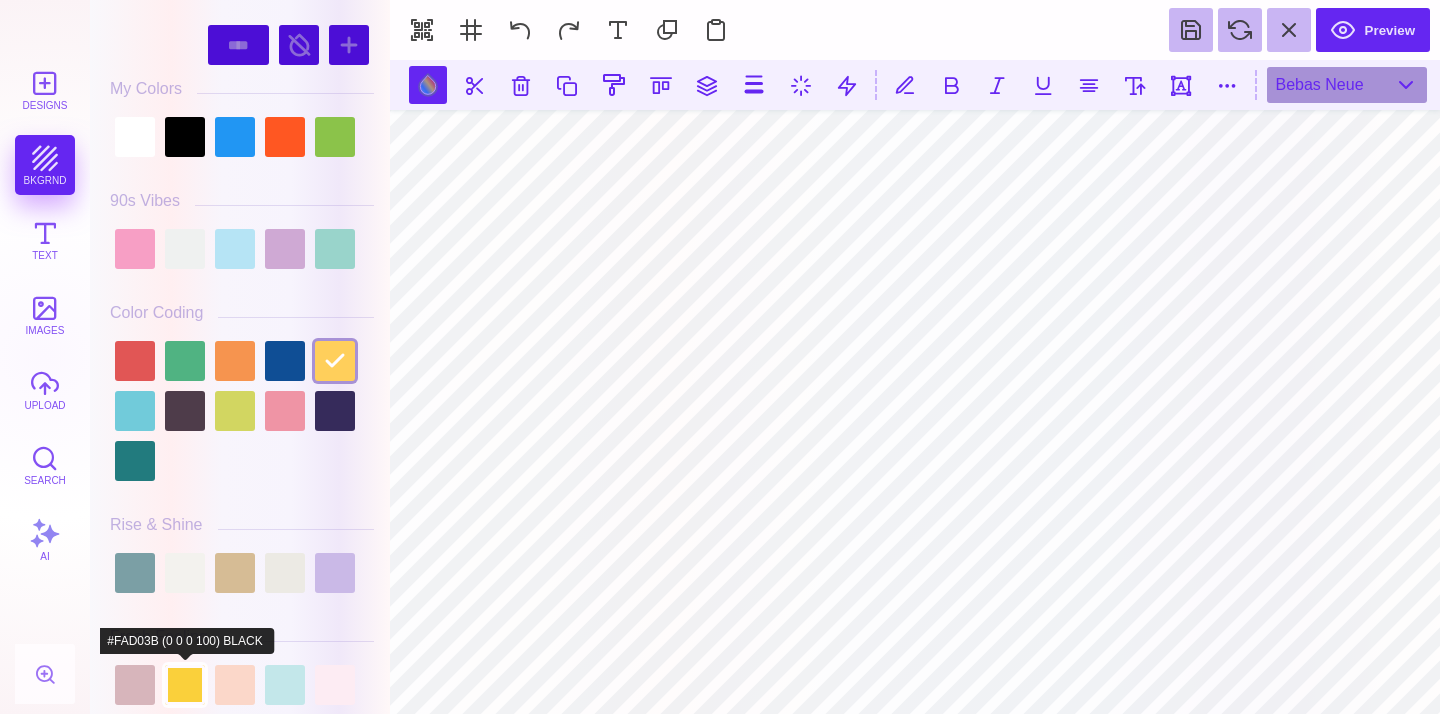 click at bounding box center [185, 685] 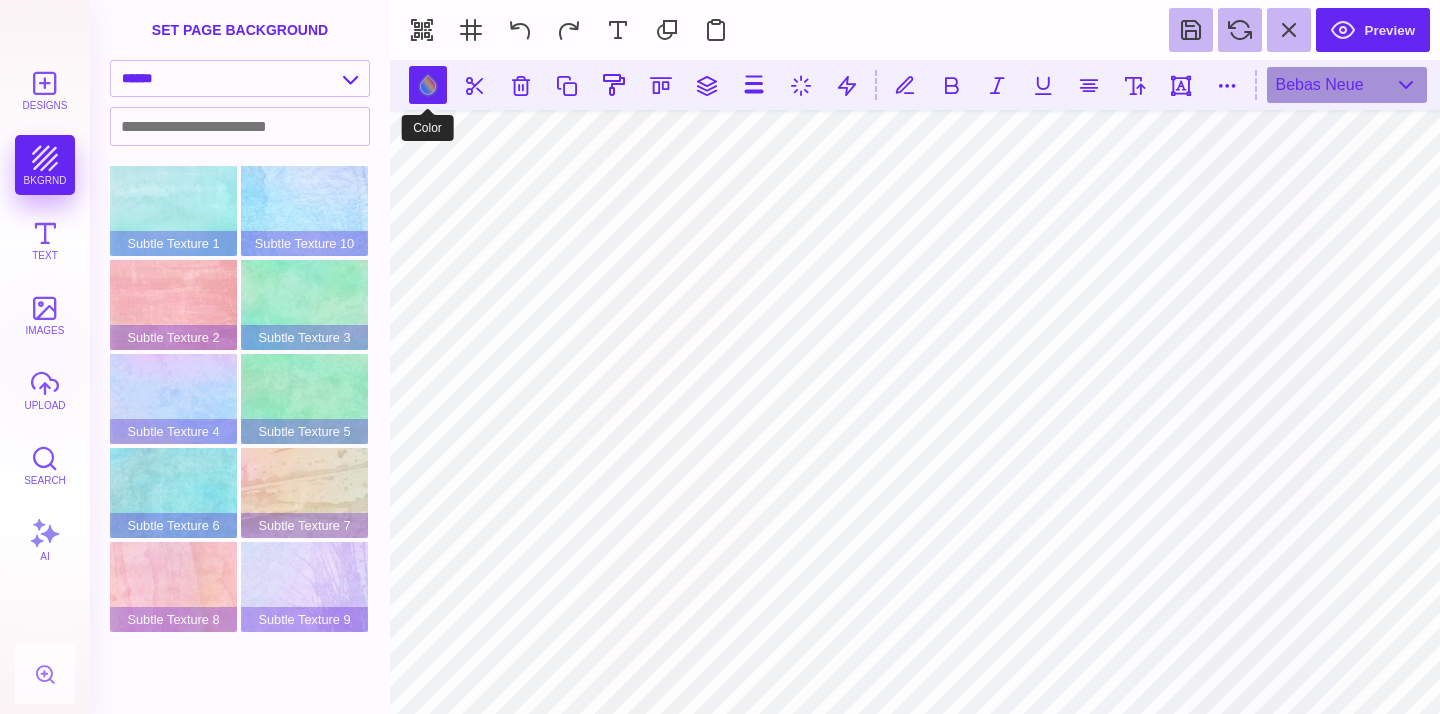 click at bounding box center [428, 85] 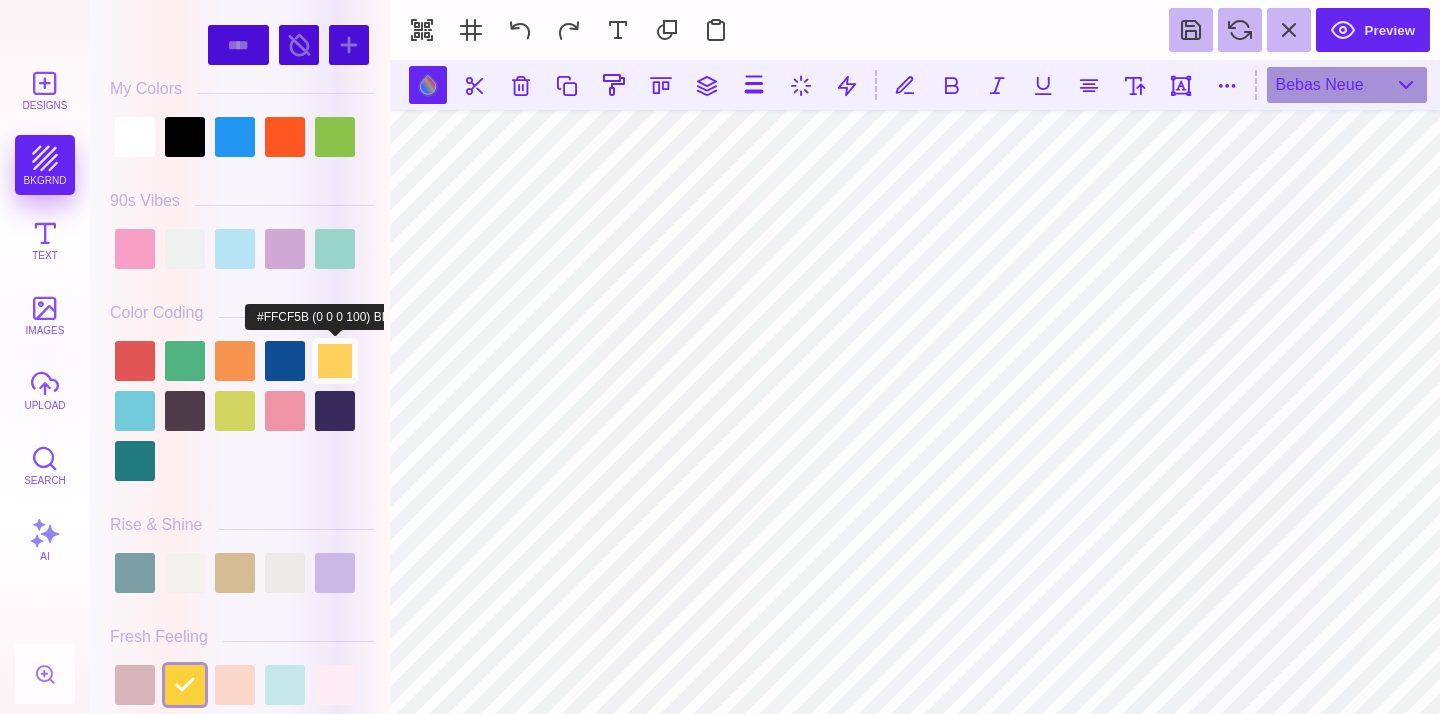 click at bounding box center (335, 361) 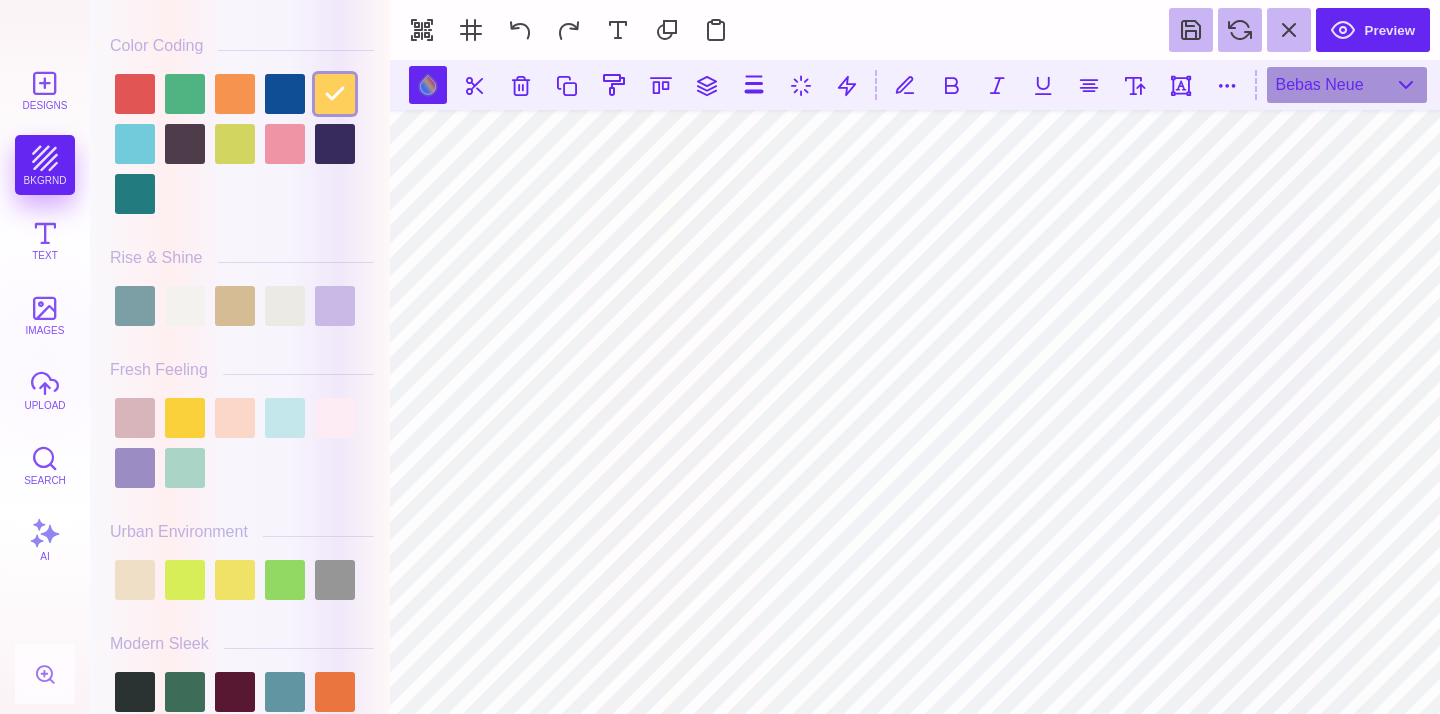 scroll, scrollTop: 274, scrollLeft: 0, axis: vertical 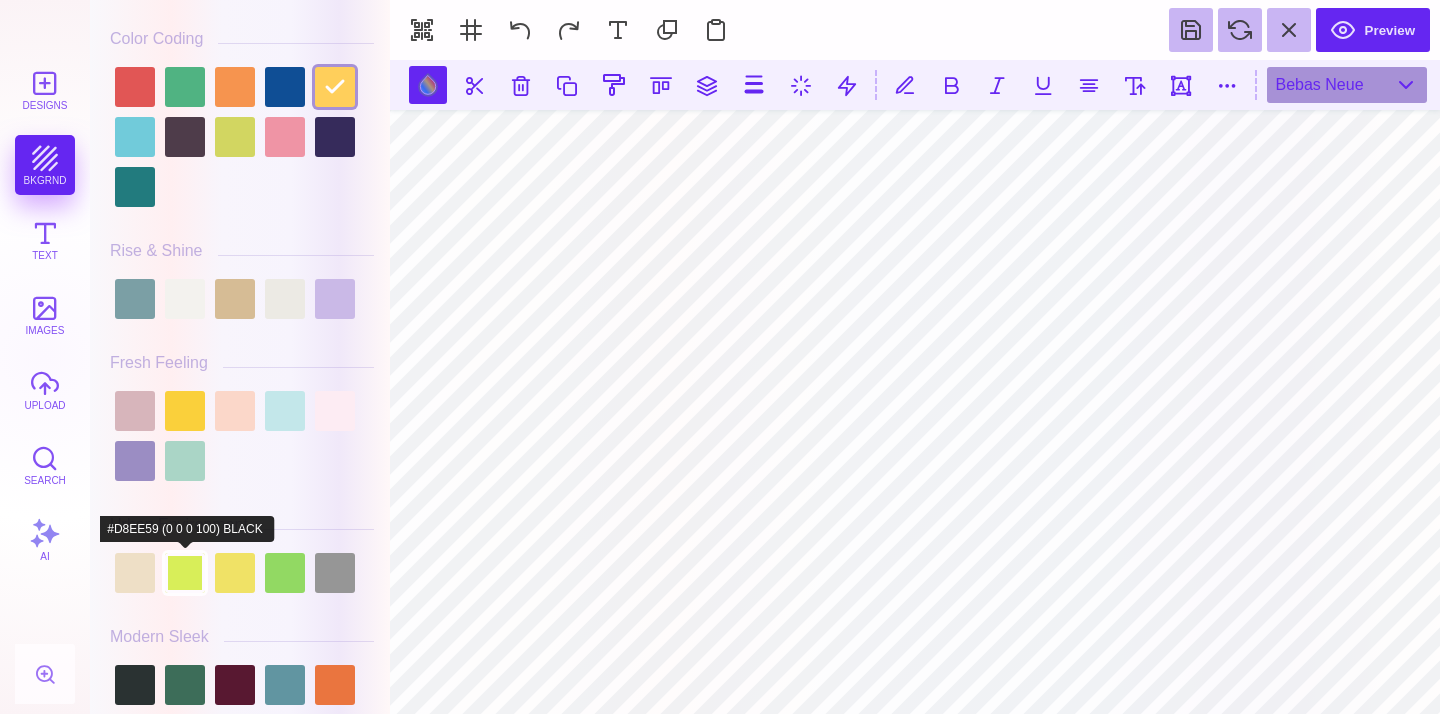 click at bounding box center [185, 573] 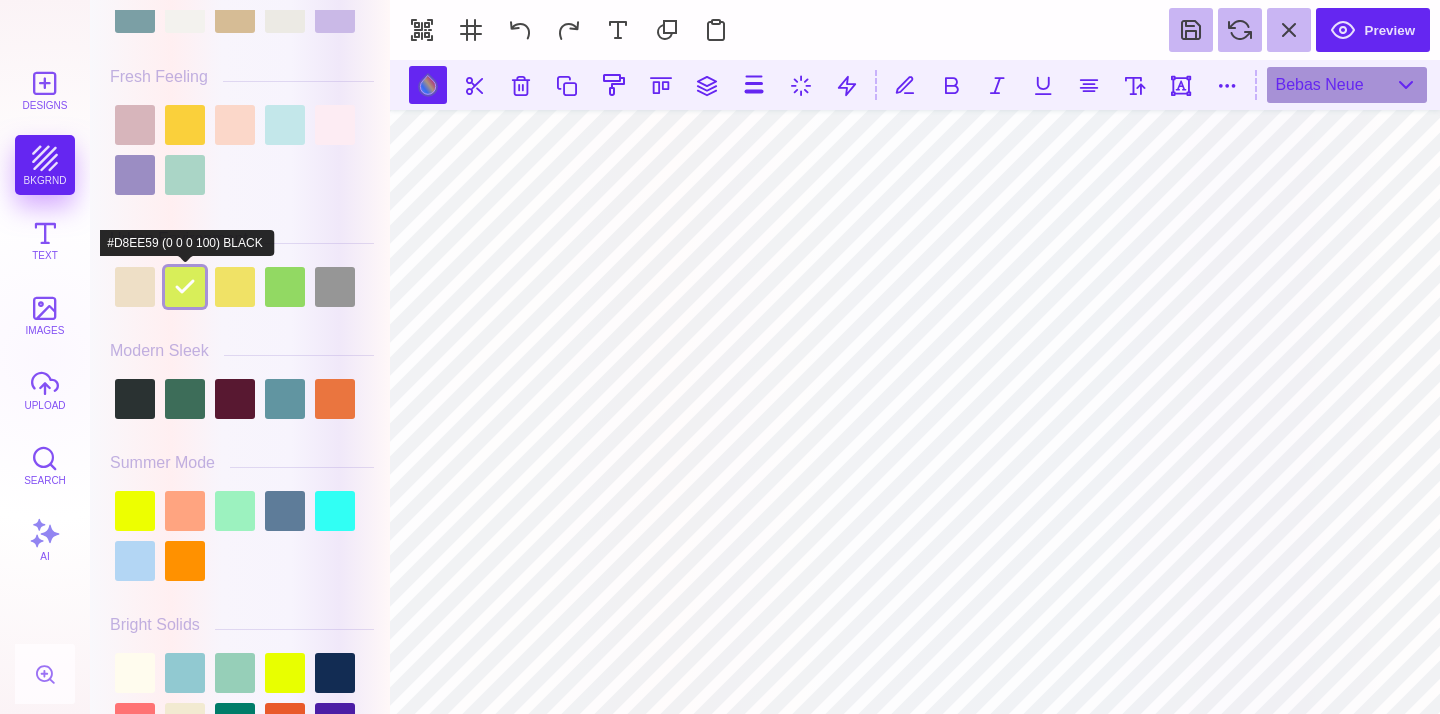 scroll, scrollTop: 563, scrollLeft: 0, axis: vertical 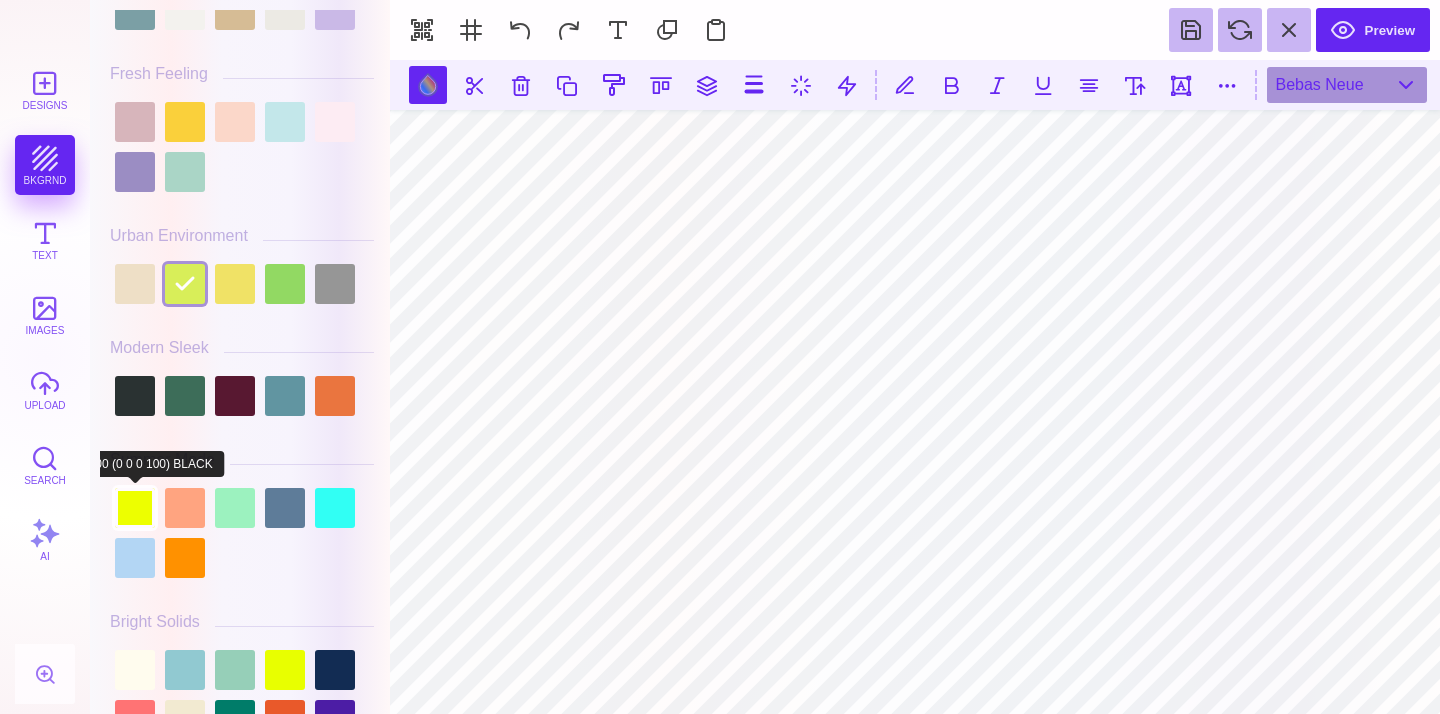 click at bounding box center [135, 508] 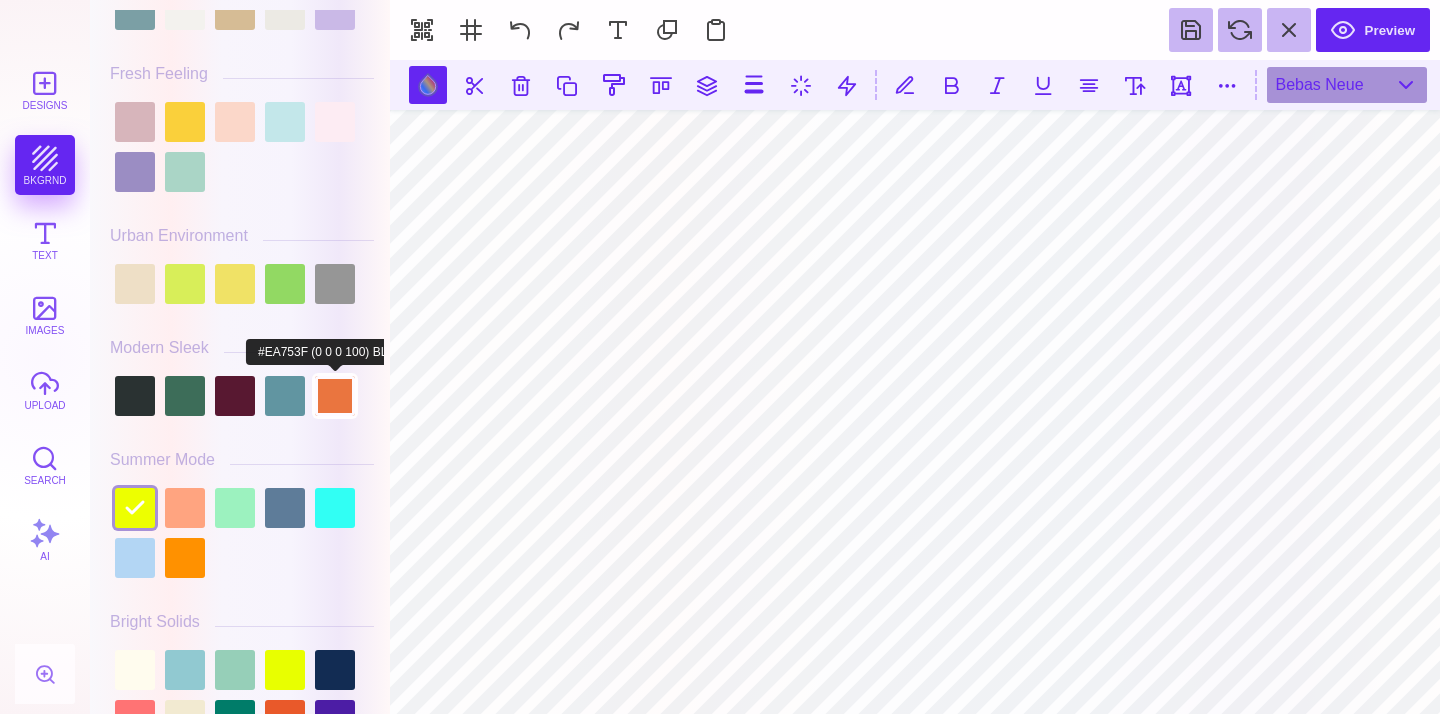 click at bounding box center [335, 396] 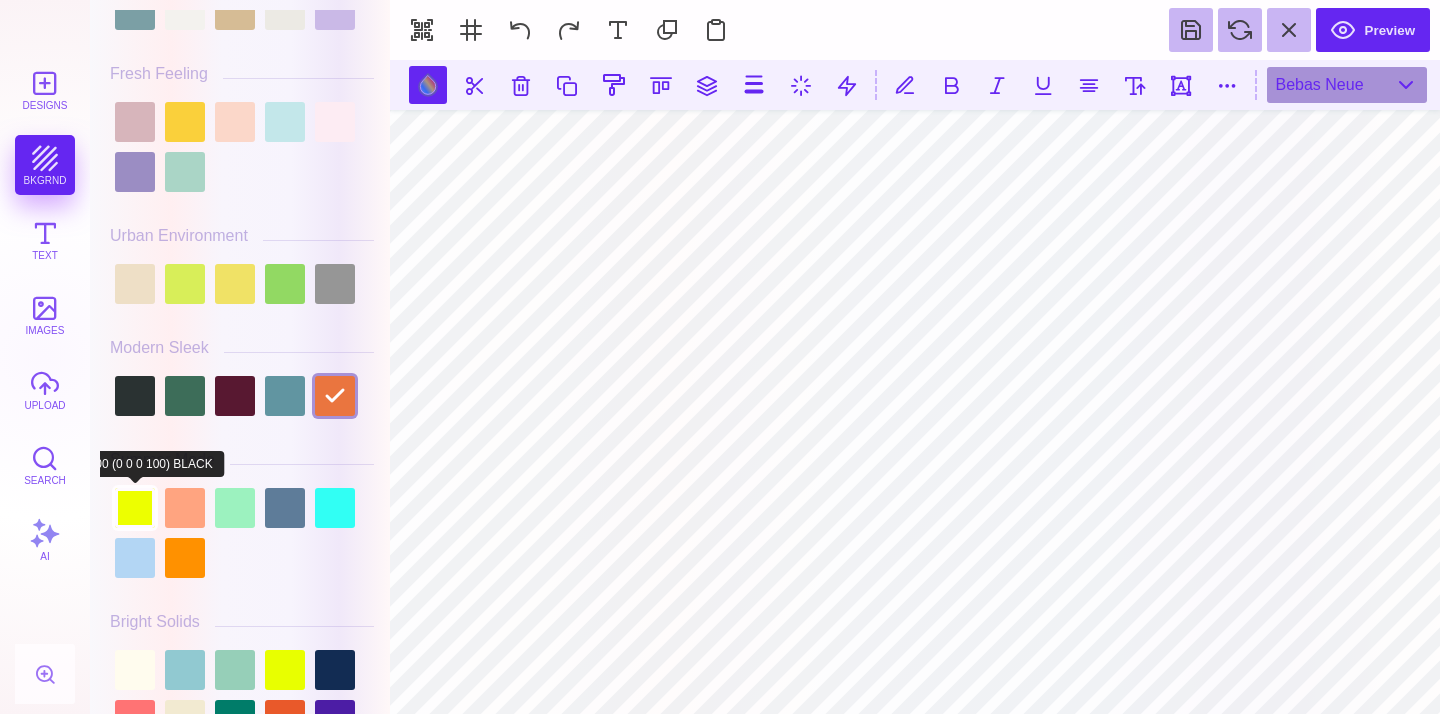 click at bounding box center (135, 508) 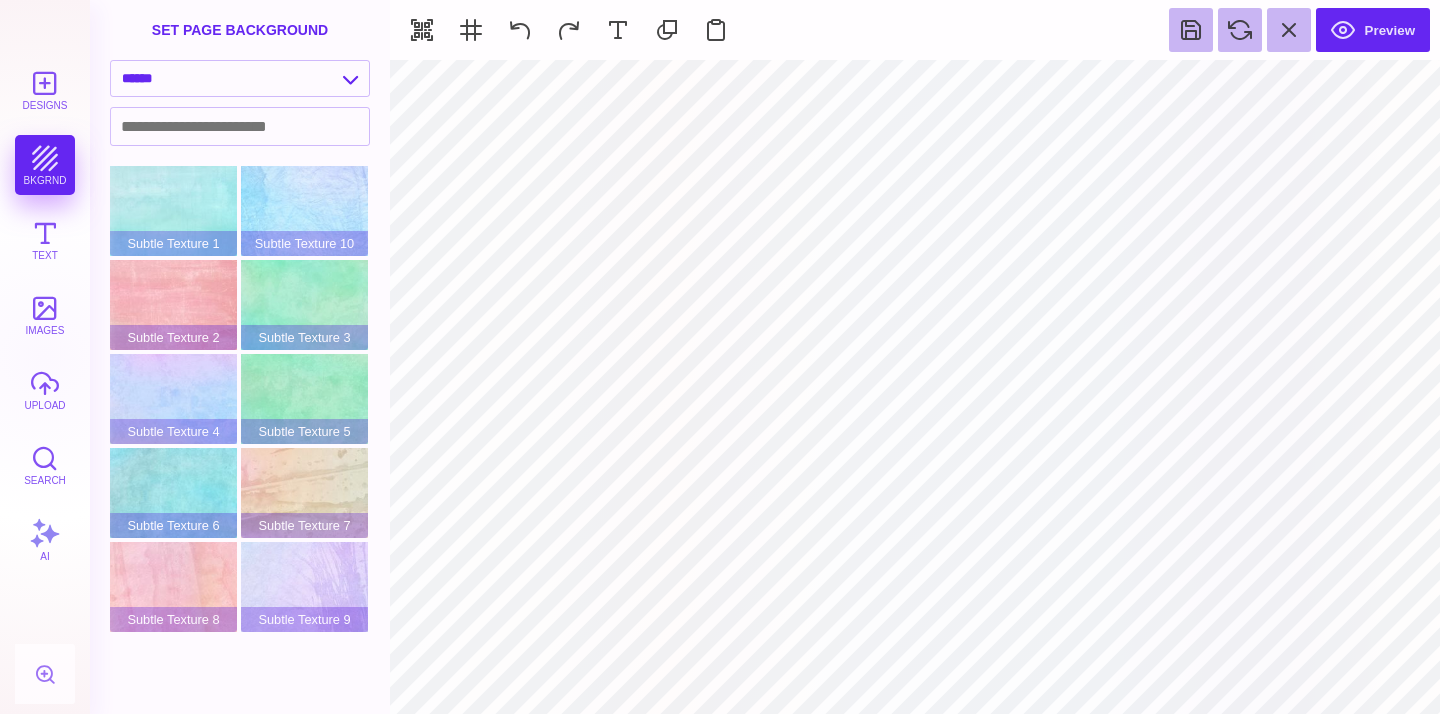 type on "#000000" 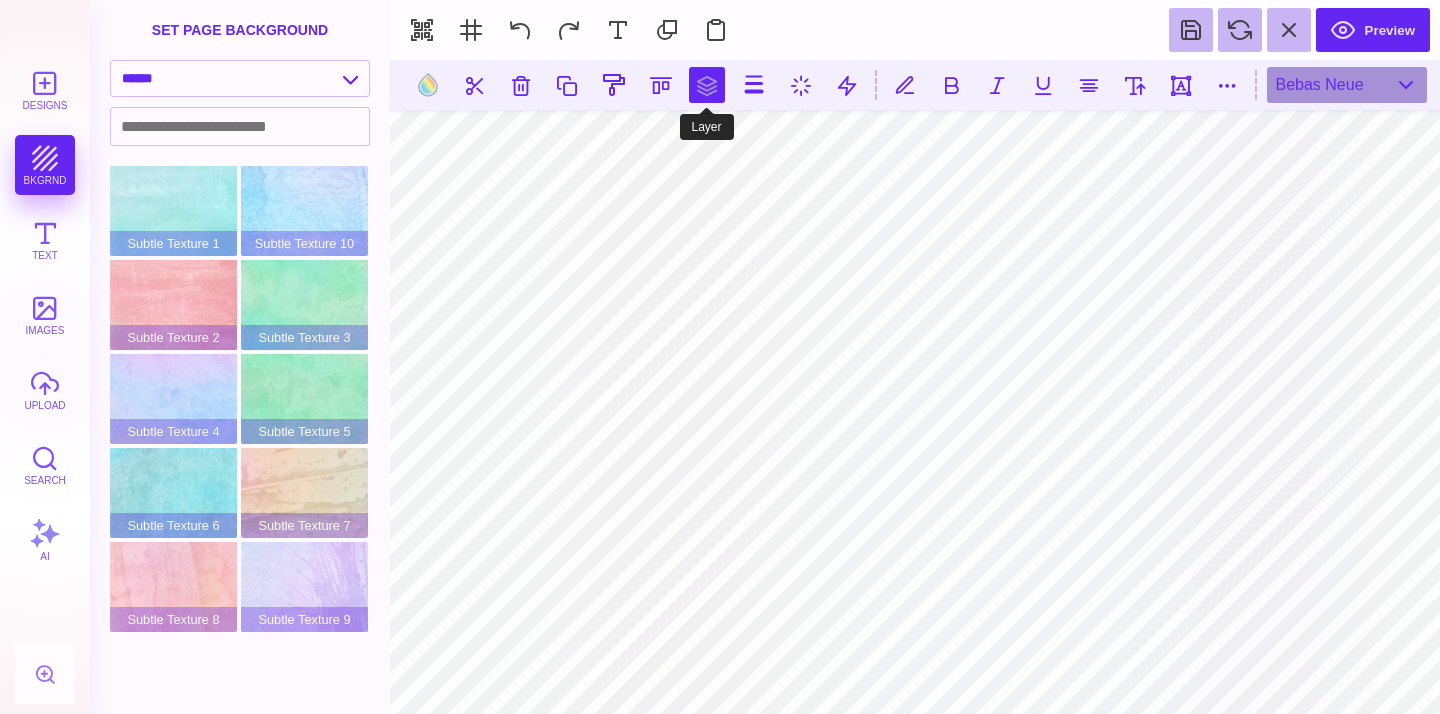click at bounding box center [707, 85] 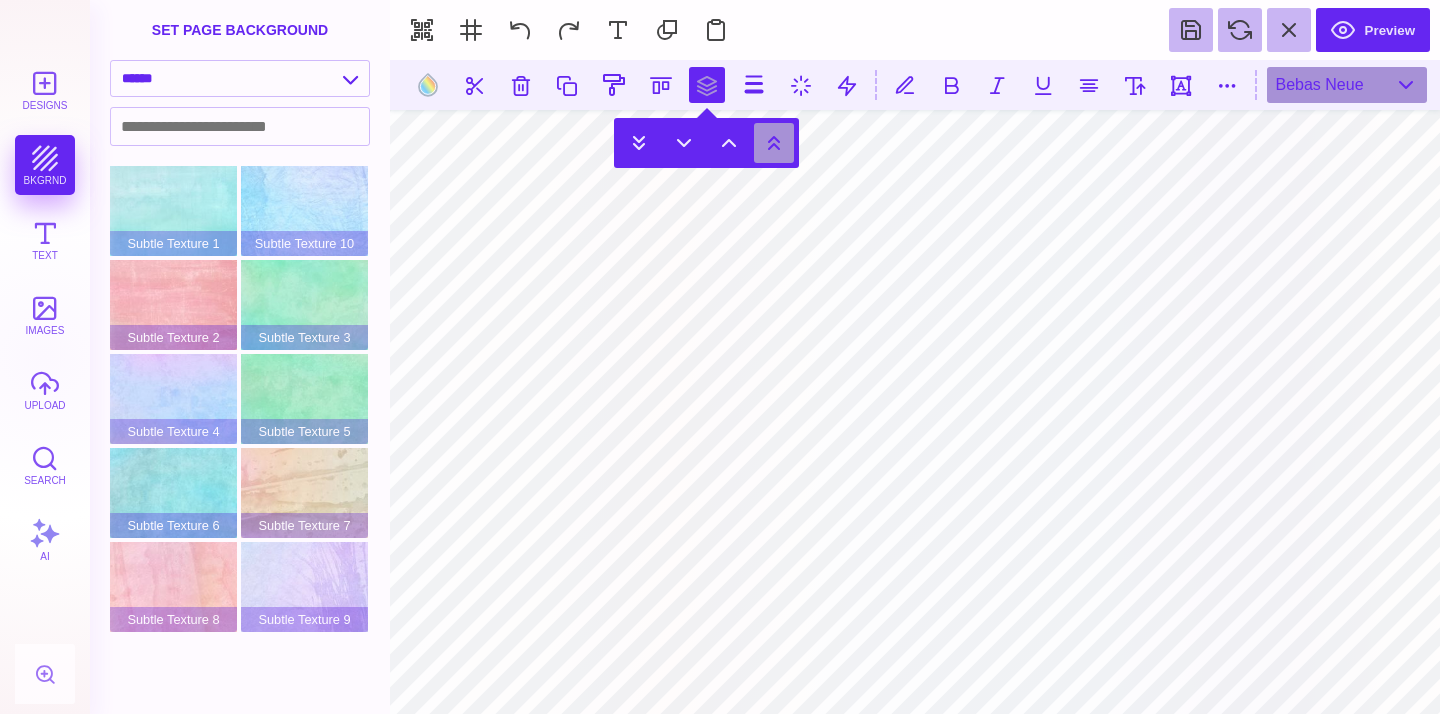 click at bounding box center (774, 143) 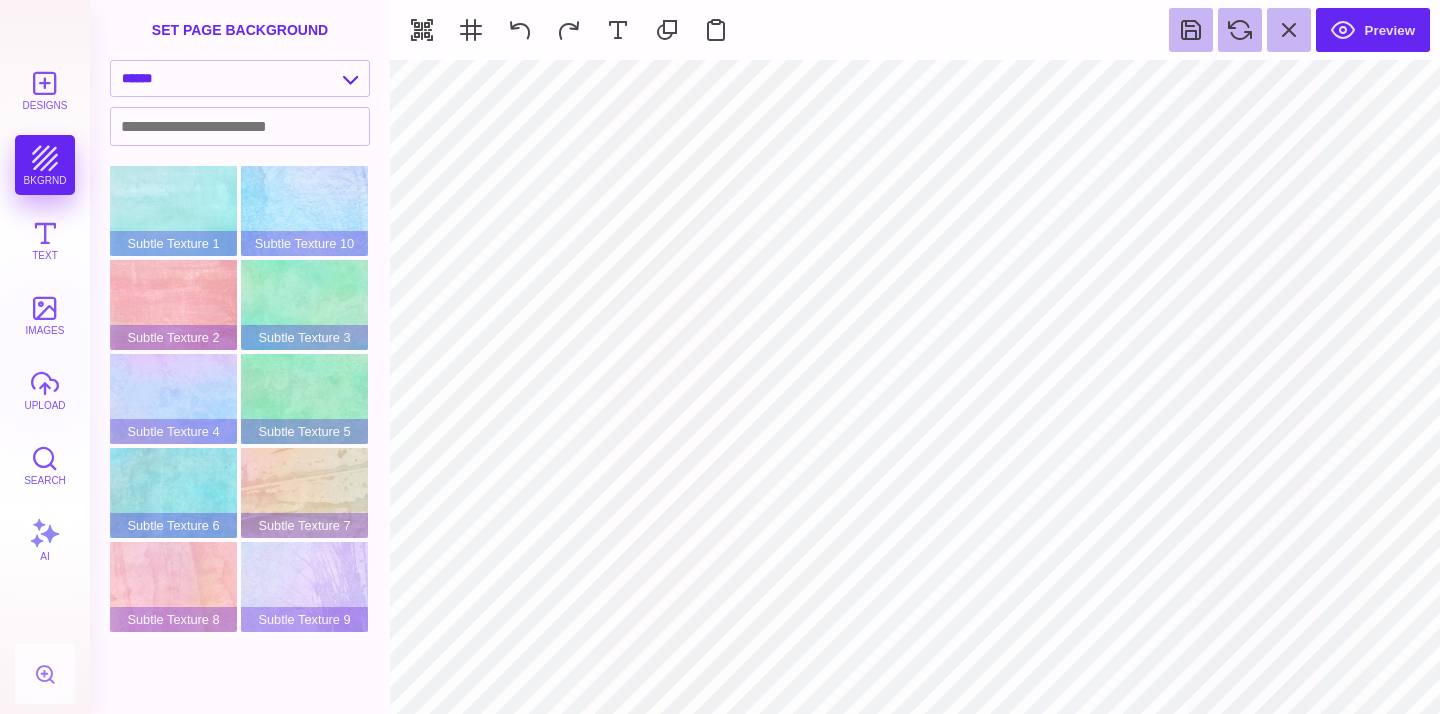 type on "#000000" 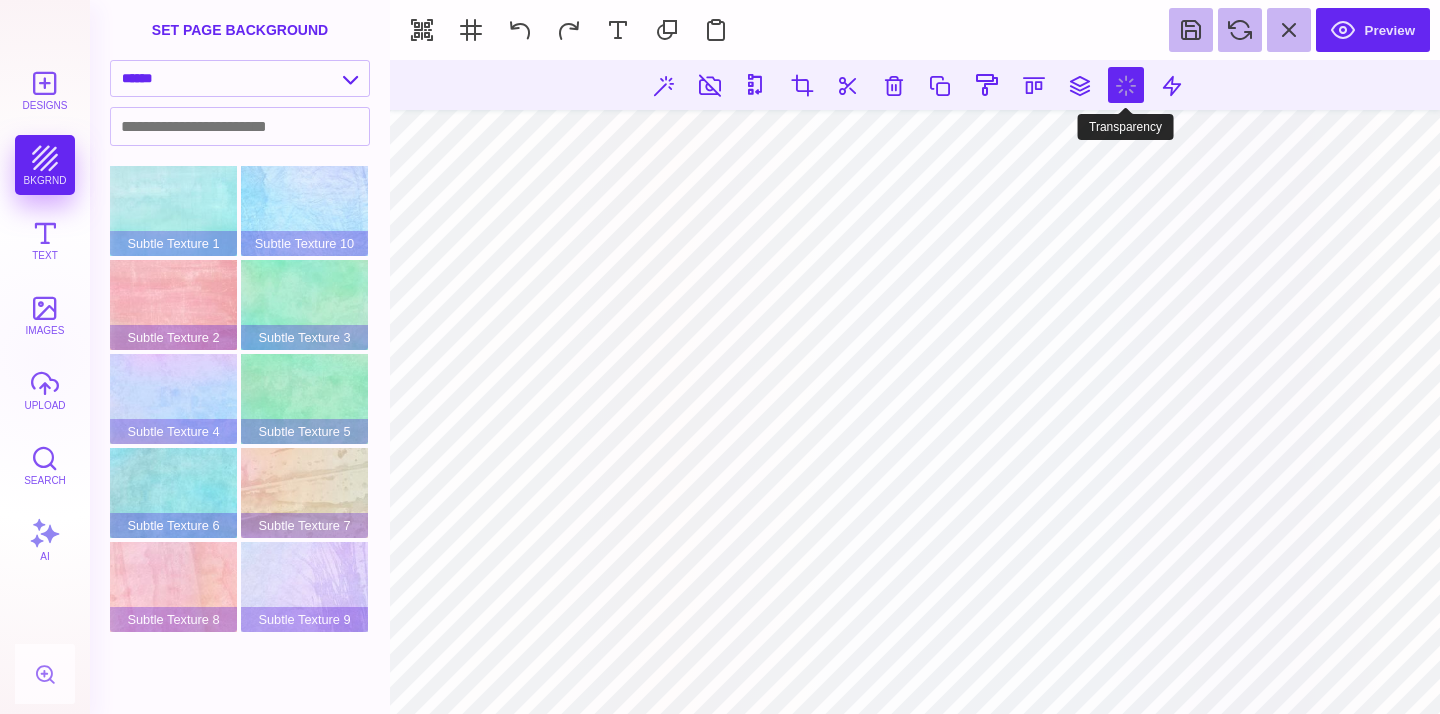 click at bounding box center [1126, 85] 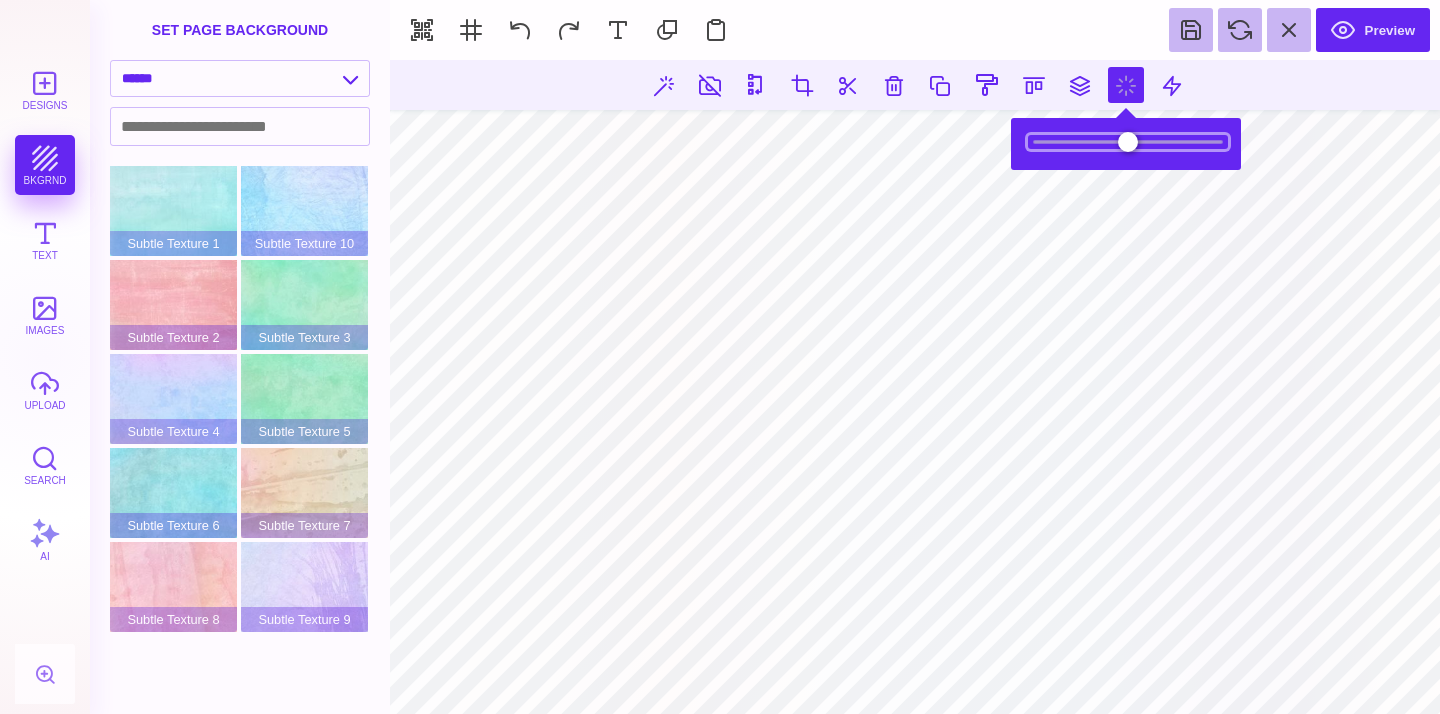type on "***" 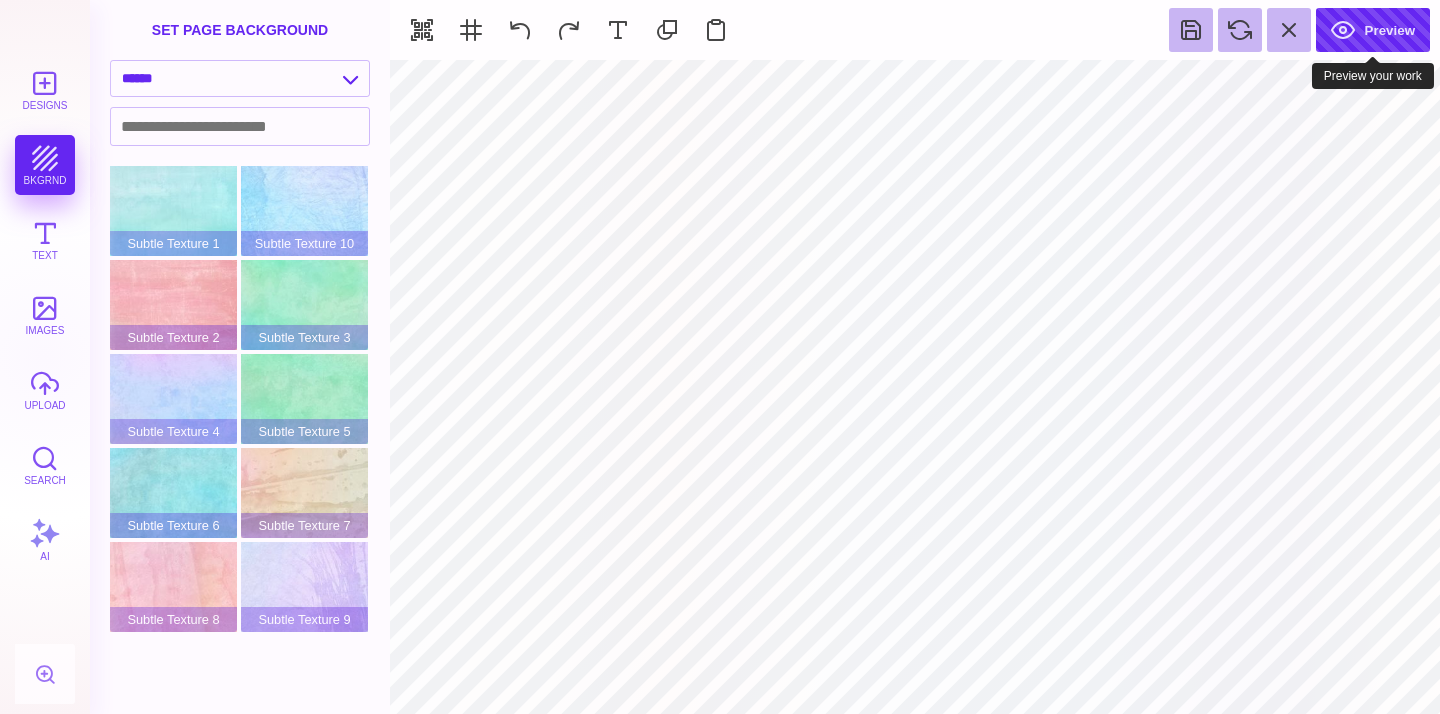 click on "Preview" at bounding box center (1373, 30) 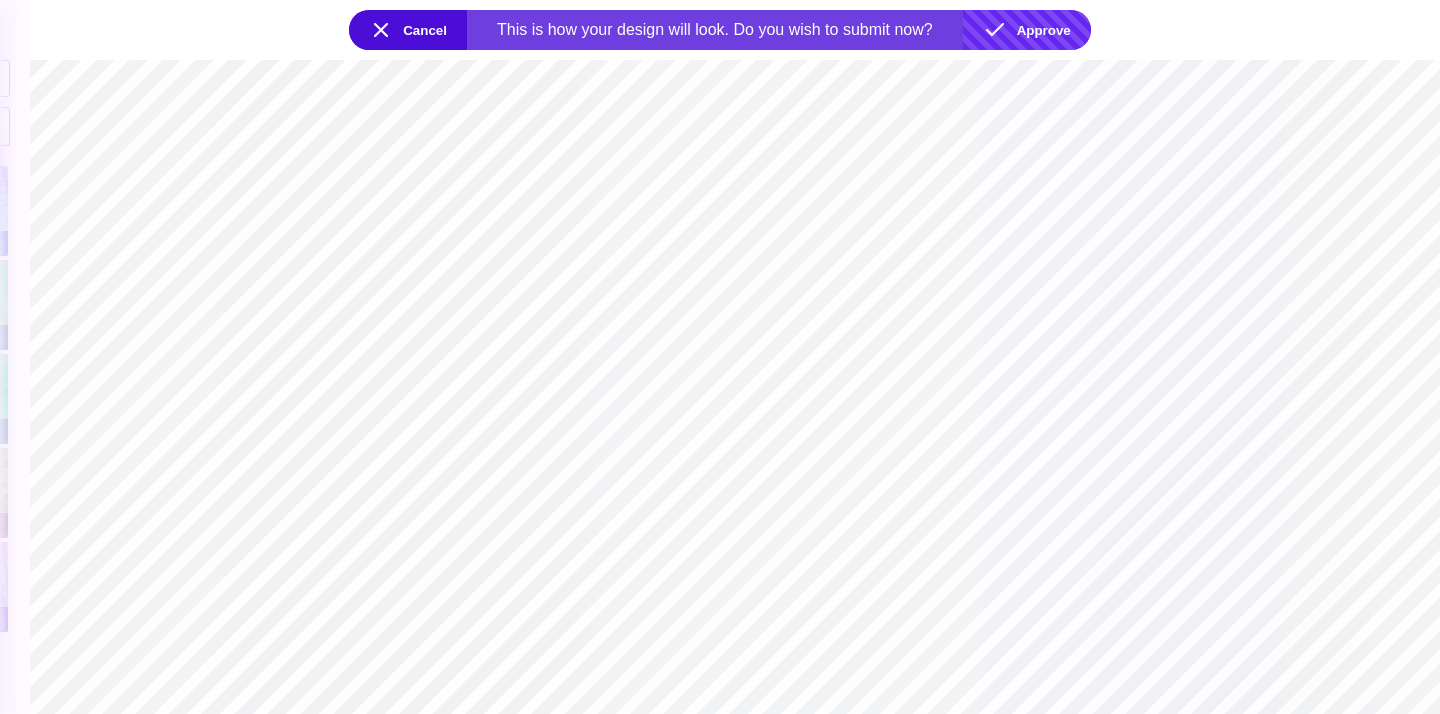 click on "Approve" at bounding box center [1027, 30] 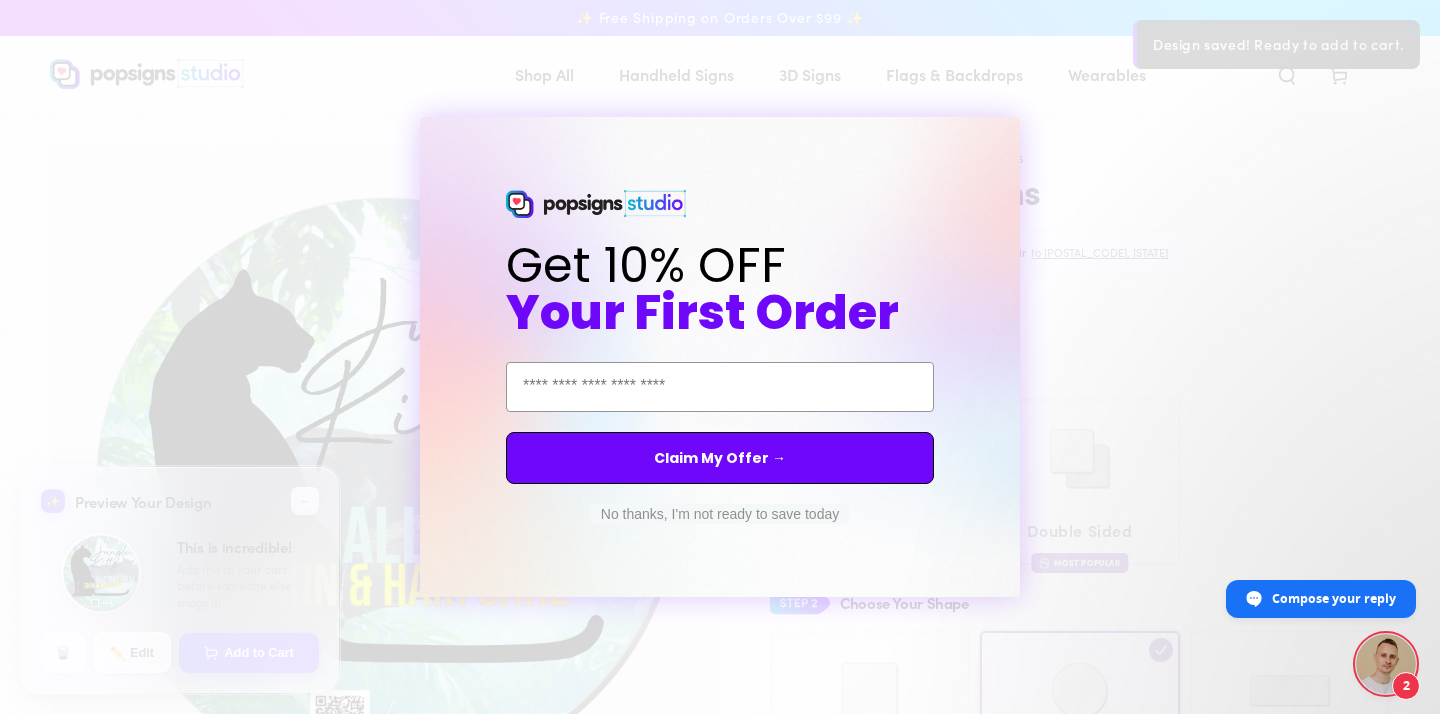 click on "No thanks, I'm not ready to save today" at bounding box center [720, 514] 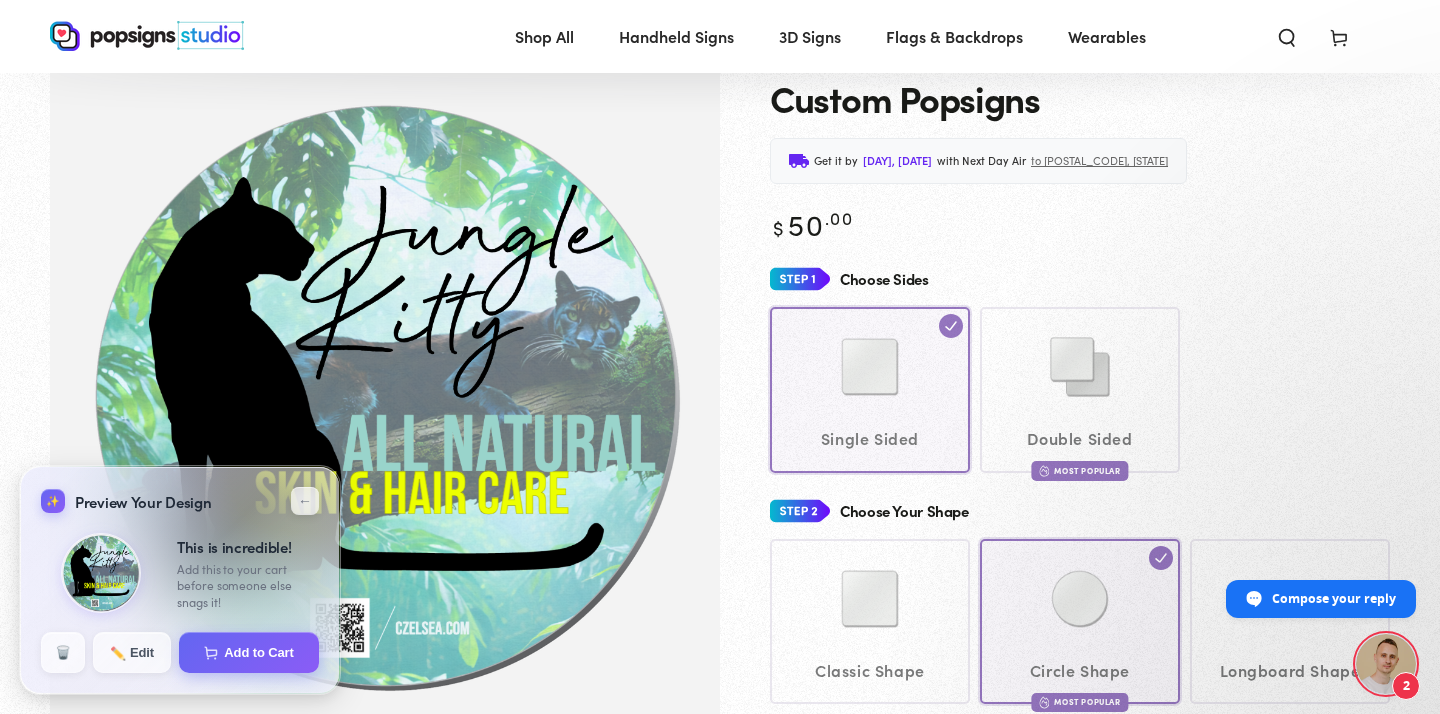 scroll, scrollTop: 86, scrollLeft: 0, axis: vertical 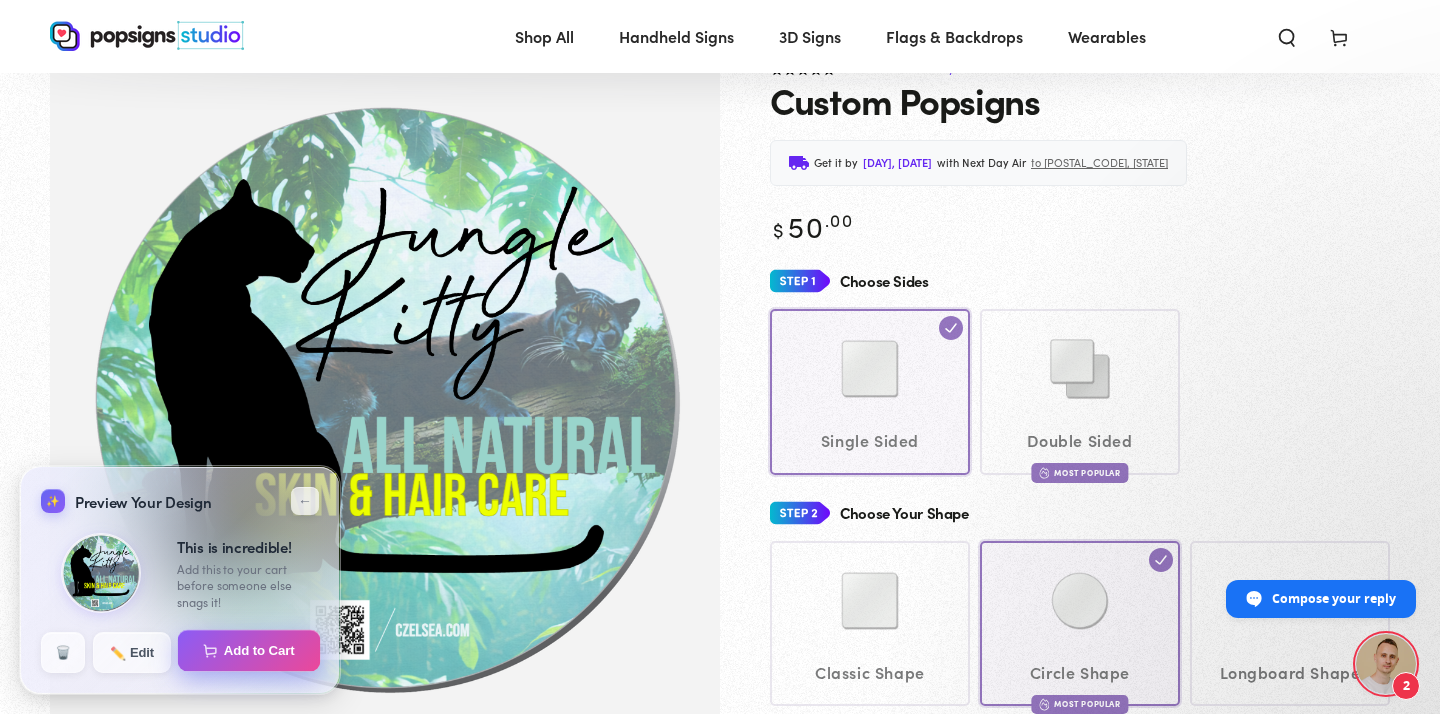 click on "Add to Cart" at bounding box center [249, 651] 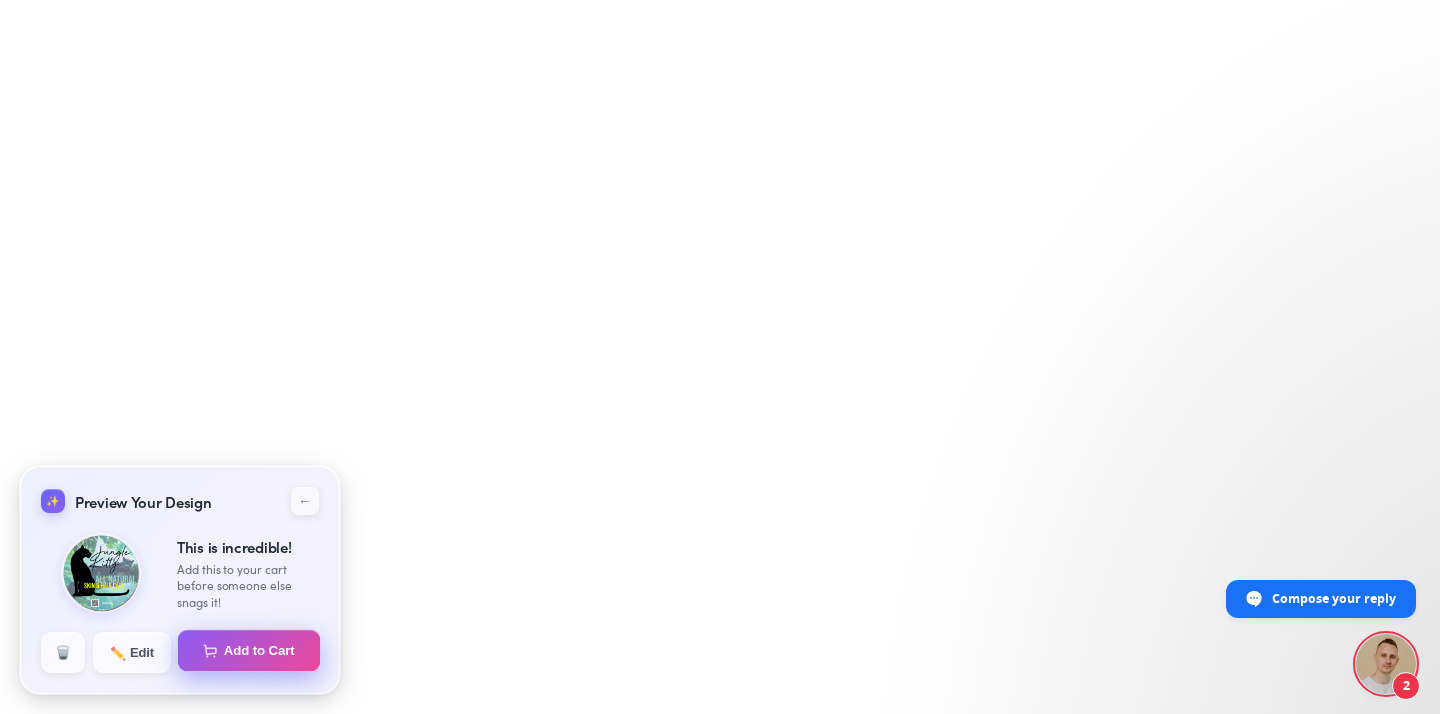 select on "**********" 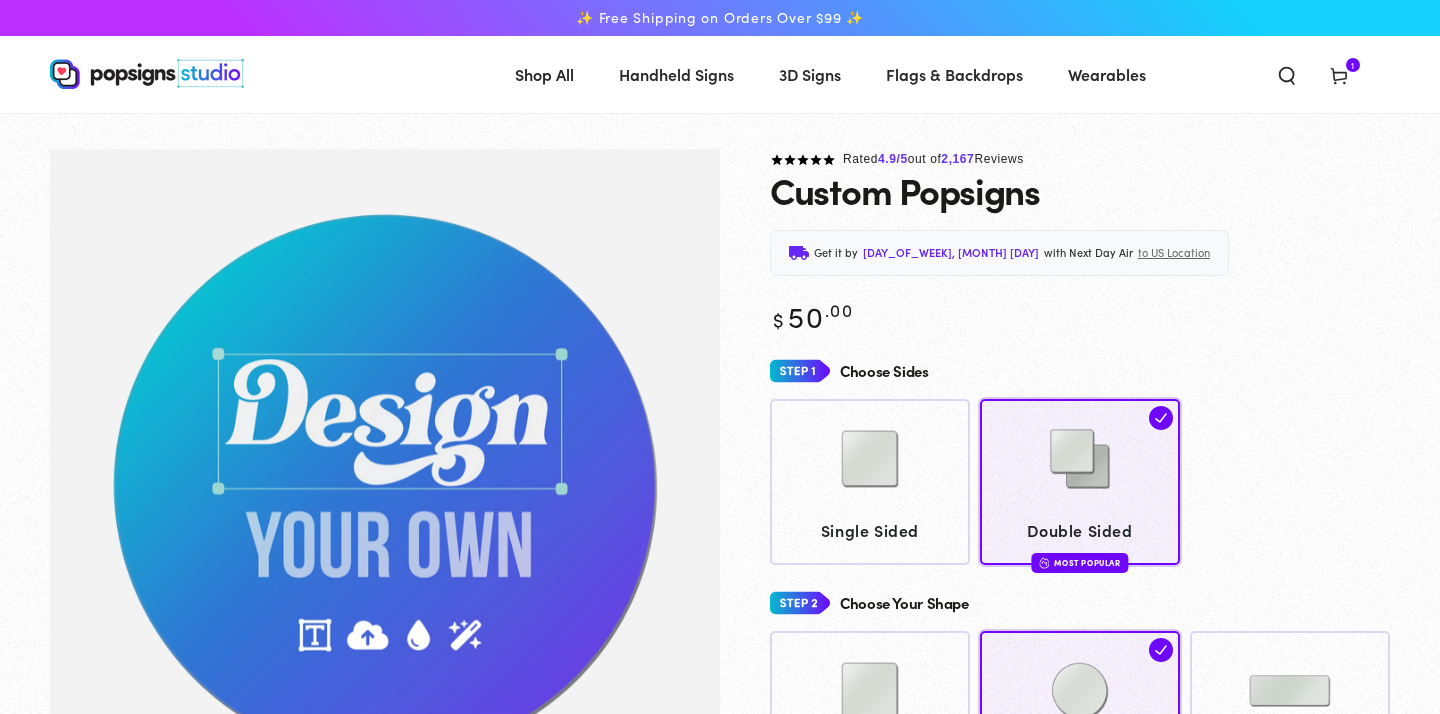 scroll, scrollTop: 82, scrollLeft: 0, axis: vertical 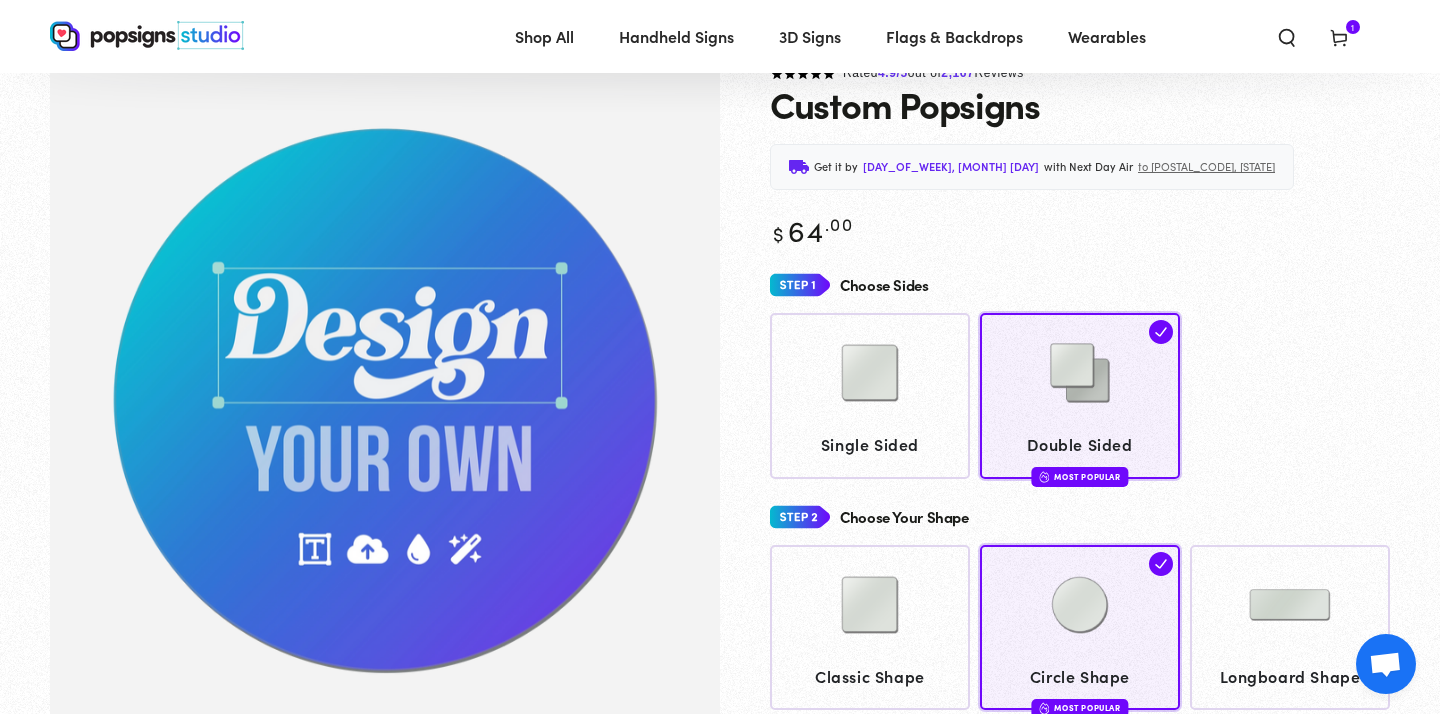 click 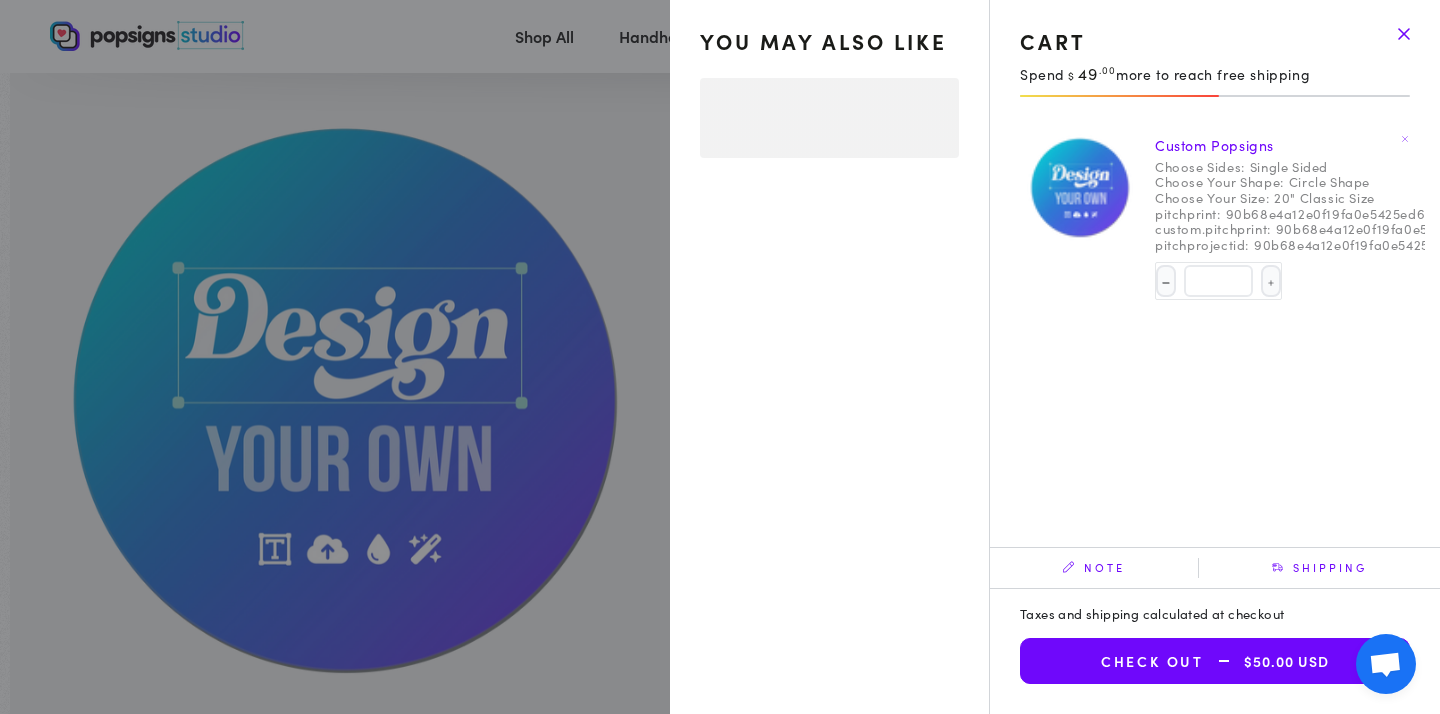 select on "**********" 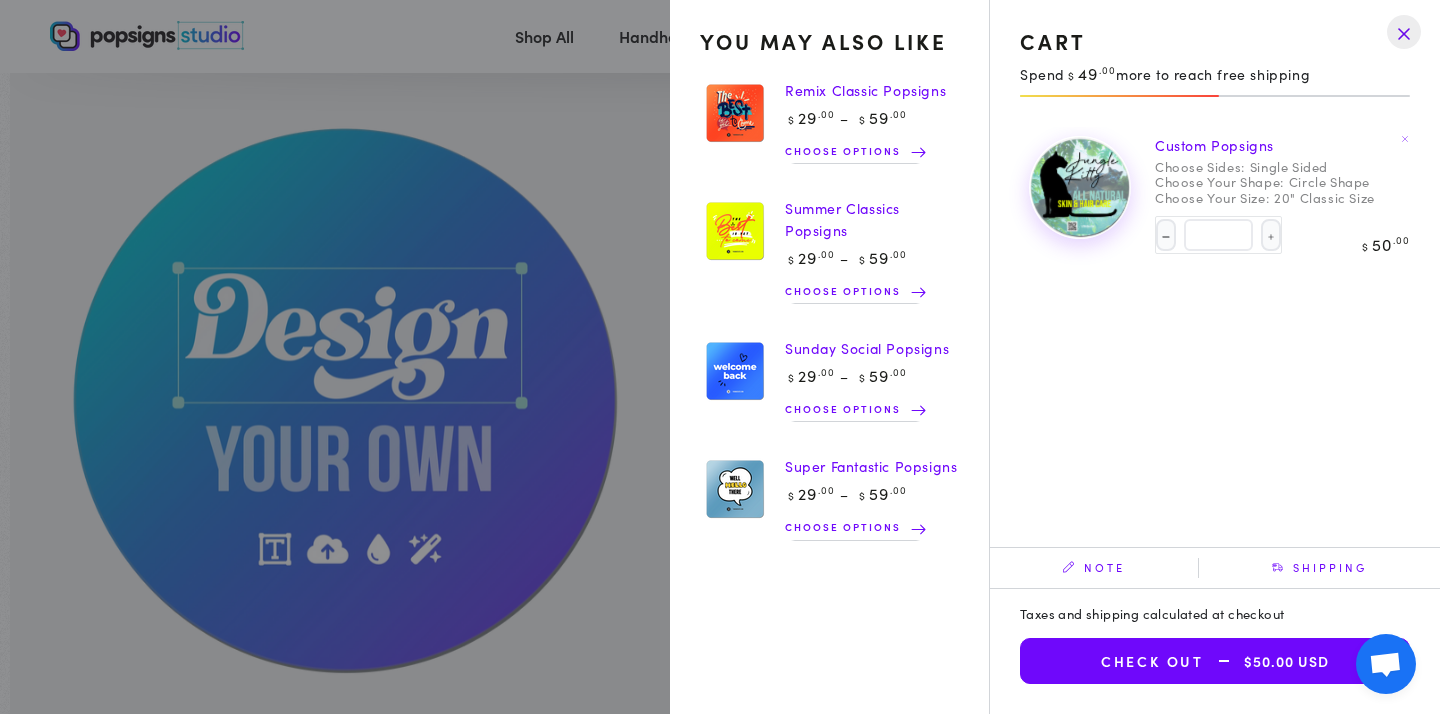 click 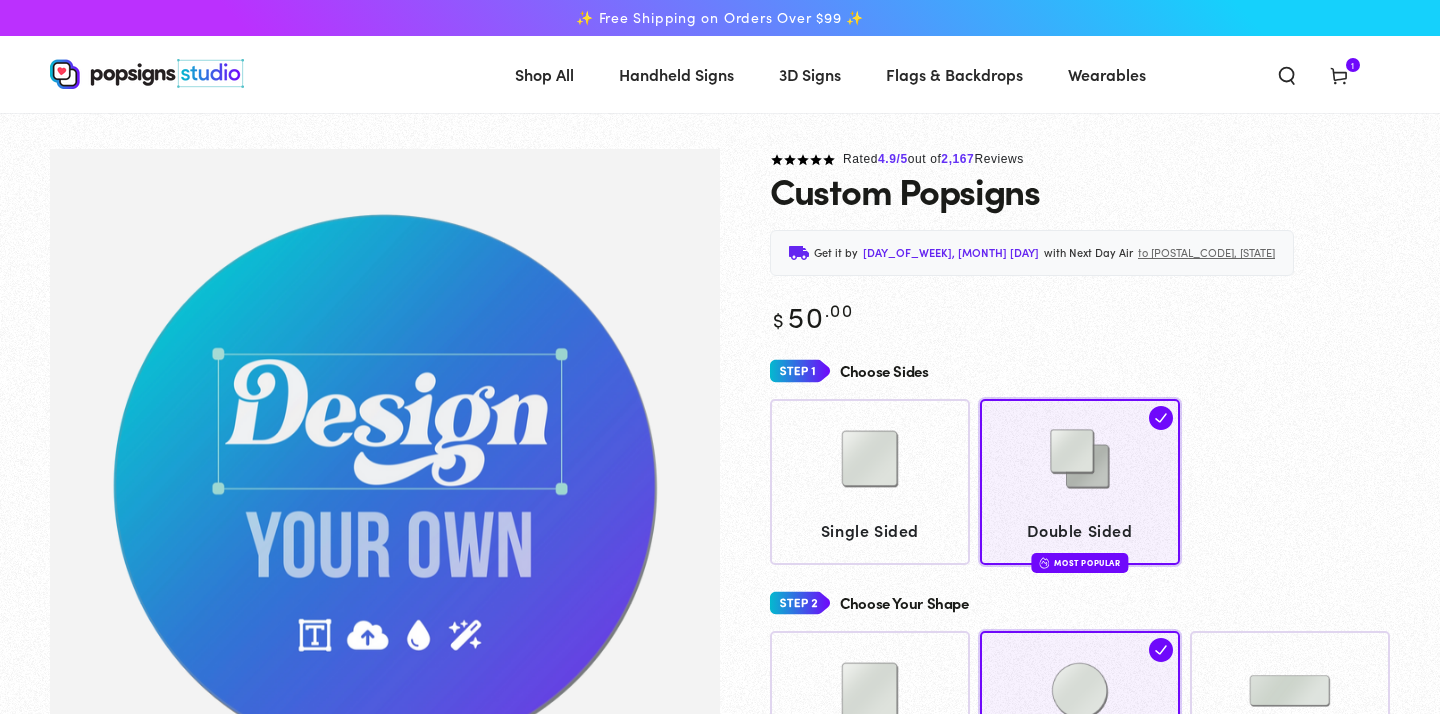scroll, scrollTop: 0, scrollLeft: 0, axis: both 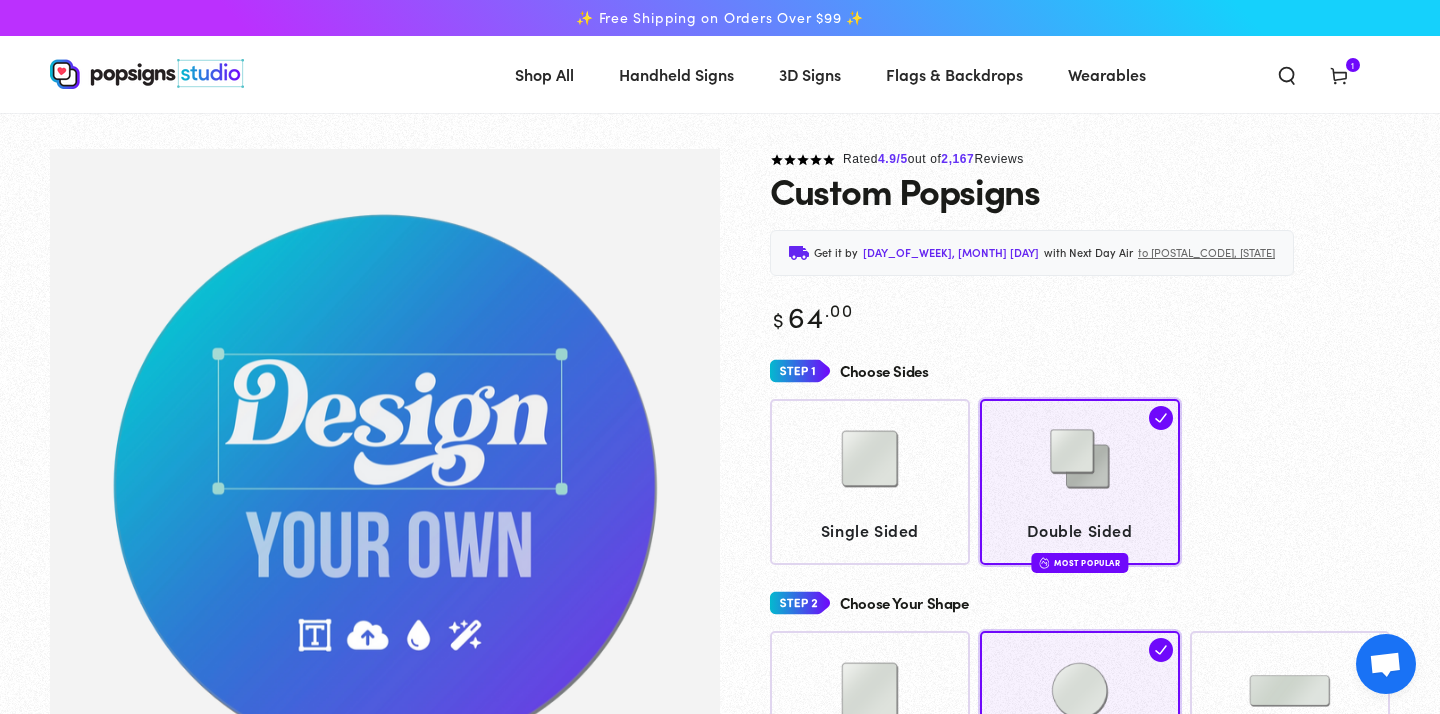 click 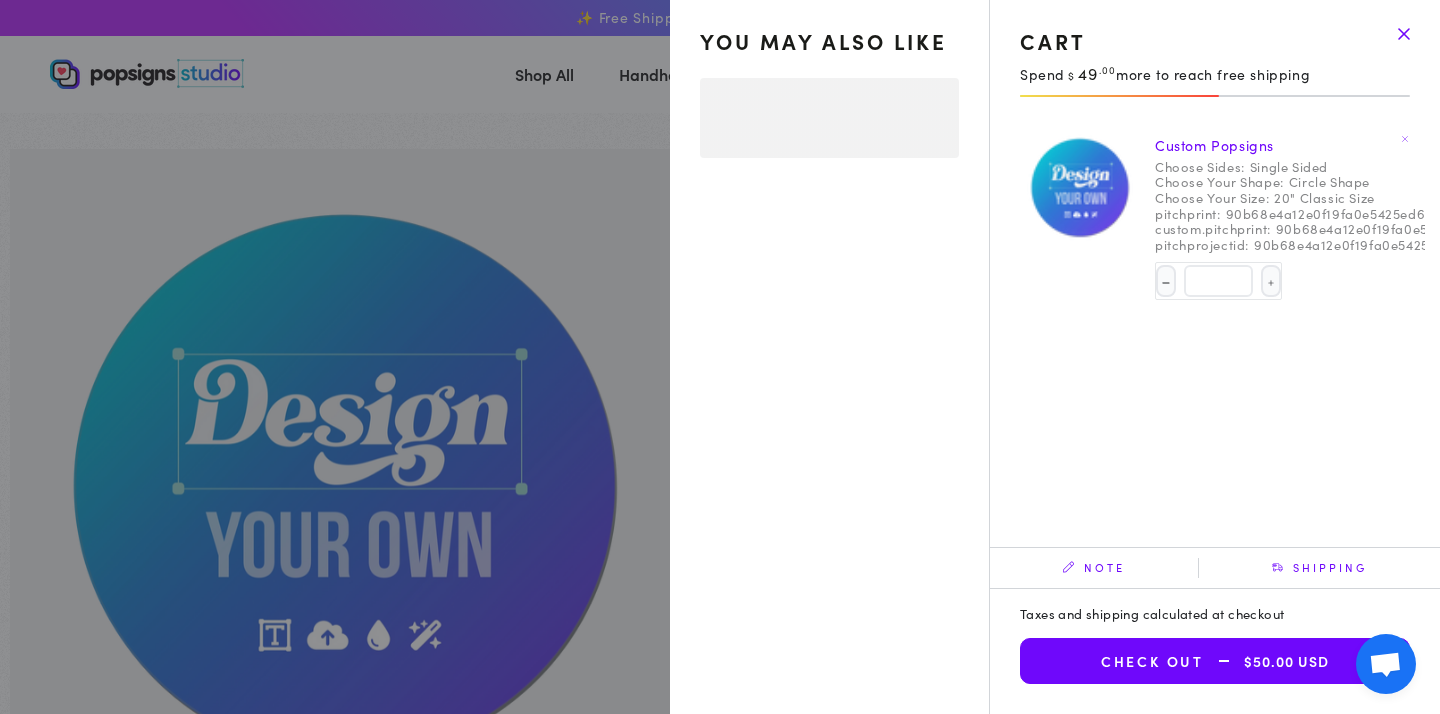 select on "**********" 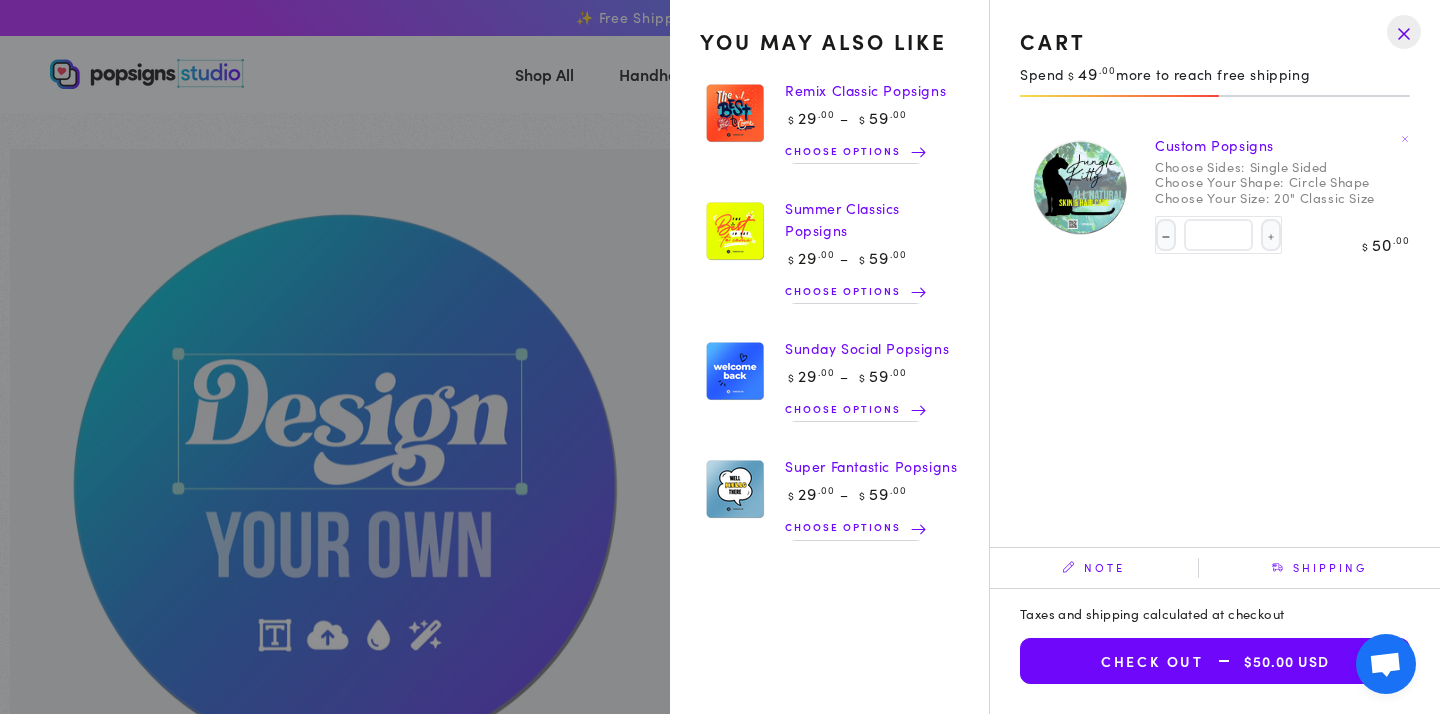 click on "Check out
$50.00 USD" at bounding box center (1215, 661) 